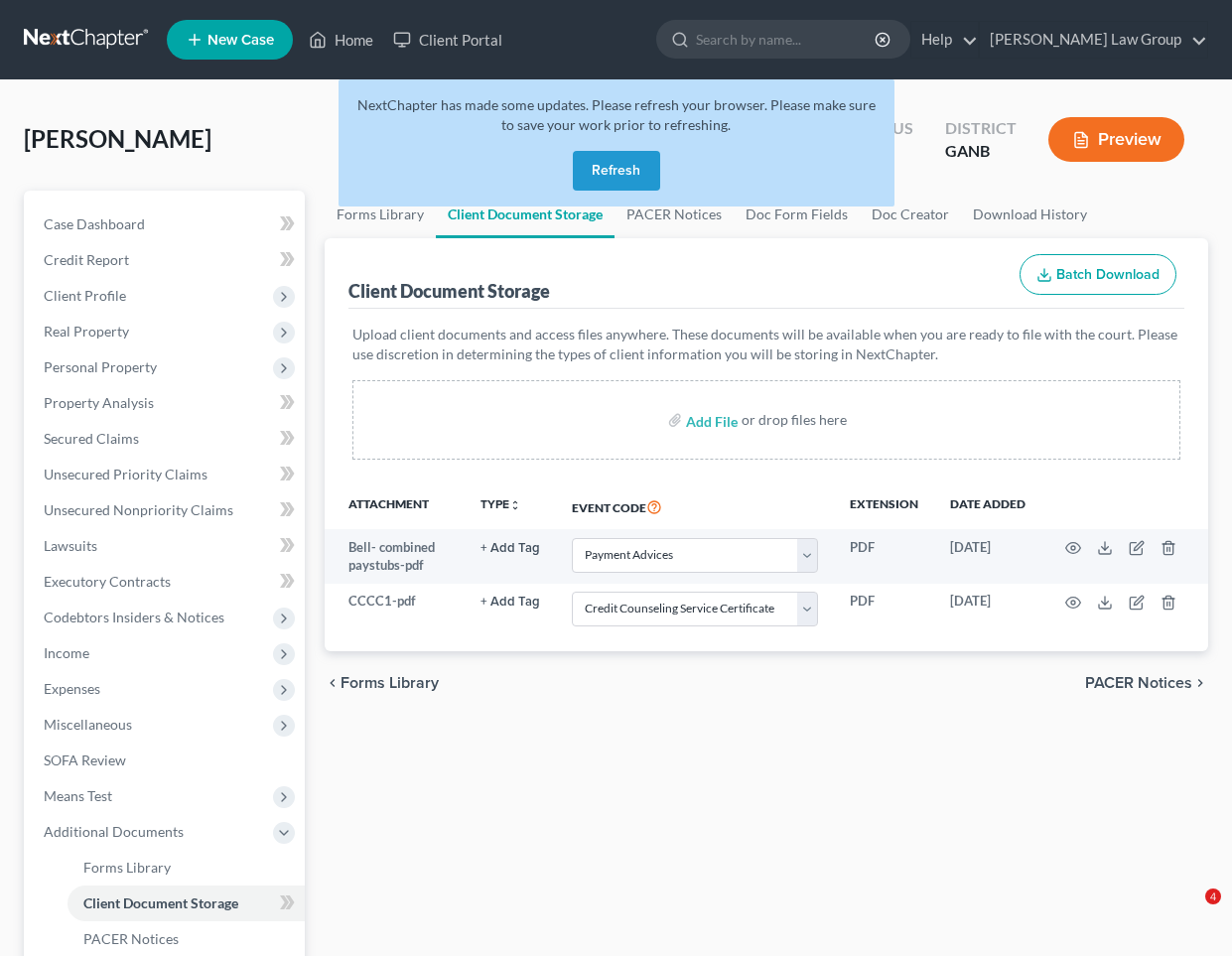 select on "35" 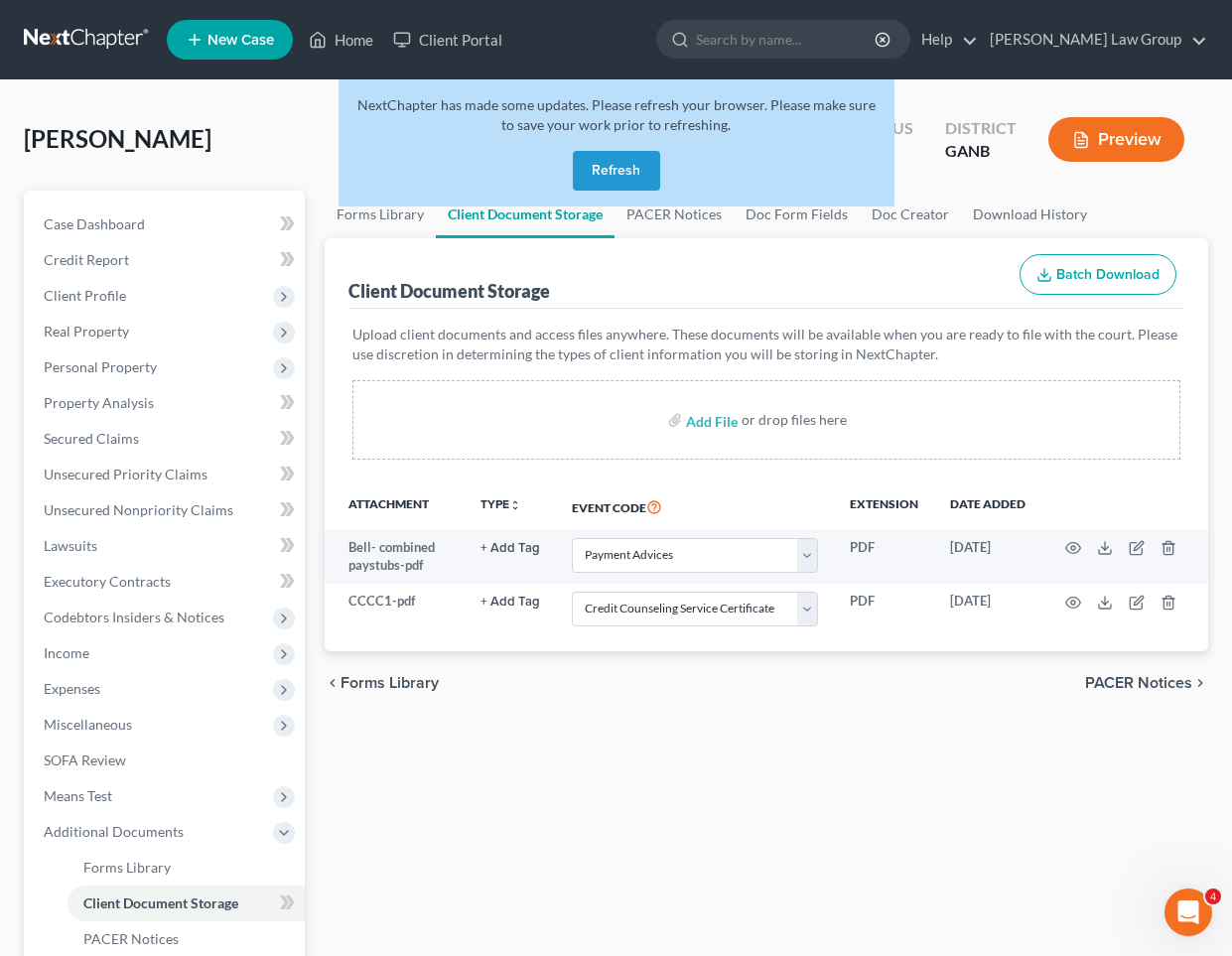 scroll, scrollTop: 0, scrollLeft: 0, axis: both 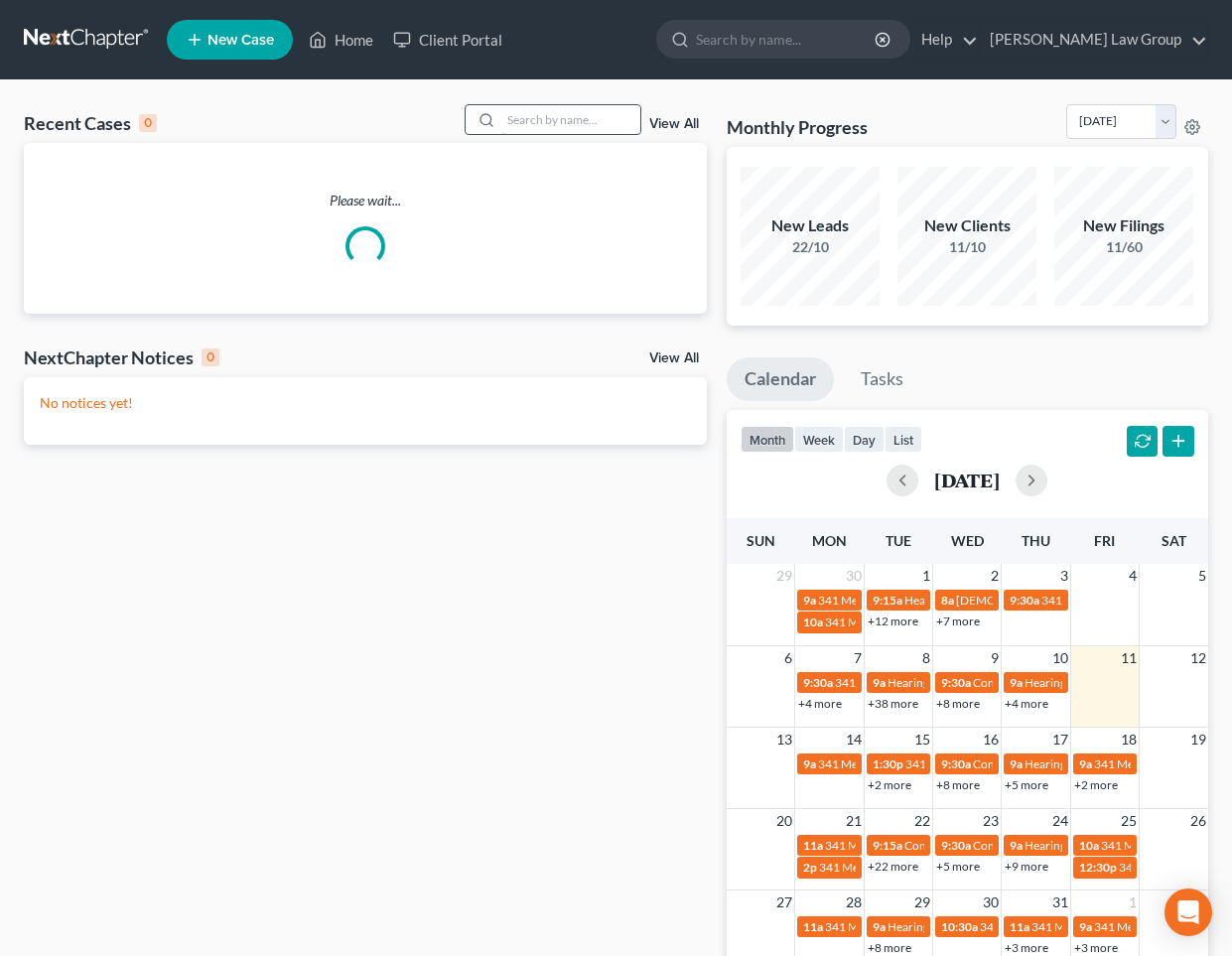 click at bounding box center [571, 119] 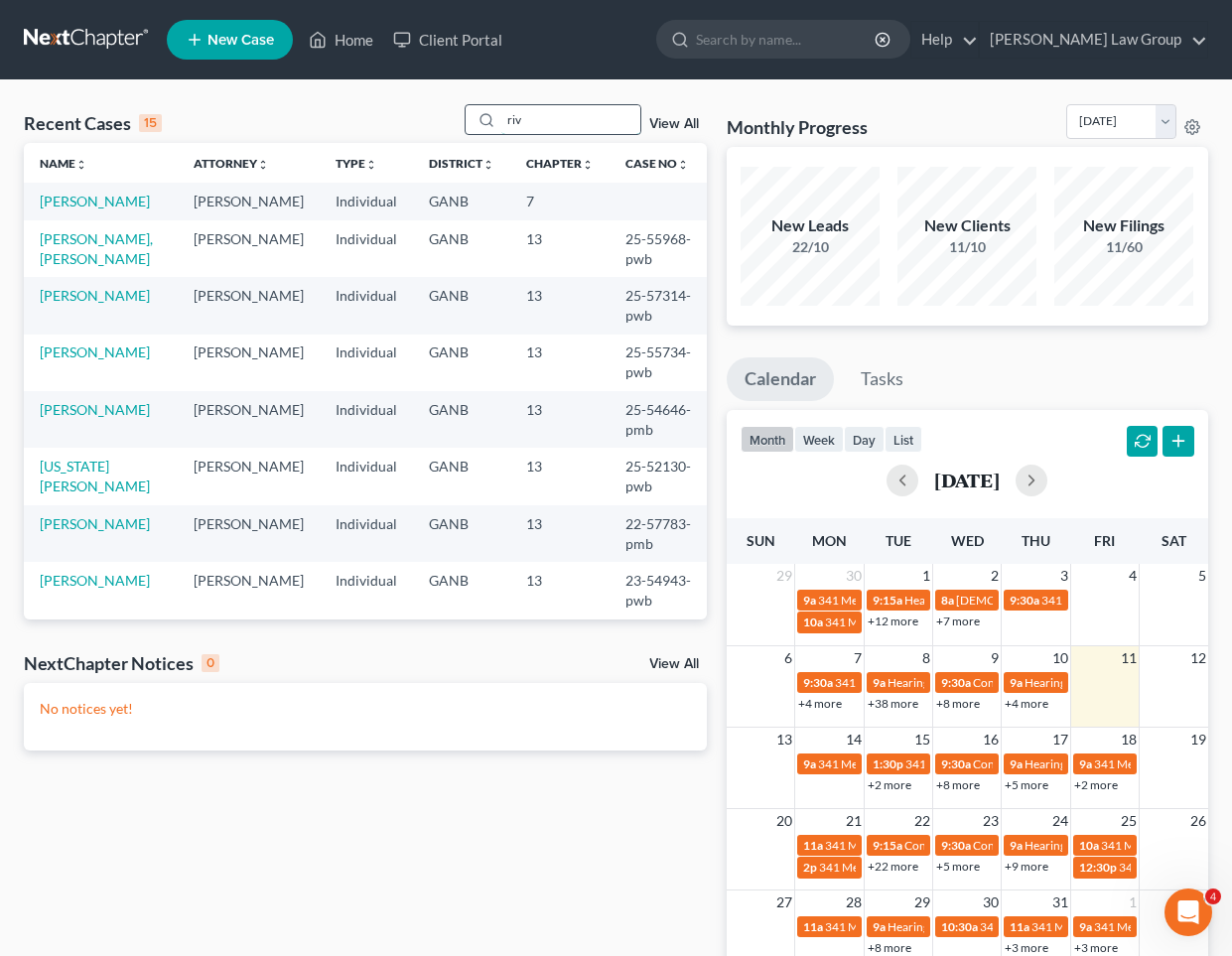 scroll, scrollTop: 0, scrollLeft: 0, axis: both 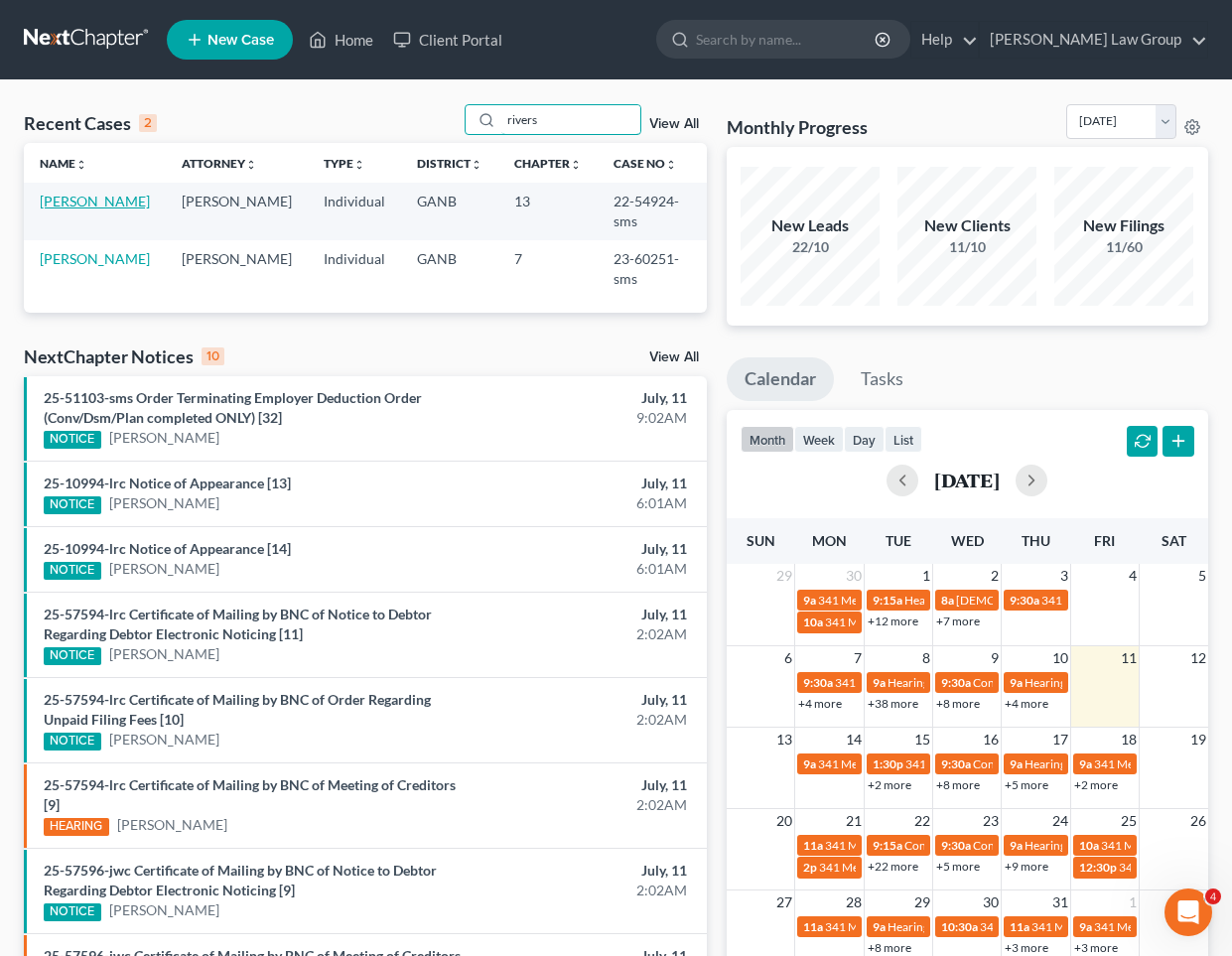 type on "rivers" 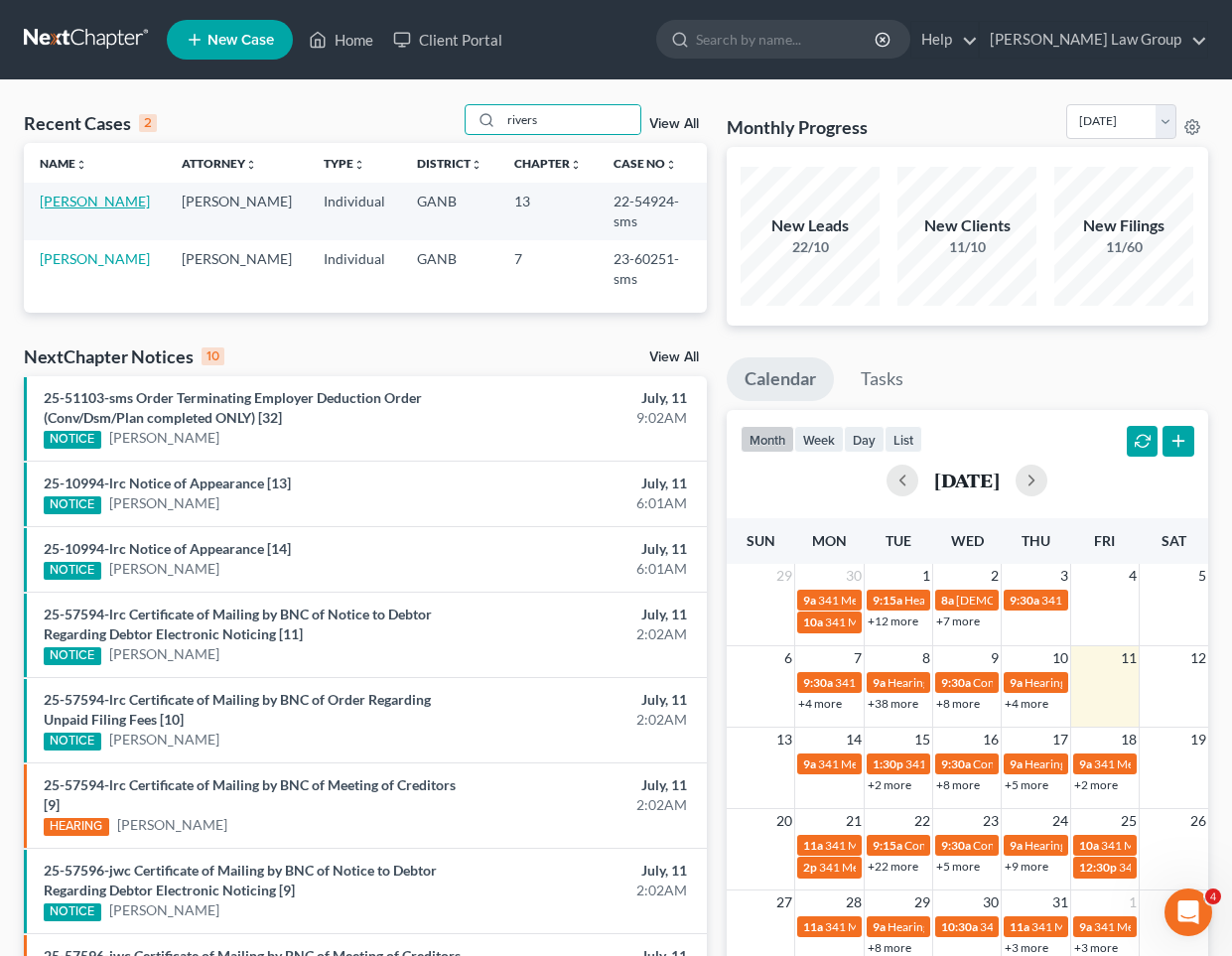 click on "[PERSON_NAME]" at bounding box center [94, 201] 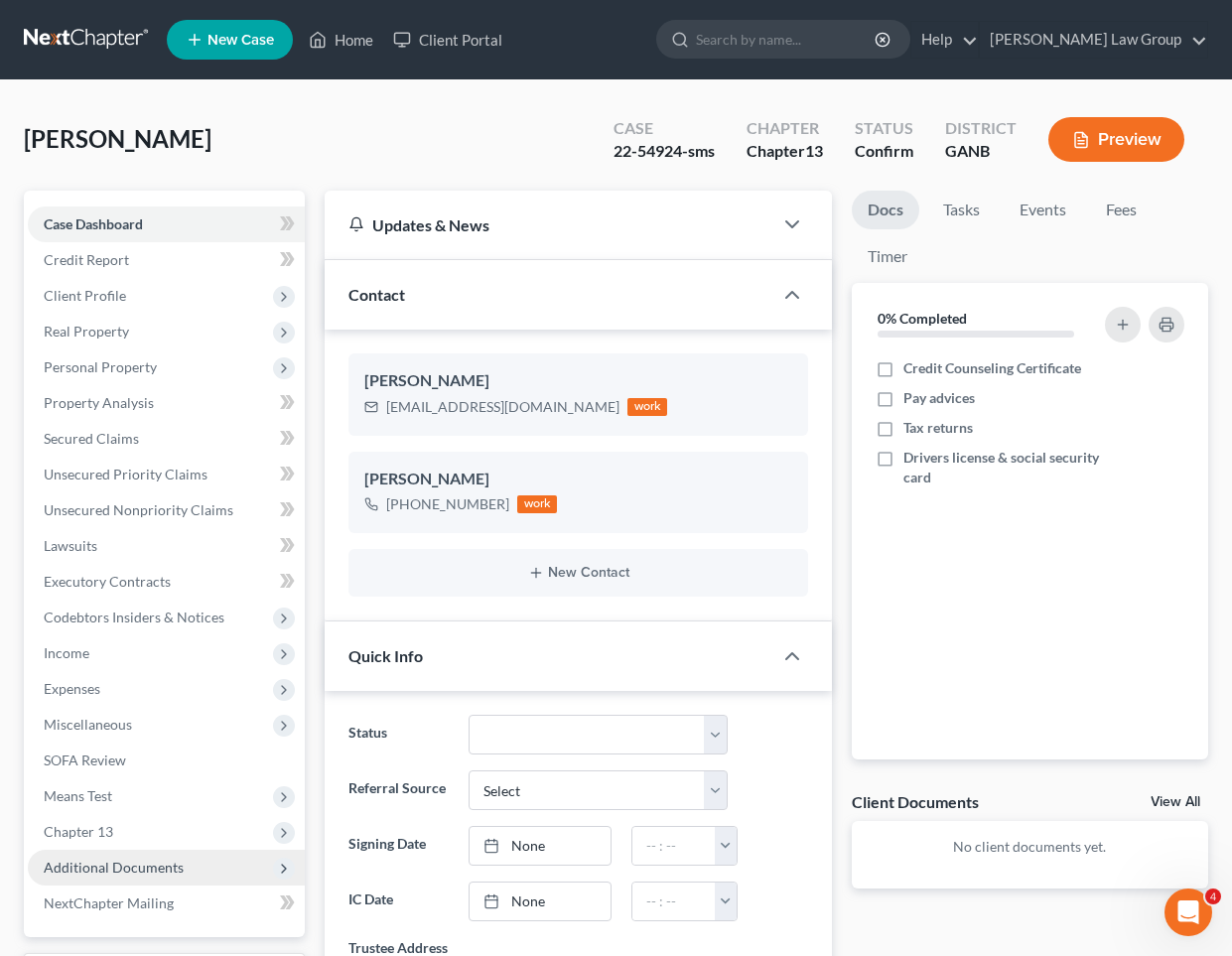 click on "Additional Documents" at bounding box center [113, 867] 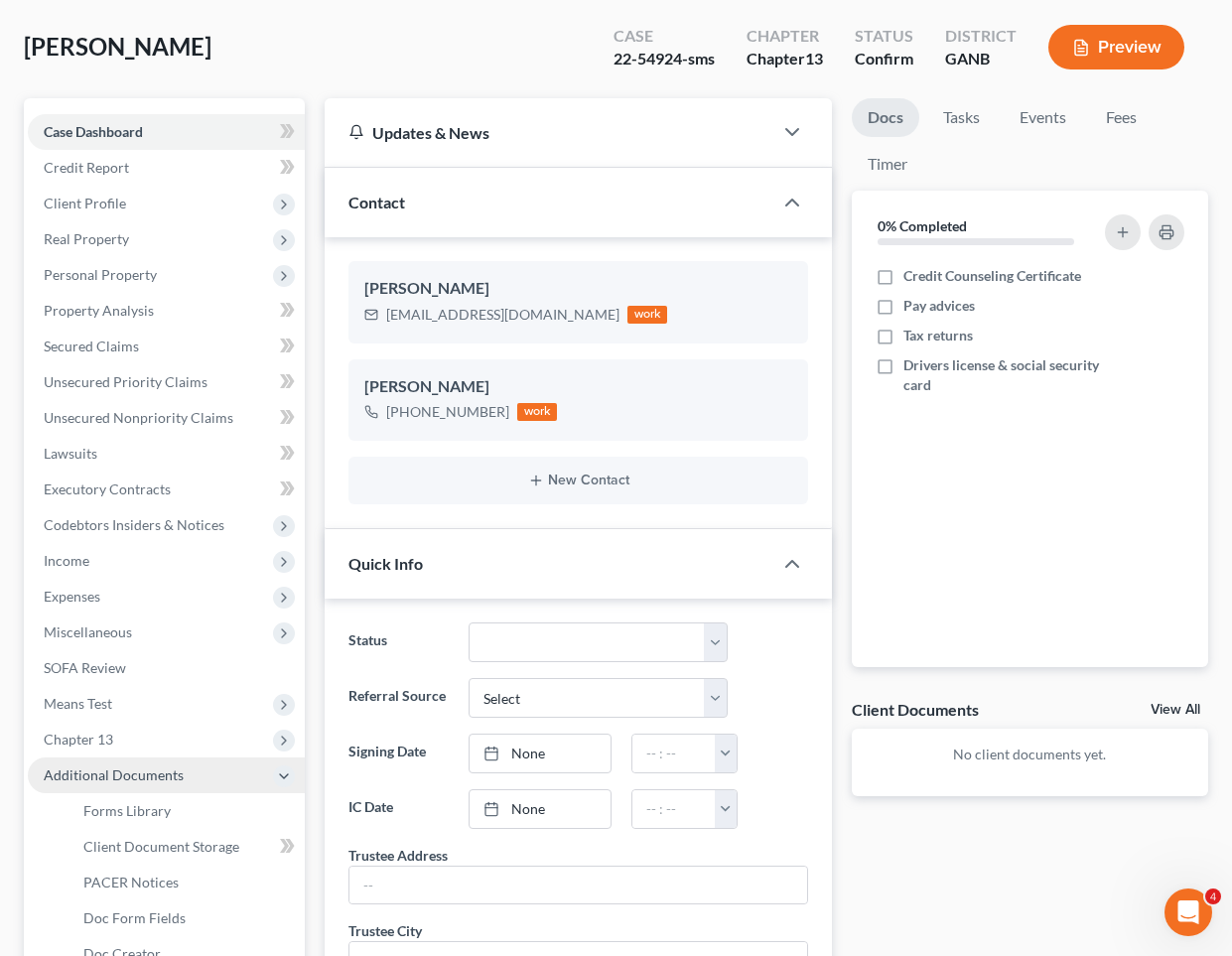 scroll, scrollTop: 100, scrollLeft: 0, axis: vertical 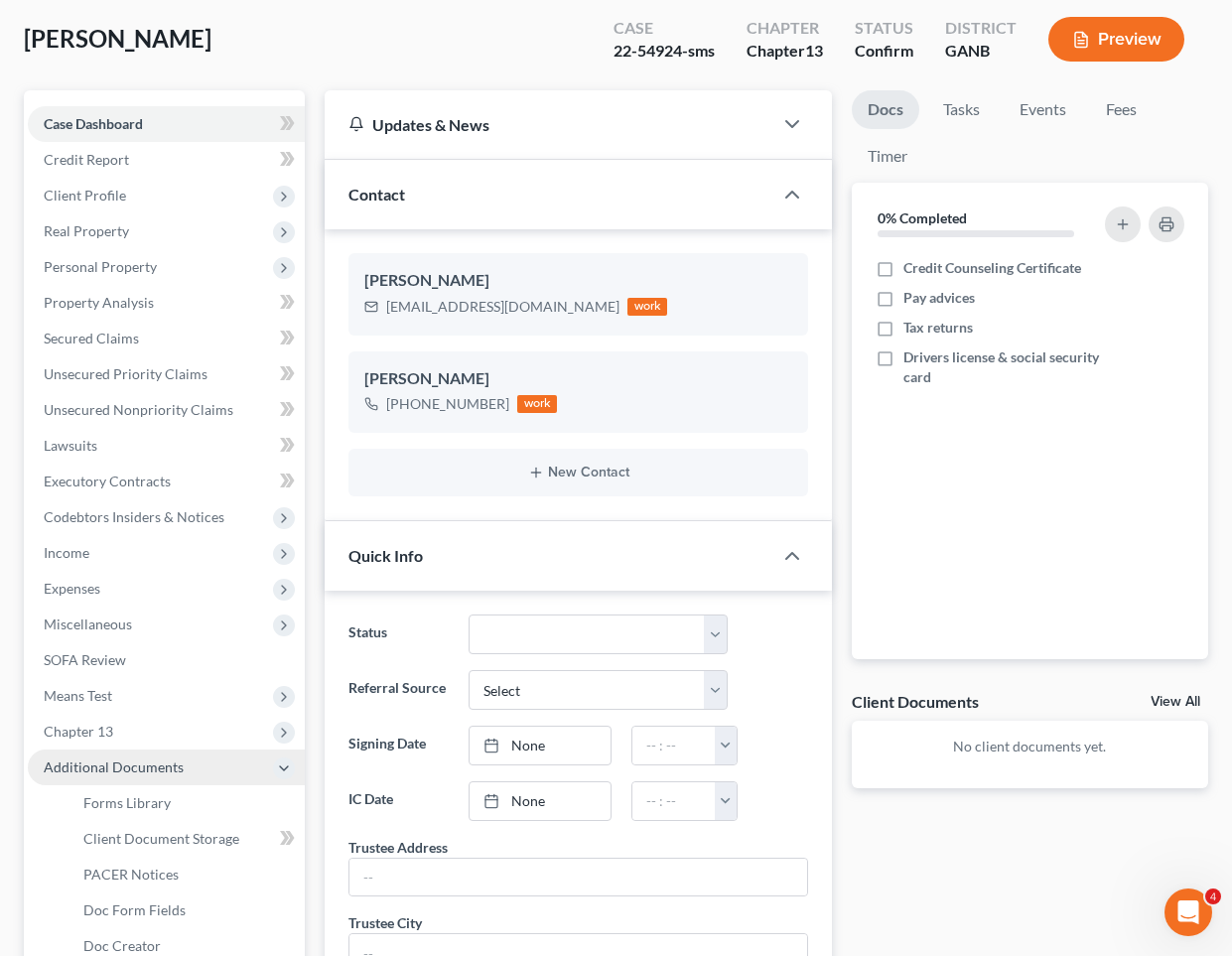 click on "PACER Notices" at bounding box center (131, 874) 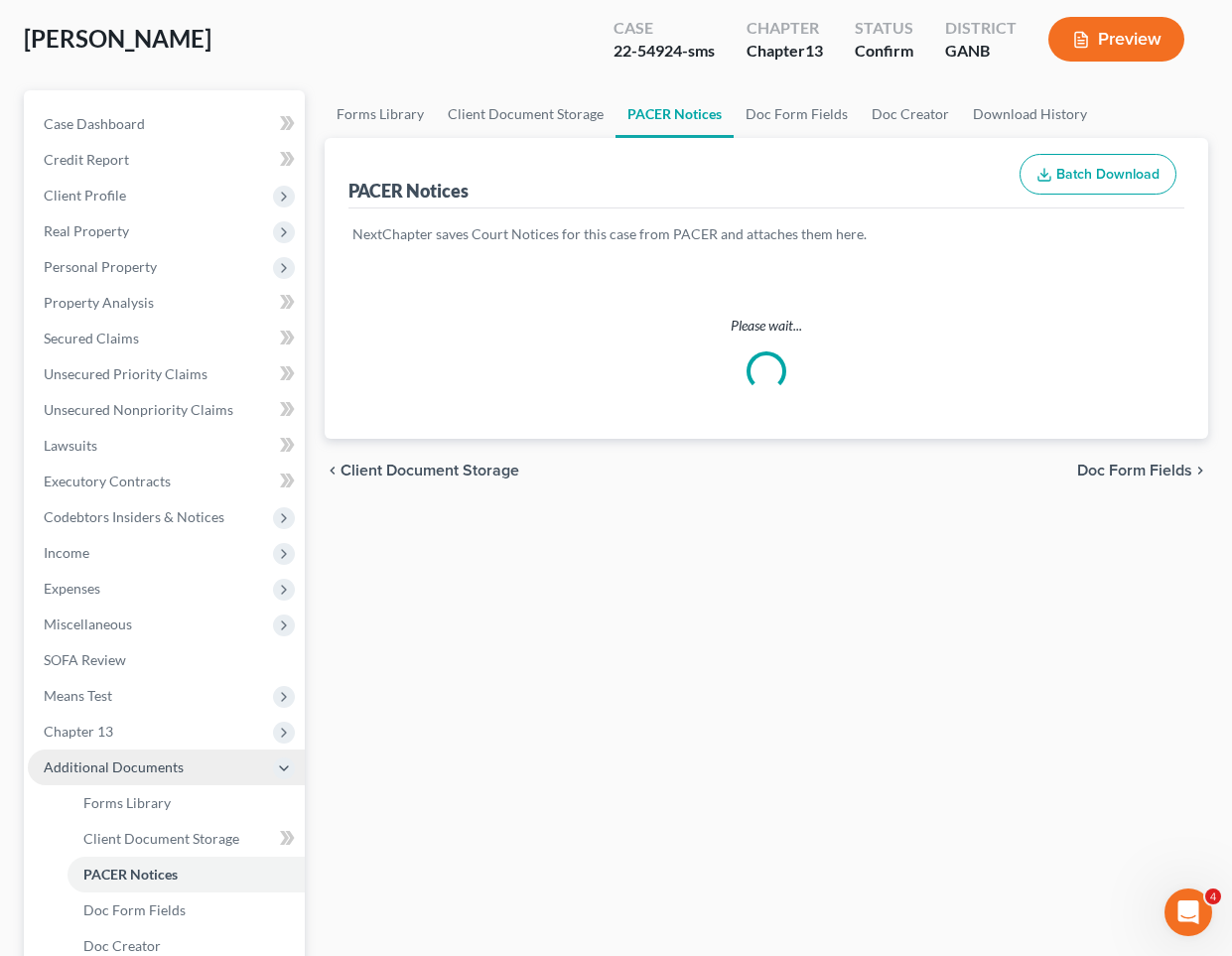 scroll, scrollTop: 0, scrollLeft: 0, axis: both 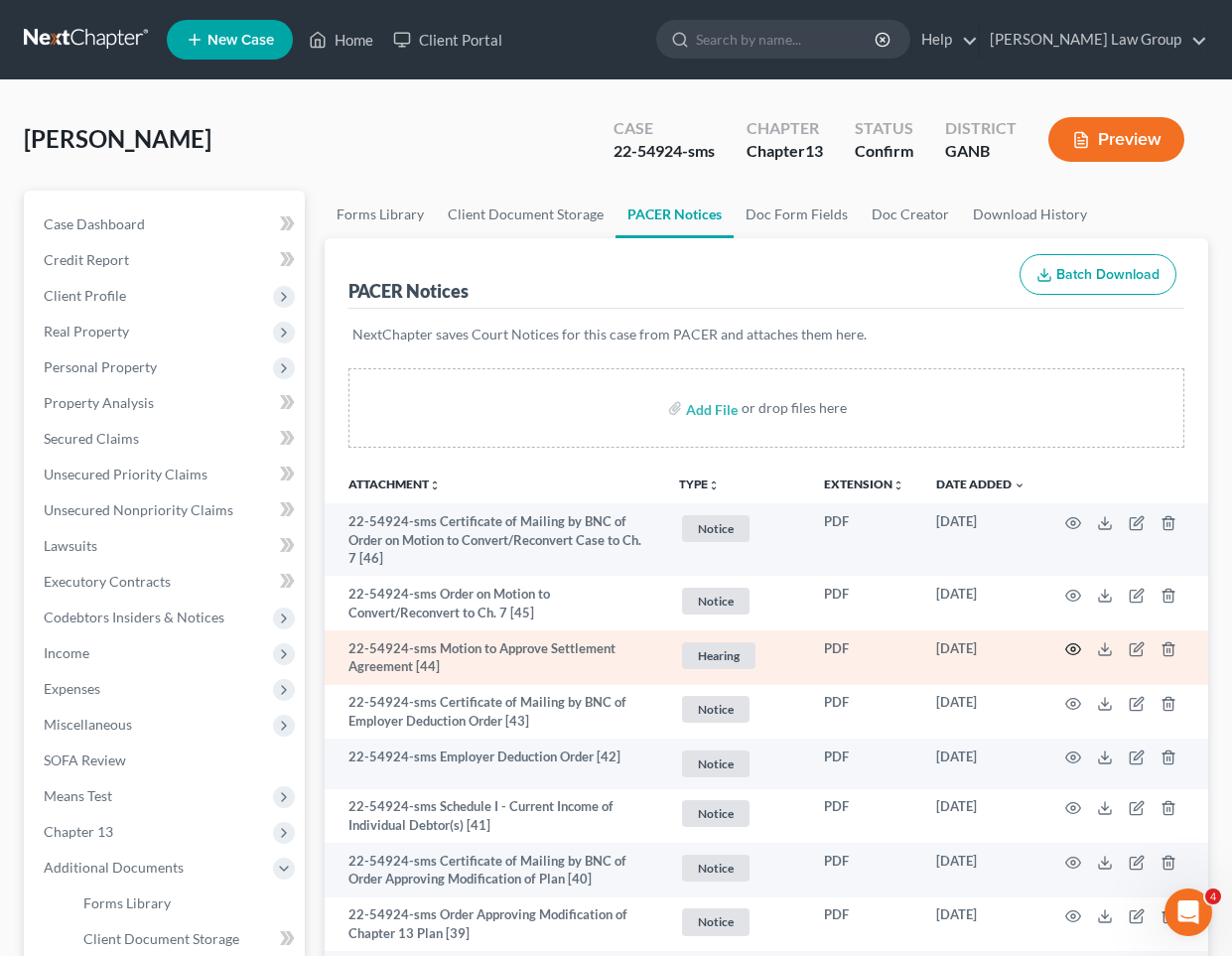 click 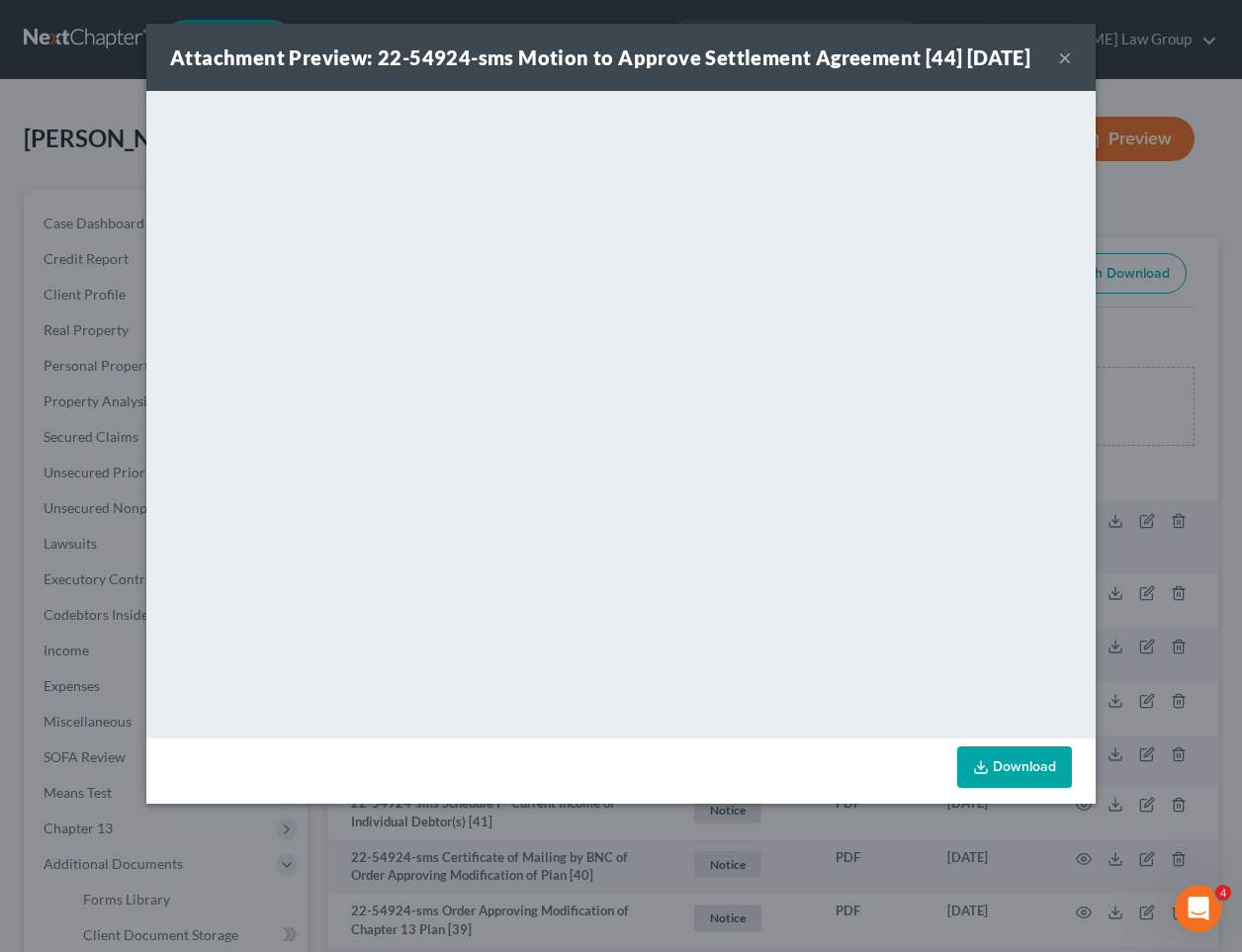 click on "×" at bounding box center (1065, 57) 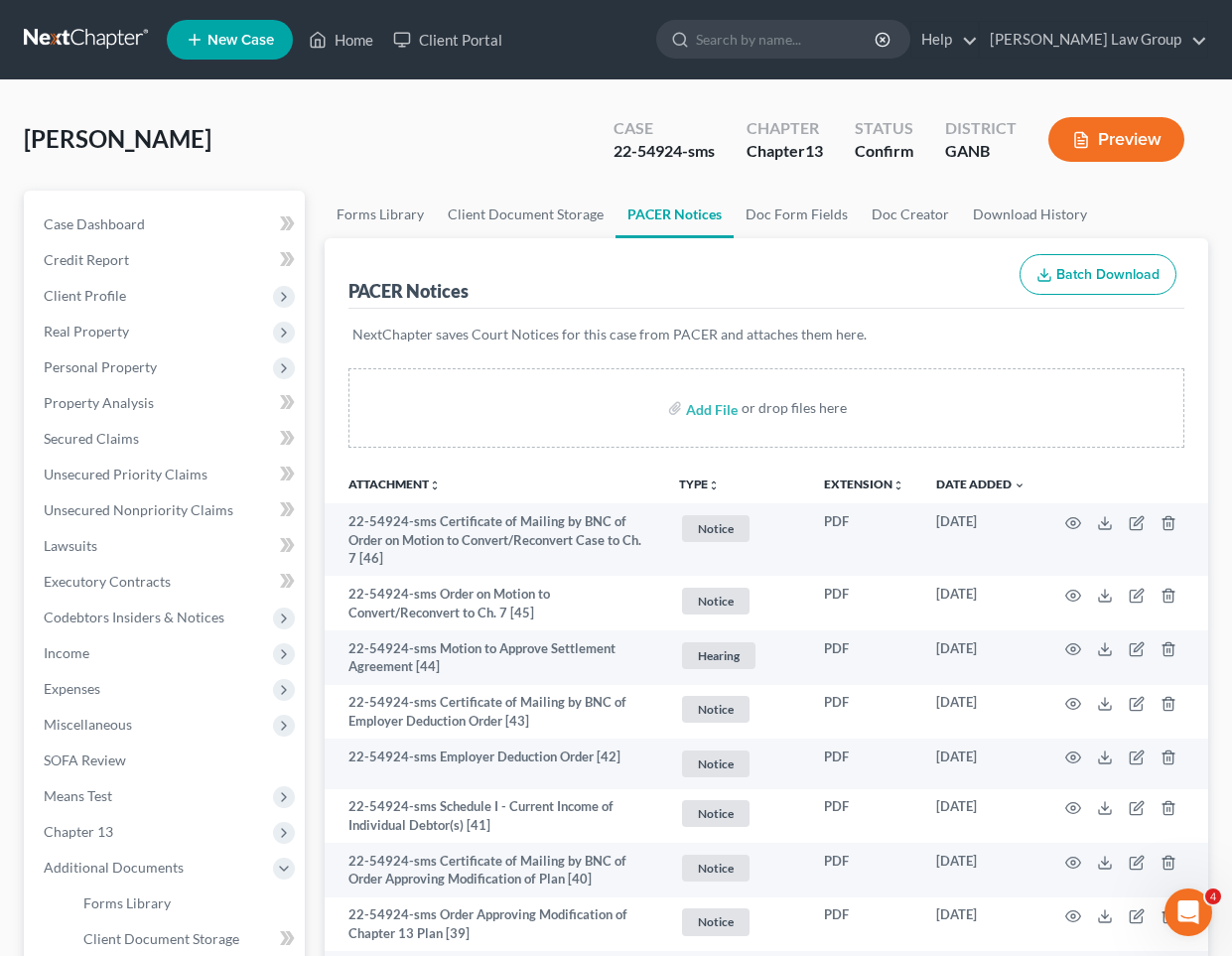 scroll, scrollTop: 0, scrollLeft: 0, axis: both 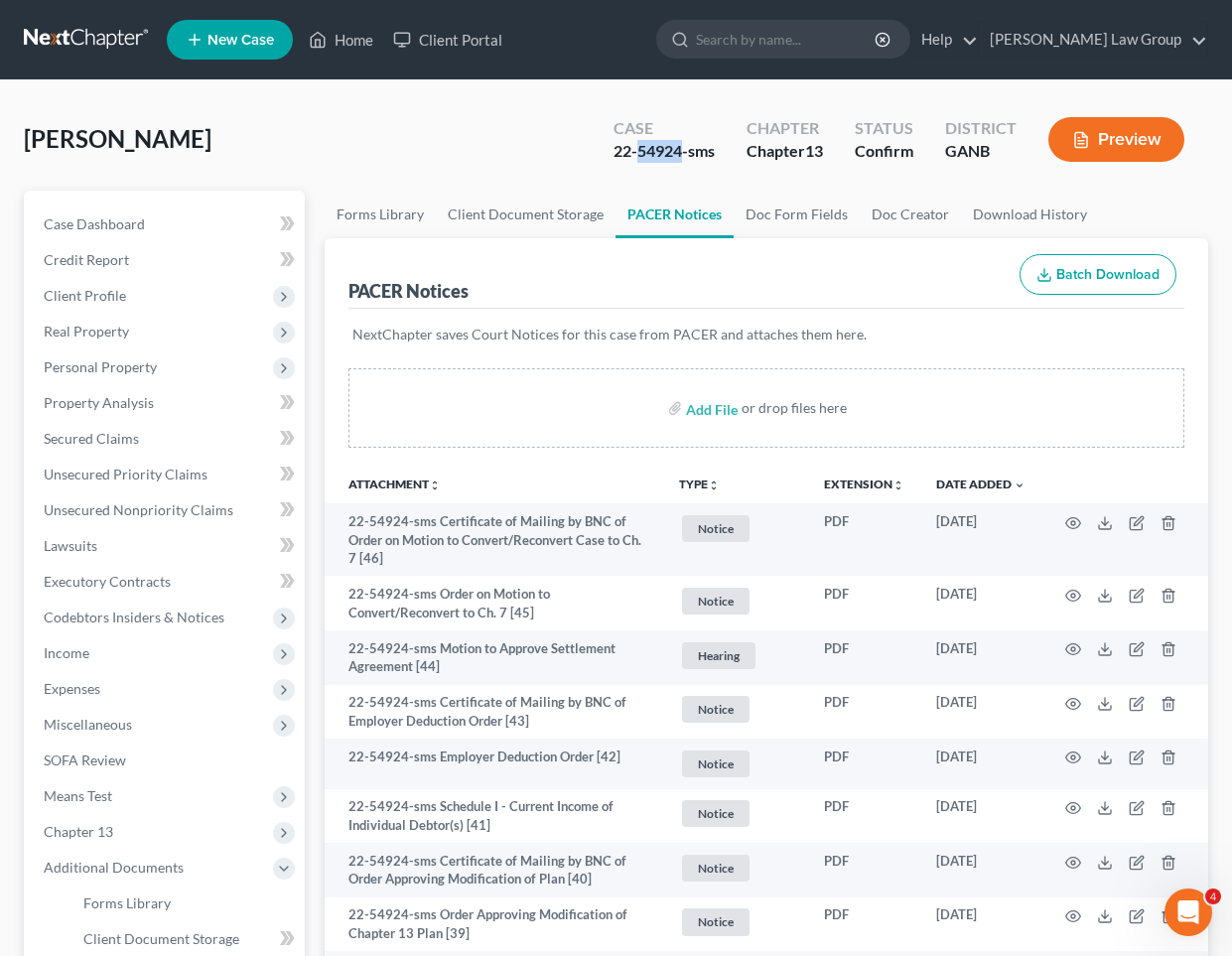 click on "22-54924-sms" at bounding box center [664, 151] 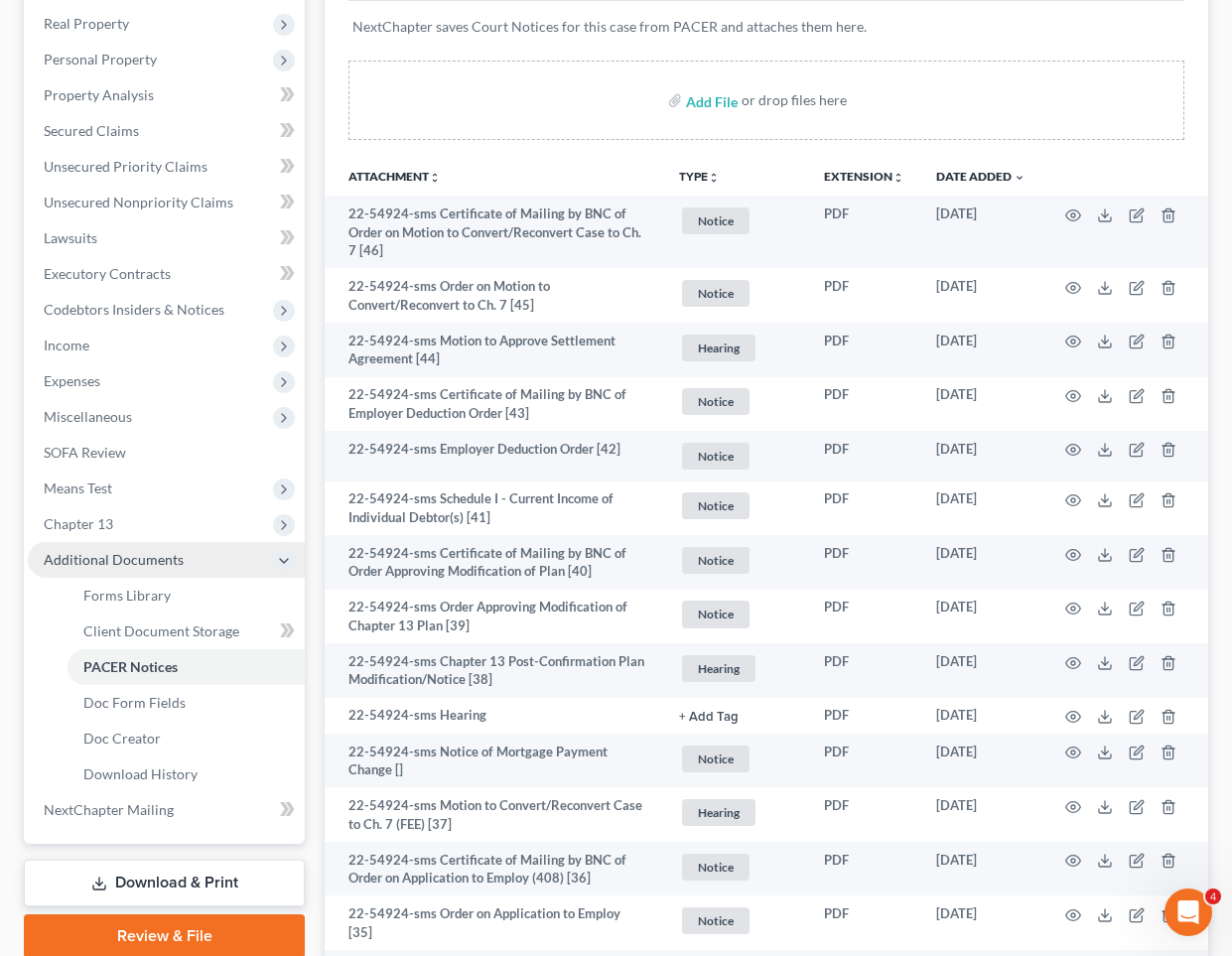 scroll, scrollTop: 328, scrollLeft: 0, axis: vertical 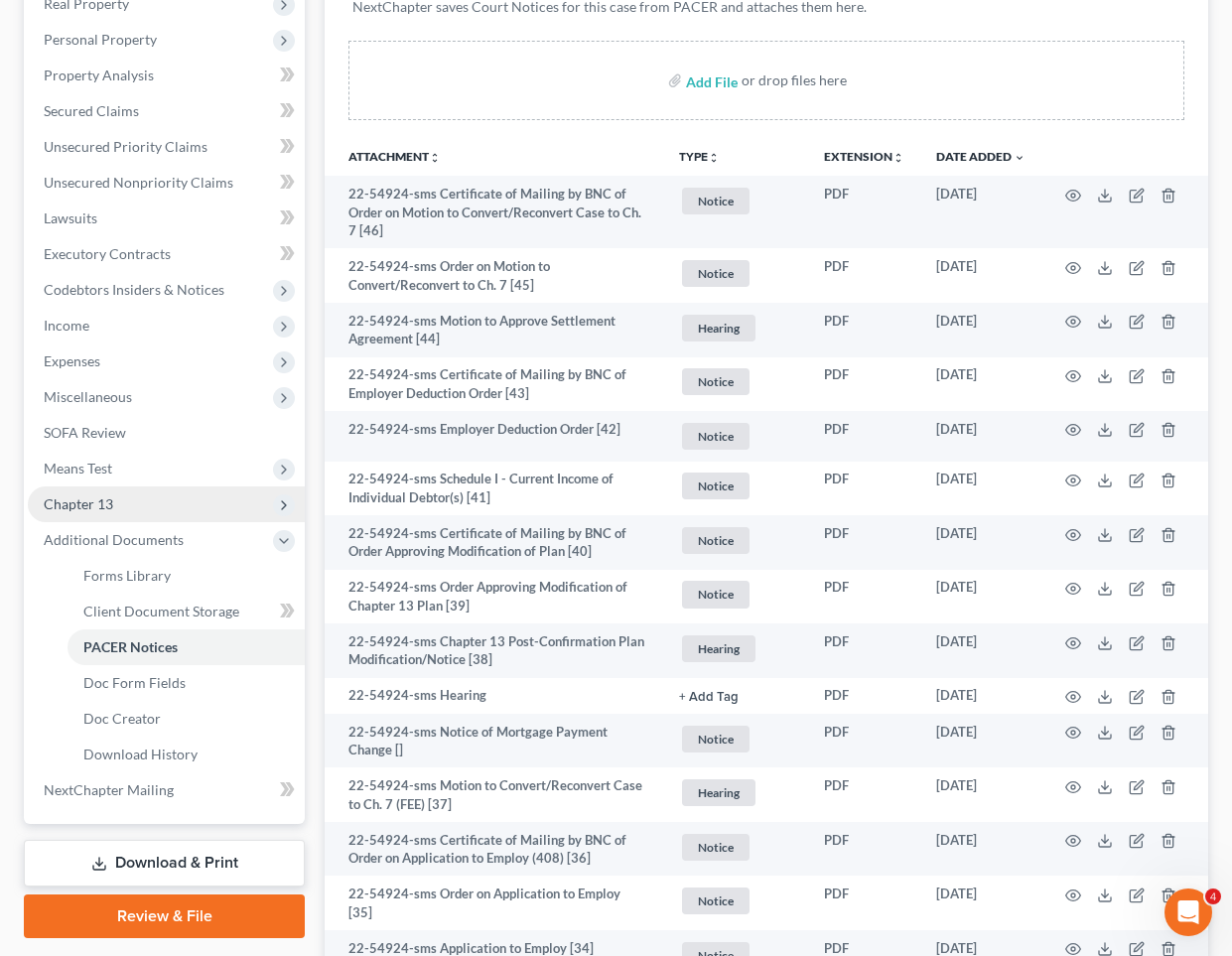 click on "Chapter 13" at bounding box center [166, 504] 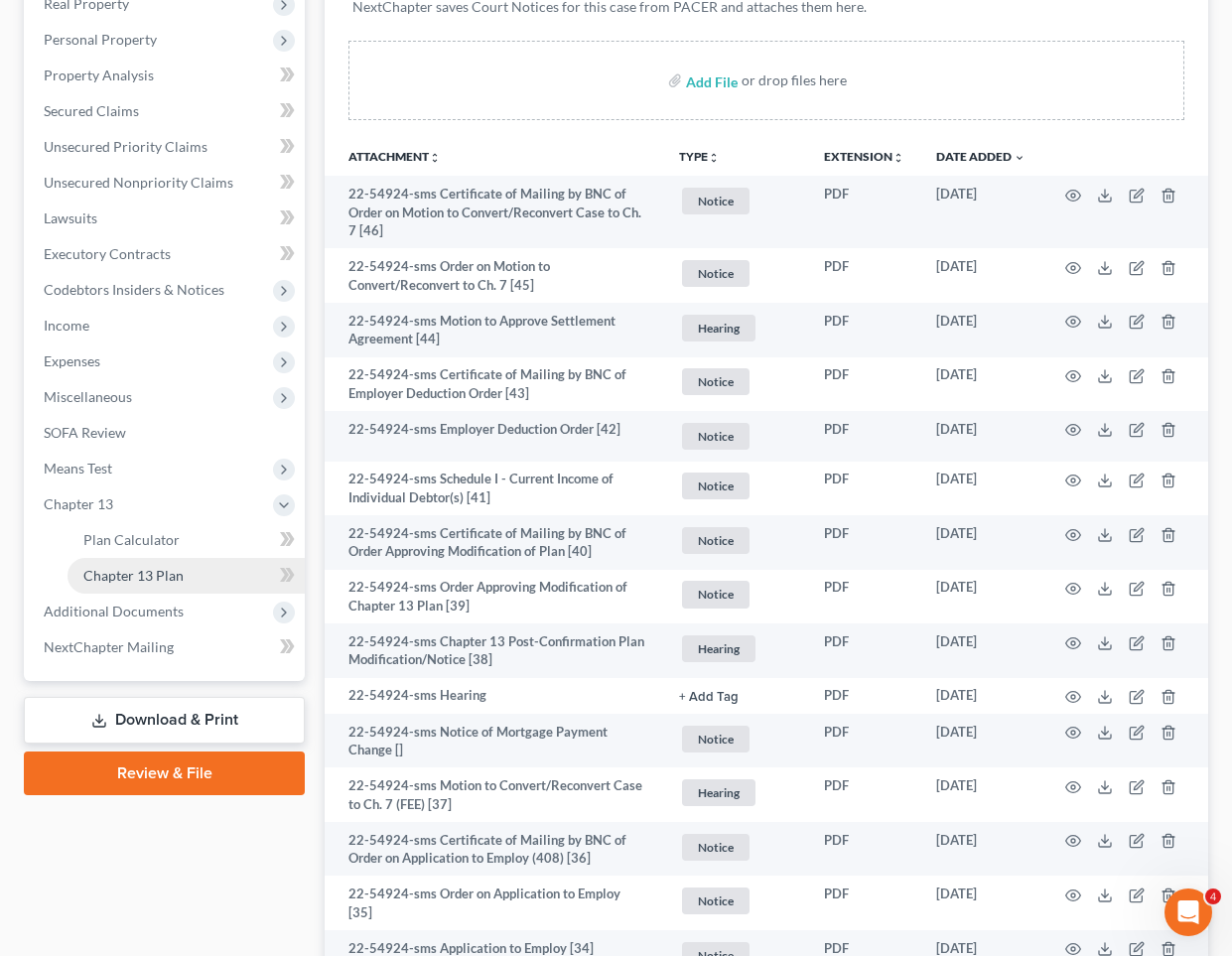 click on "Chapter 13 Plan" at bounding box center [133, 575] 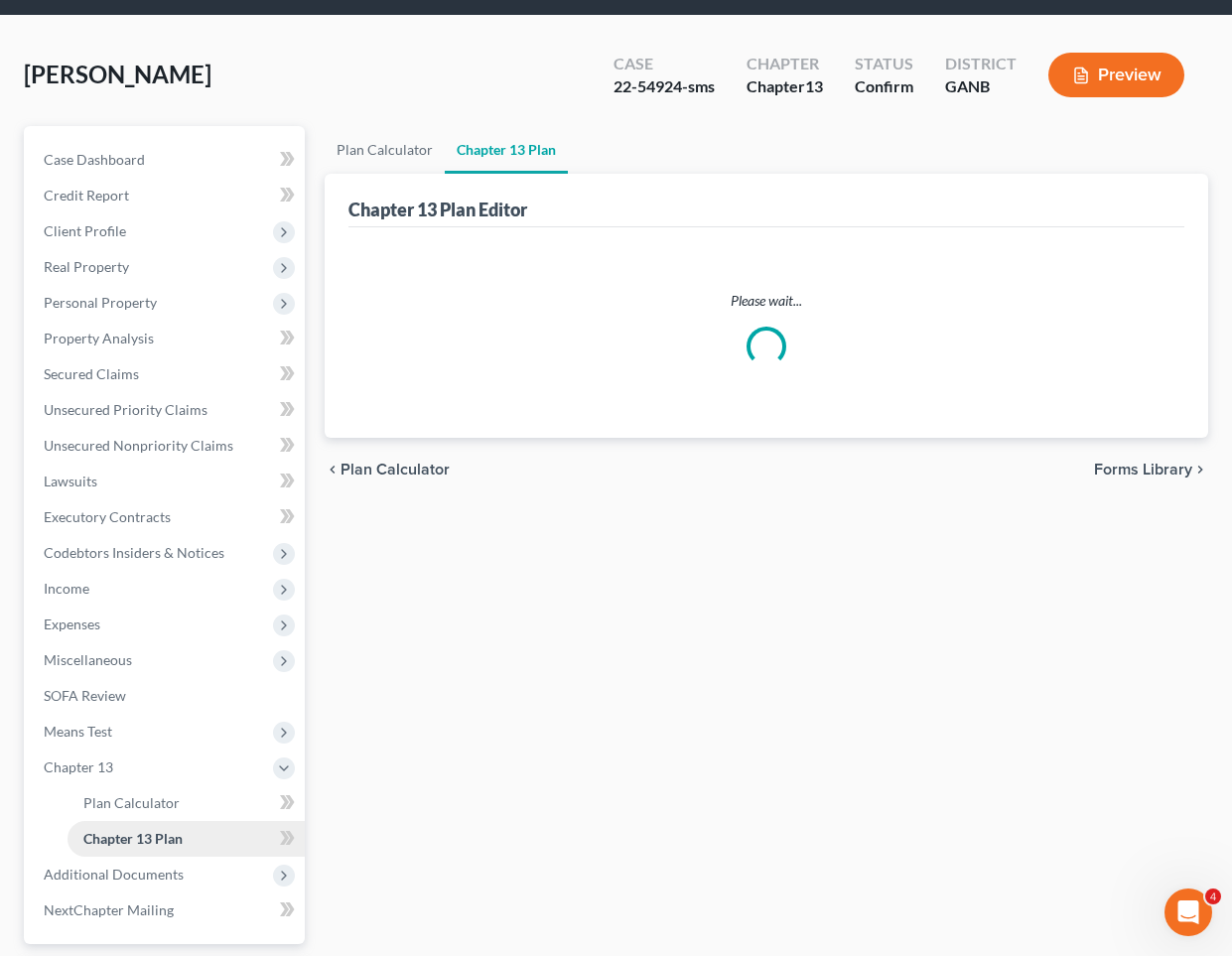 scroll, scrollTop: 0, scrollLeft: 0, axis: both 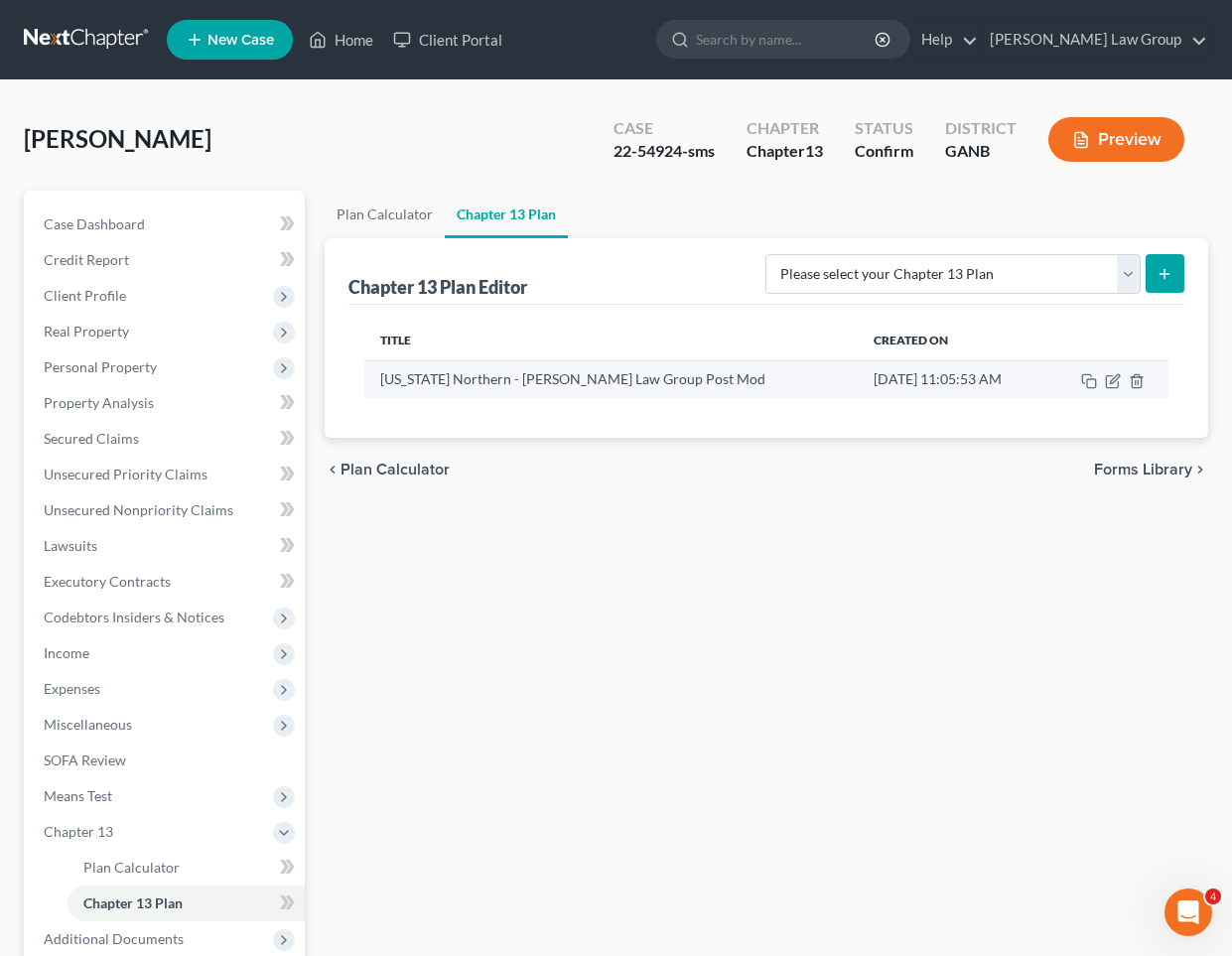 click at bounding box center [1107, 379] 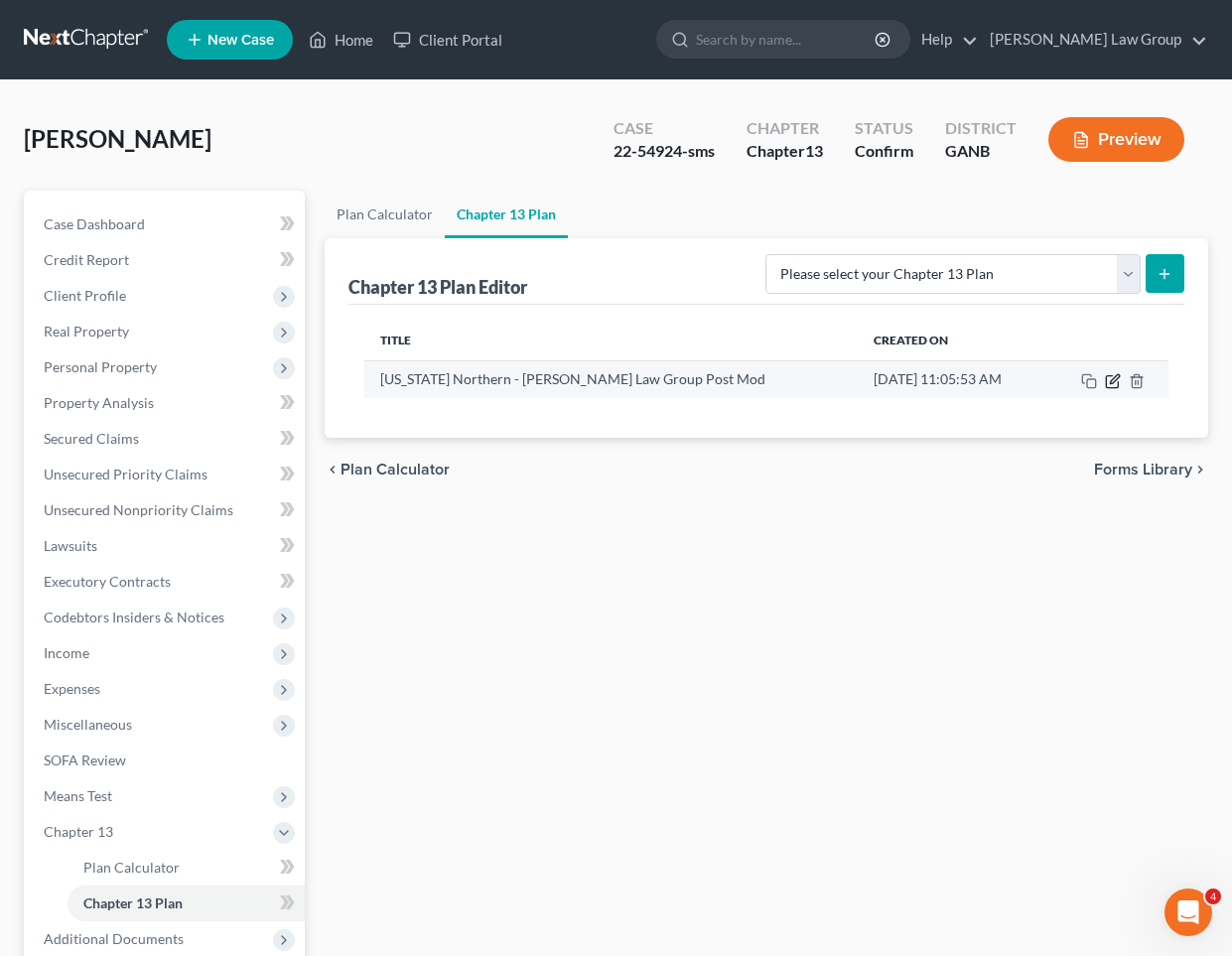 click 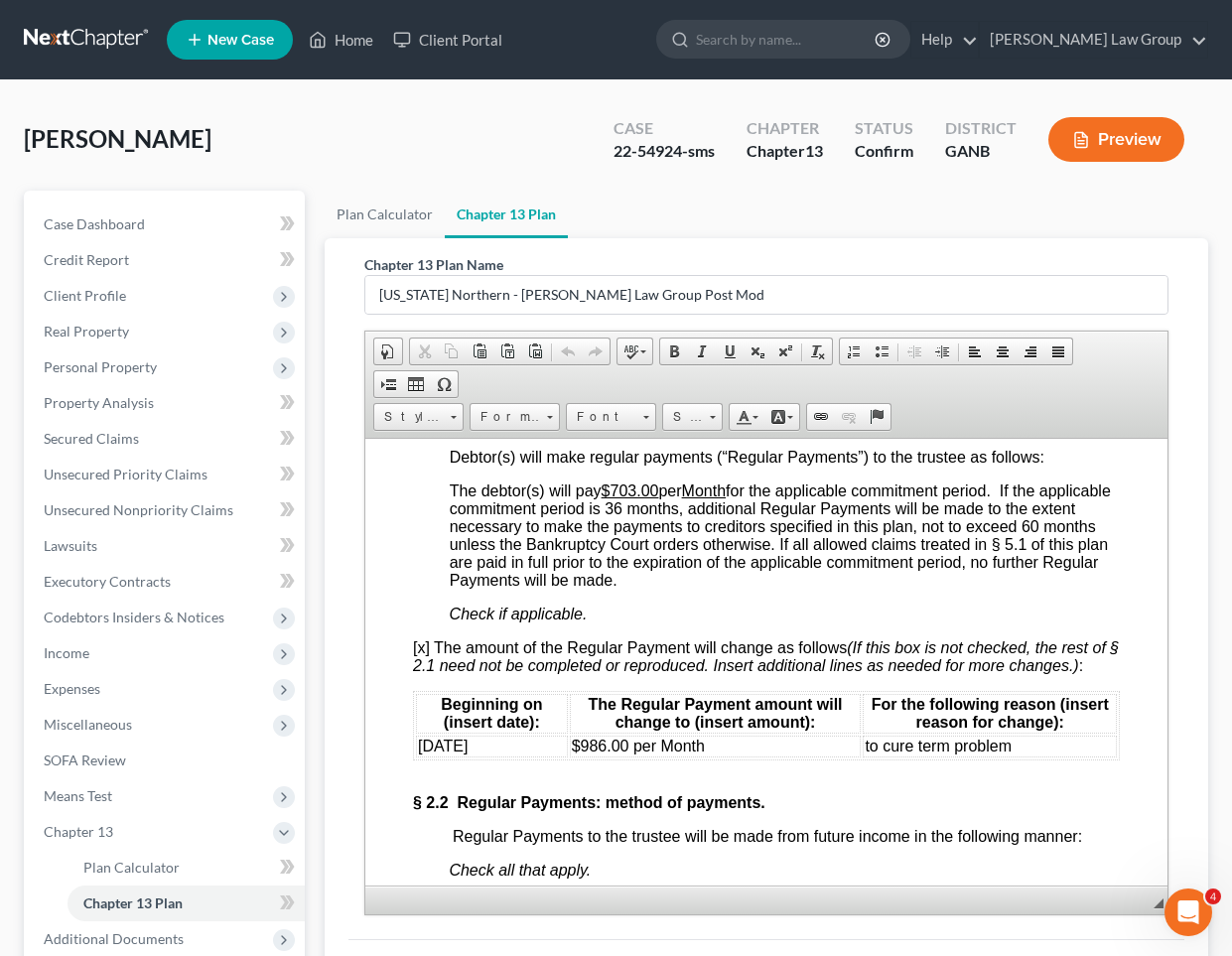 scroll, scrollTop: 2018, scrollLeft: 2, axis: both 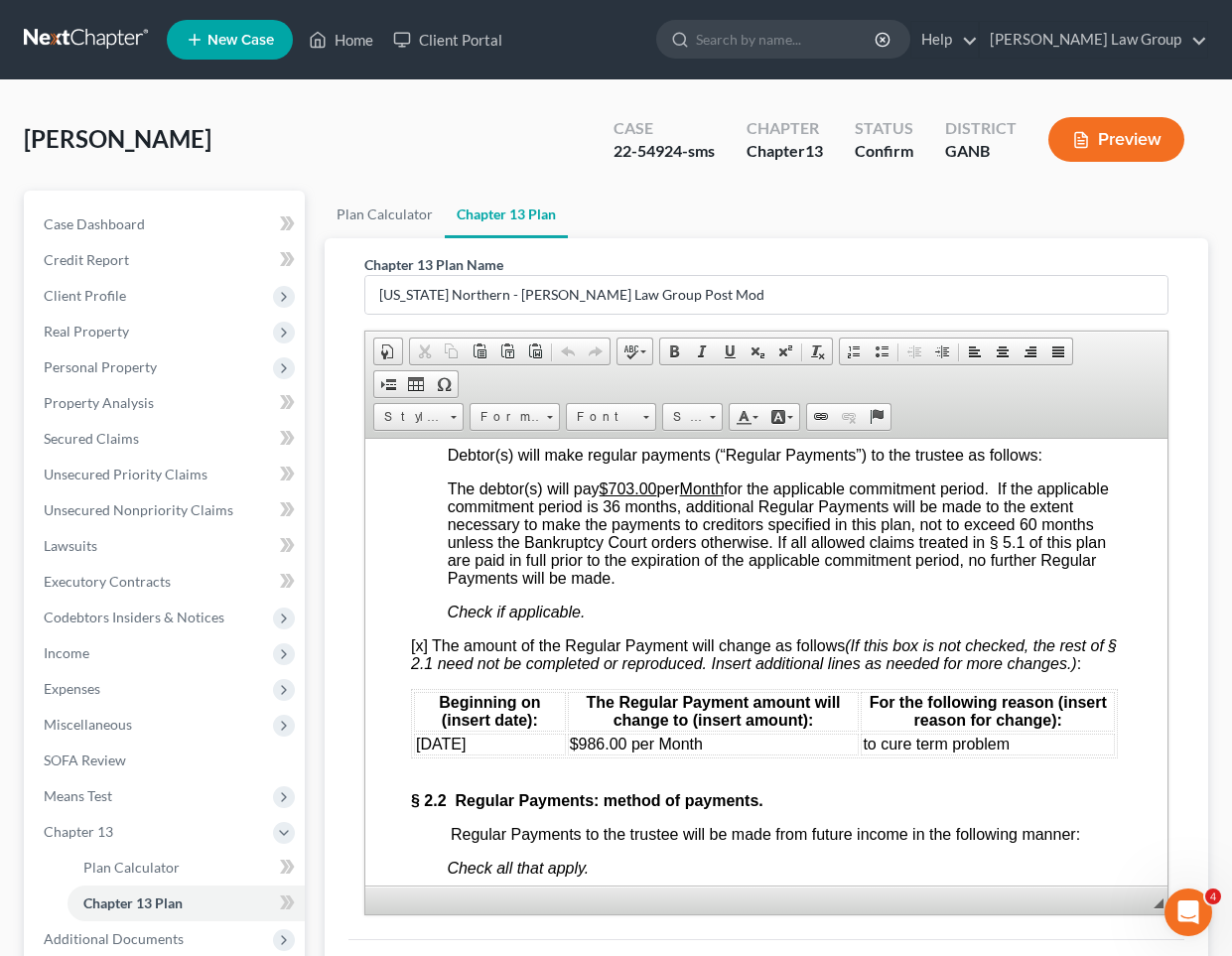 click on "[DATE]" at bounding box center (489, 744) 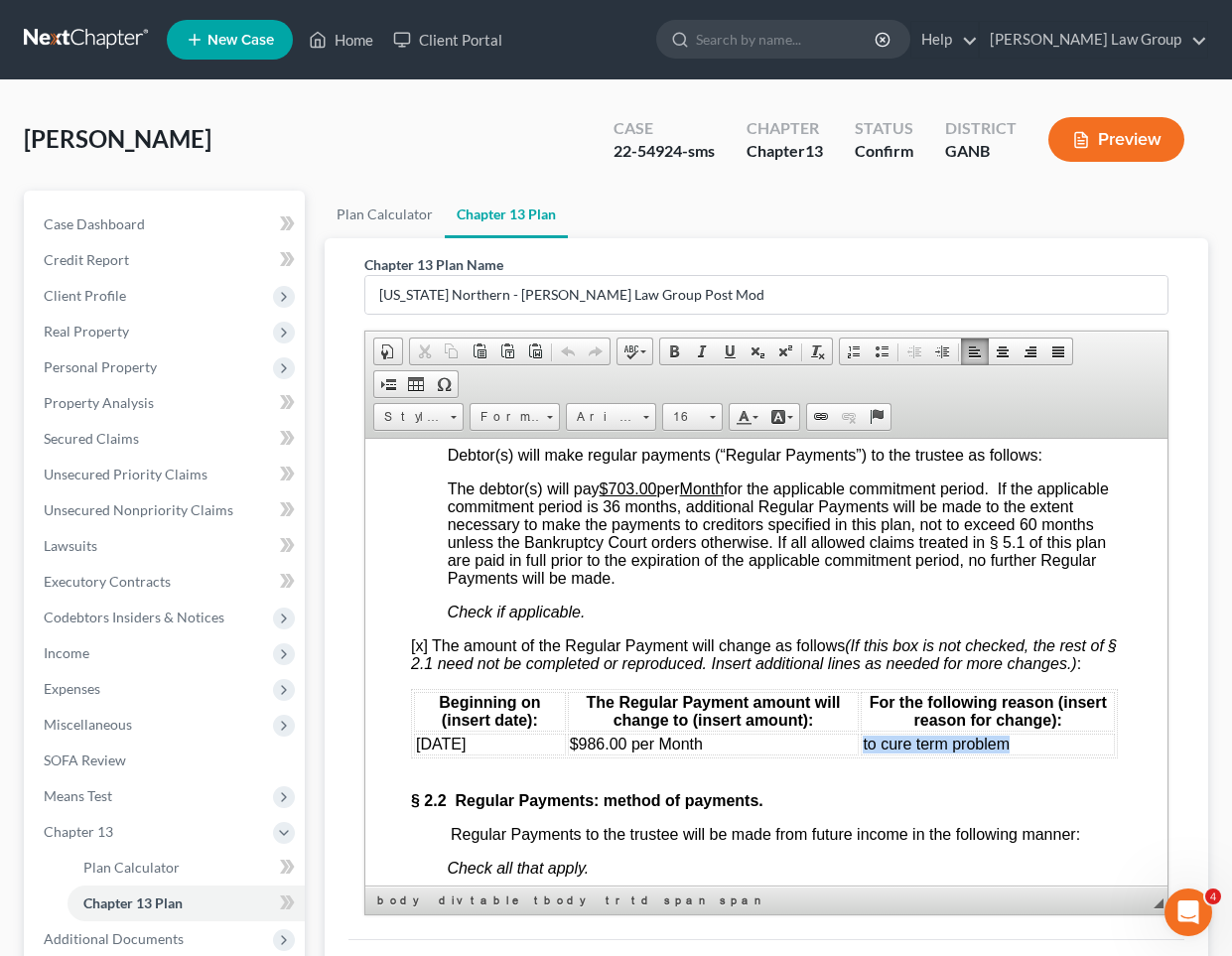 drag, startPoint x: 1000, startPoint y: 761, endPoint x: 849, endPoint y: 759, distance: 151.01324 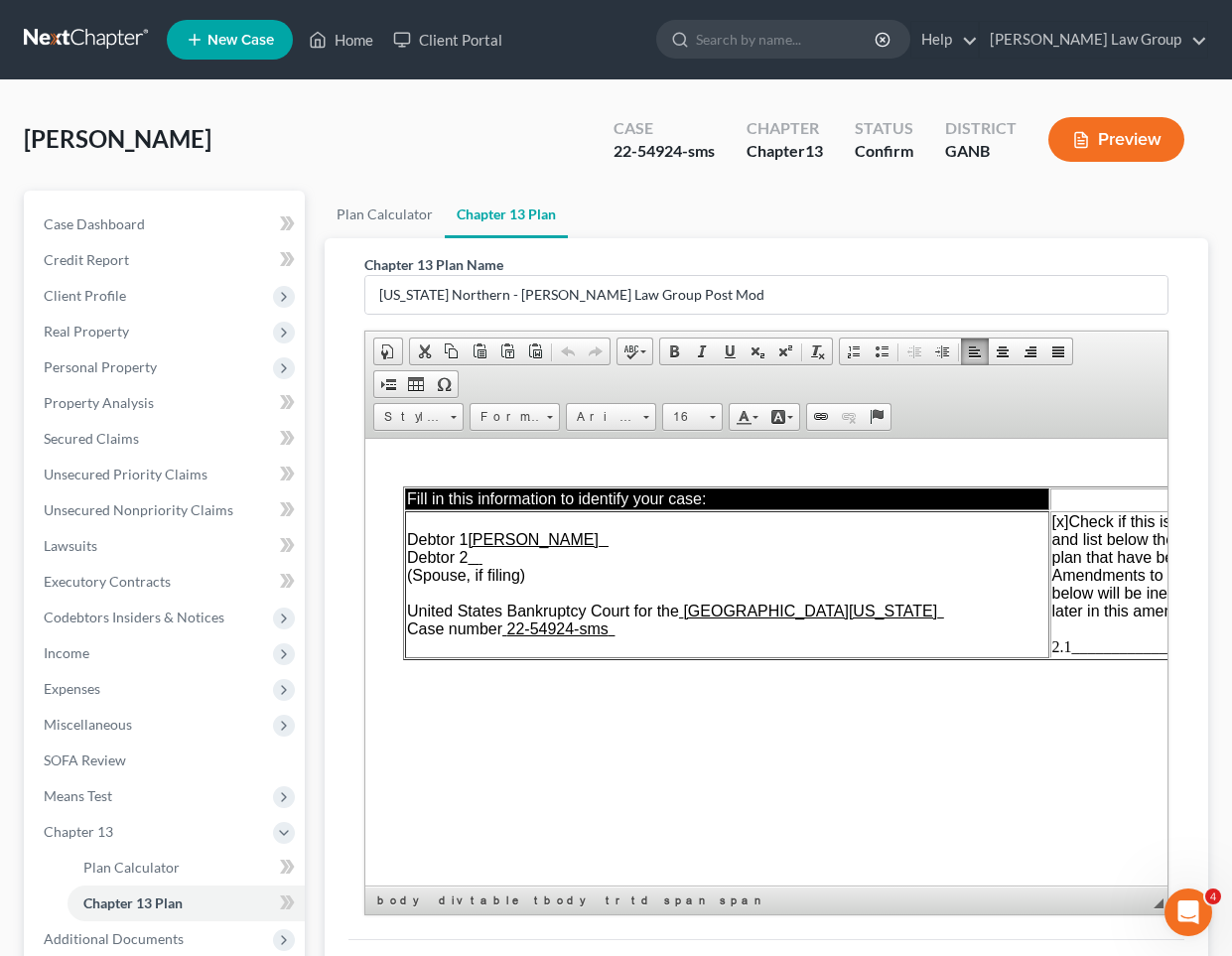 scroll, scrollTop: 0, scrollLeft: 10, axis: horizontal 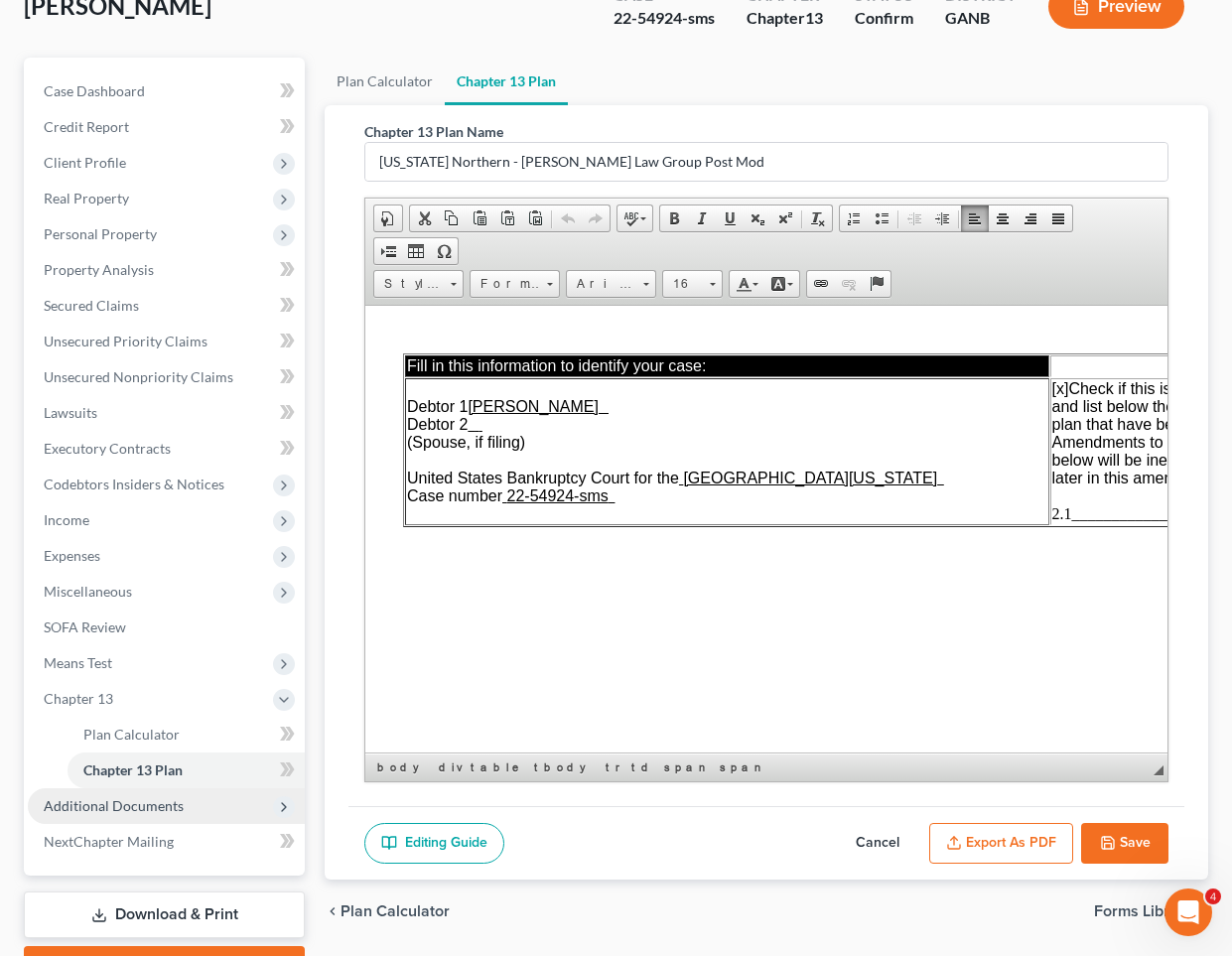 click on "Additional Documents" at bounding box center (113, 805) 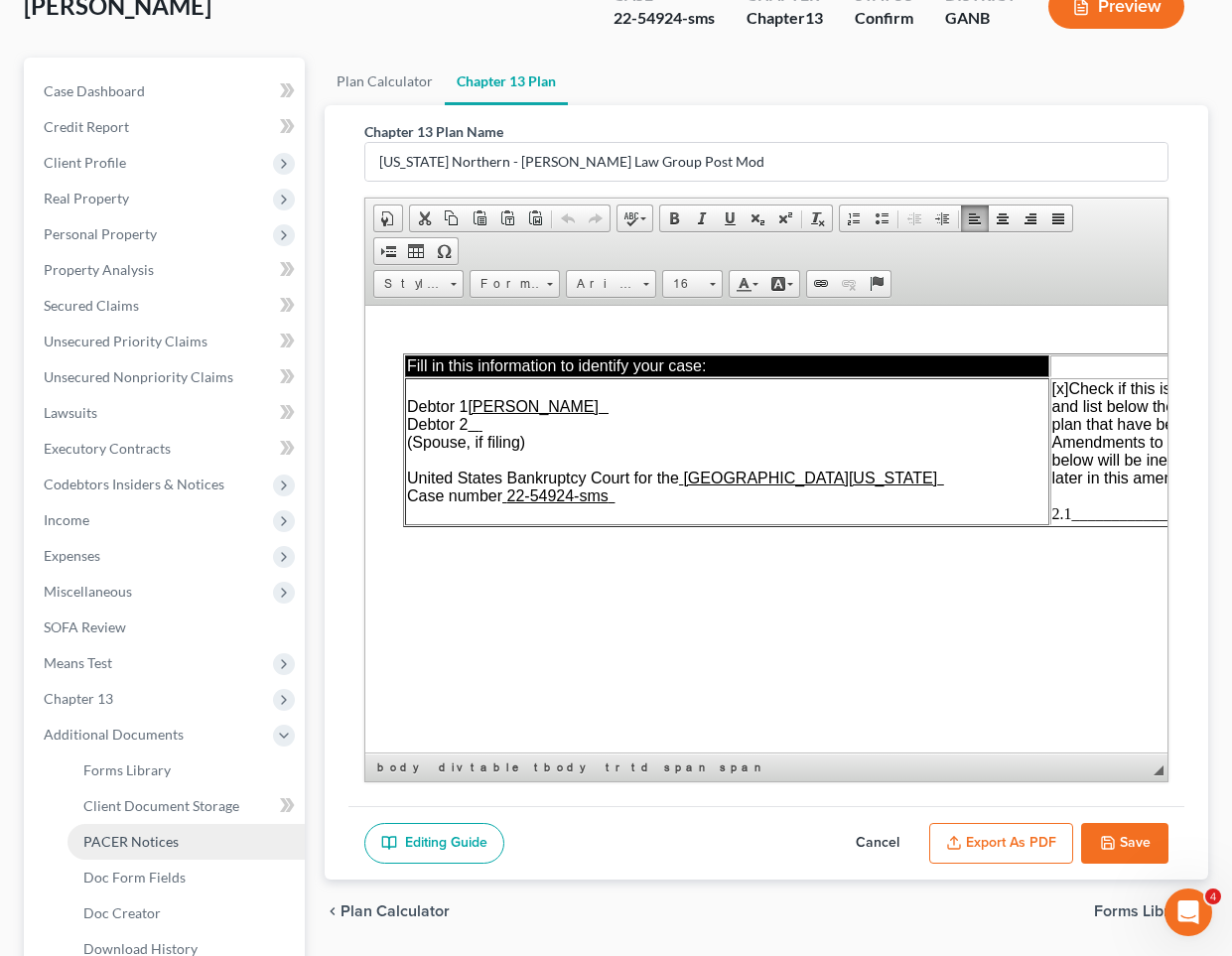 click on "PACER Notices" at bounding box center [131, 841] 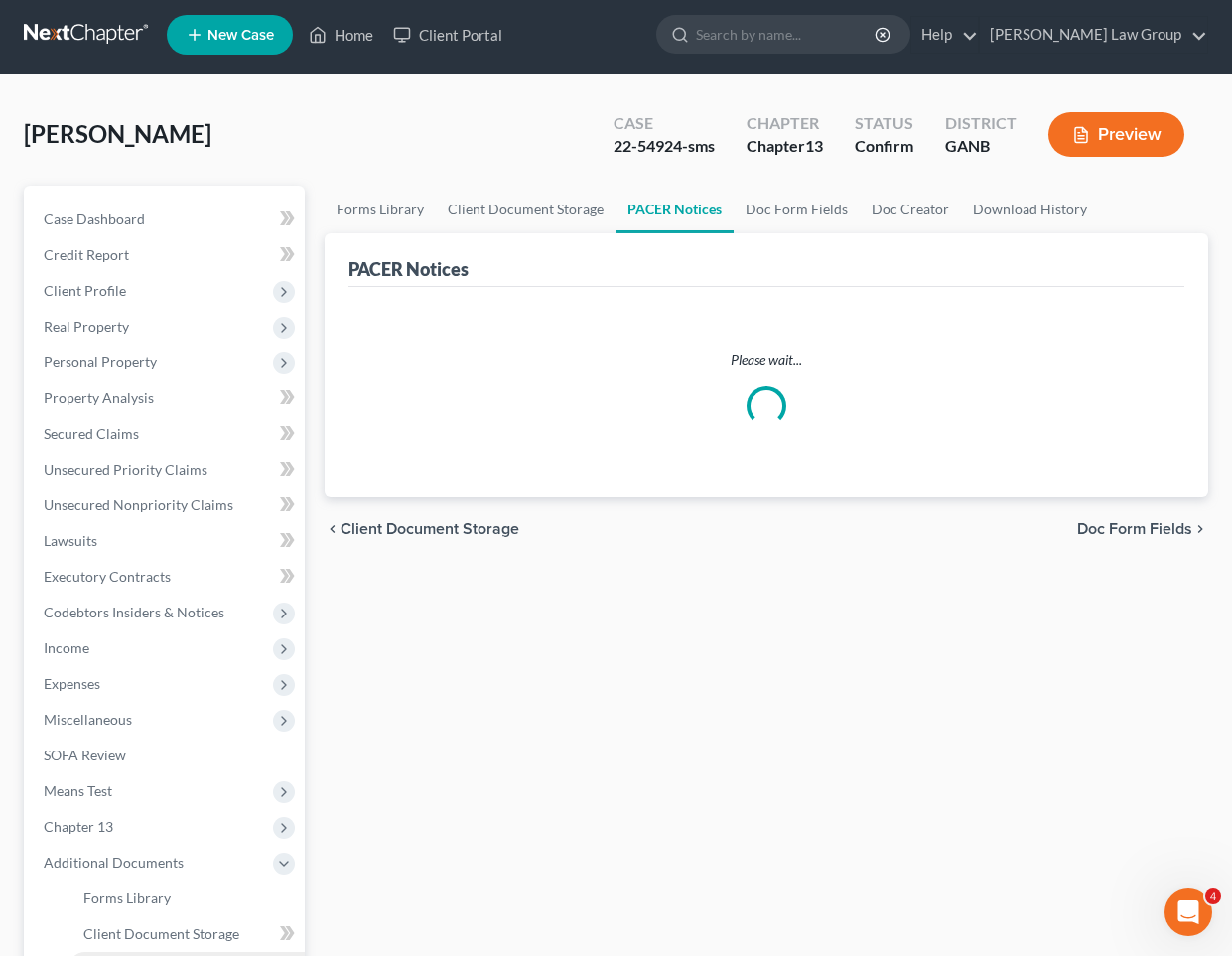 scroll, scrollTop: 0, scrollLeft: 0, axis: both 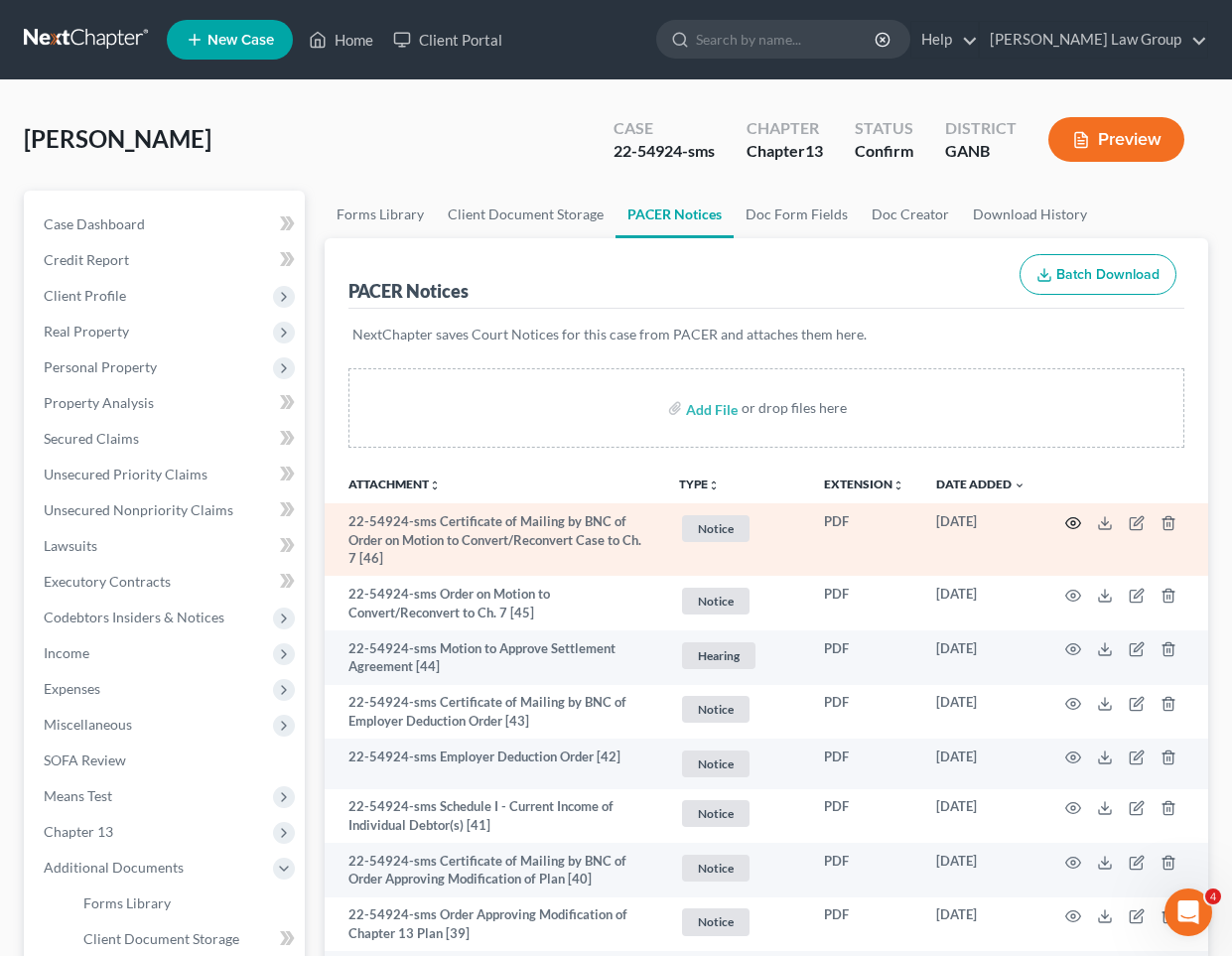 click 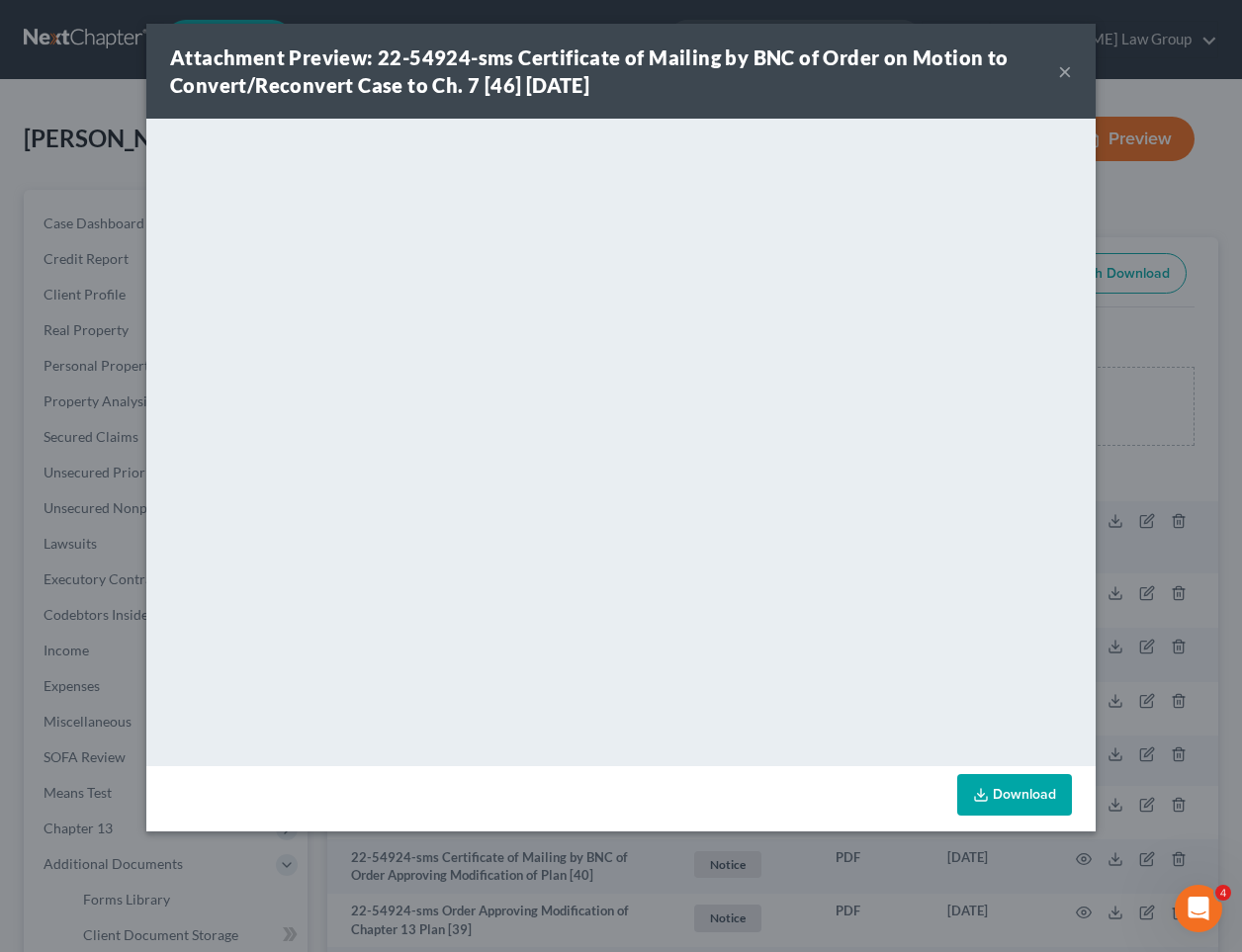 click on "×" at bounding box center [1065, 71] 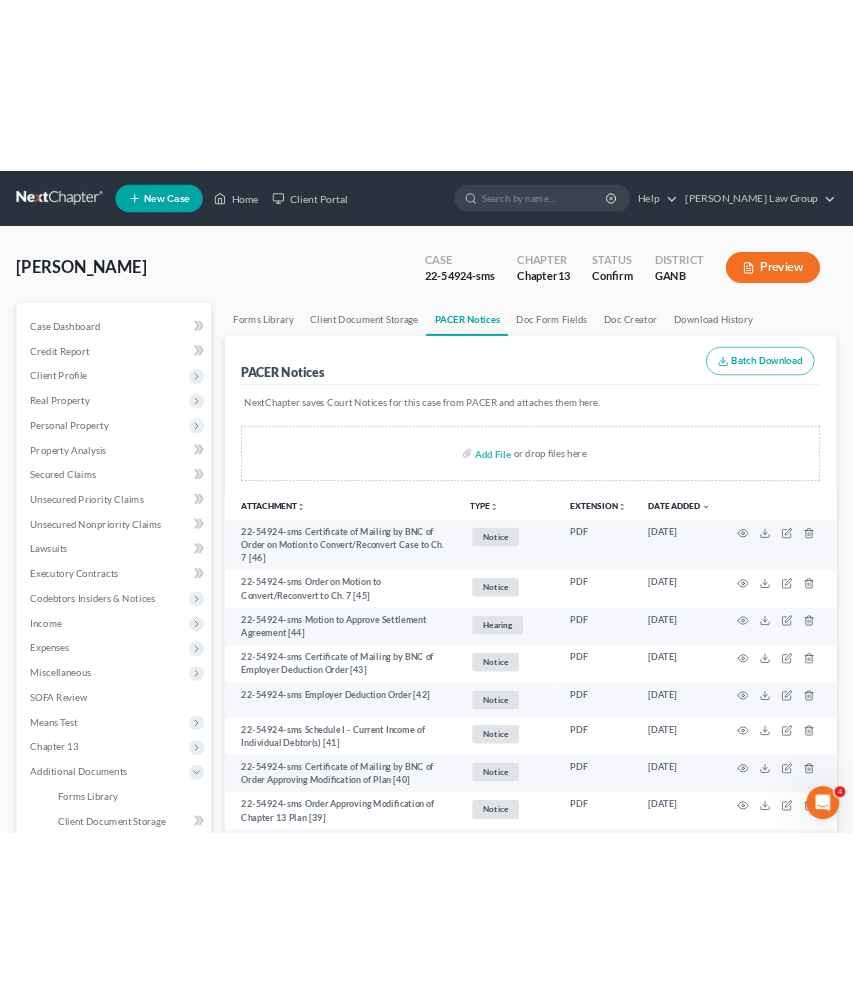 scroll, scrollTop: 0, scrollLeft: 0, axis: both 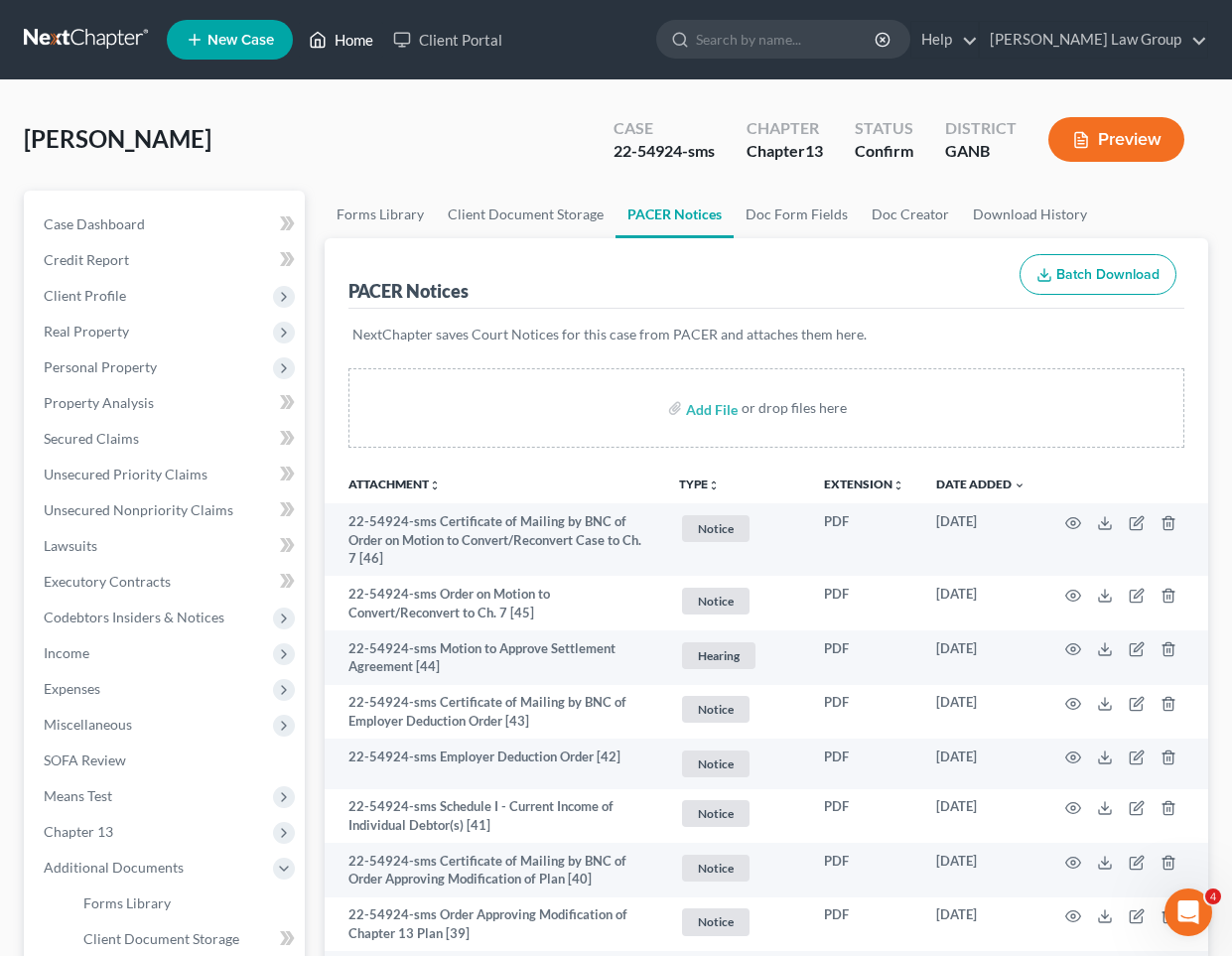 click on "Home" at bounding box center (341, 40) 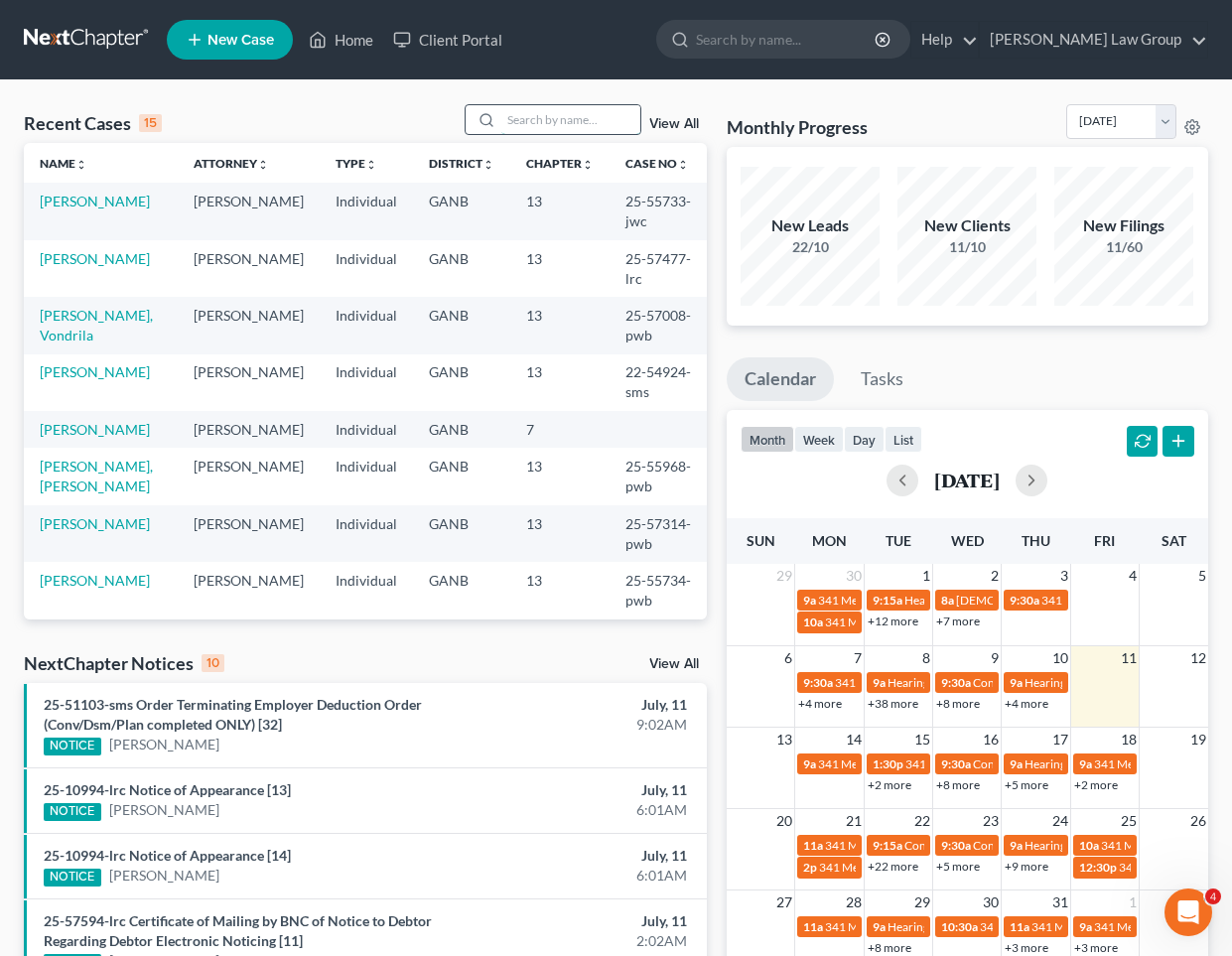 click at bounding box center (571, 119) 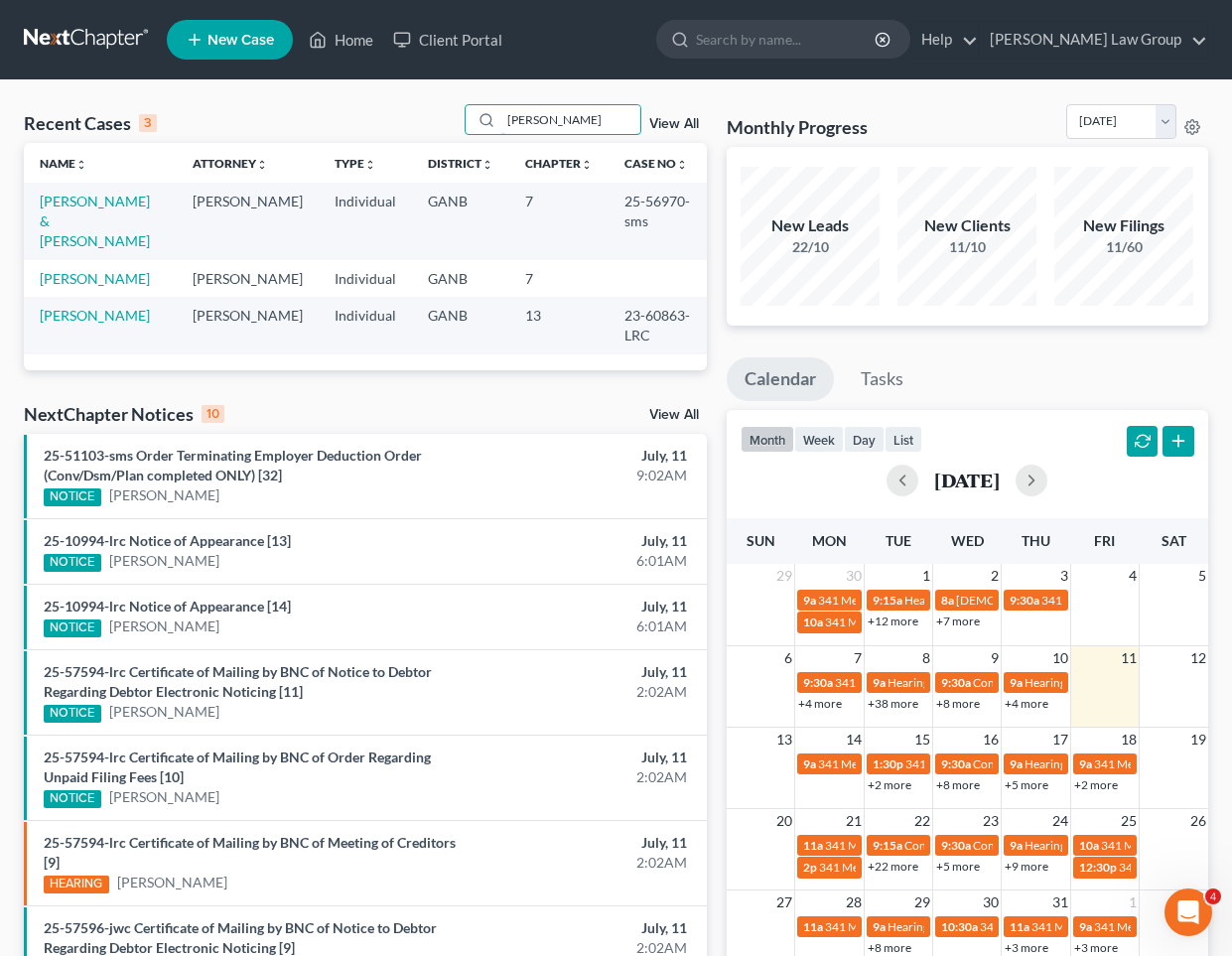 type on "[PERSON_NAME]" 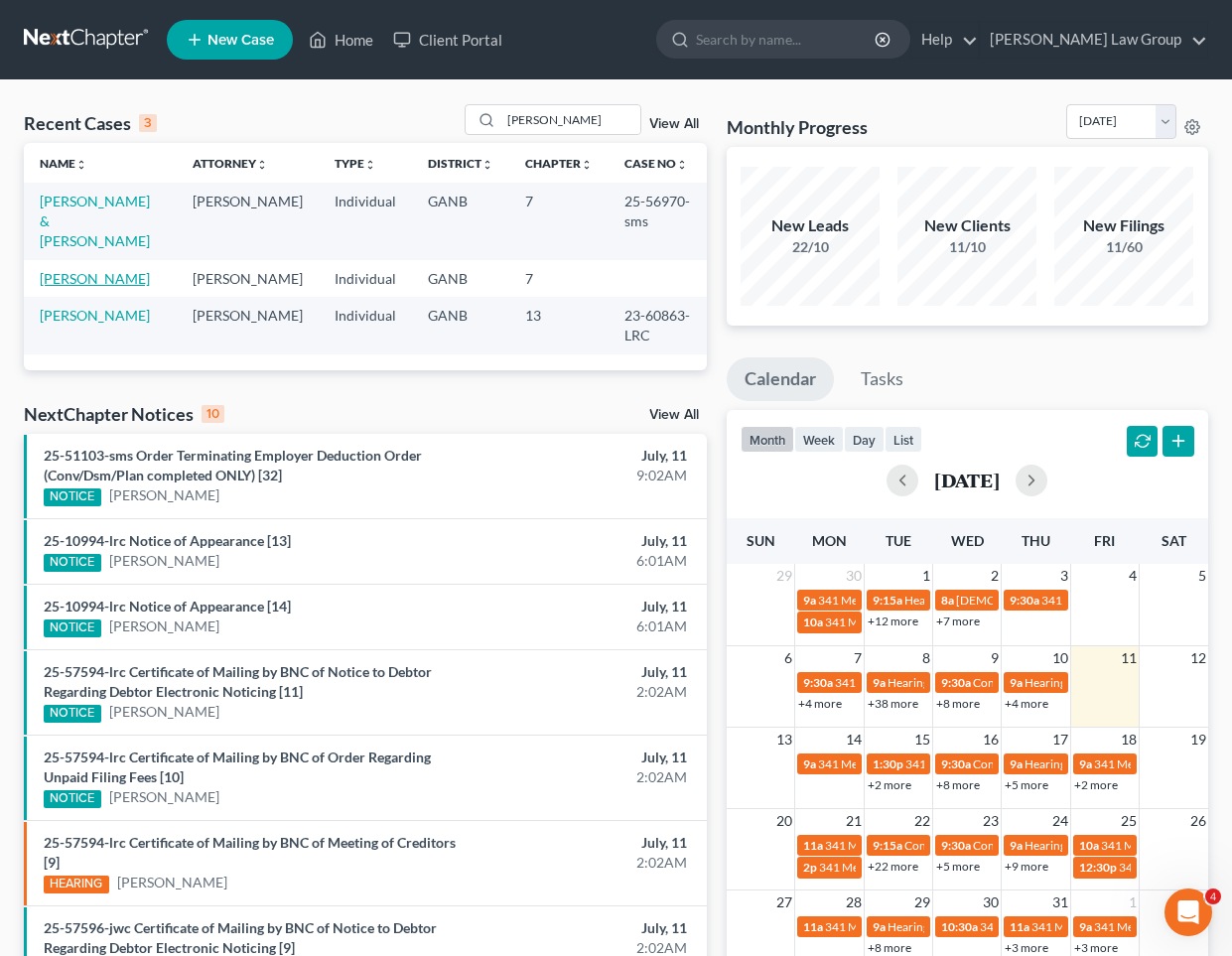 drag, startPoint x: 492, startPoint y: 143, endPoint x: 106, endPoint y: 278, distance: 408.9266 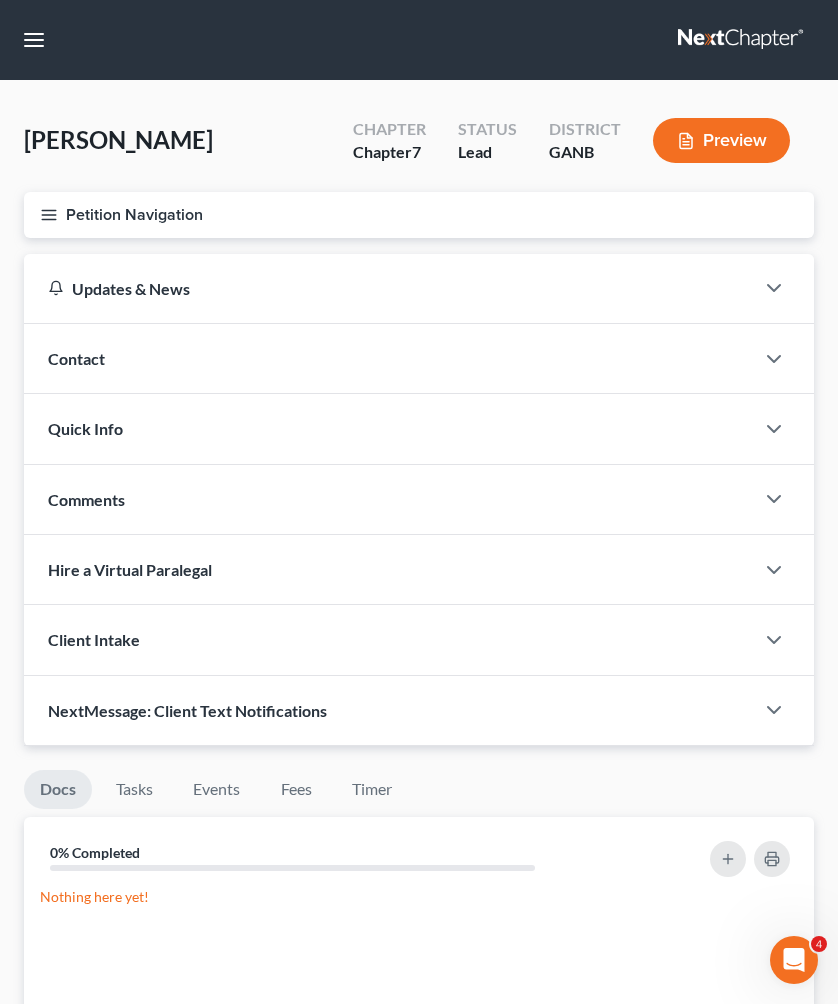 click on "Petition Navigation" at bounding box center (419, 215) 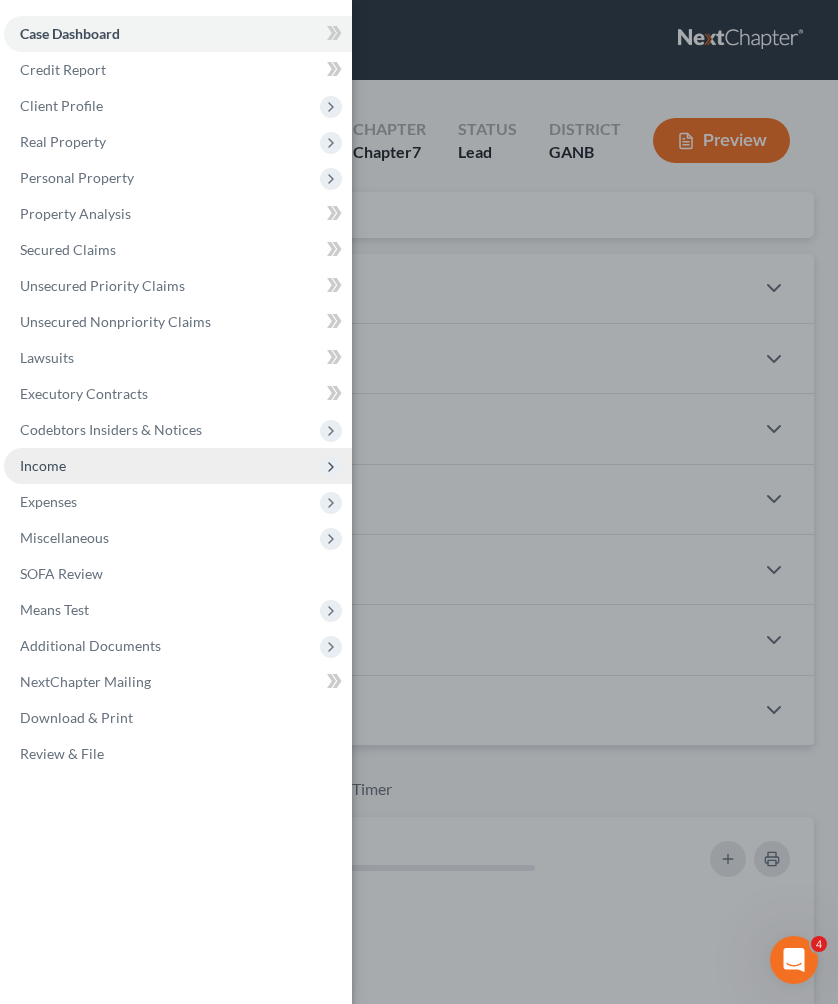 click on "Income" at bounding box center (178, 466) 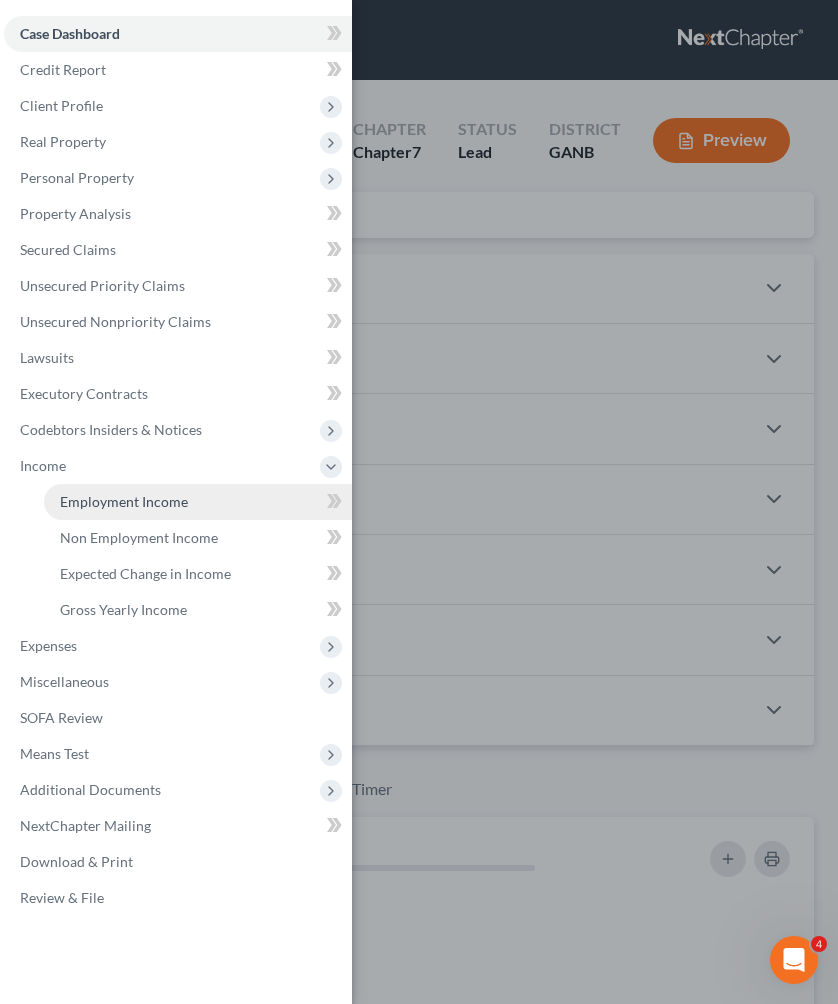 click on "Employment Income" at bounding box center (124, 501) 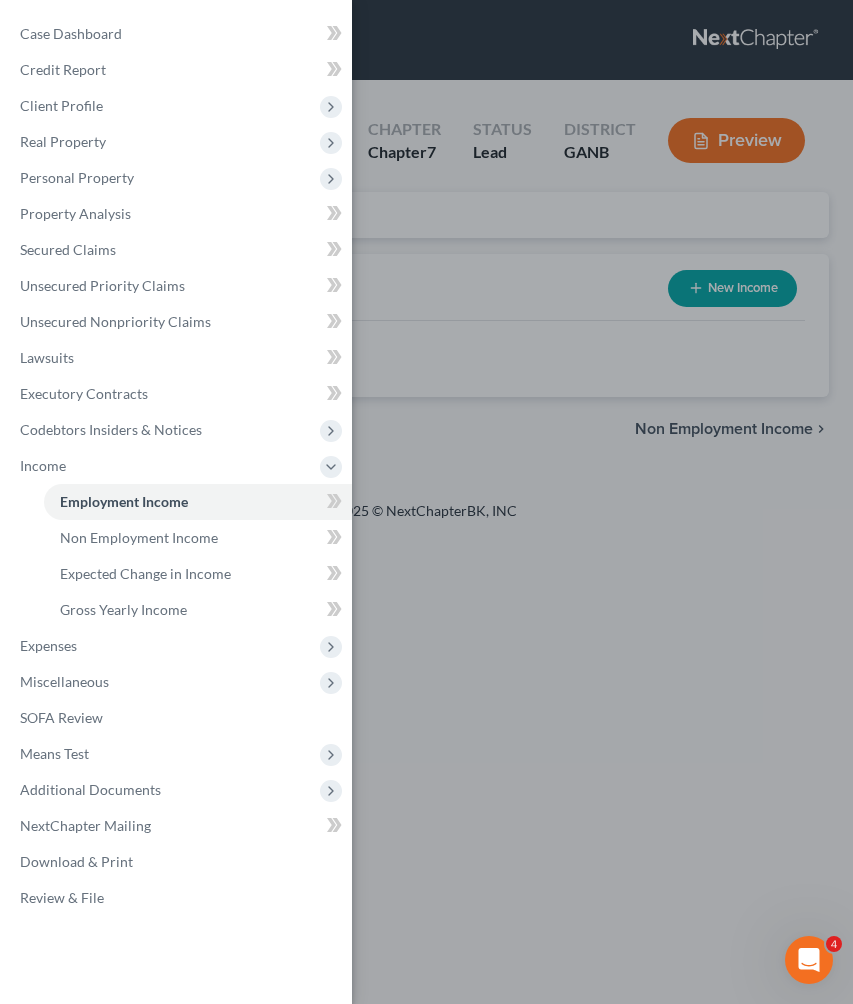 click on "Case Dashboard
Payments
Invoices
Payments
Payments
Credit Report
Client Profile" at bounding box center (426, 502) 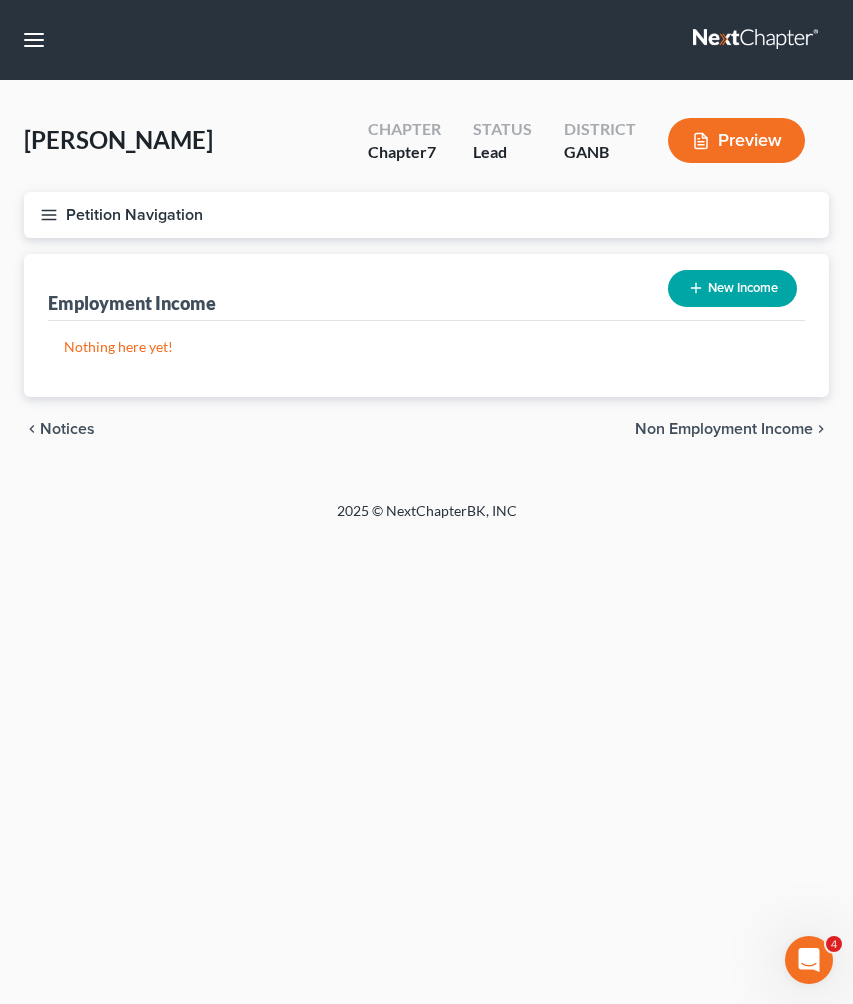 click 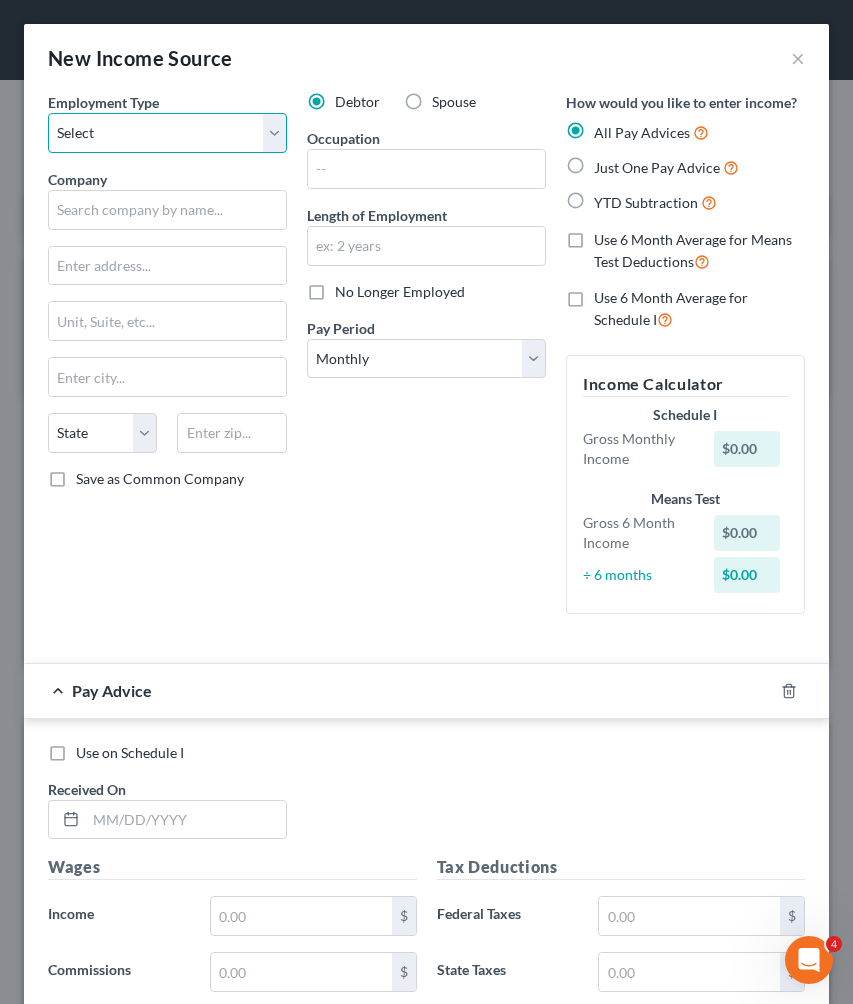 select on "0" 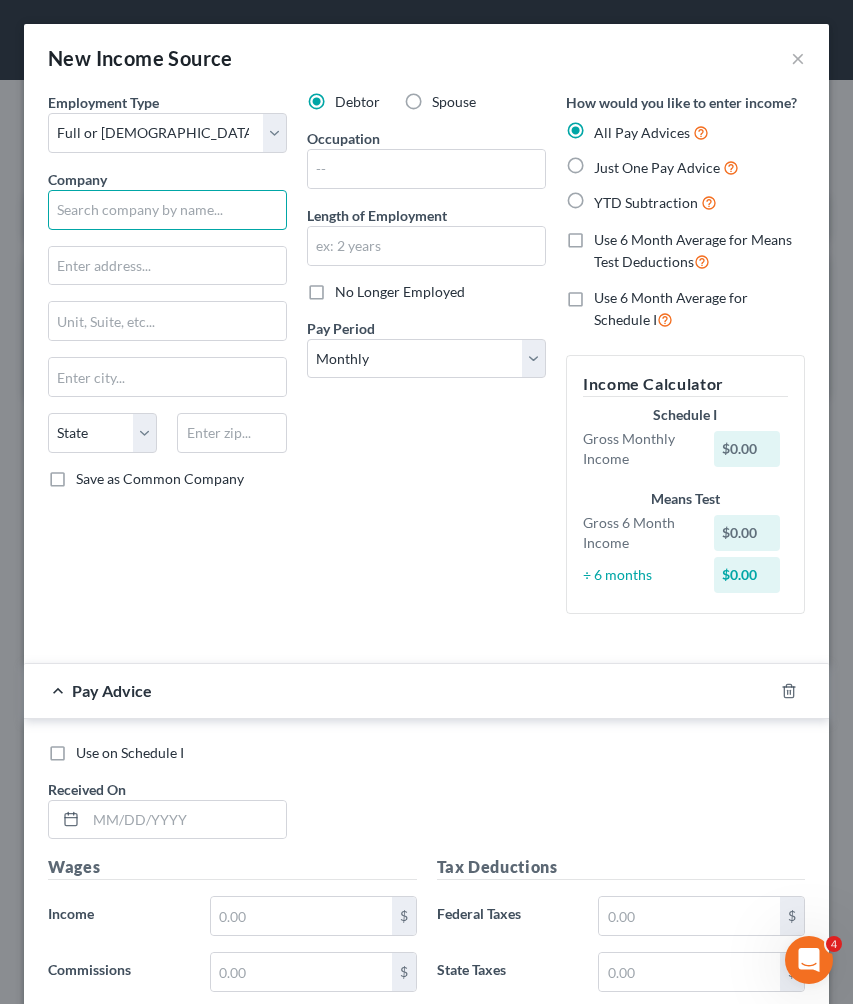 click at bounding box center (167, 210) 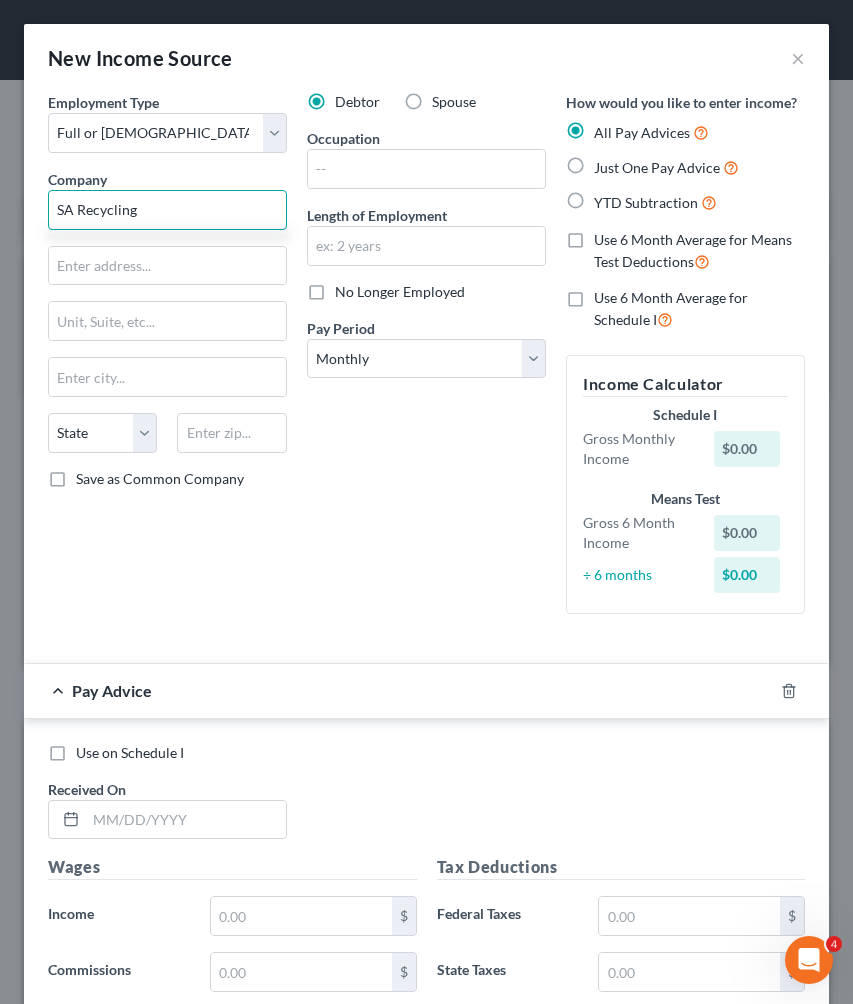 type on "SA Recycling" 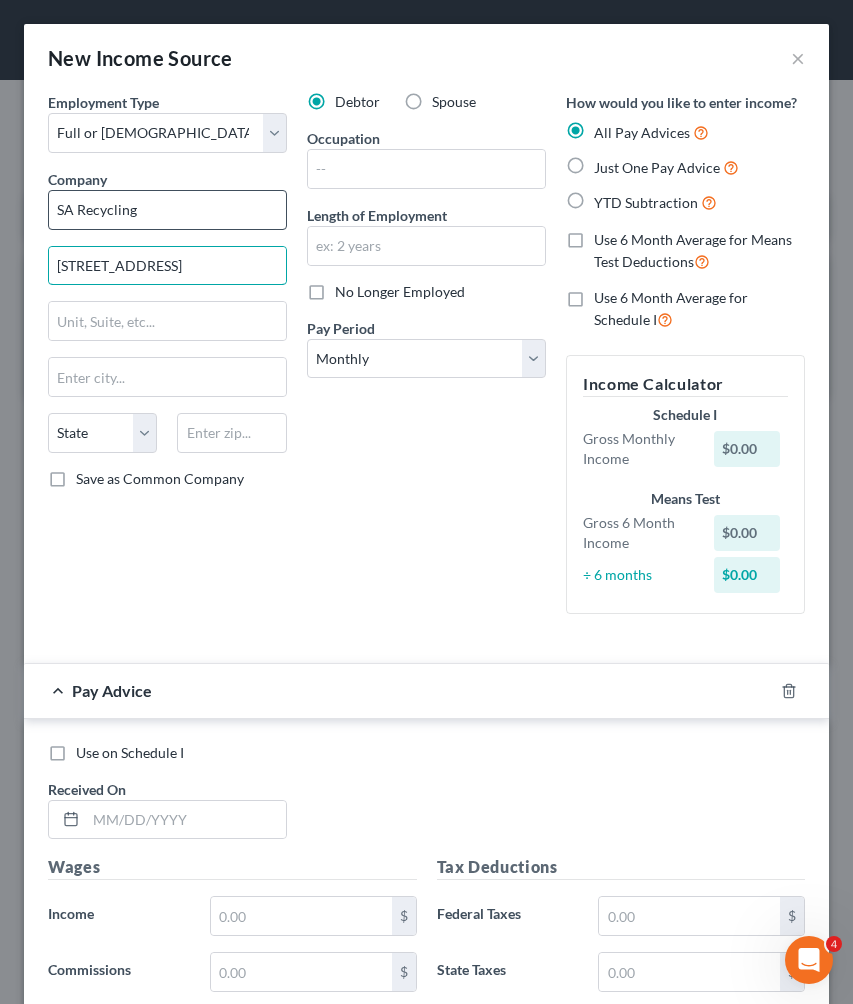 type on "[STREET_ADDRESS]" 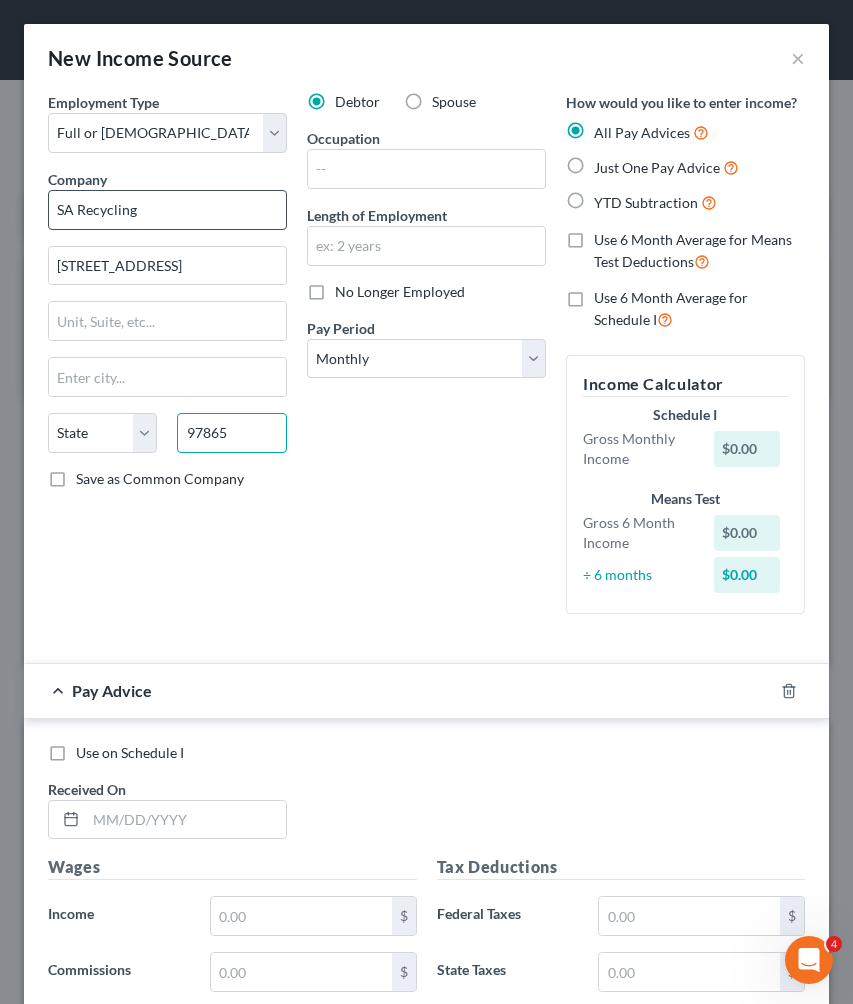 type on "97865" 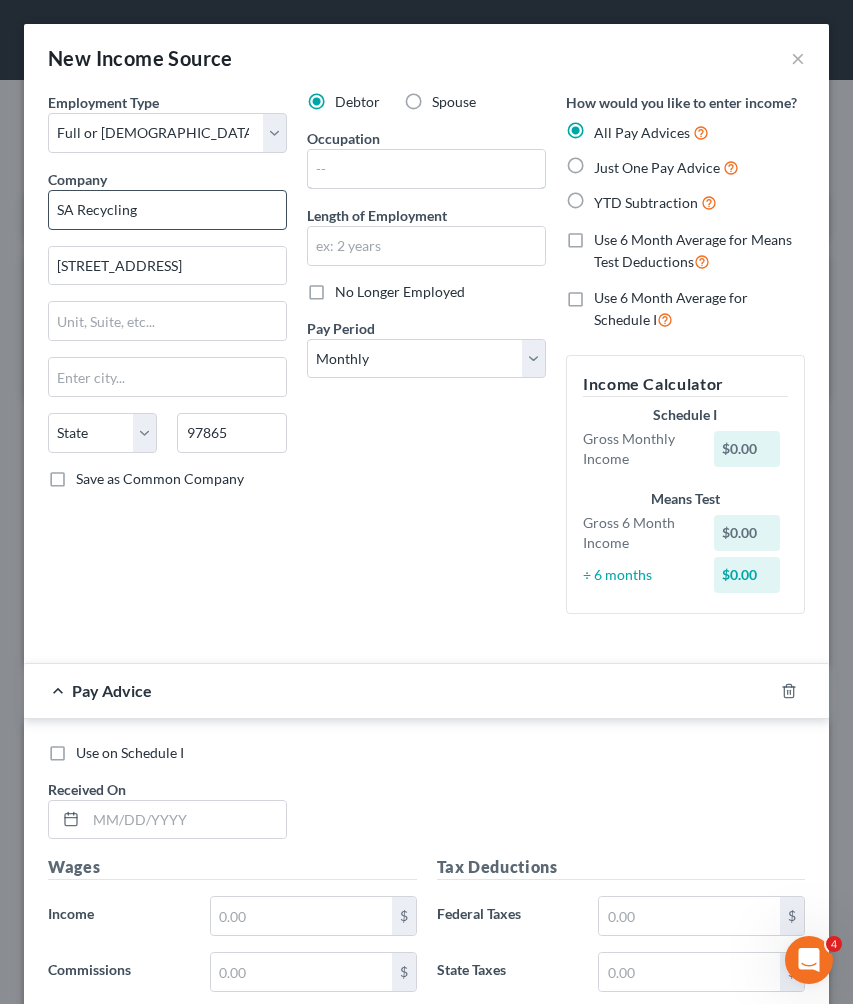type on "[GEOGRAPHIC_DATA][PERSON_NAME]" 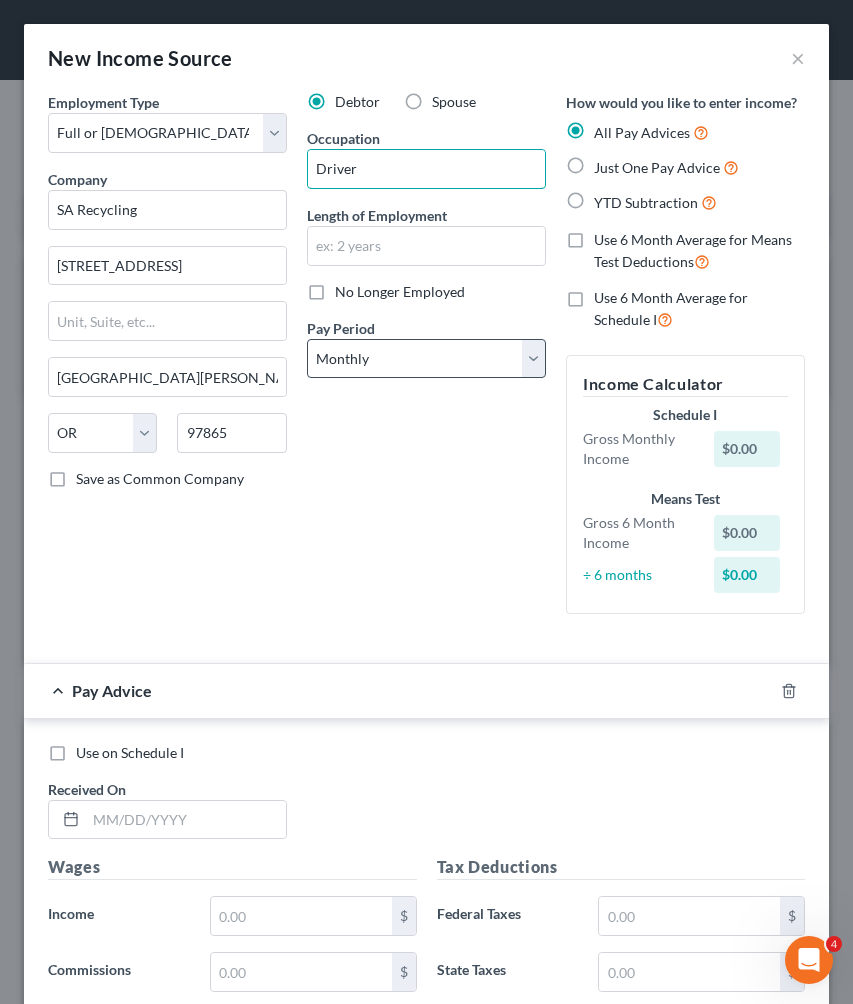 type on "Driver" 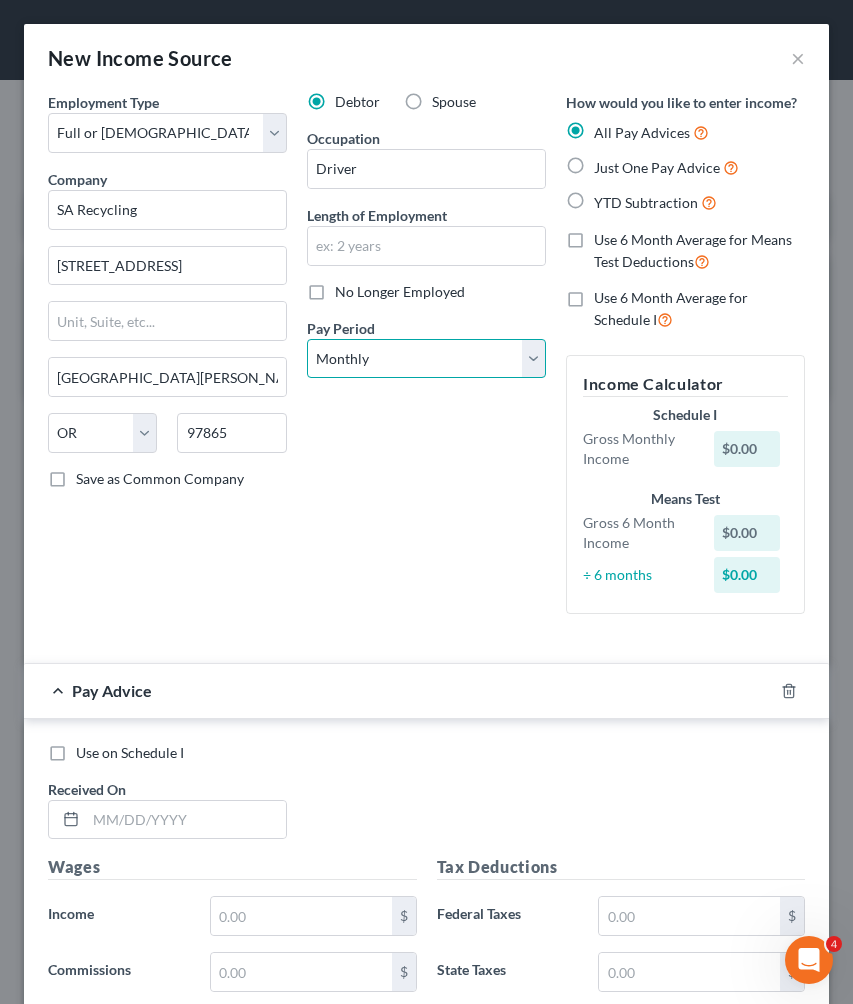select on "3" 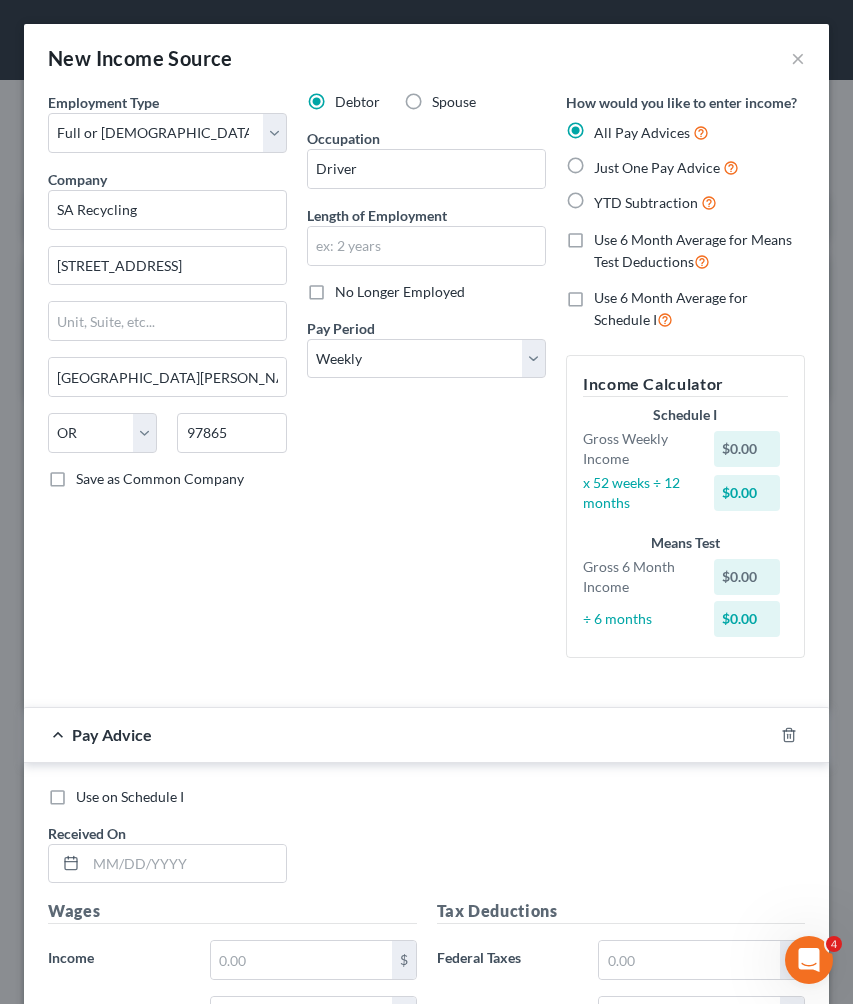 click on "Just One Pay Advice" at bounding box center (657, 167) 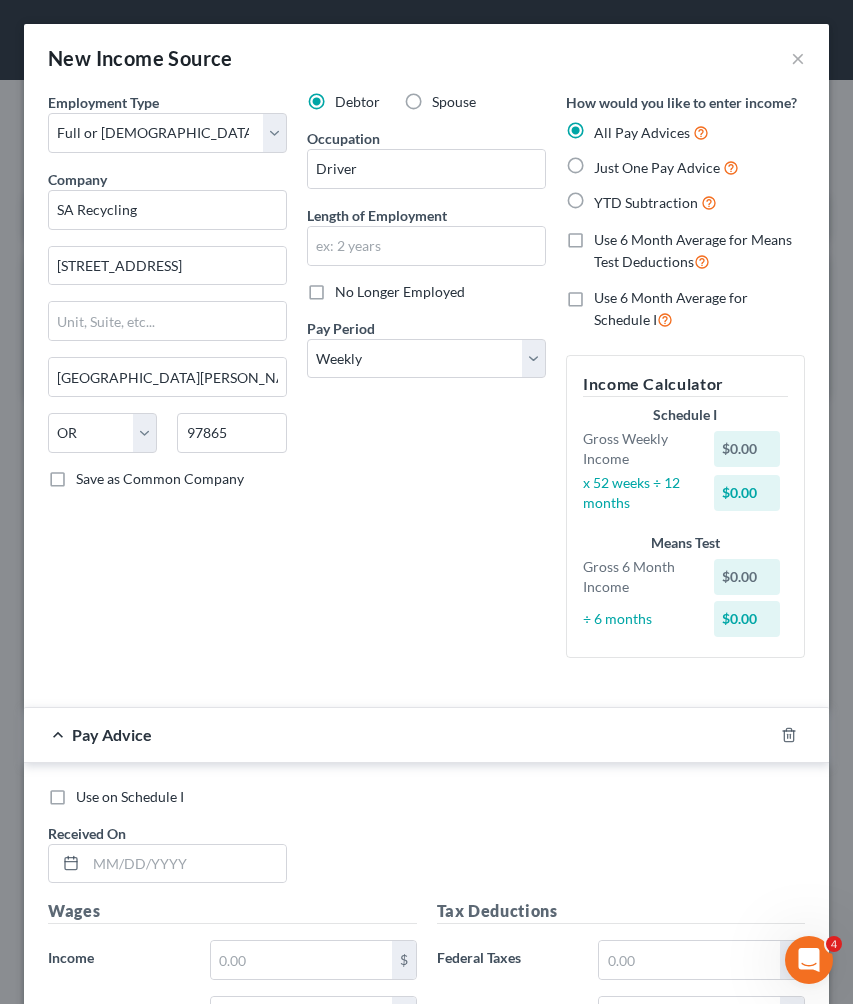 radio on "true" 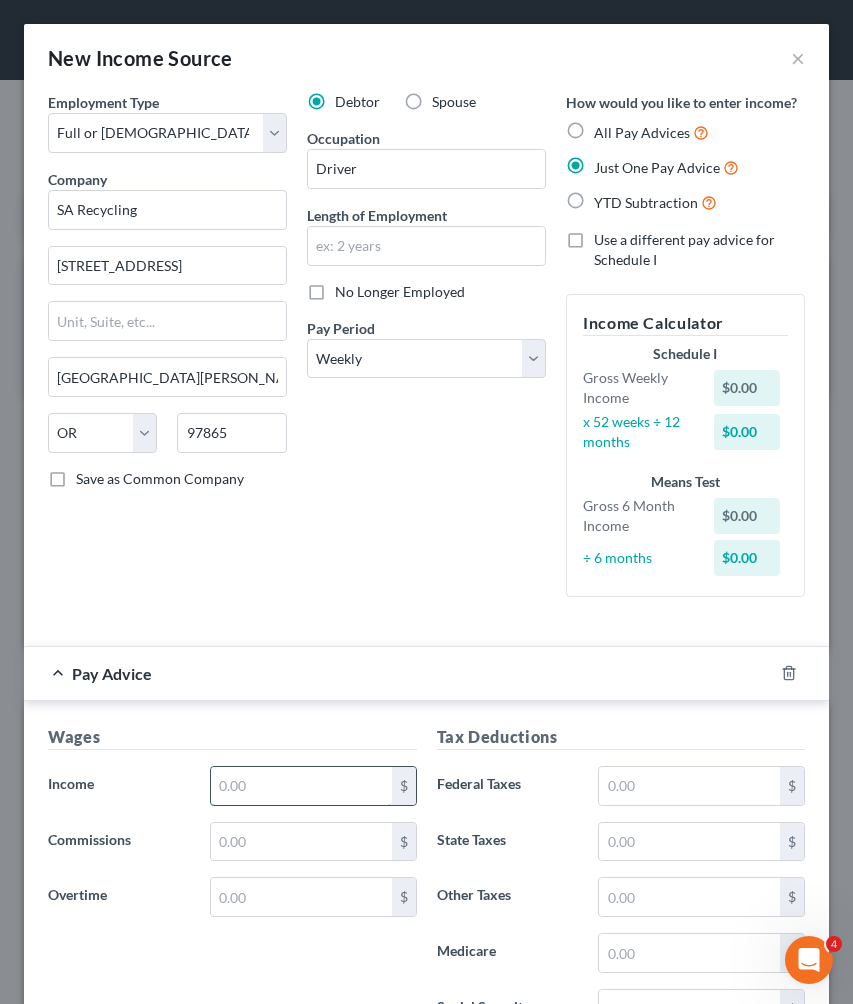 click at bounding box center (301, 786) 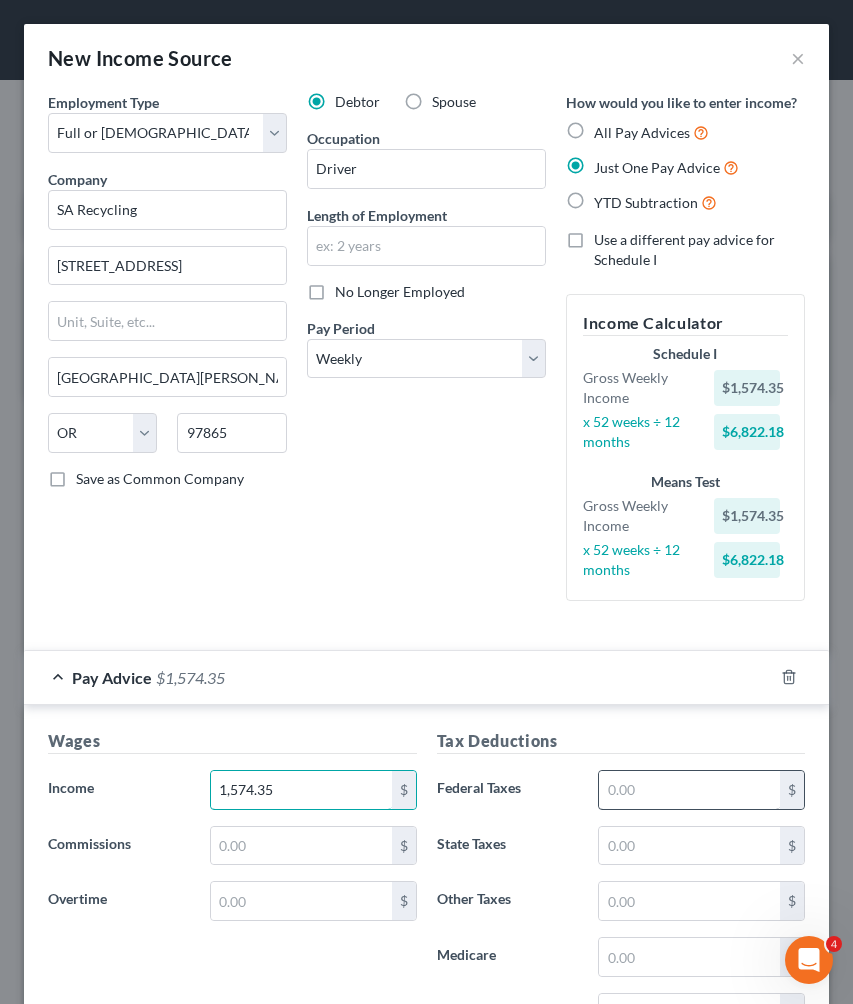 type on "1,574.35" 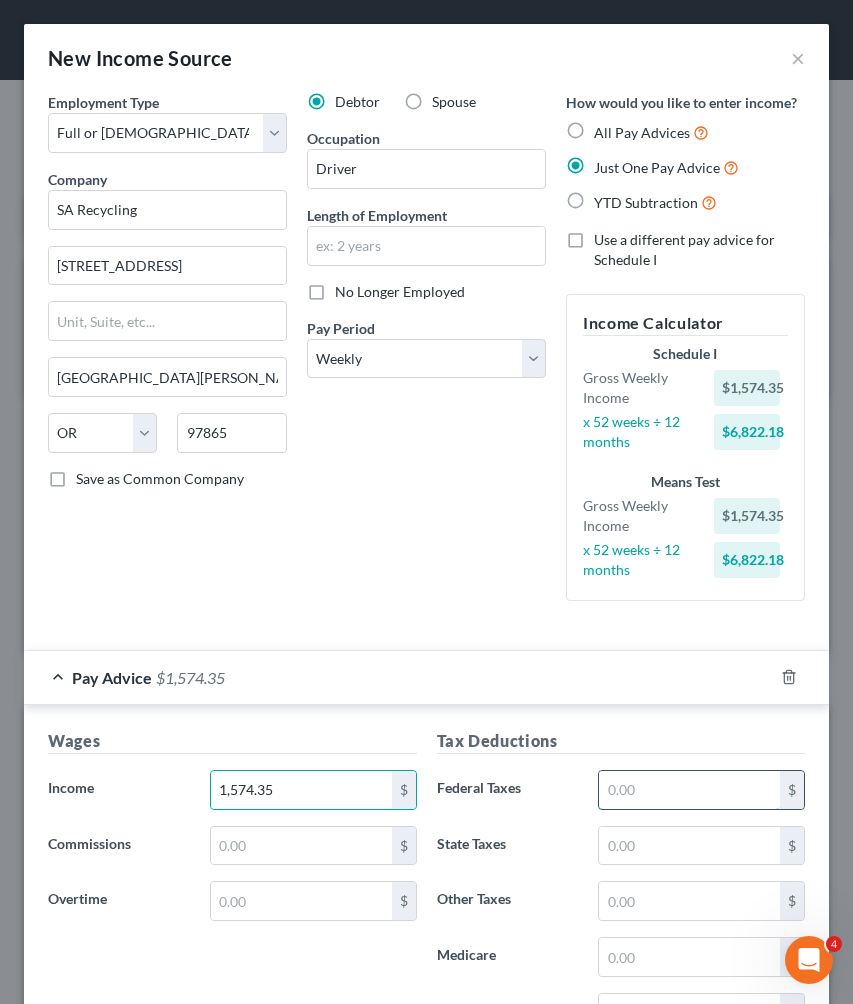 click at bounding box center [689, 790] 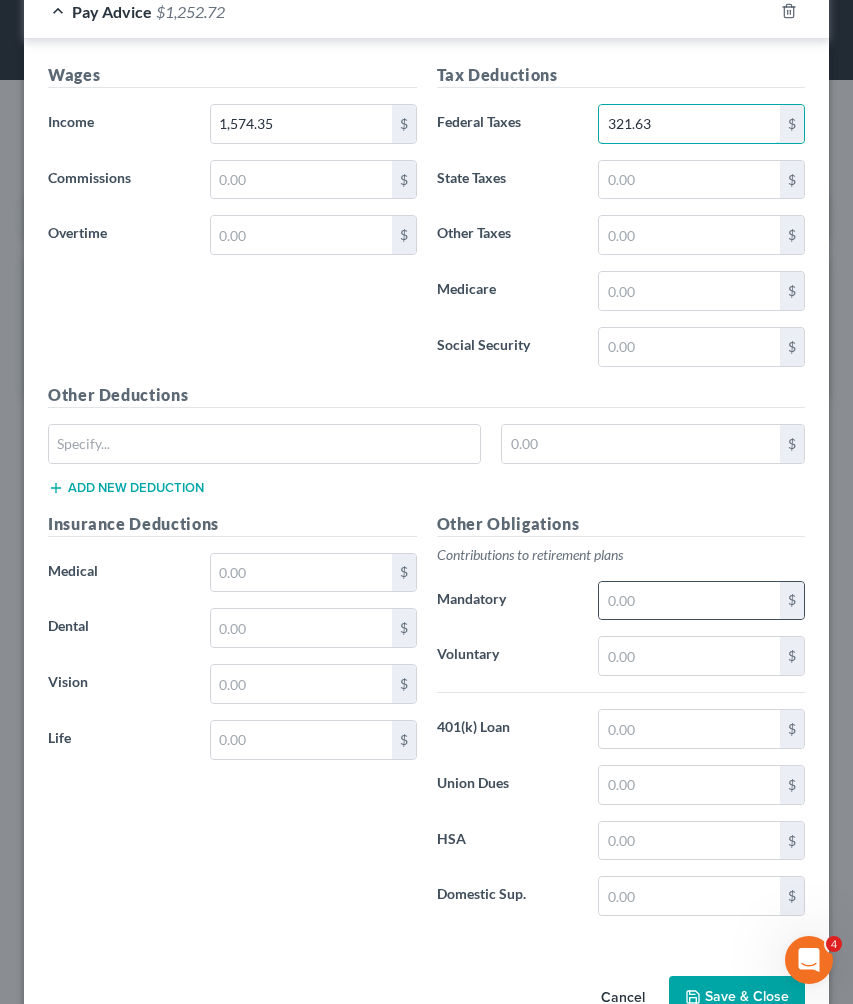 scroll, scrollTop: 688, scrollLeft: 0, axis: vertical 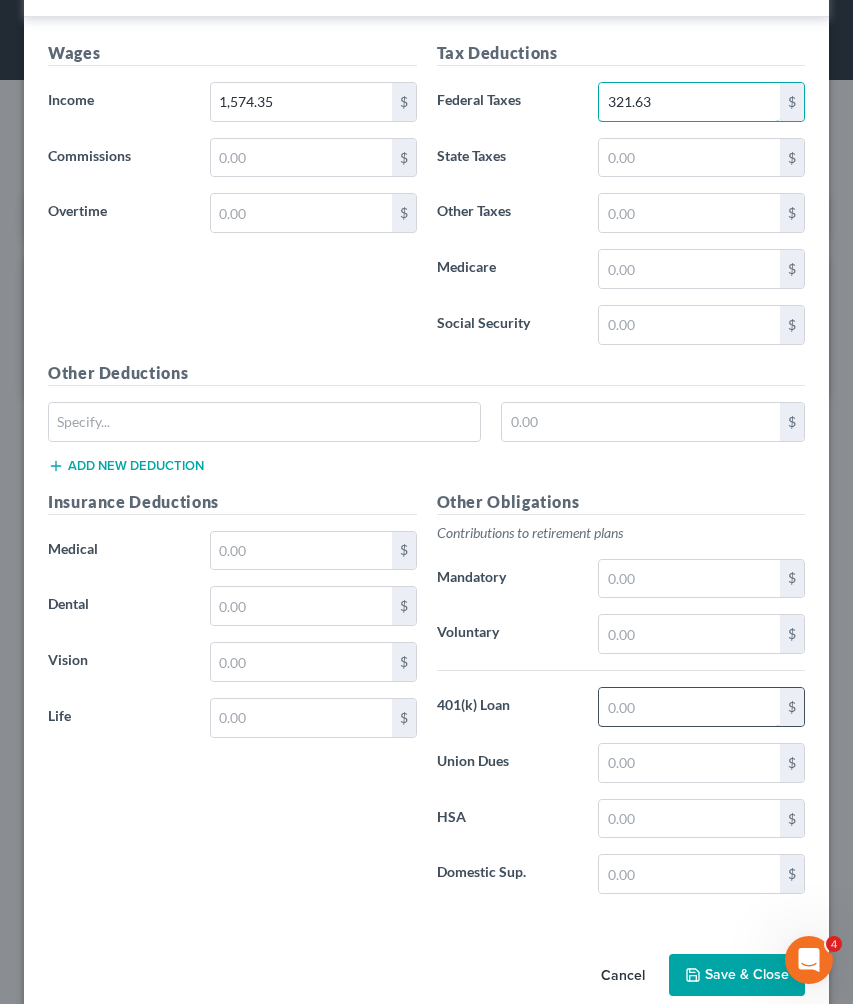type on "321.63" 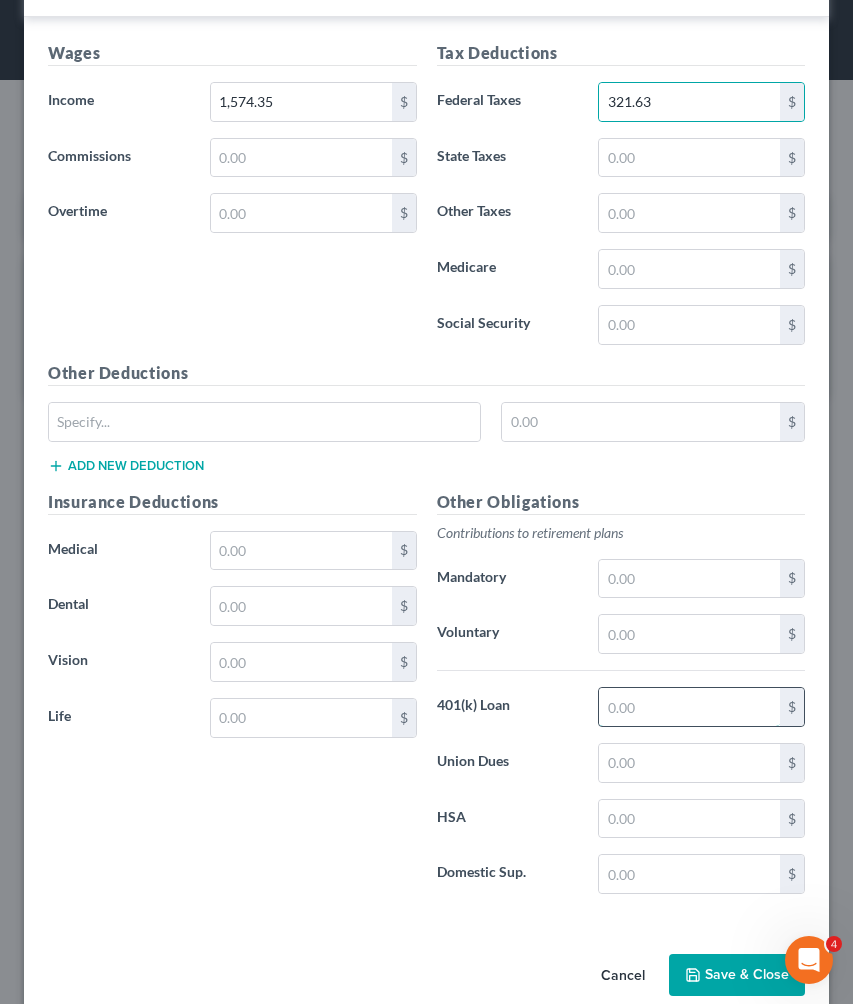 click at bounding box center (689, 707) 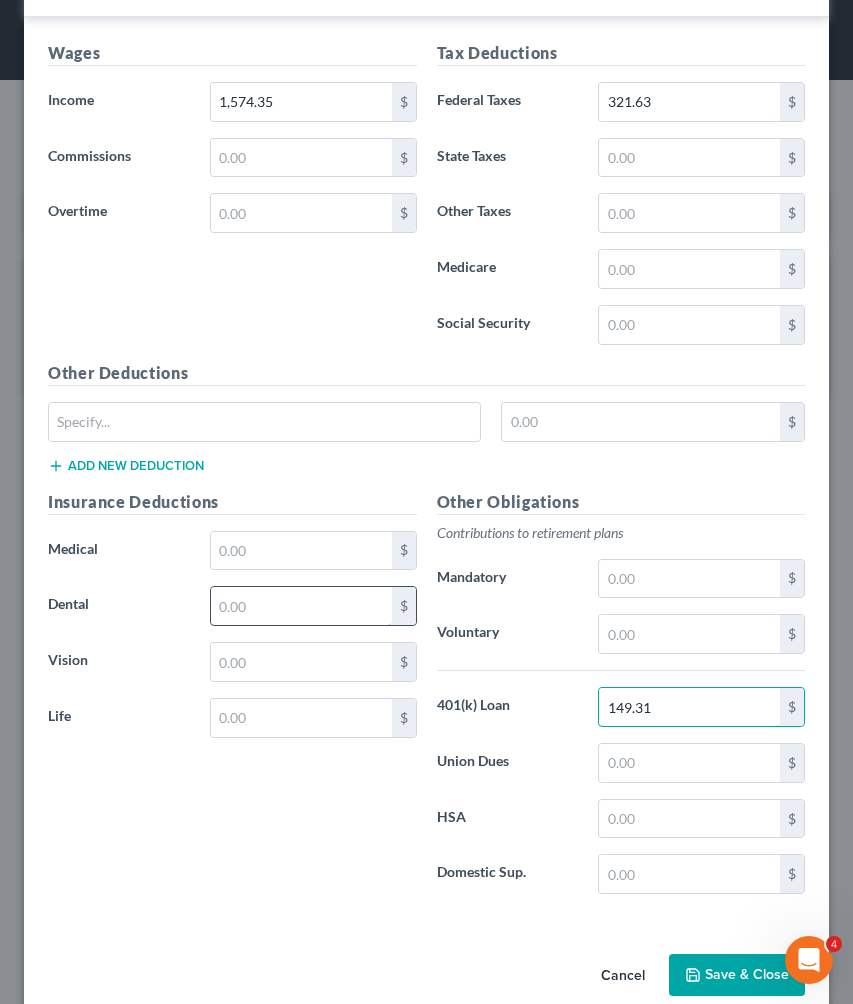 type on "149.31" 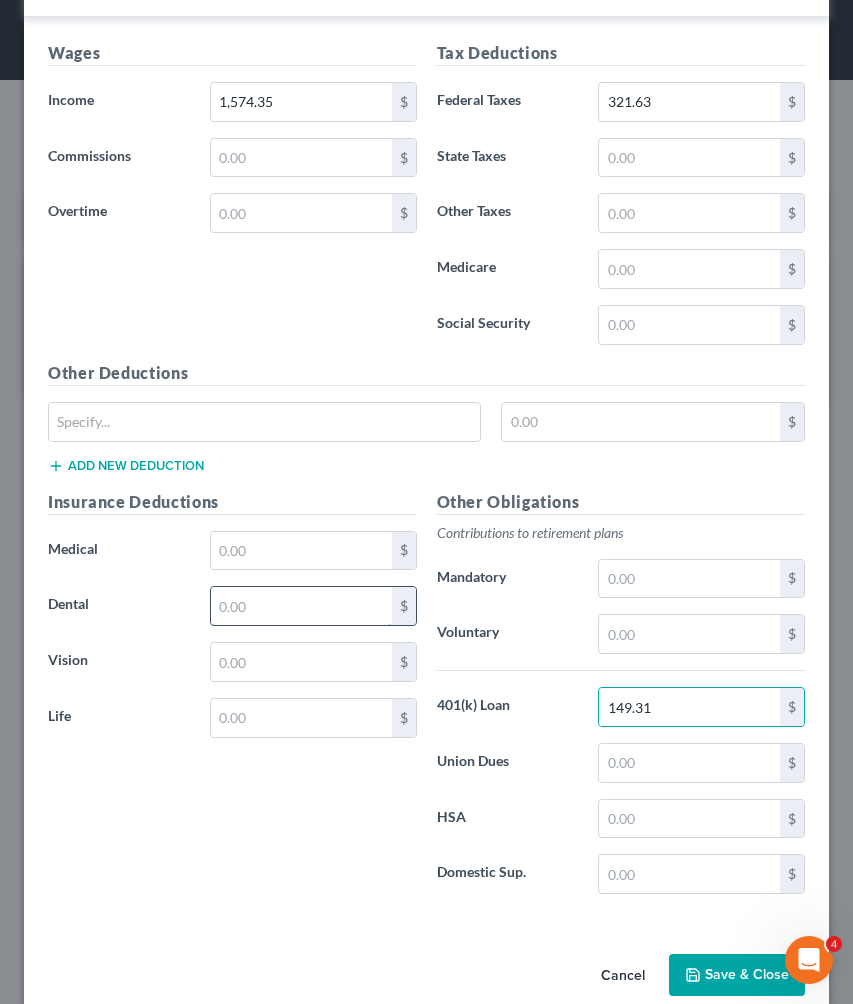 click at bounding box center [301, 606] 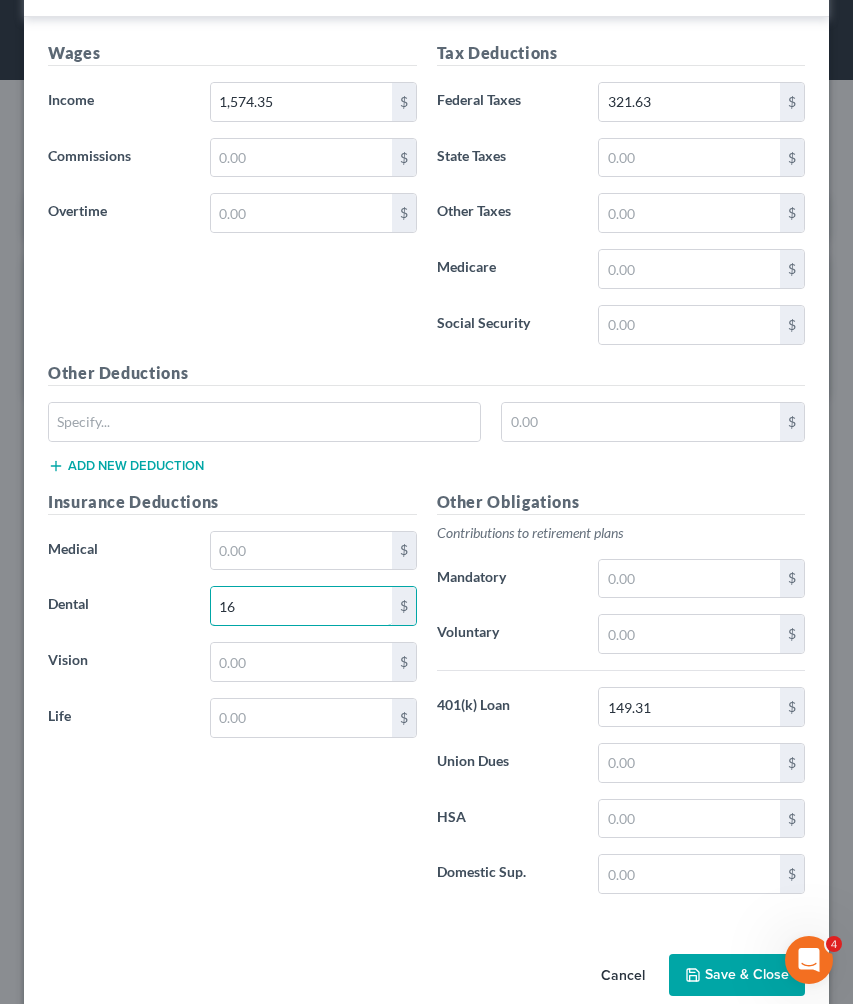 scroll, scrollTop: 717, scrollLeft: 0, axis: vertical 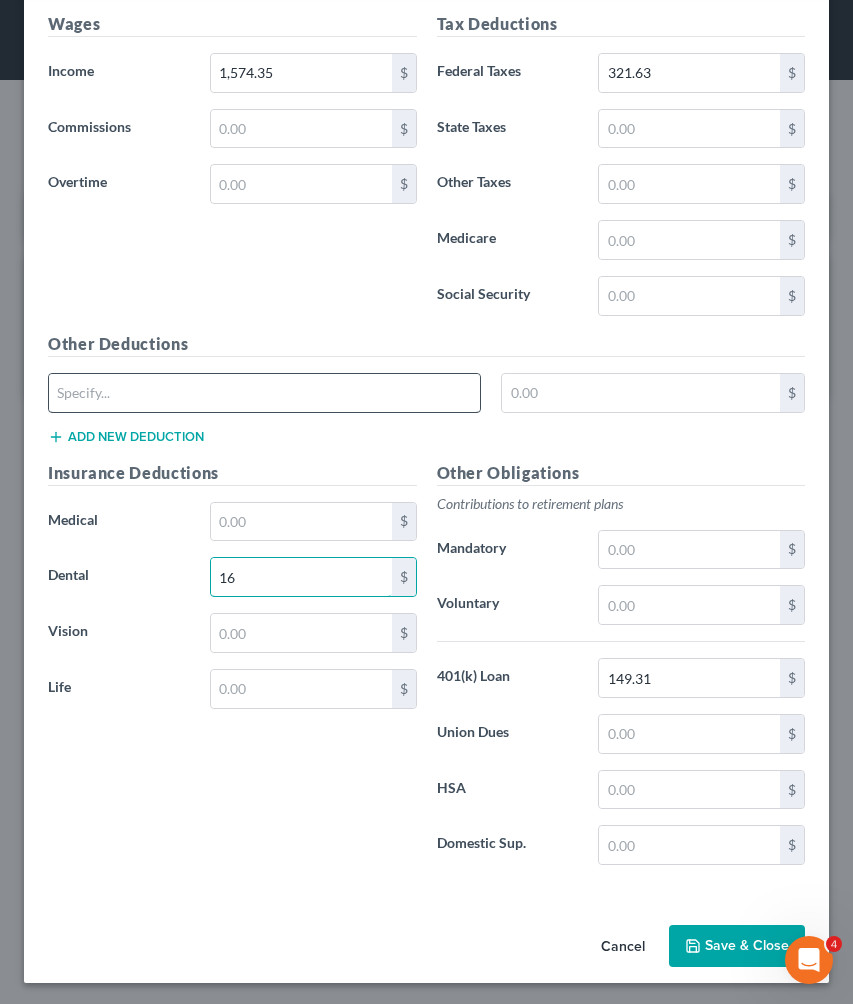 type on "16" 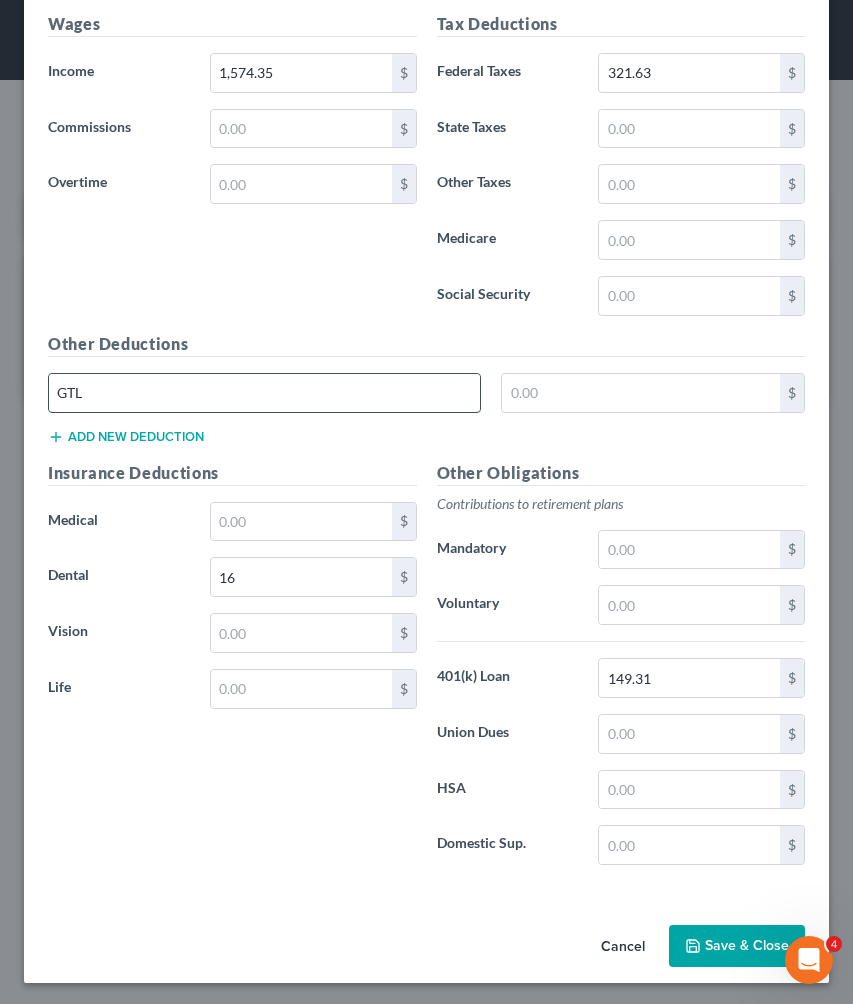 type on "GTL" 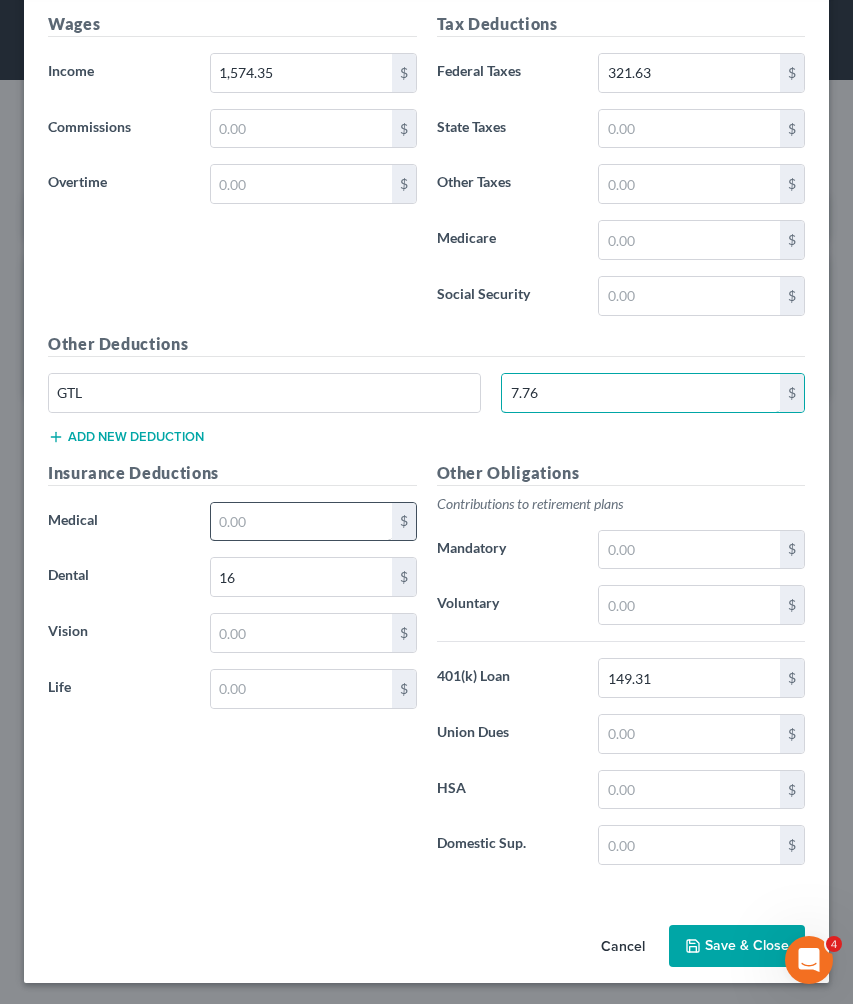 type on "7.76" 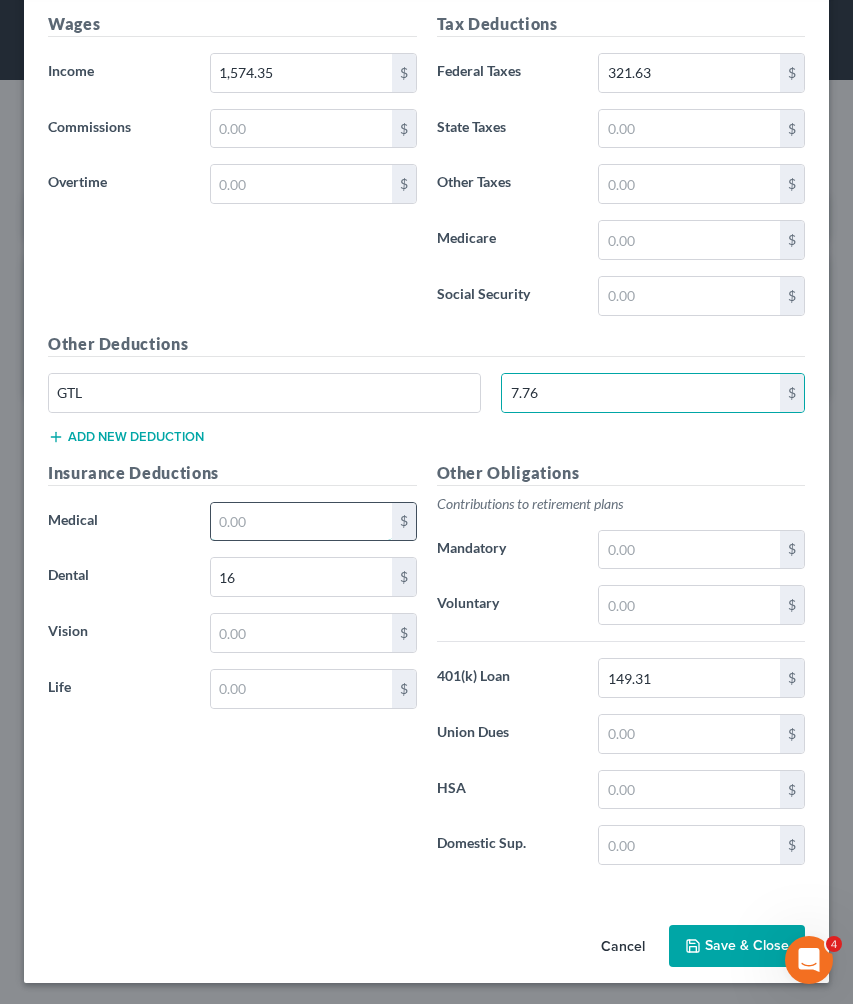 click at bounding box center (301, 522) 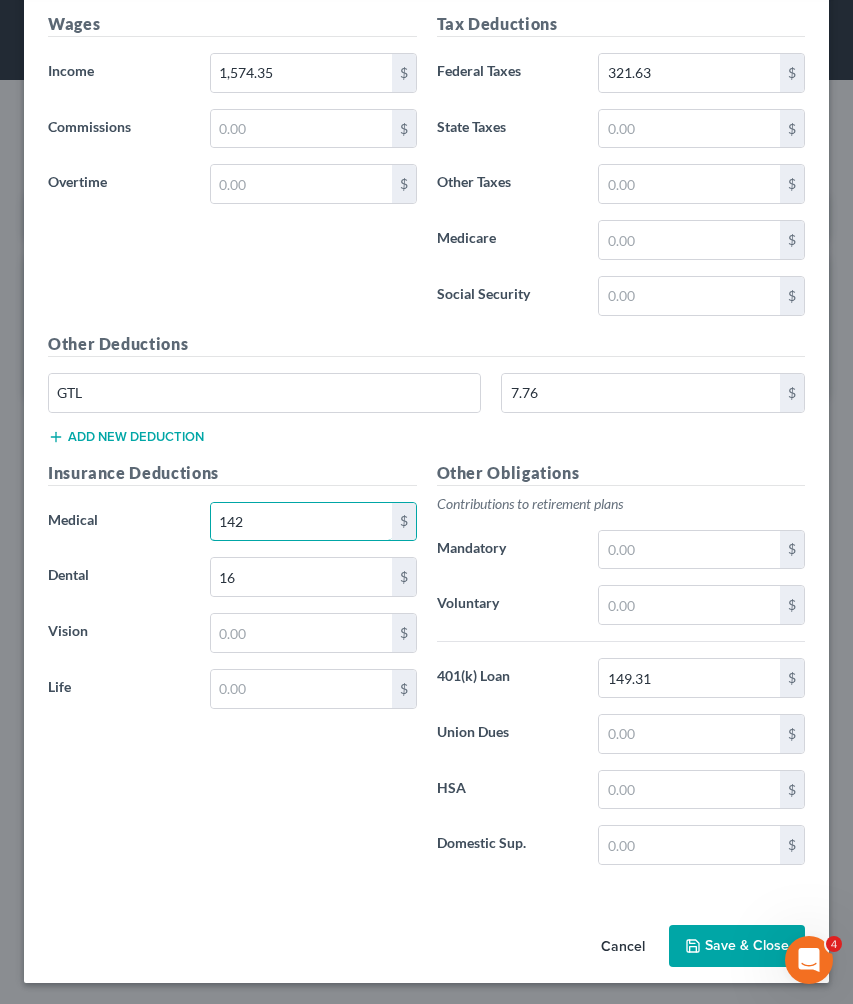 type on "142" 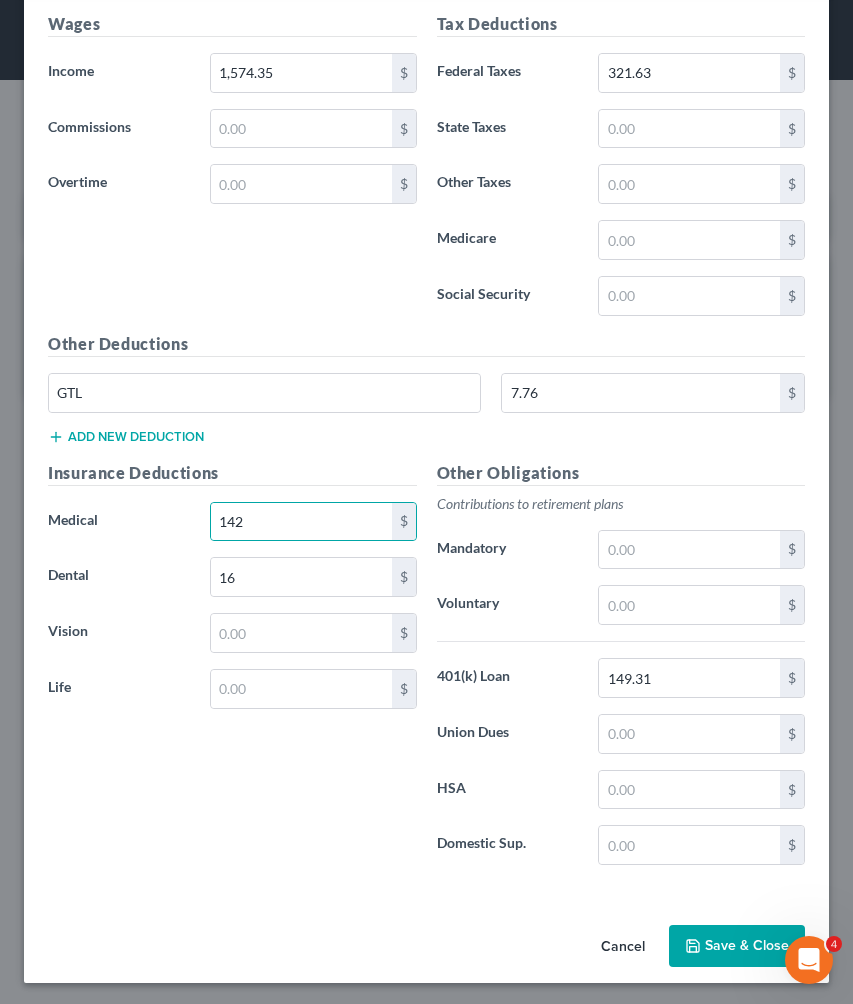 click on "Add new deduction" at bounding box center [126, 437] 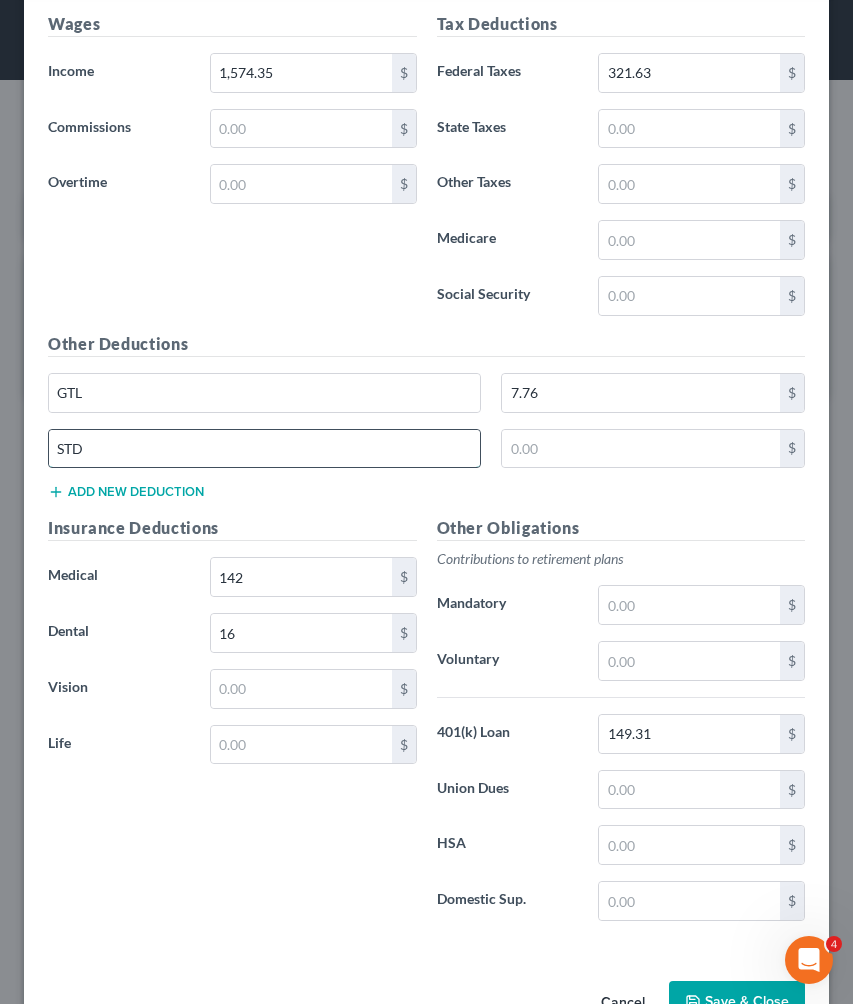 type on "STD" 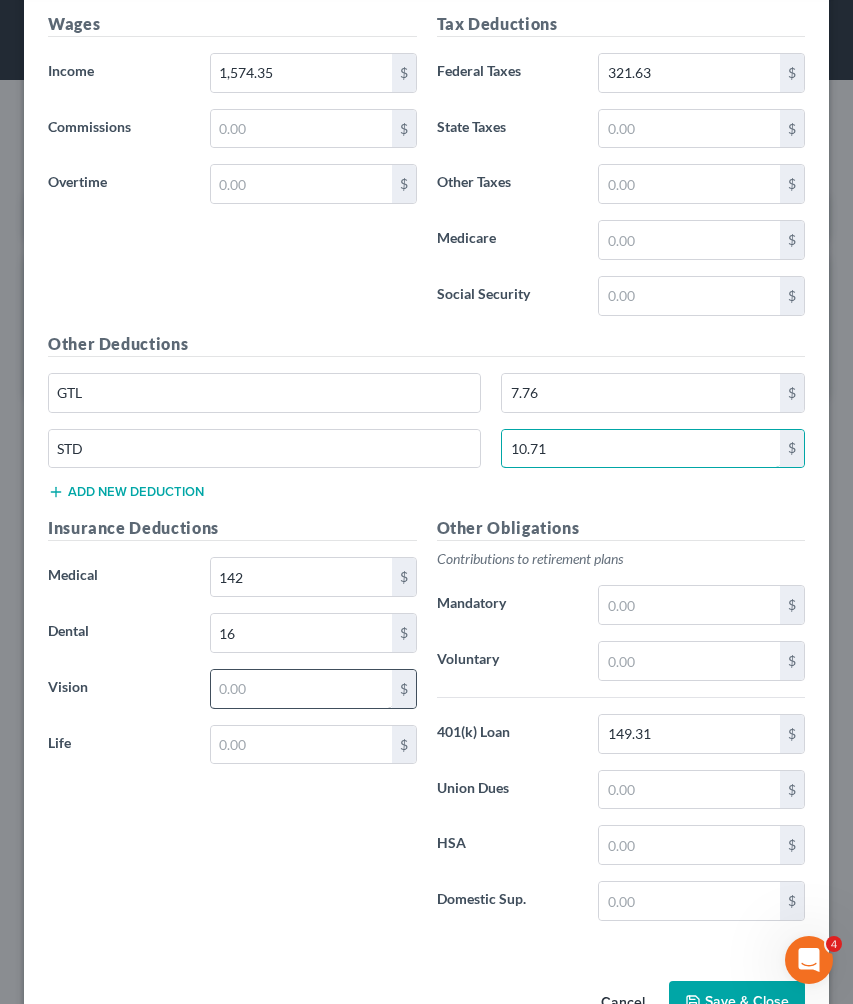 type on "10.71" 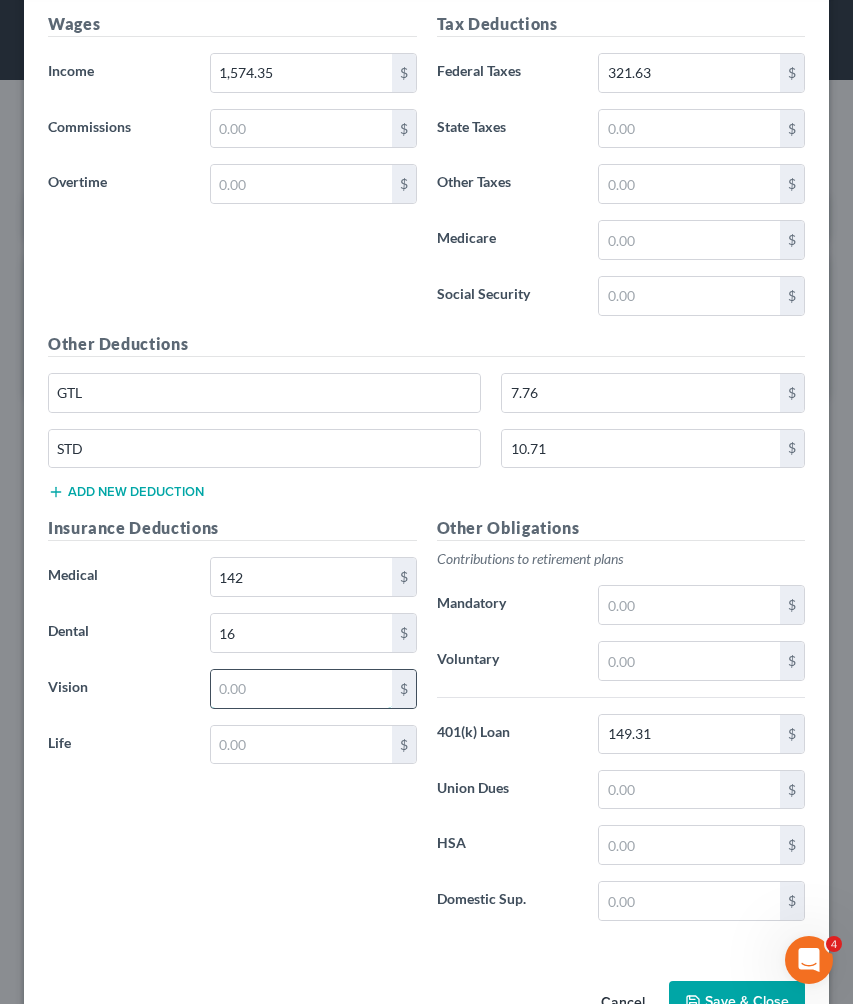 click at bounding box center [301, 689] 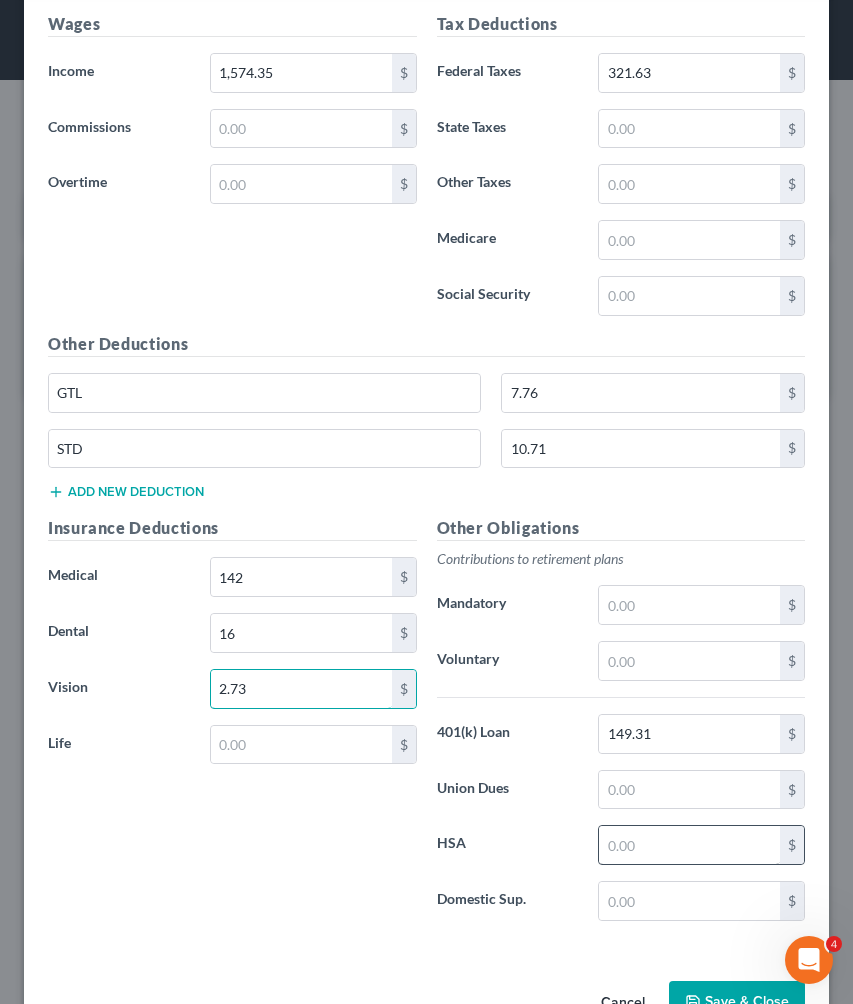 scroll, scrollTop: 773, scrollLeft: 0, axis: vertical 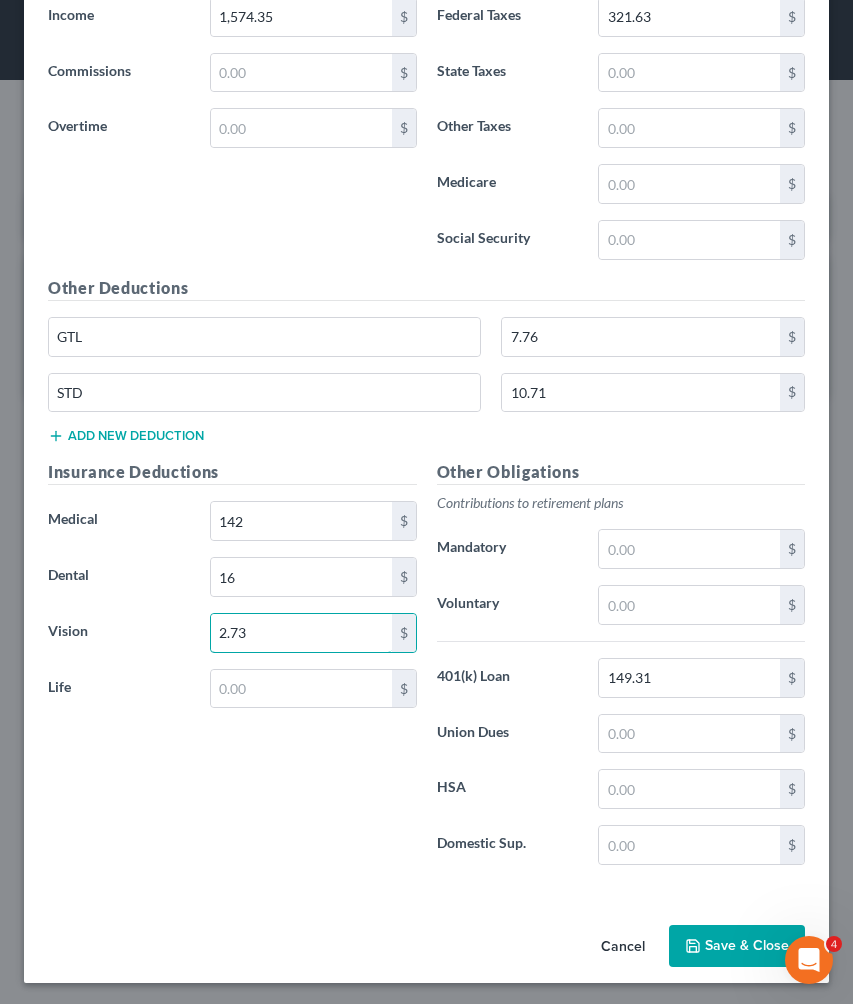 type on "2.73" 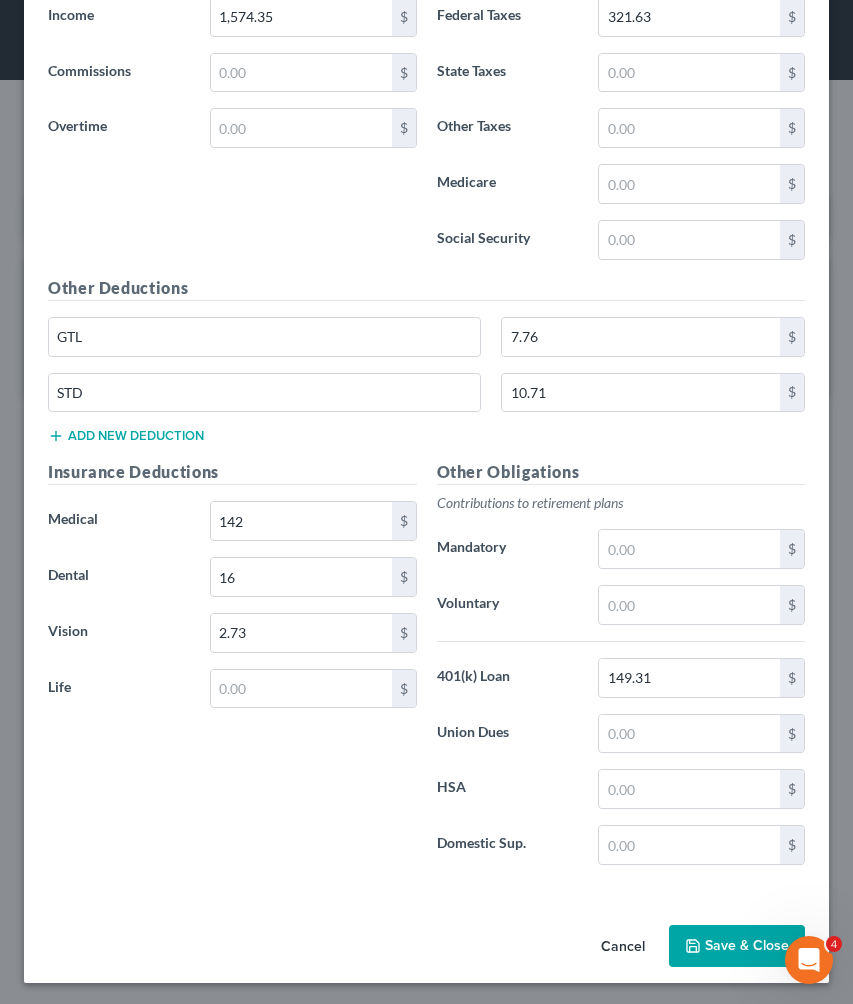 click on "Save & Close" at bounding box center [737, 946] 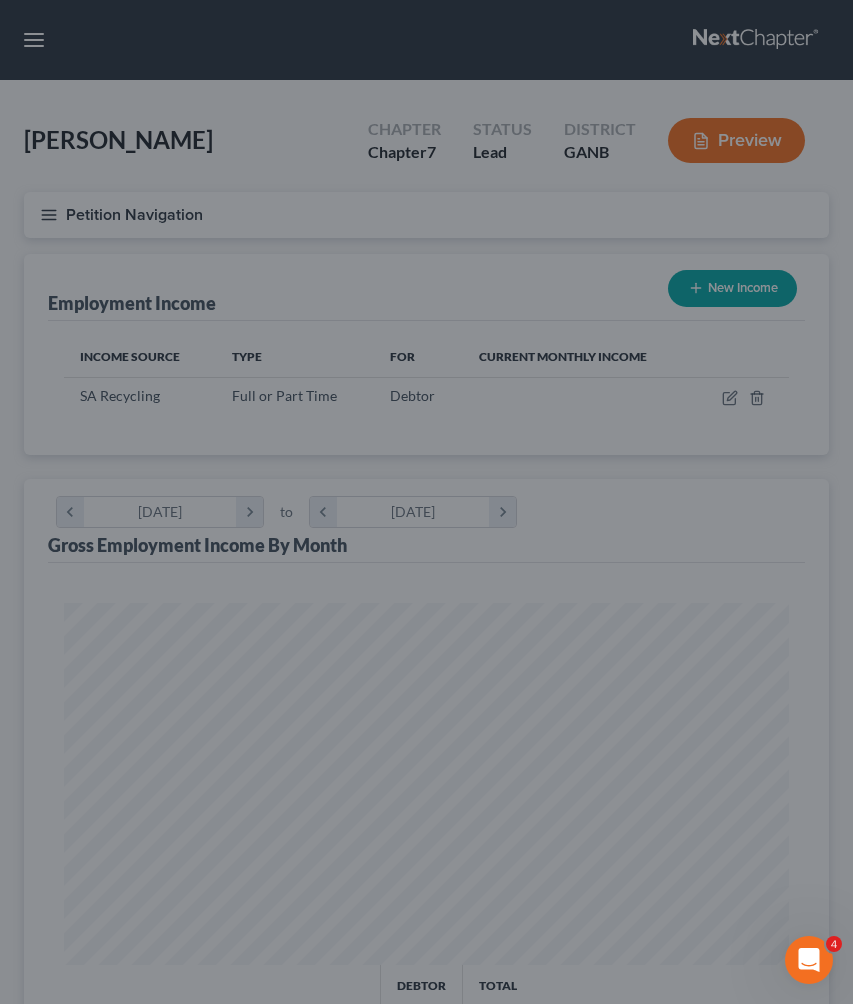 scroll, scrollTop: 999638, scrollLeft: 999235, axis: both 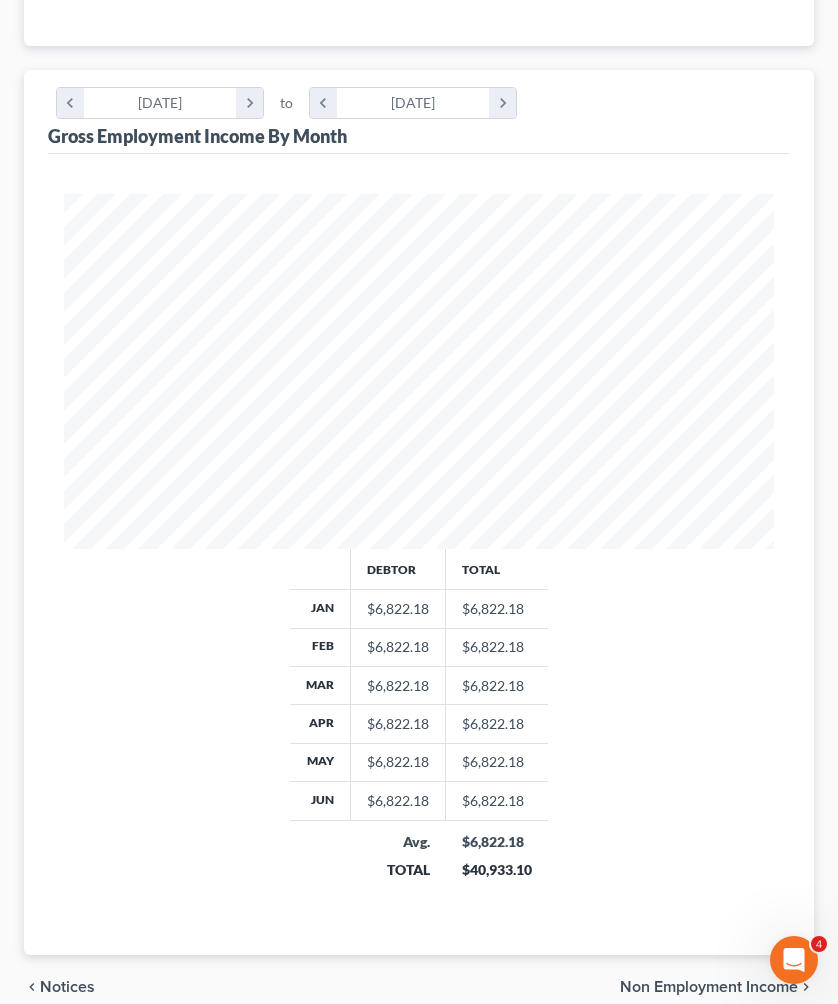 click on "Non Employment Income" at bounding box center [709, 987] 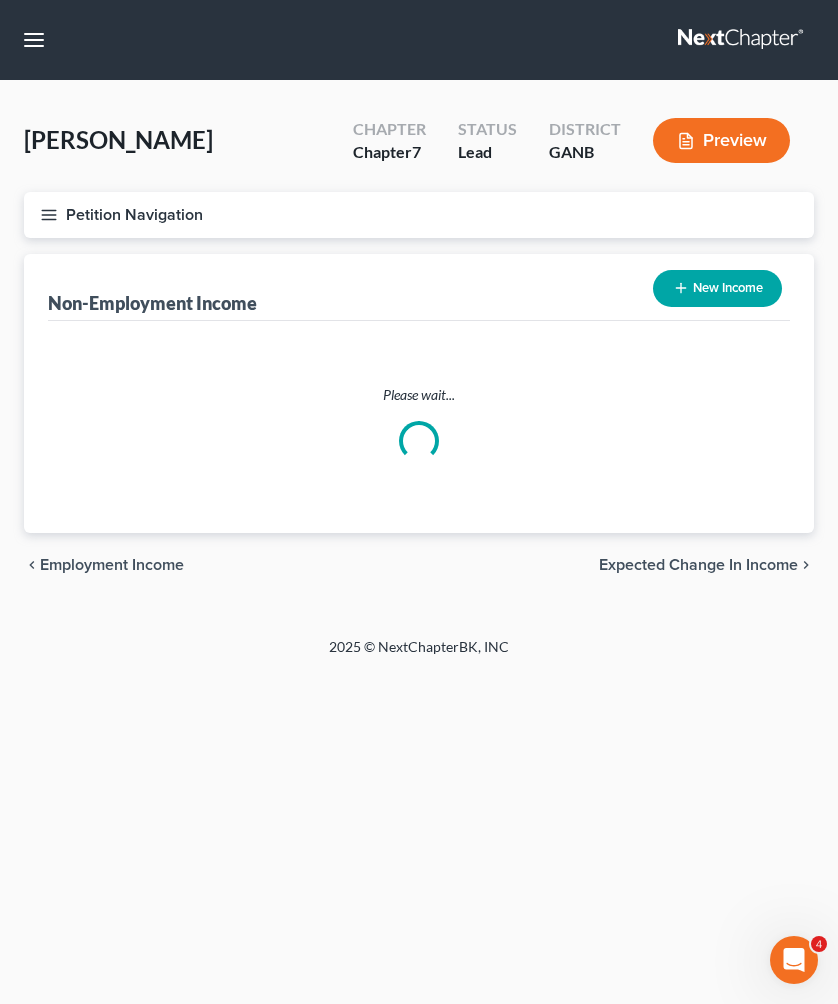scroll, scrollTop: 0, scrollLeft: 0, axis: both 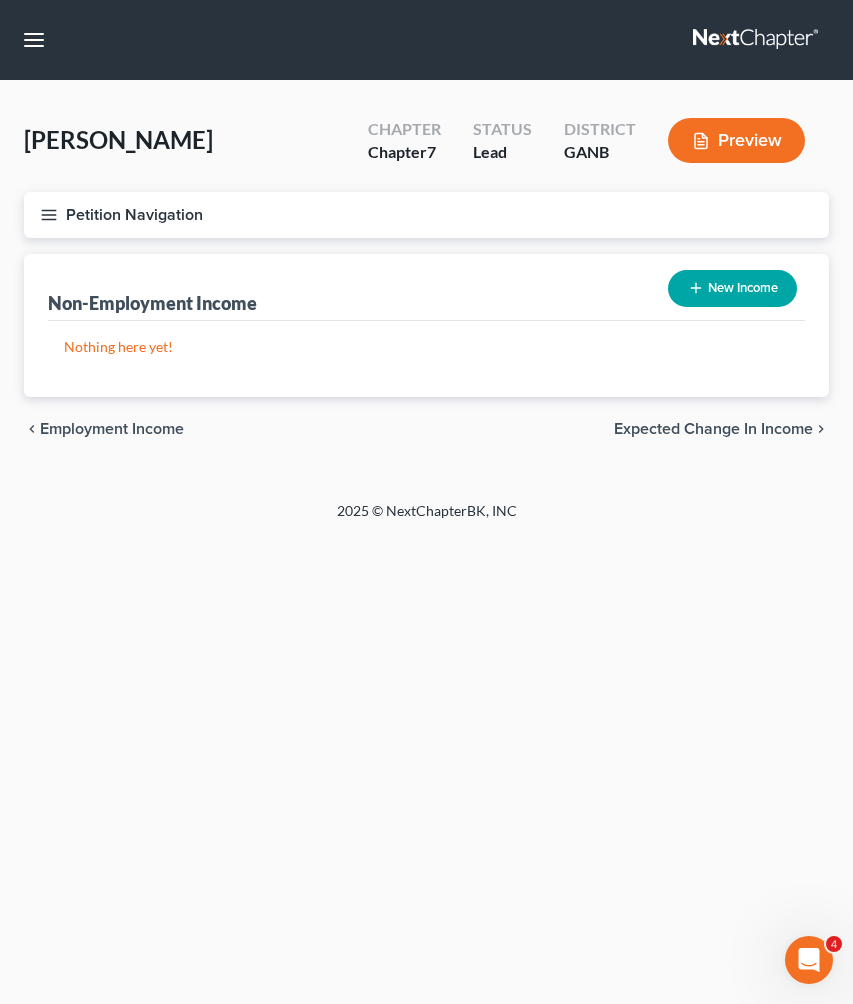 click on "Expected Change in Income" at bounding box center (713, 429) 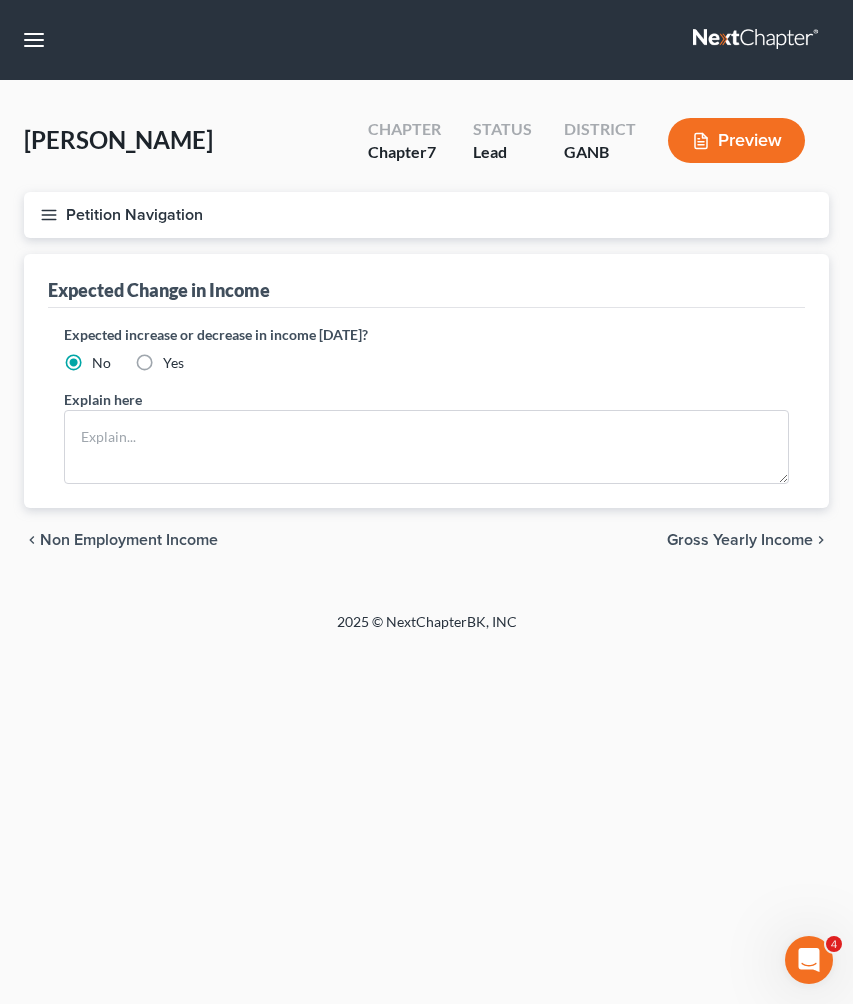 click on "Gross Yearly Income" at bounding box center [740, 540] 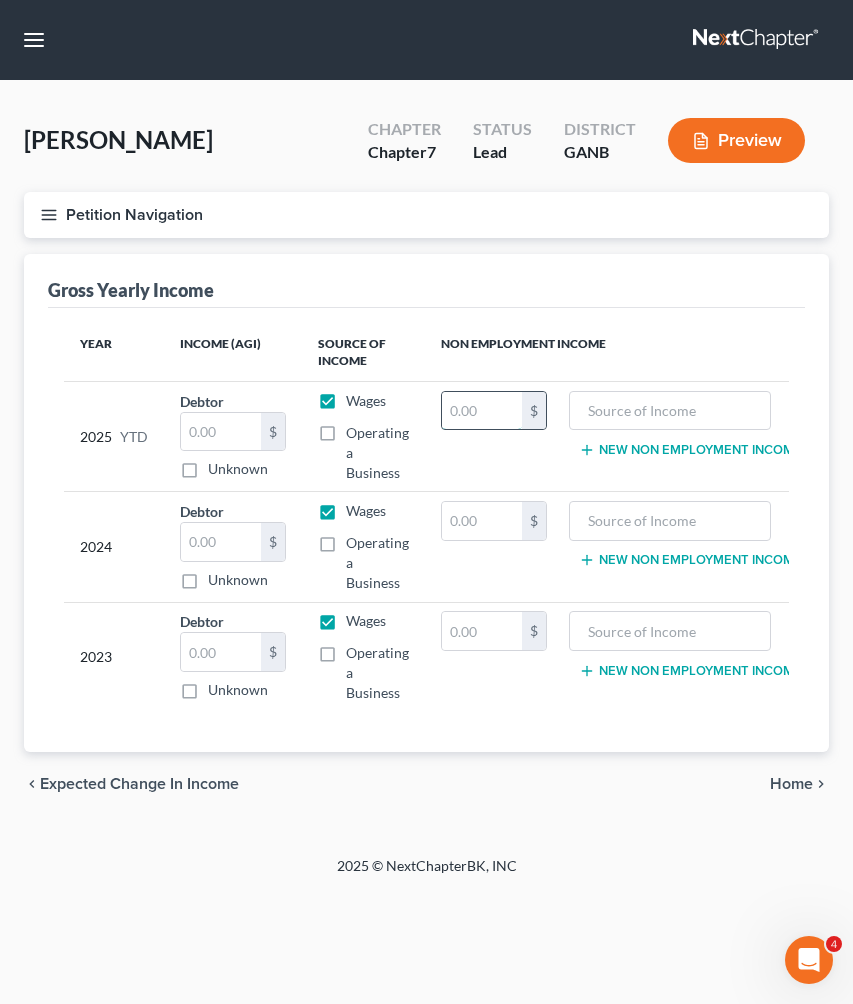 click at bounding box center [482, 411] 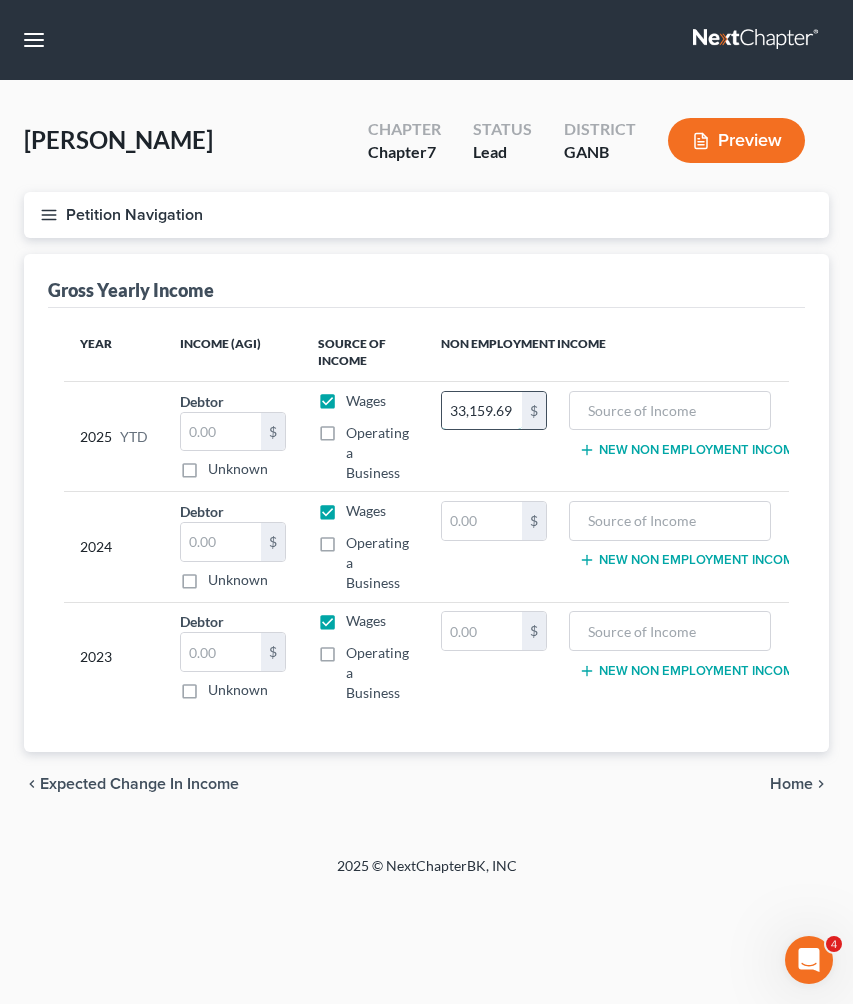 type on "33,159.69" 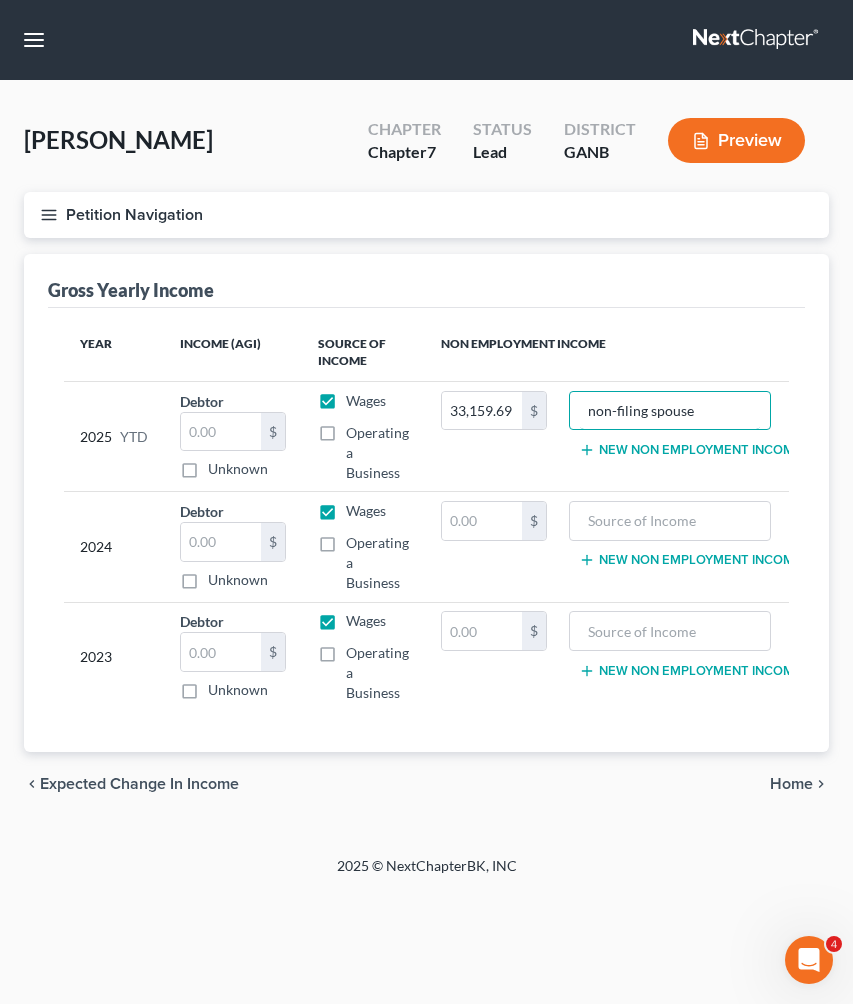 type on "non-filing spouse" 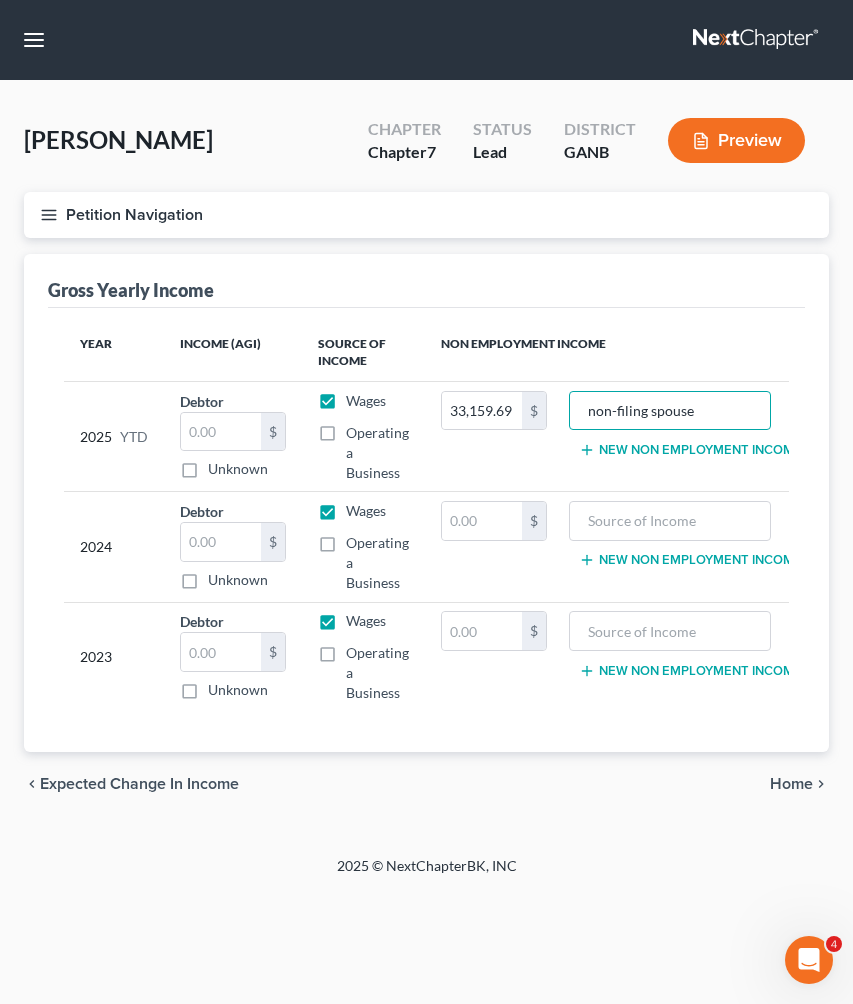 click on "Petition Navigation" at bounding box center [426, 215] 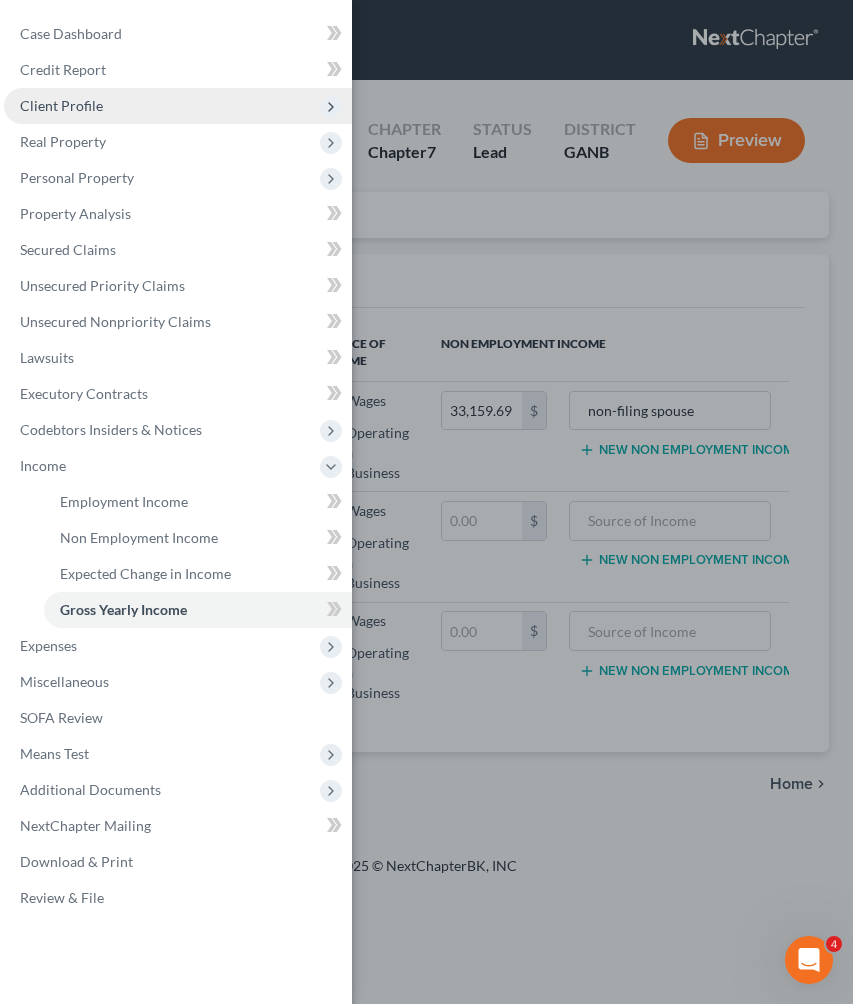 click on "Client Profile" at bounding box center [61, 105] 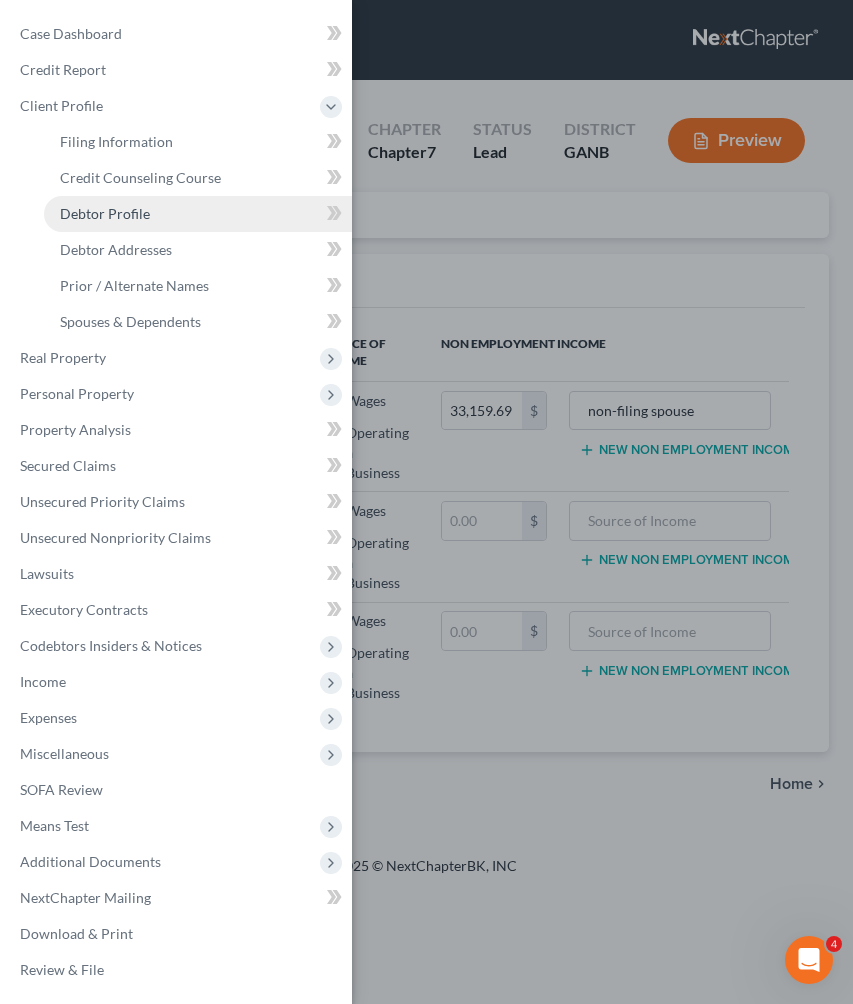 click on "Debtor Profile" at bounding box center (198, 214) 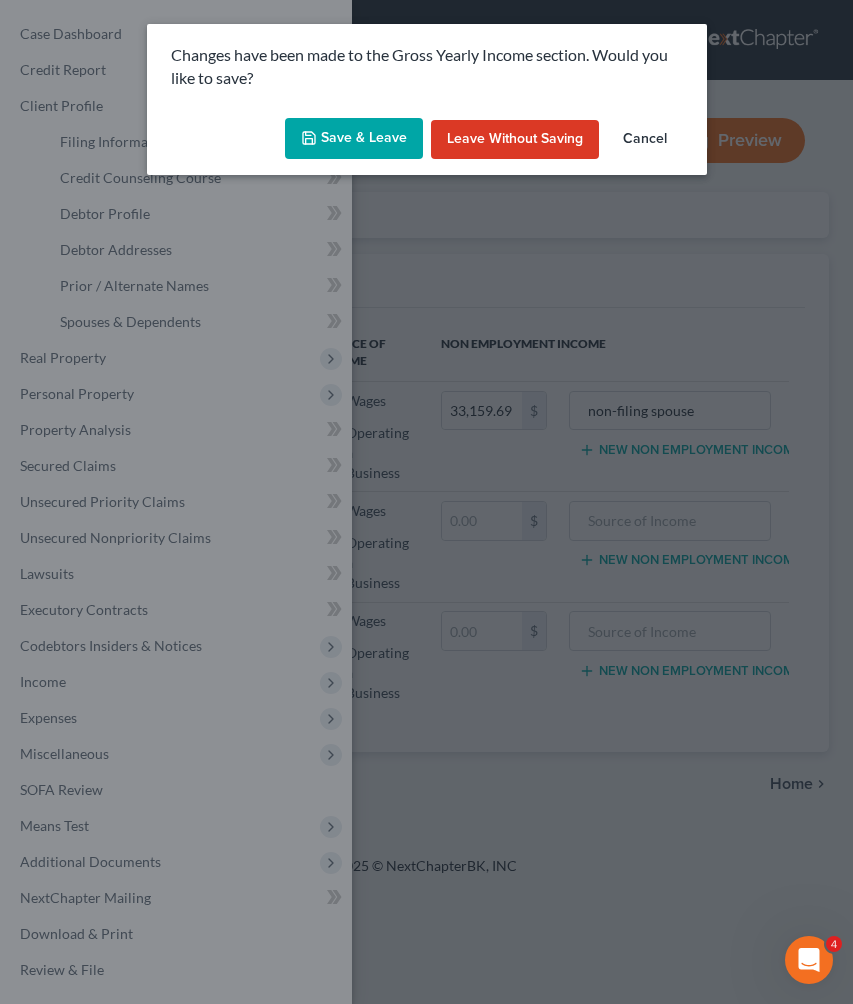click on "Save & Leave" at bounding box center [354, 139] 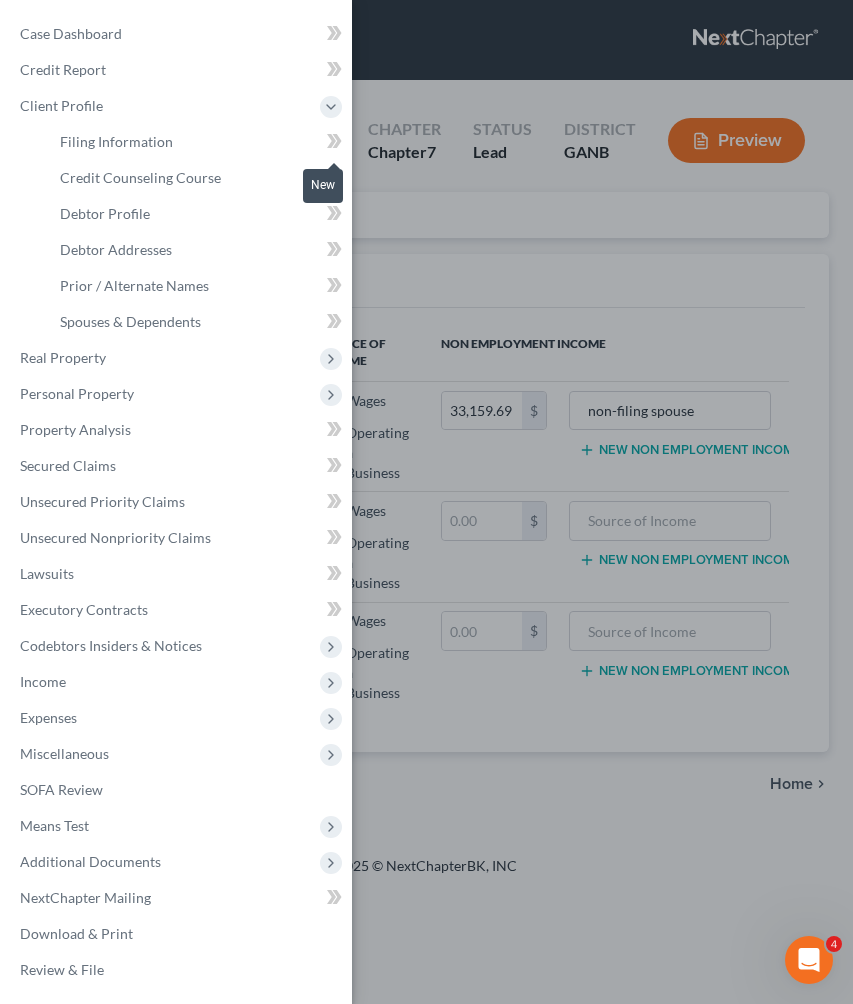 select on "0" 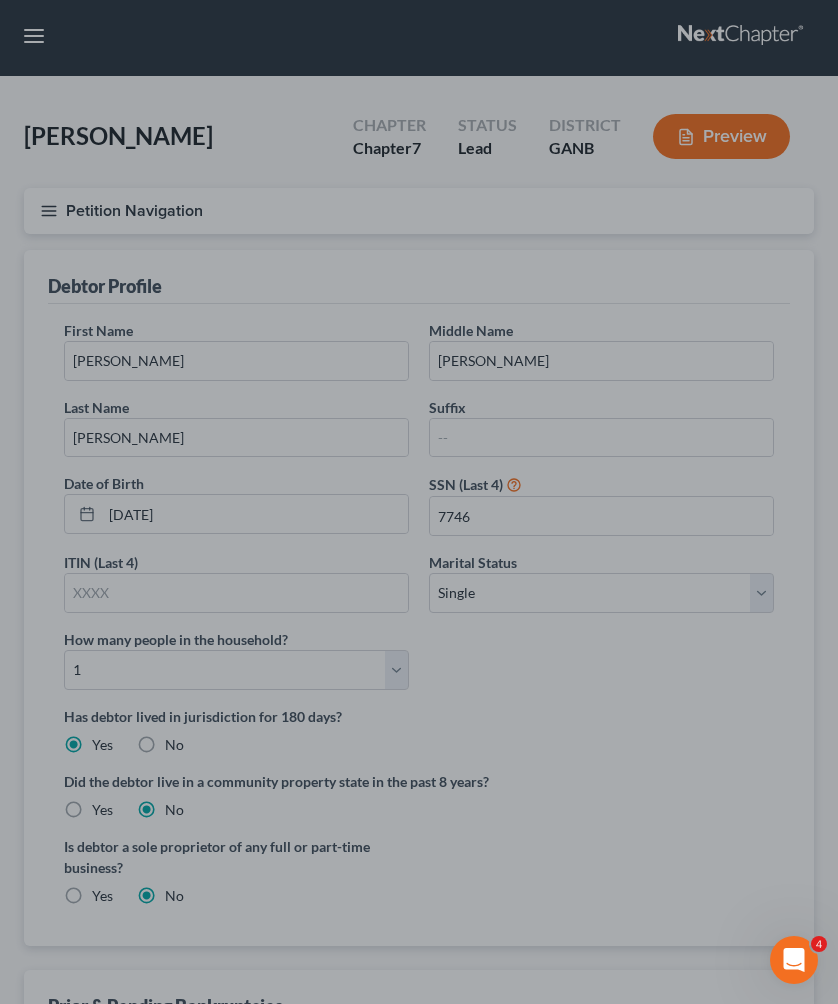 scroll, scrollTop: 45, scrollLeft: 0, axis: vertical 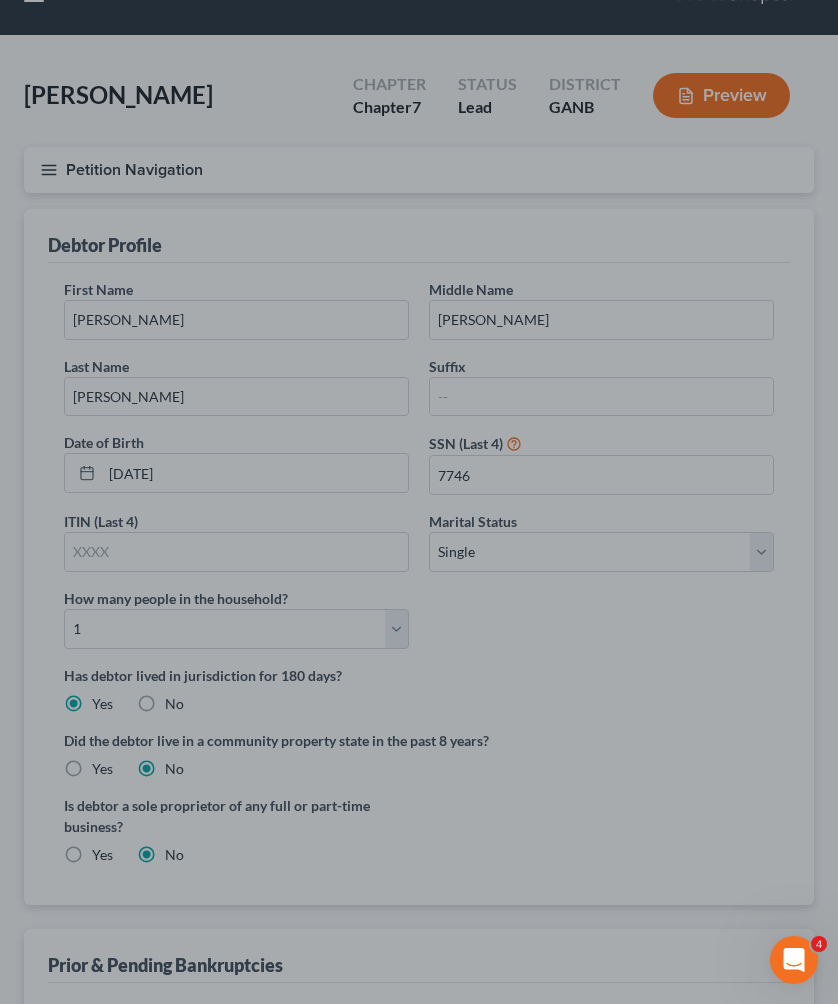 click at bounding box center [419, 502] 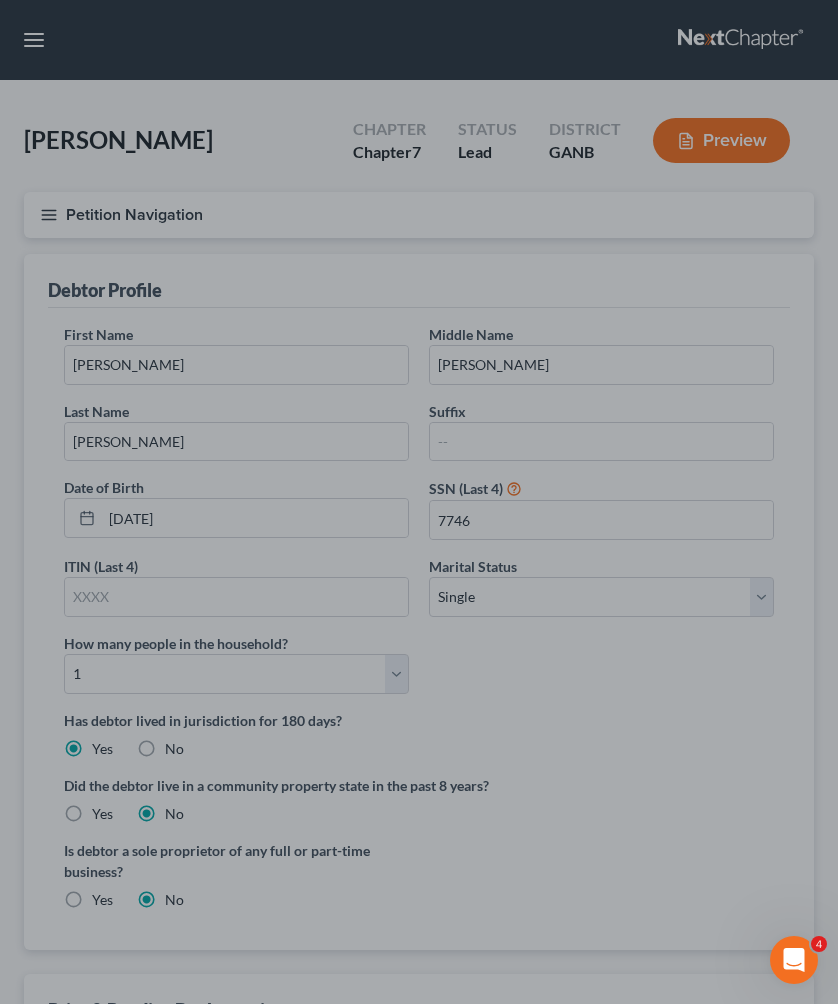 click at bounding box center (419, 502) 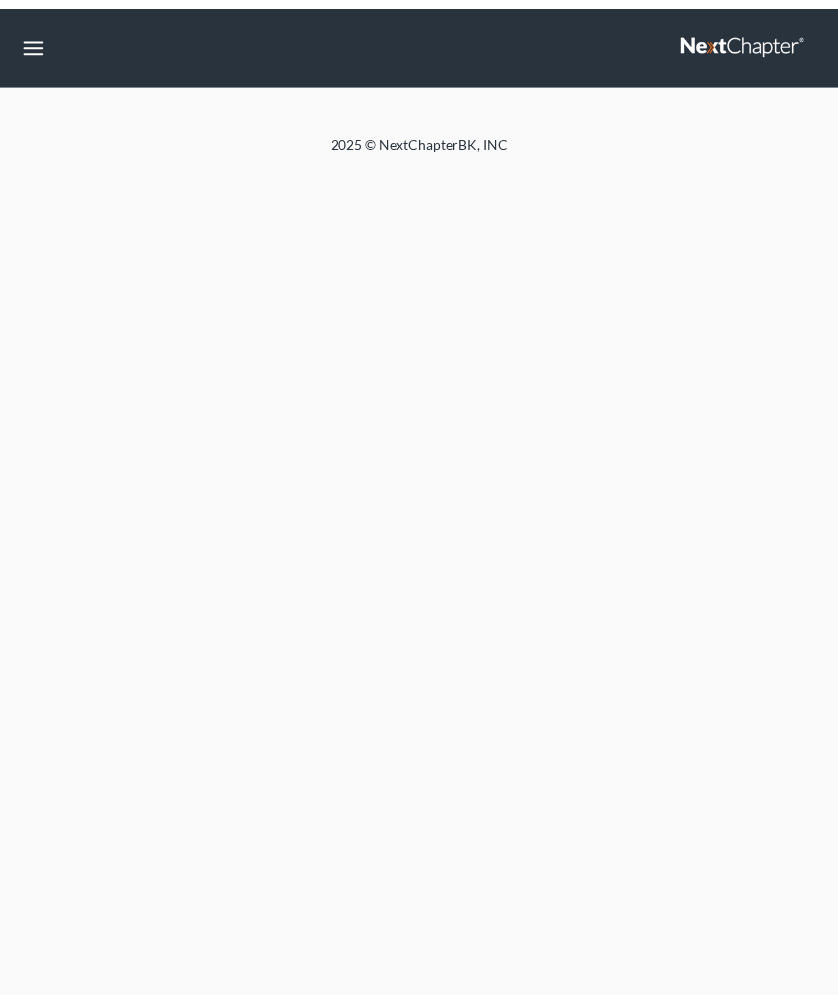 scroll, scrollTop: 0, scrollLeft: 0, axis: both 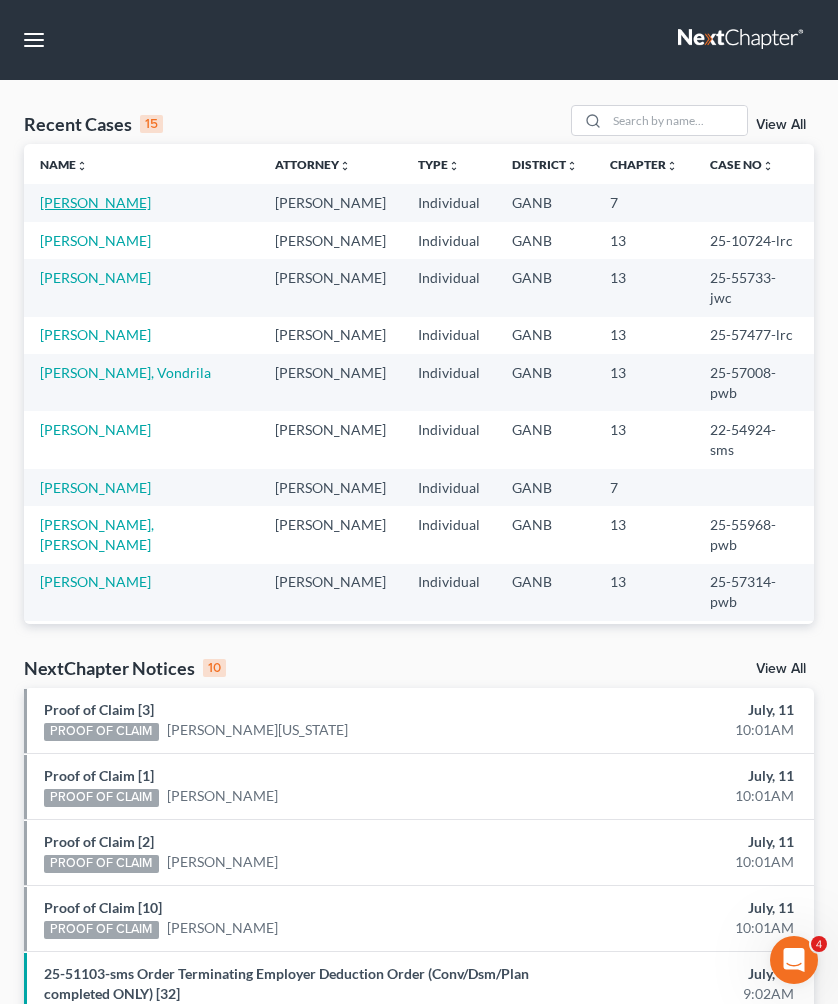 click on "[PERSON_NAME]" at bounding box center (95, 202) 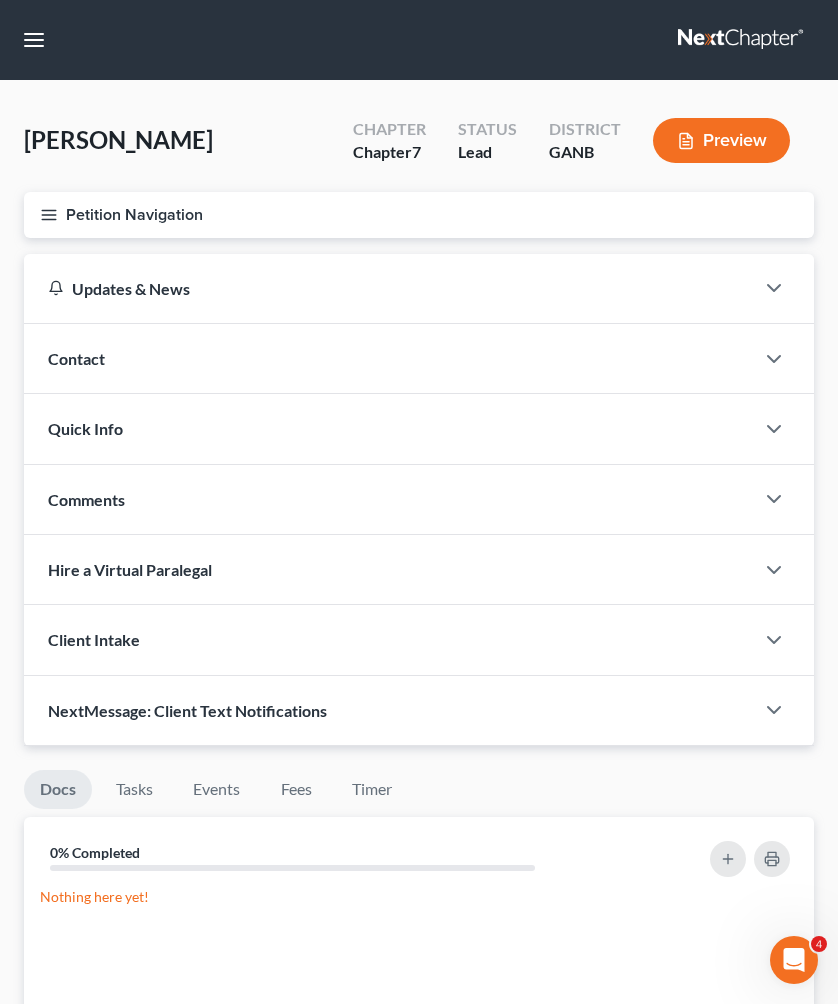 click on "Petition Navigation" at bounding box center [419, 215] 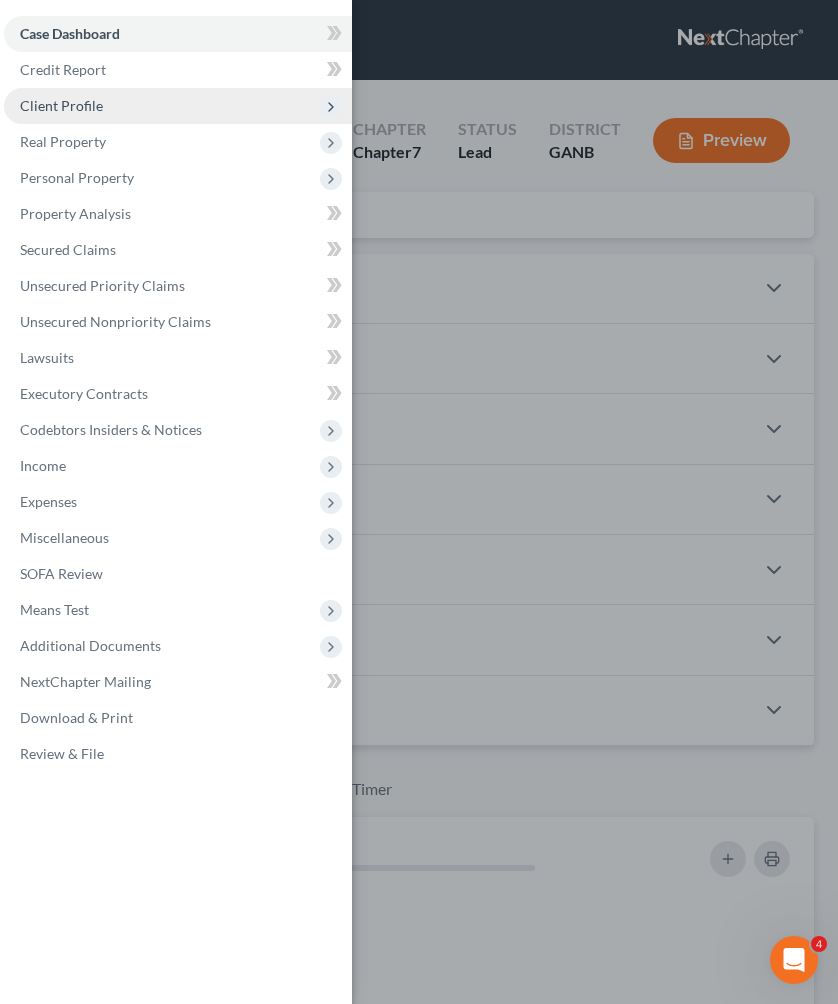 click on "Client Profile" at bounding box center (61, 105) 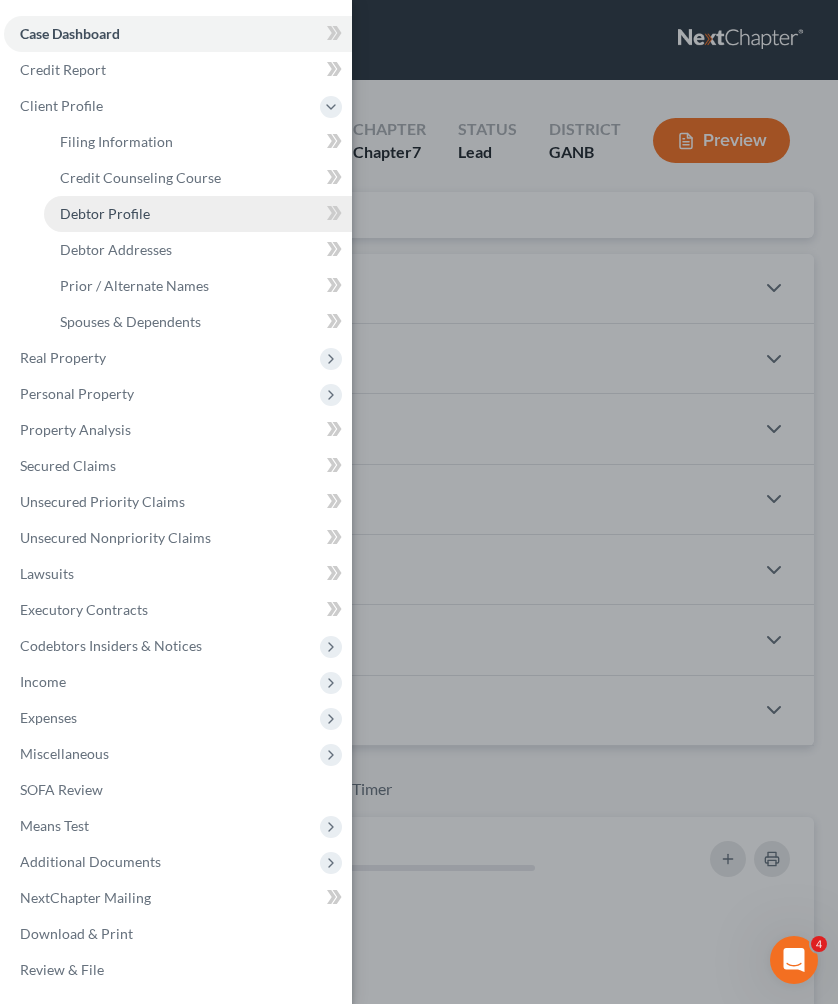 click on "Debtor Profile" at bounding box center (105, 213) 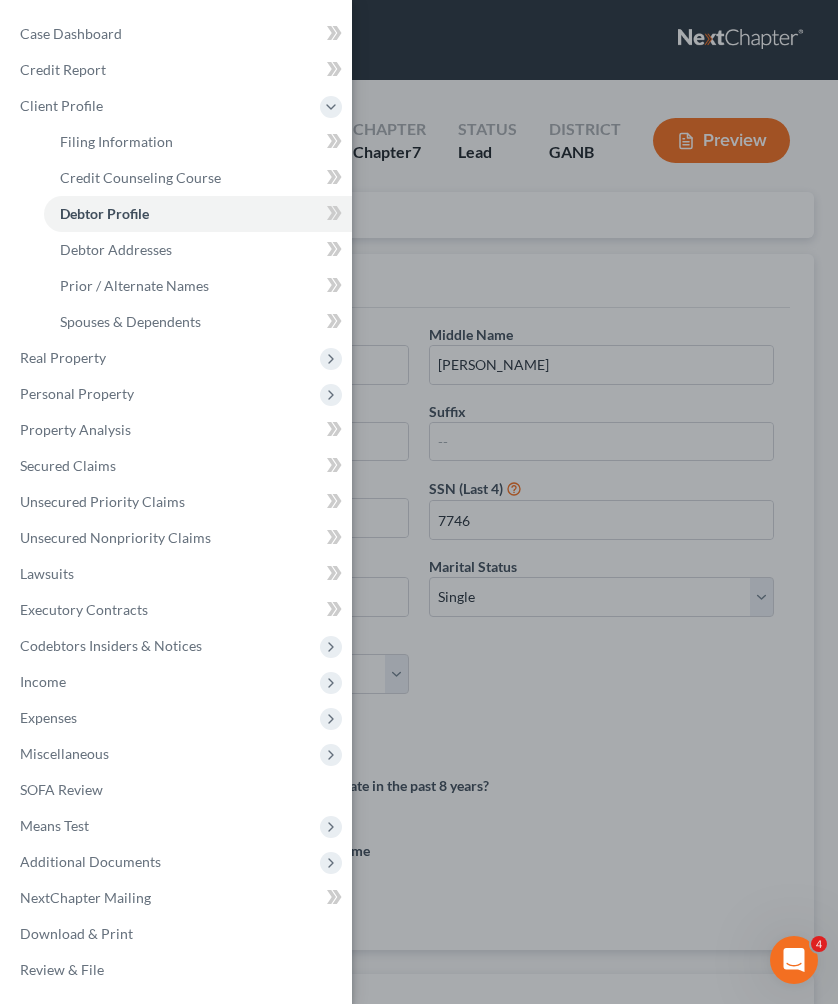 click on "Case Dashboard
Payments
Invoices
Payments
Payments
Credit Report
Client Profile" at bounding box center (419, 502) 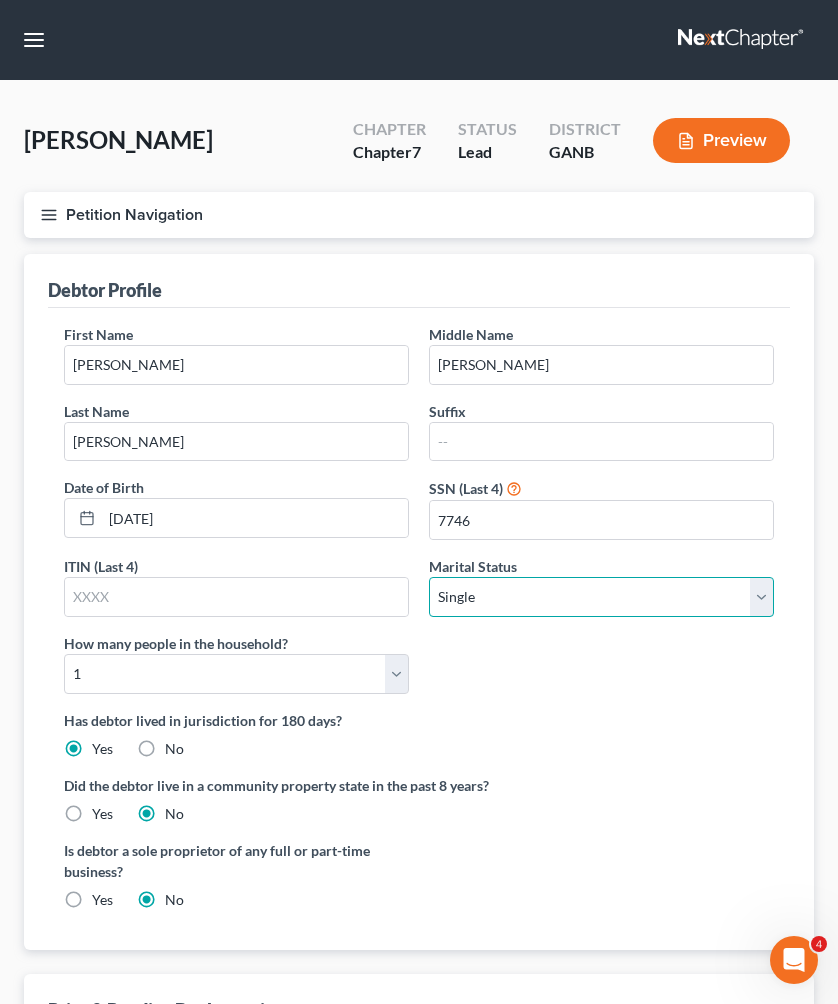 select on "1" 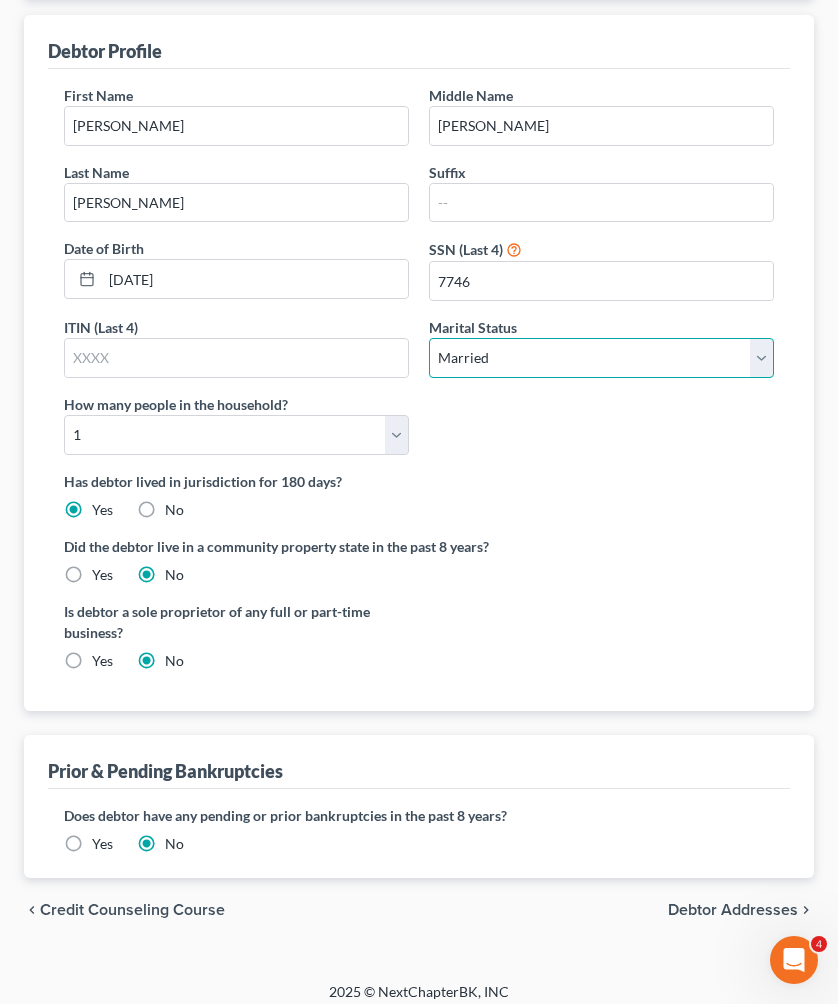 scroll, scrollTop: 252, scrollLeft: 0, axis: vertical 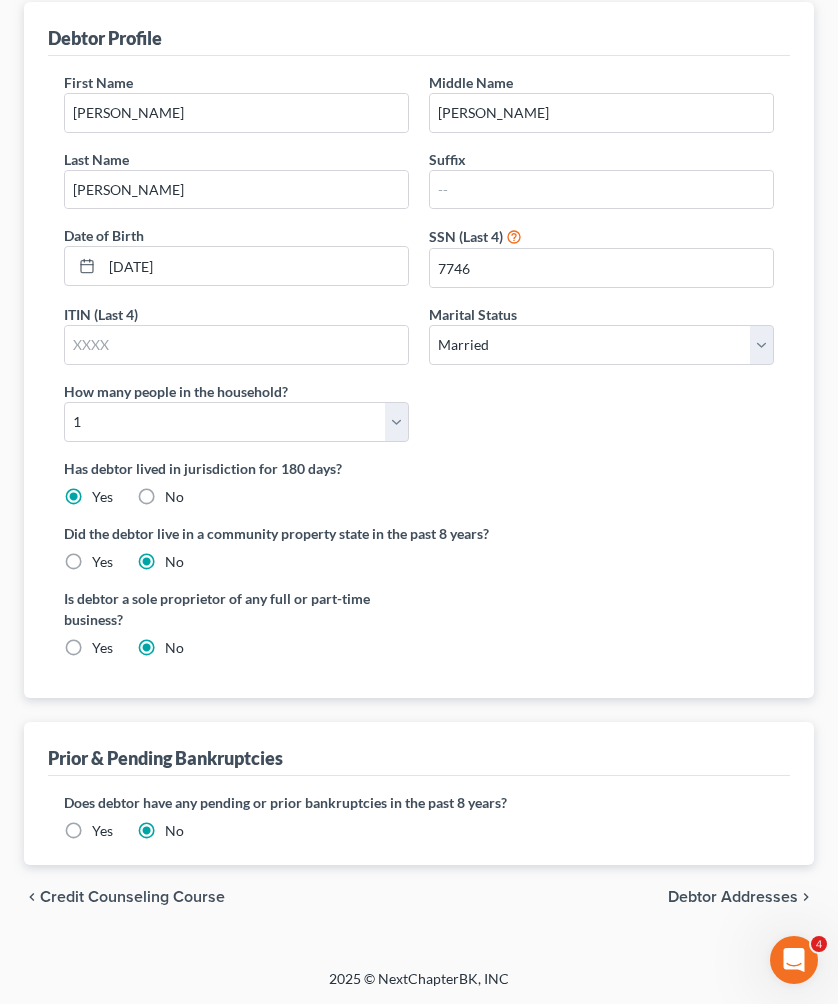 click on "Debtor Addresses" at bounding box center [733, 897] 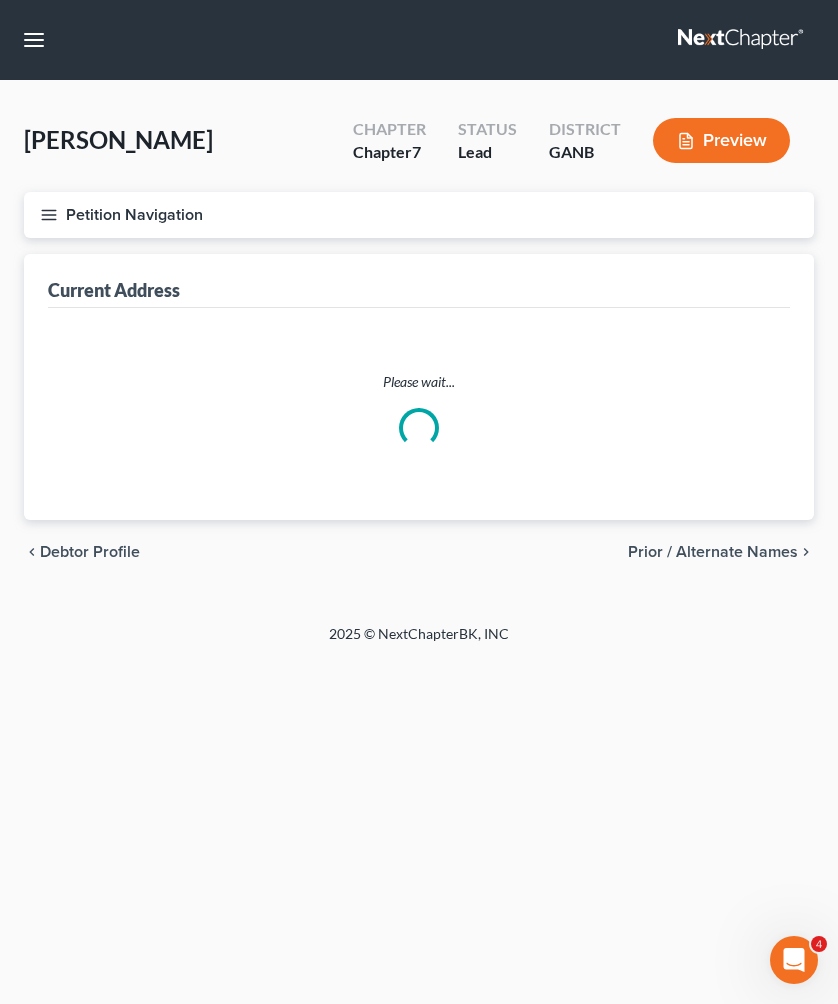 scroll, scrollTop: 0, scrollLeft: 0, axis: both 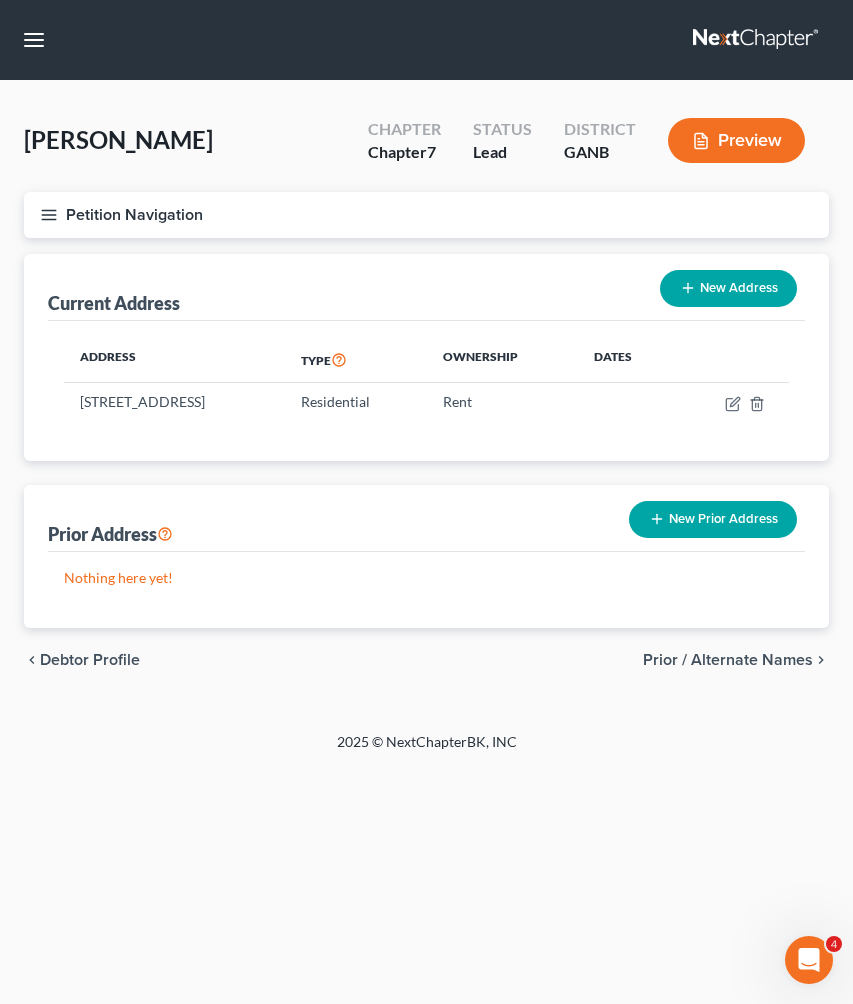 click on "Prior / Alternate Names" at bounding box center [728, 660] 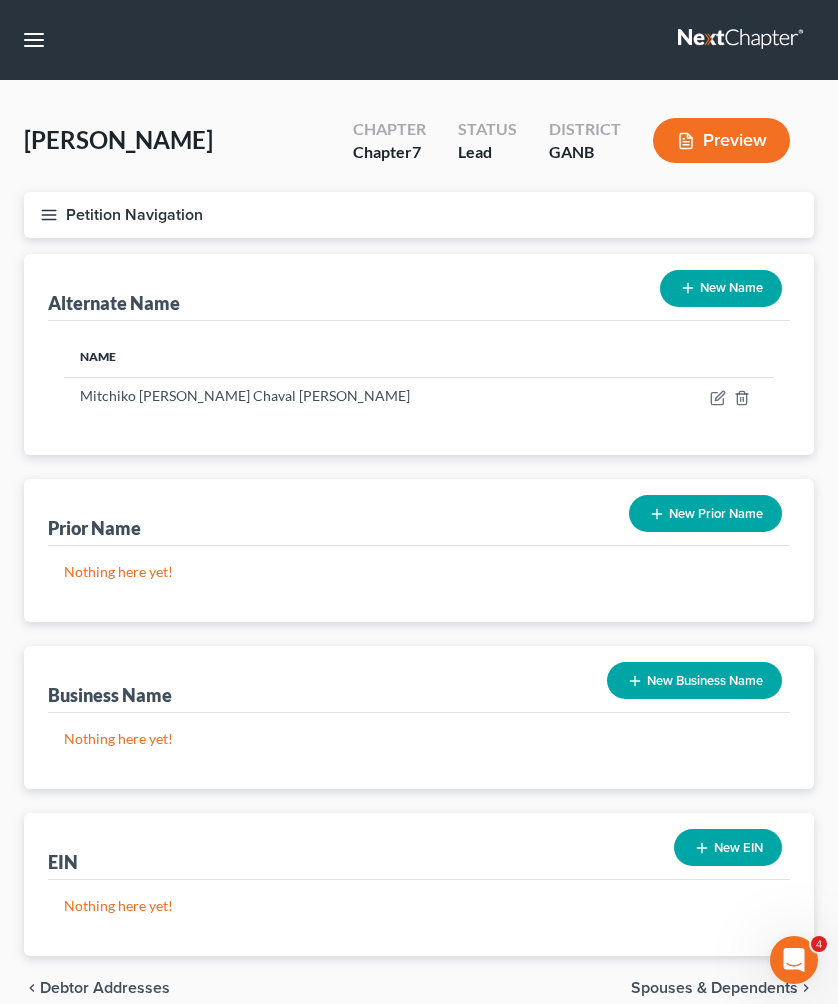 drag, startPoint x: 694, startPoint y: 525, endPoint x: 732, endPoint y: 519, distance: 38.470768 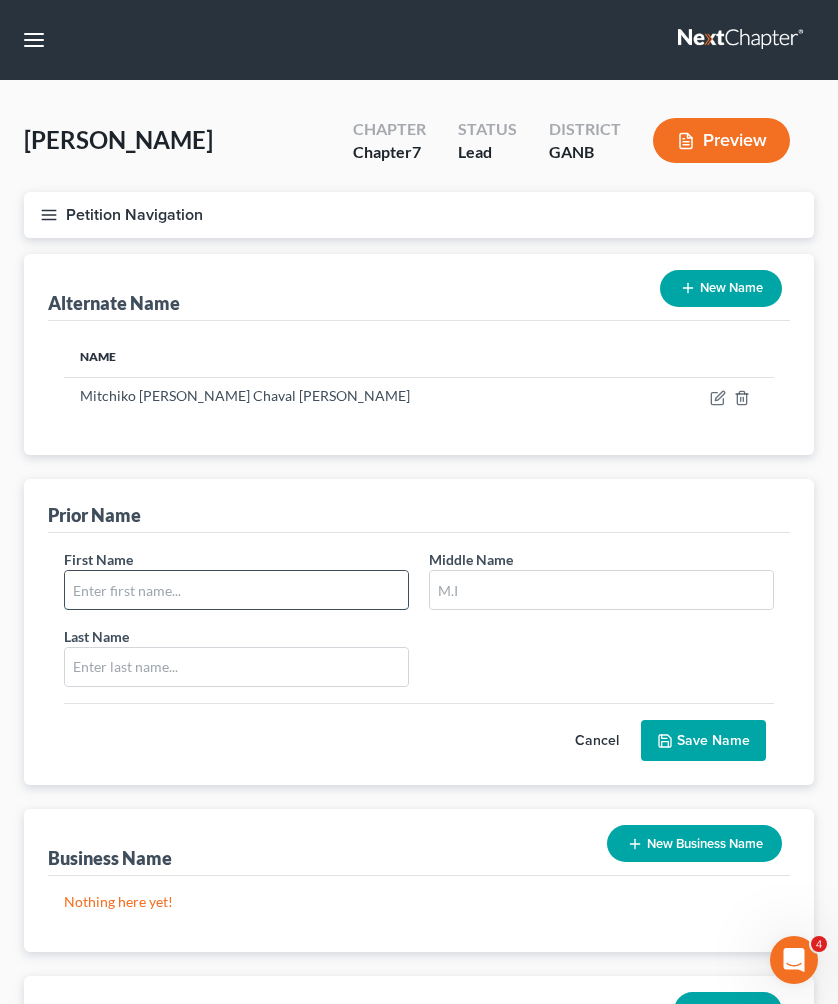 click at bounding box center (236, 590) 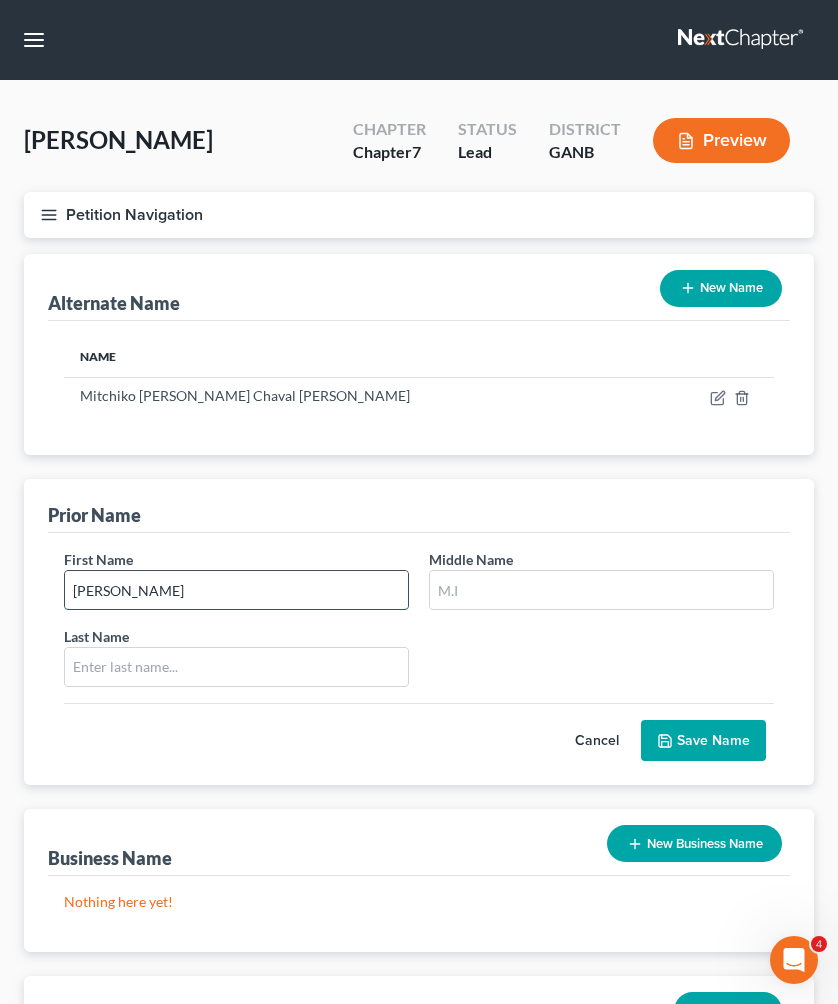 type on "[PERSON_NAME]" 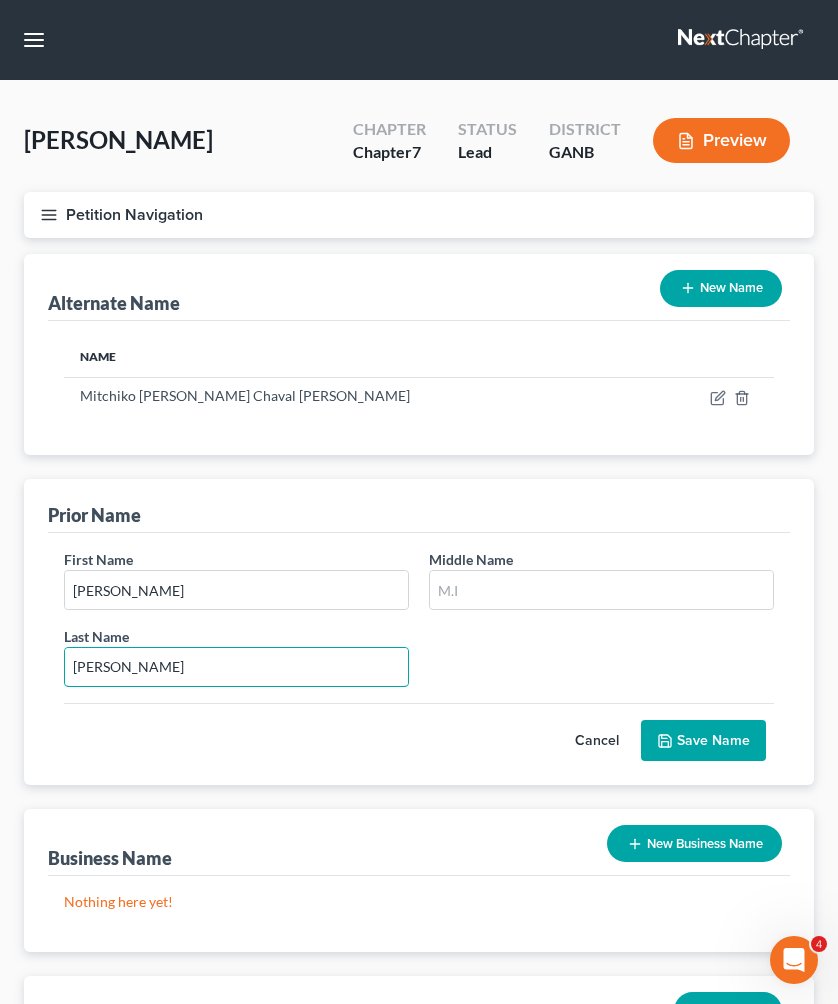 type on "Maynard" 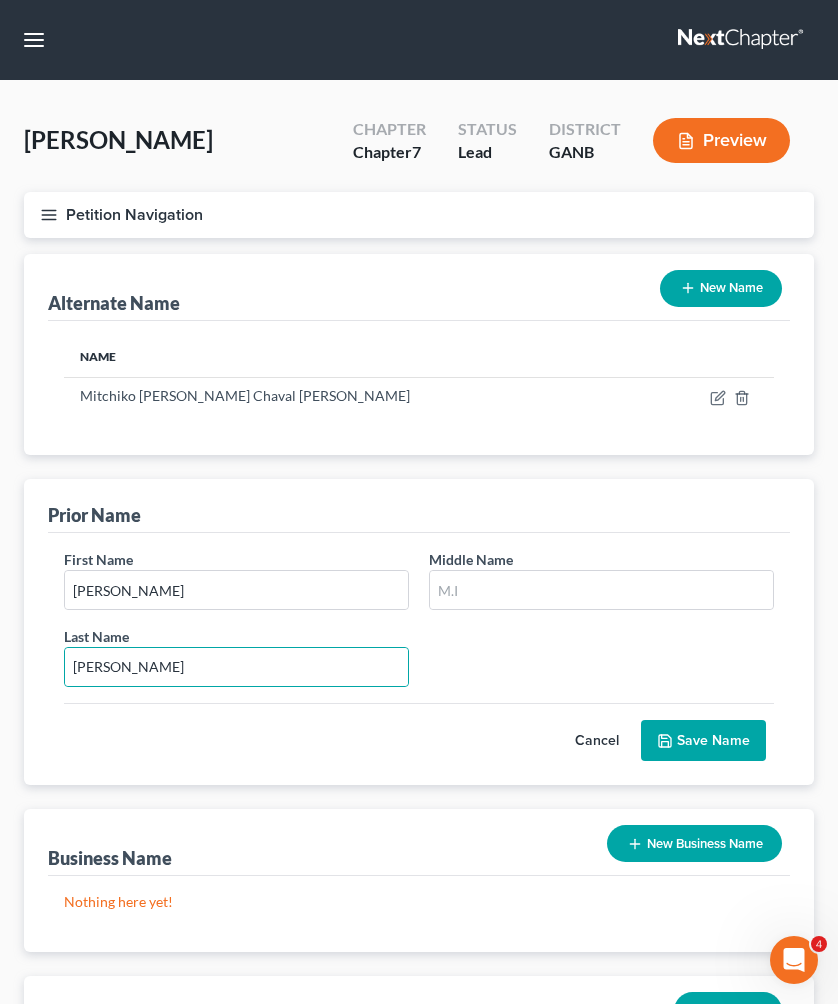 click on "Save Name" at bounding box center (703, 741) 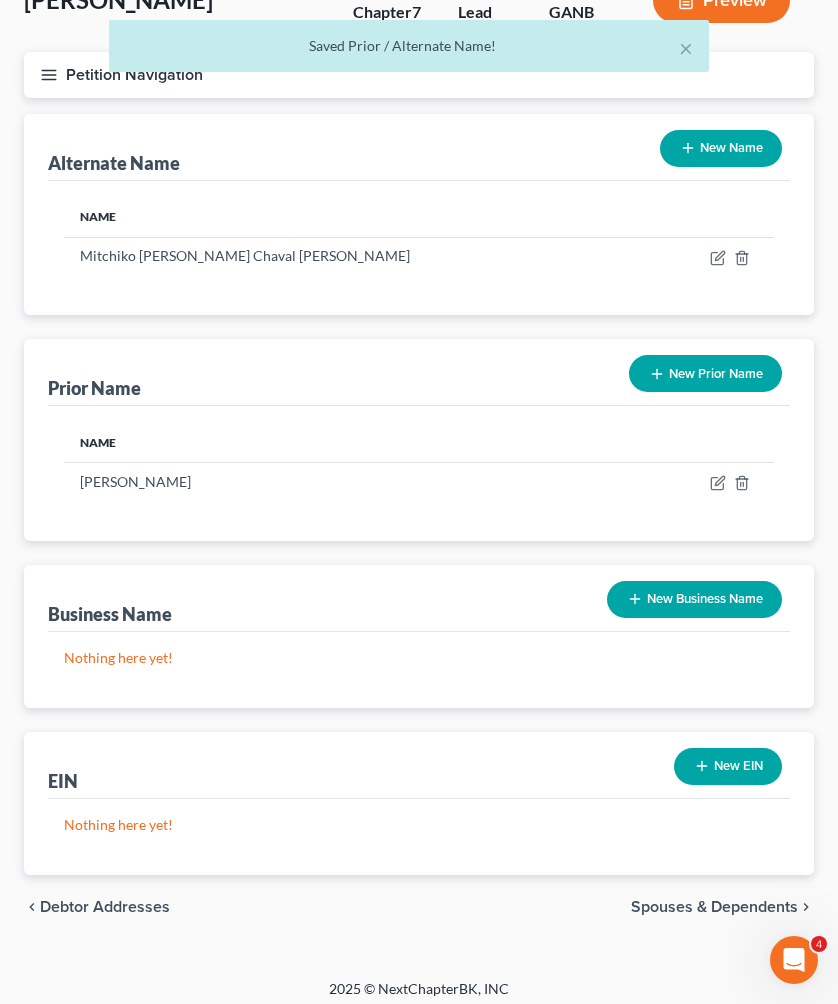 scroll, scrollTop: 151, scrollLeft: 0, axis: vertical 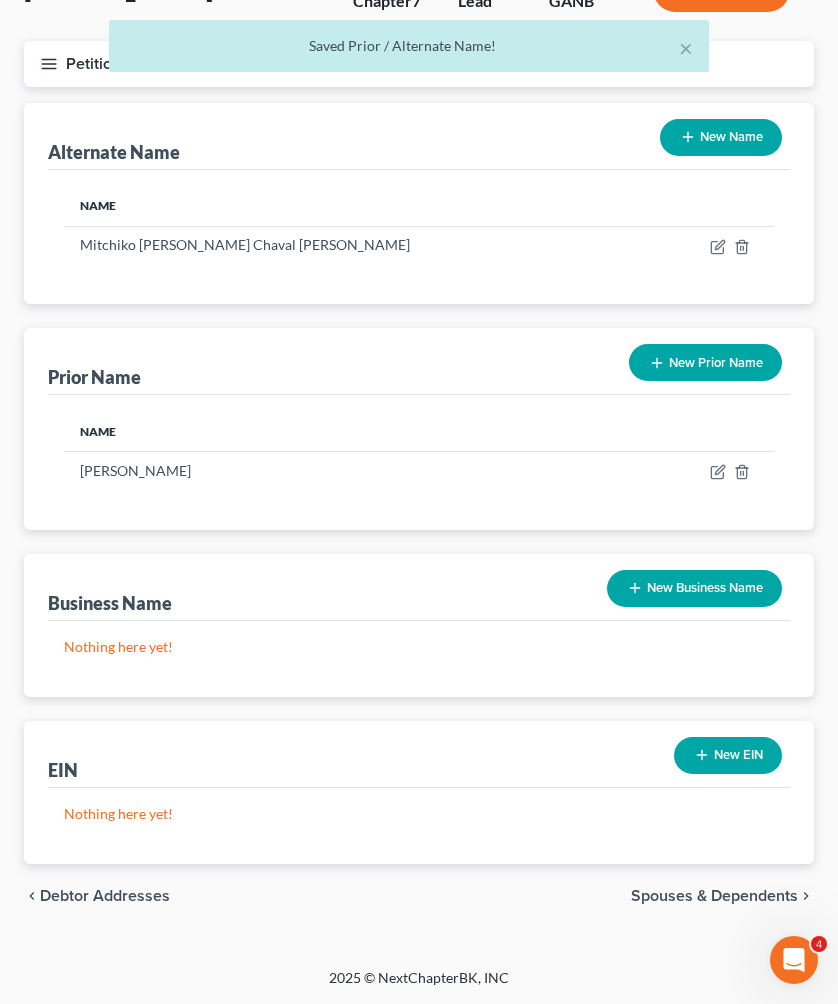 click on "Spouses & Dependents" at bounding box center (714, 896) 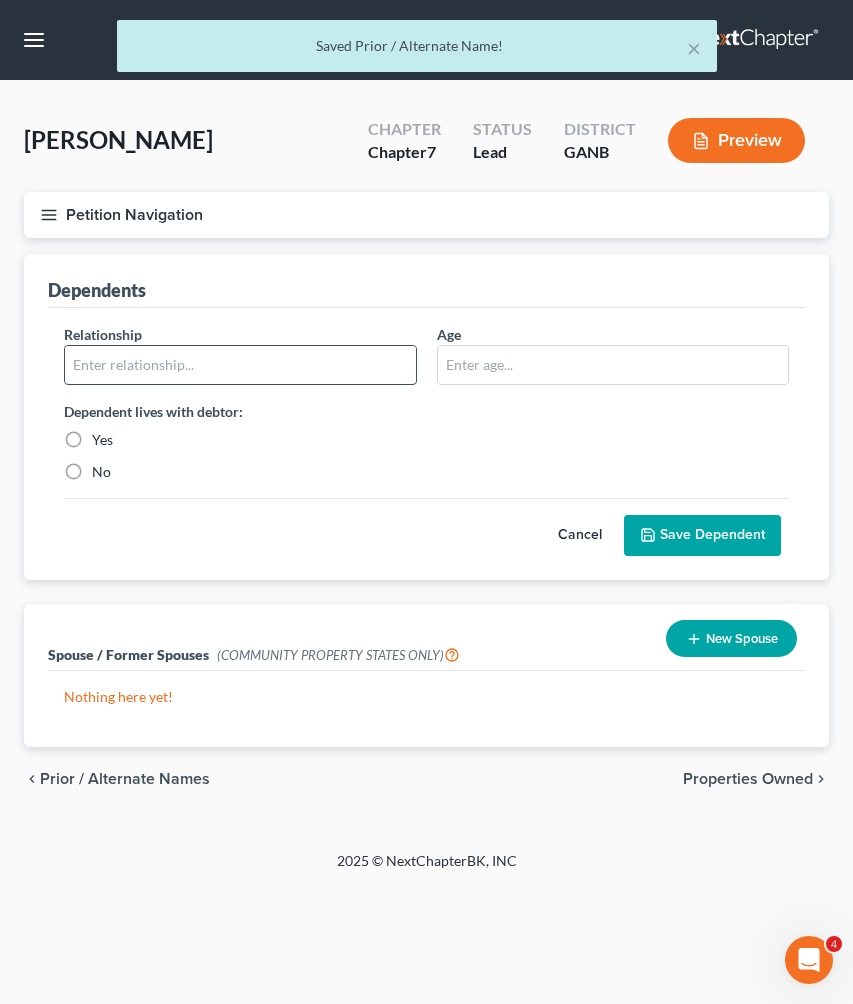 click at bounding box center (240, 365) 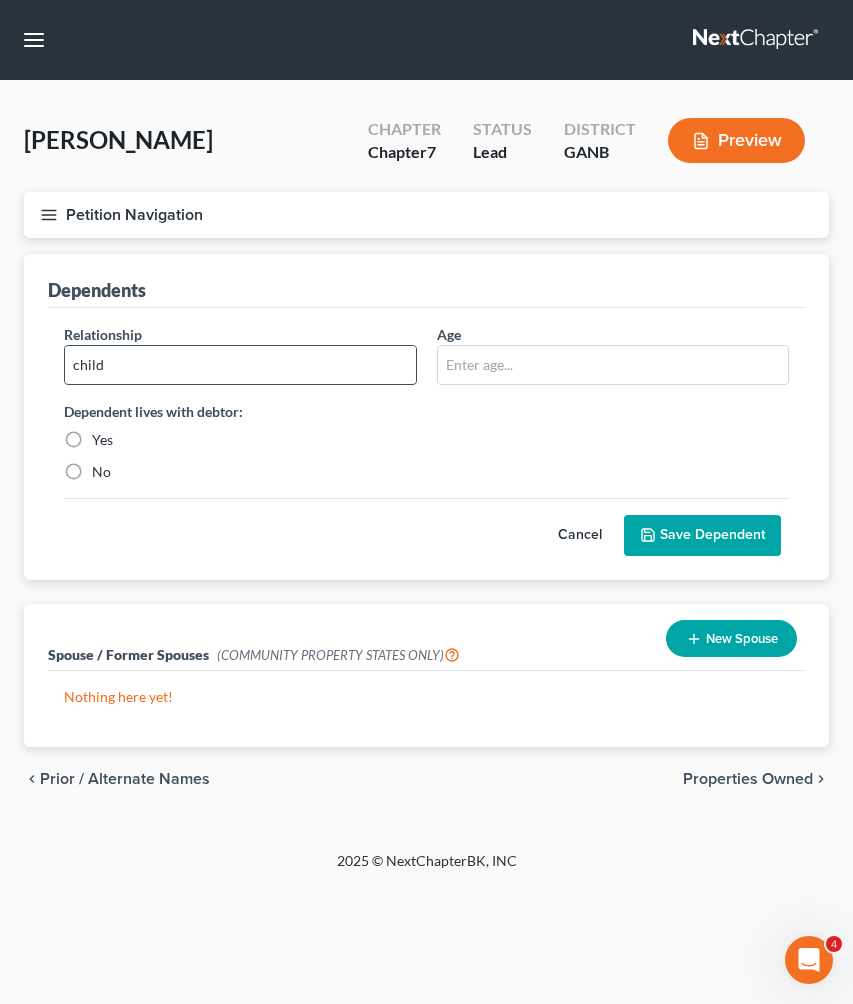 type on "child" 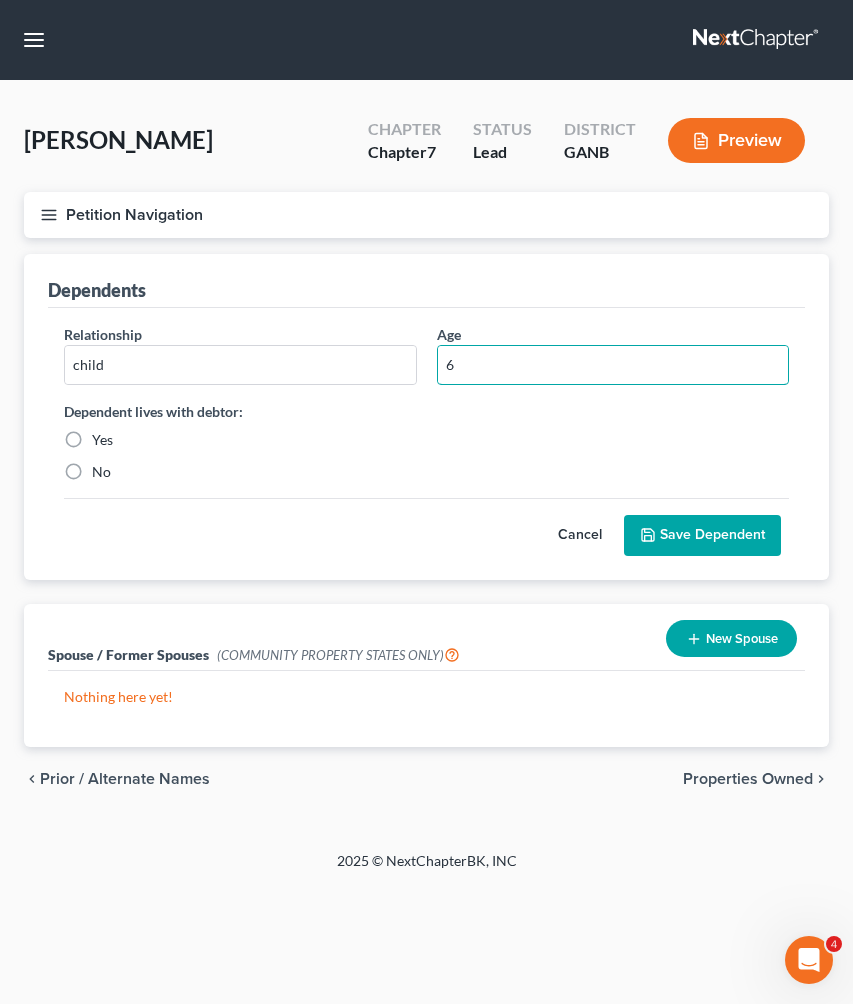 type on "6" 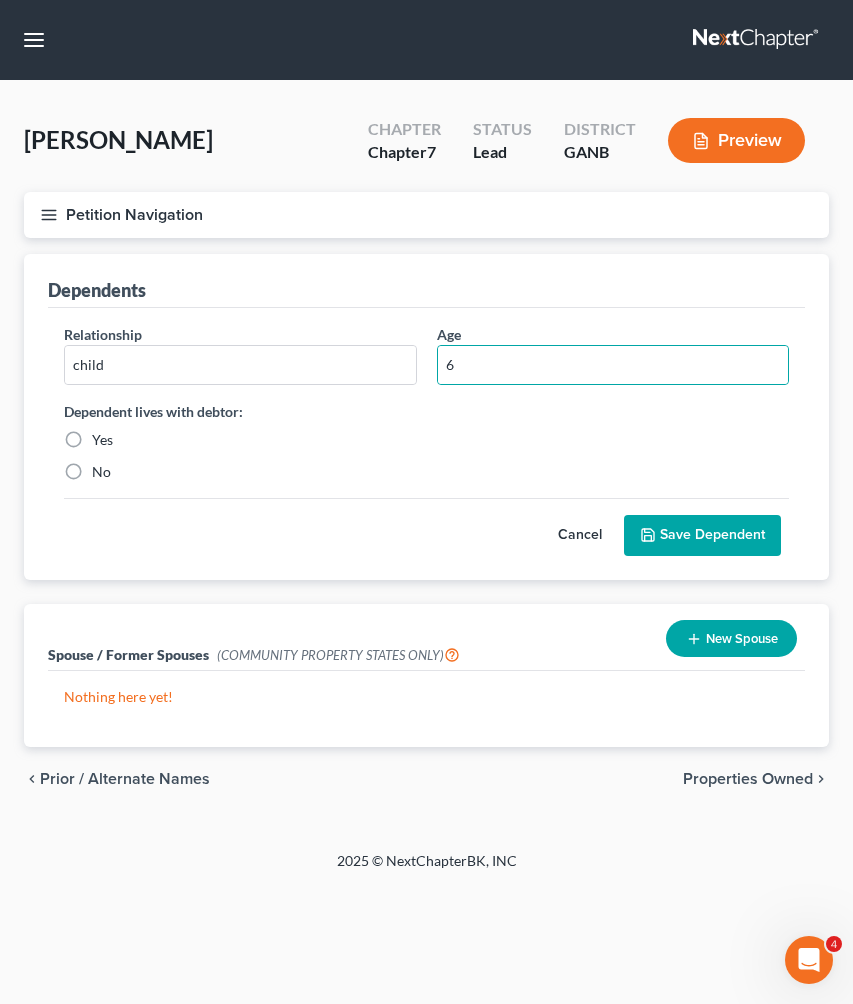 click on "Yes" at bounding box center (102, 440) 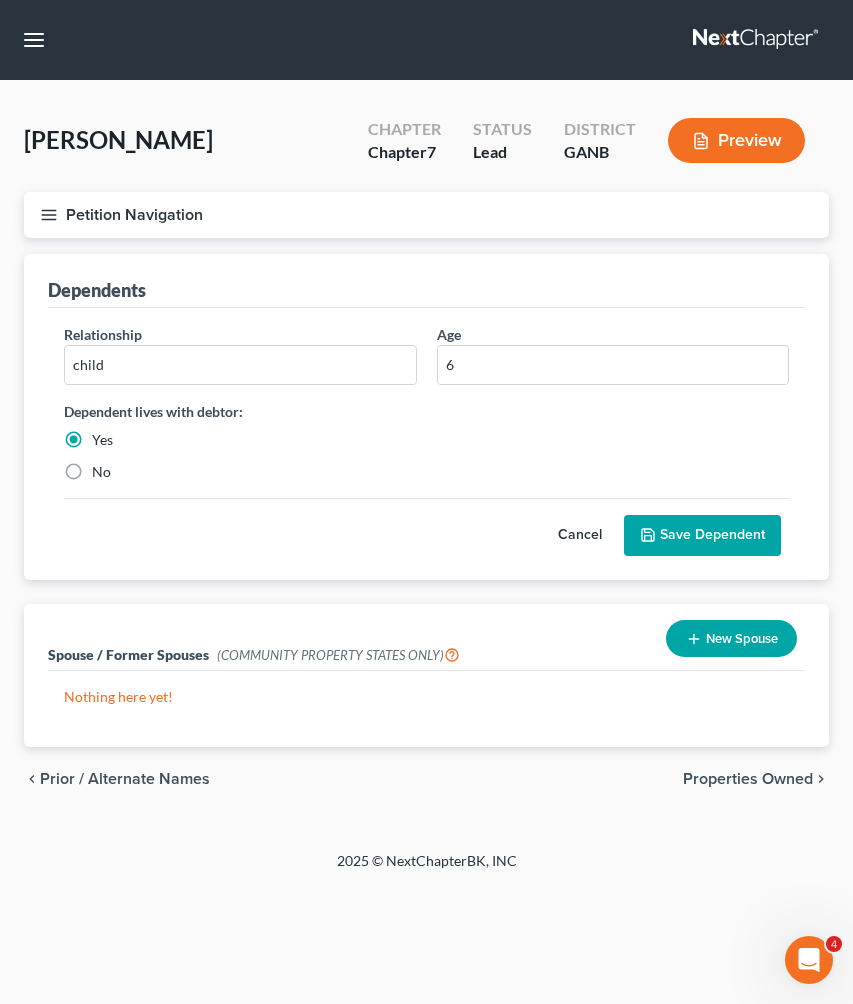 click on "Save Dependent" at bounding box center (702, 536) 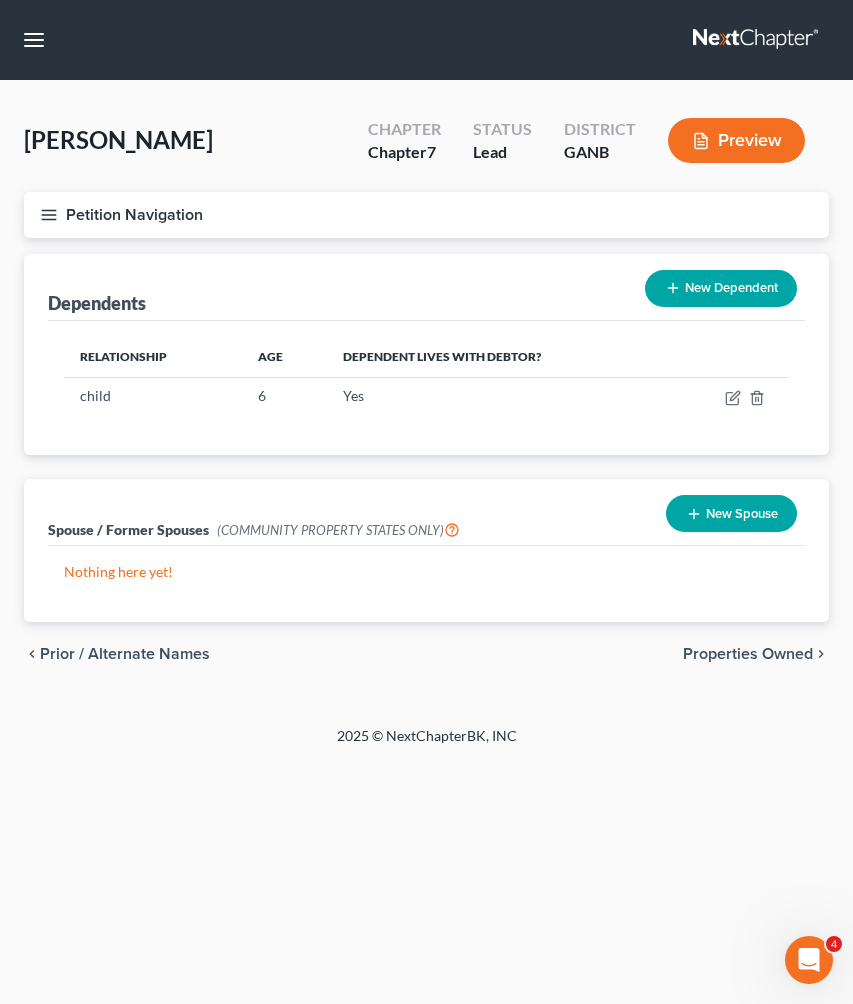 click on "Petition Navigation" at bounding box center [426, 215] 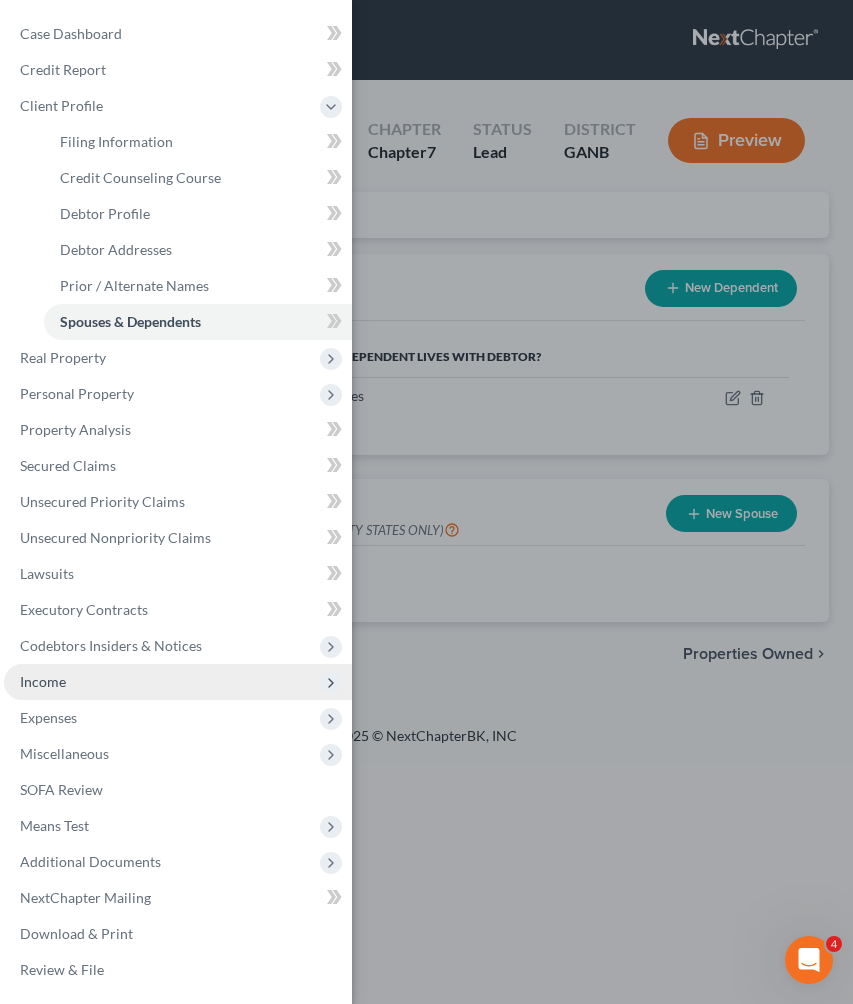 click on "Income" at bounding box center [178, 682] 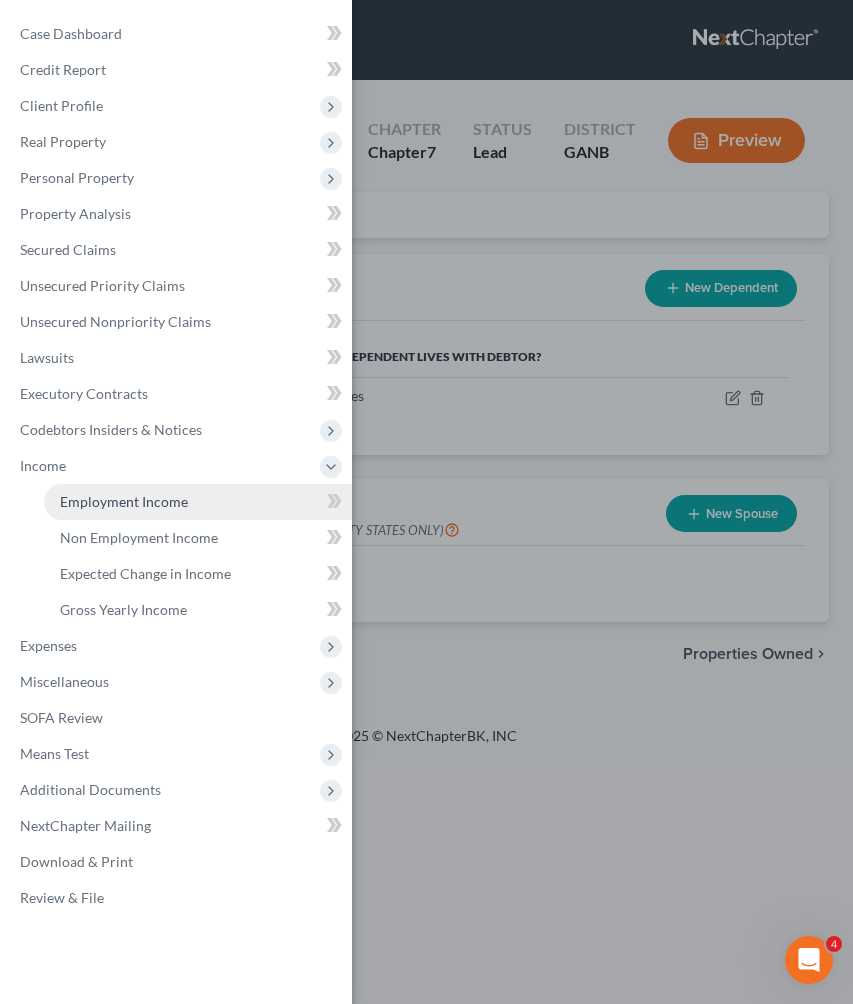 click on "Employment Income" at bounding box center (124, 501) 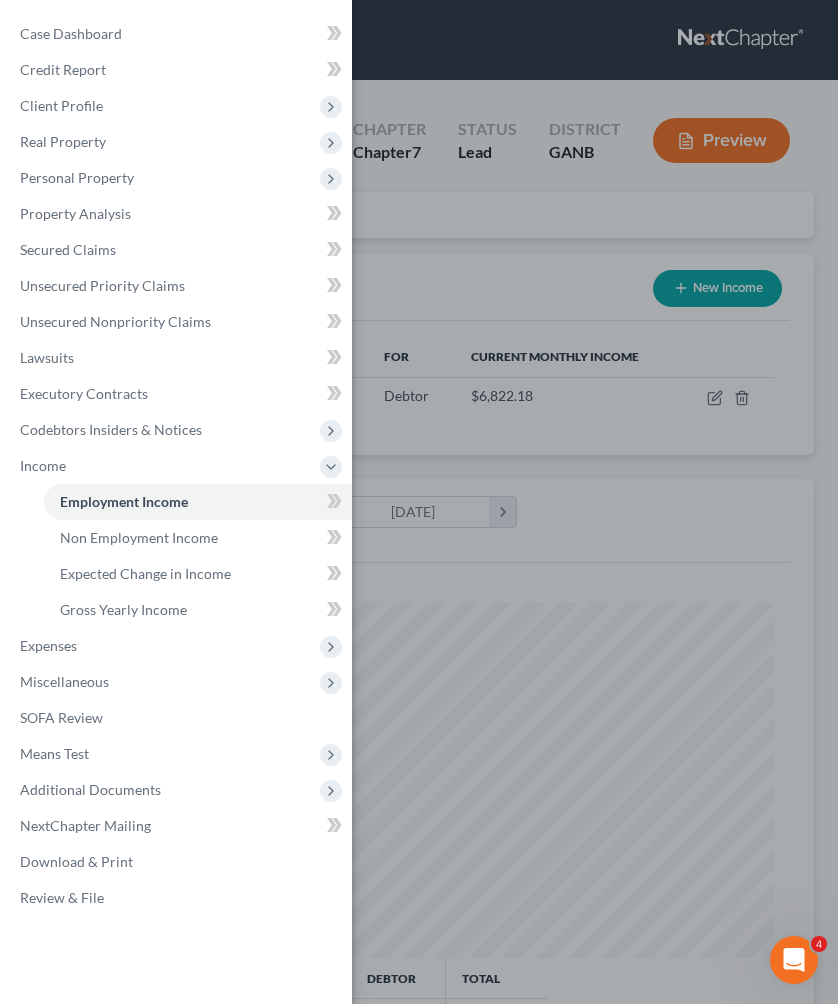 scroll, scrollTop: 999645, scrollLeft: 999250, axis: both 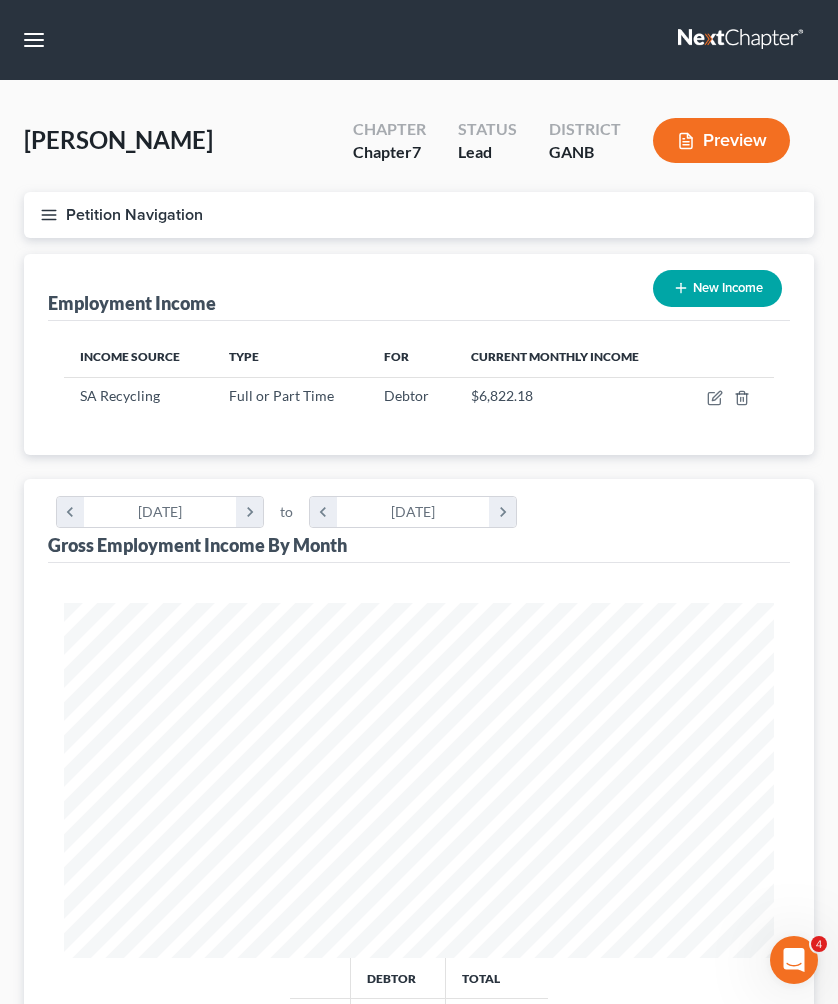 click on "New Income" at bounding box center (717, 288) 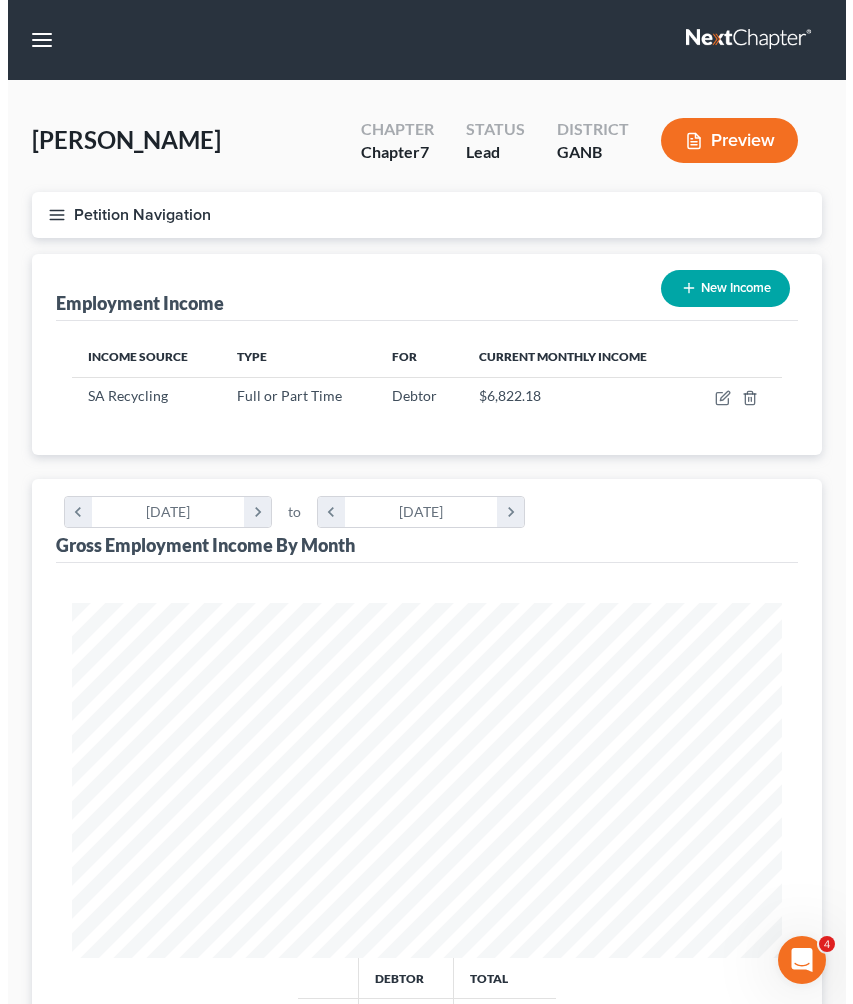 scroll, scrollTop: 999638, scrollLeft: 999235, axis: both 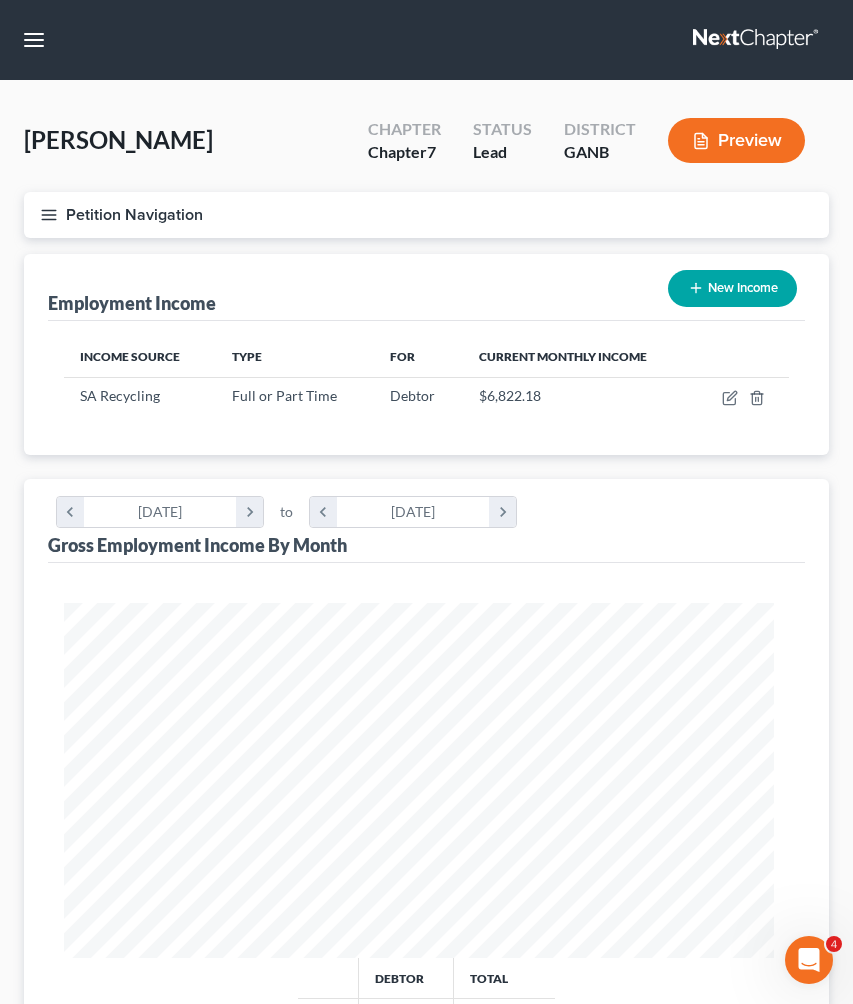 select on "0" 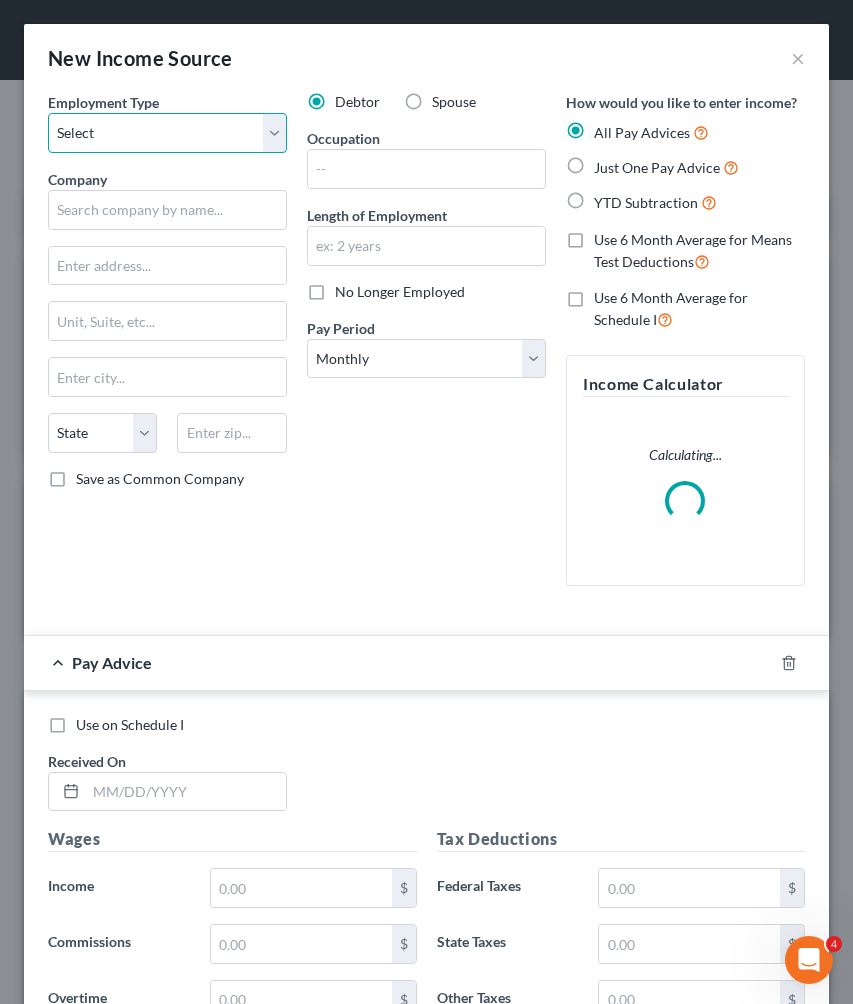 select on "0" 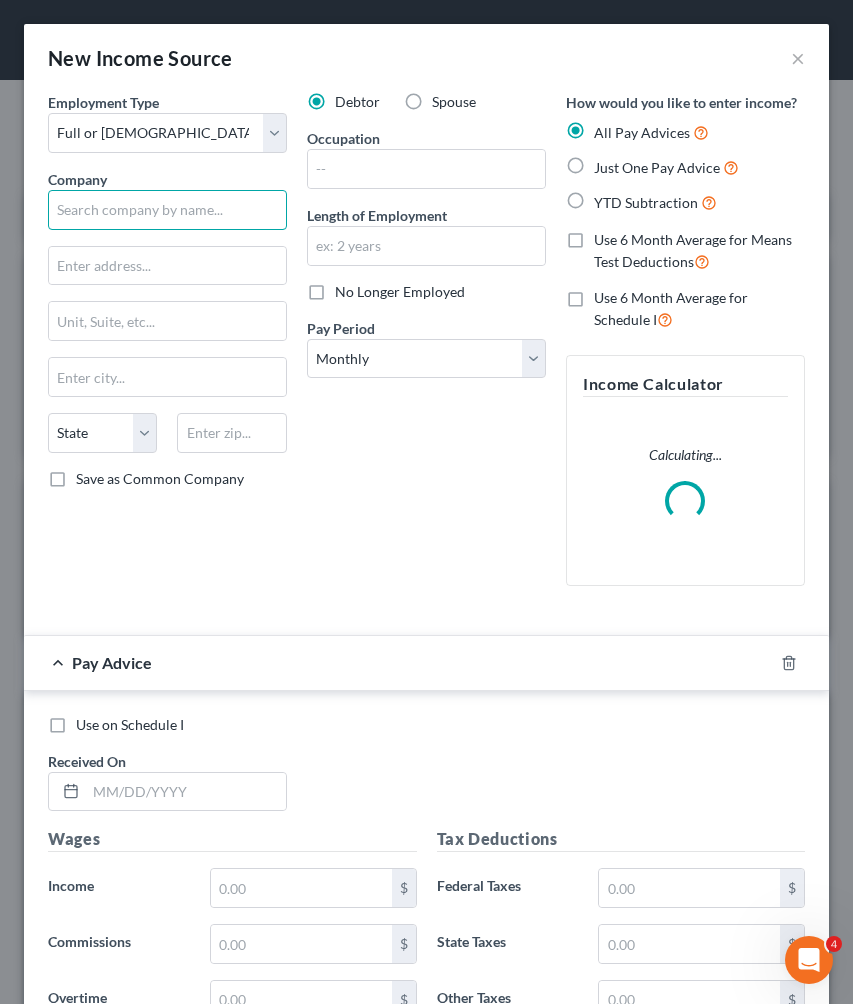 drag, startPoint x: 138, startPoint y: 208, endPoint x: 150, endPoint y: 204, distance: 12.649111 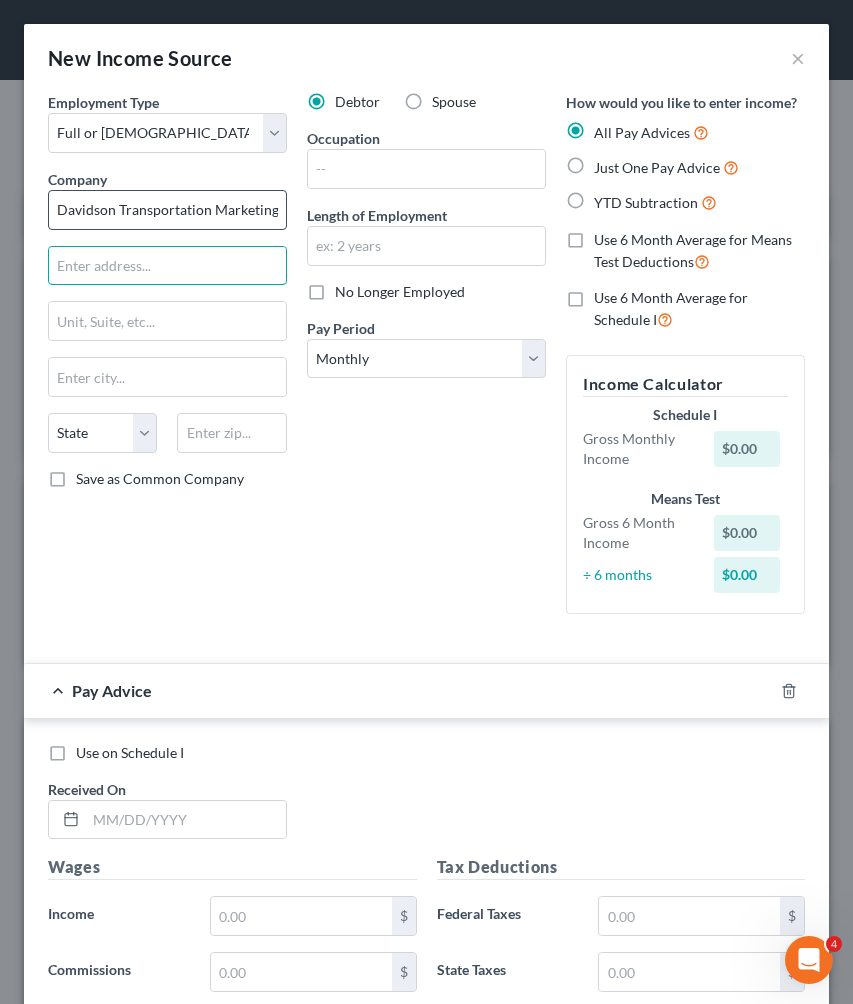 type on "Davidson Transportation Marketing Inc." 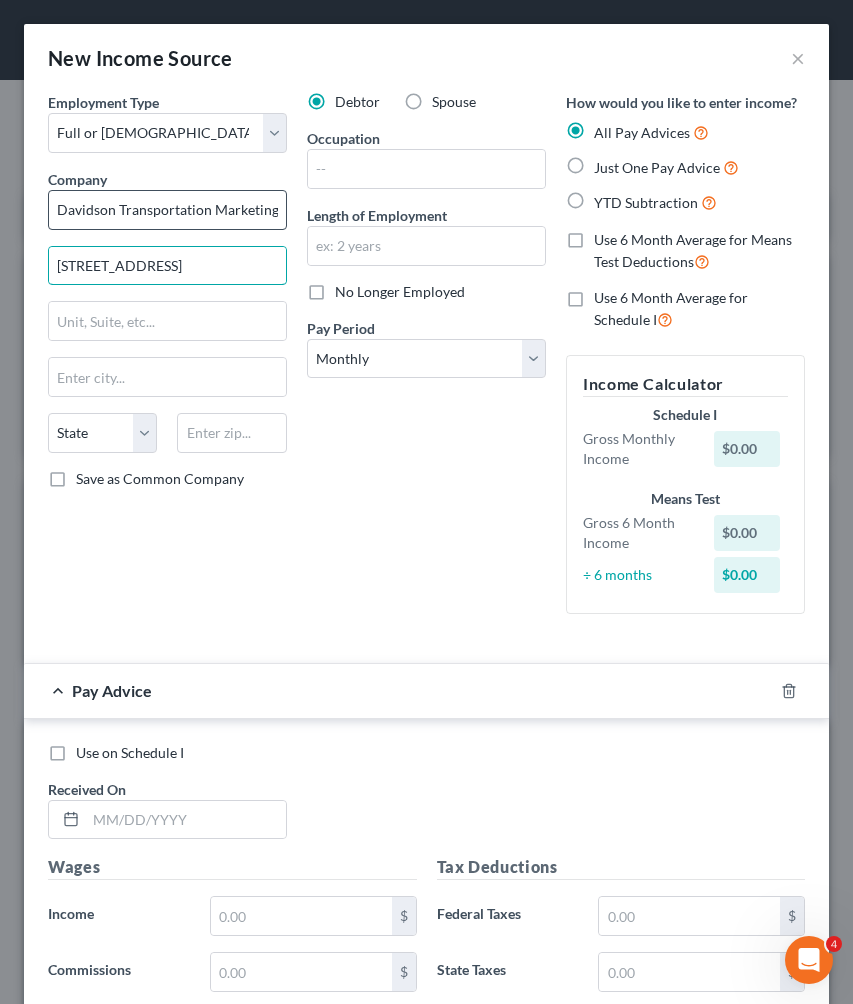 type on "4390 Stacks Rd." 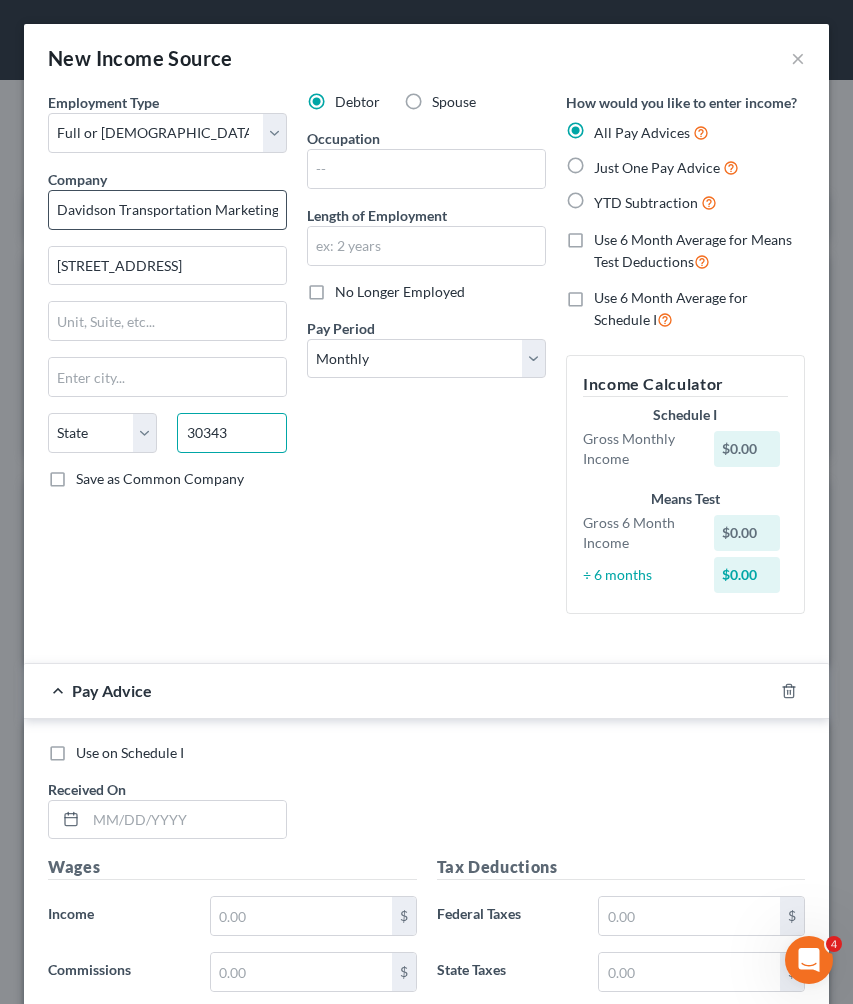 type on "30343" 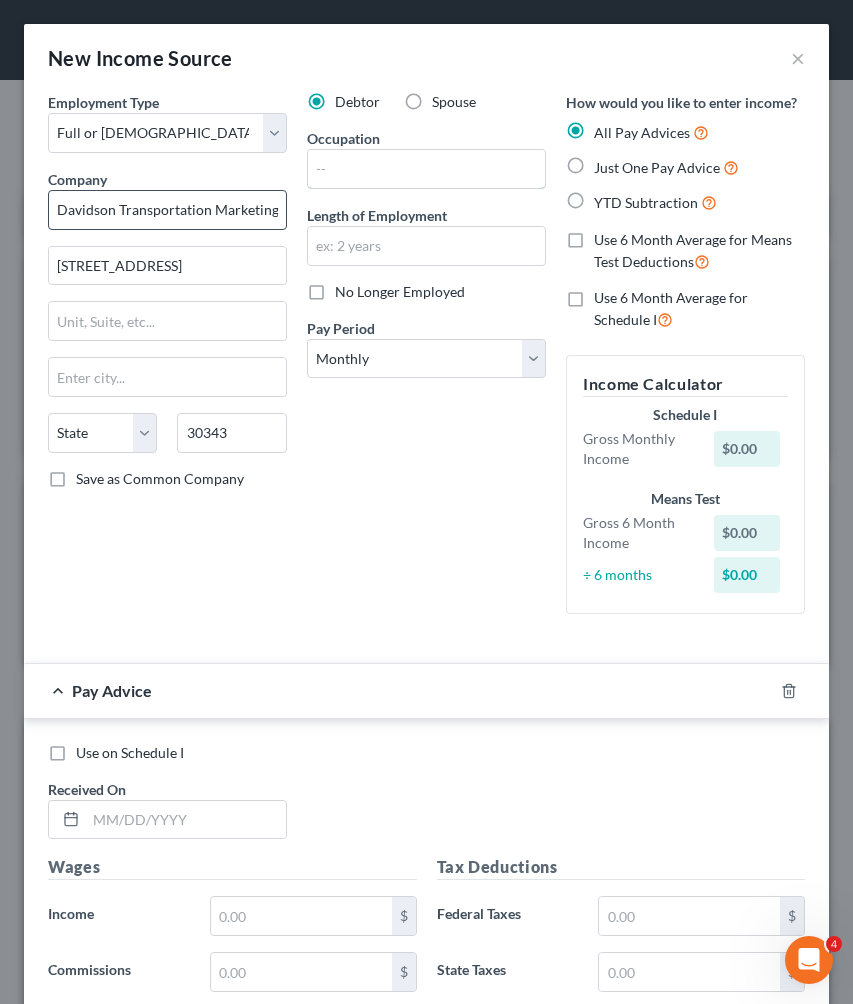 type on "Atlanta" 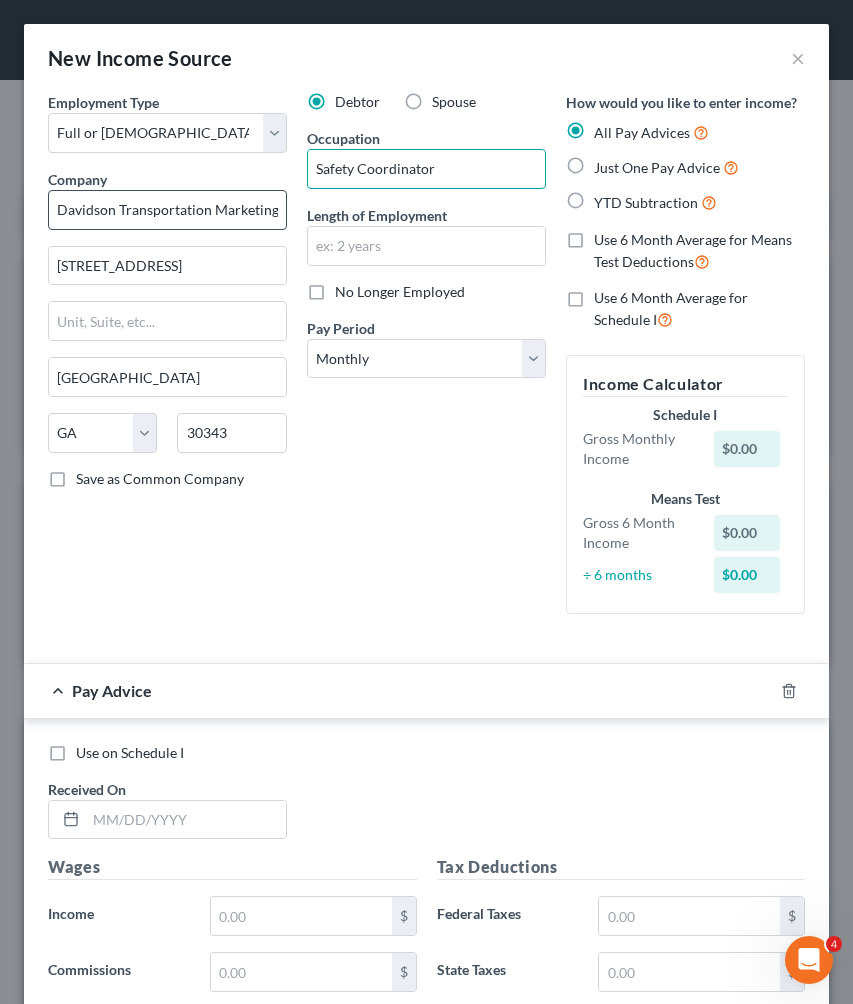 type on "Safety Coordinator" 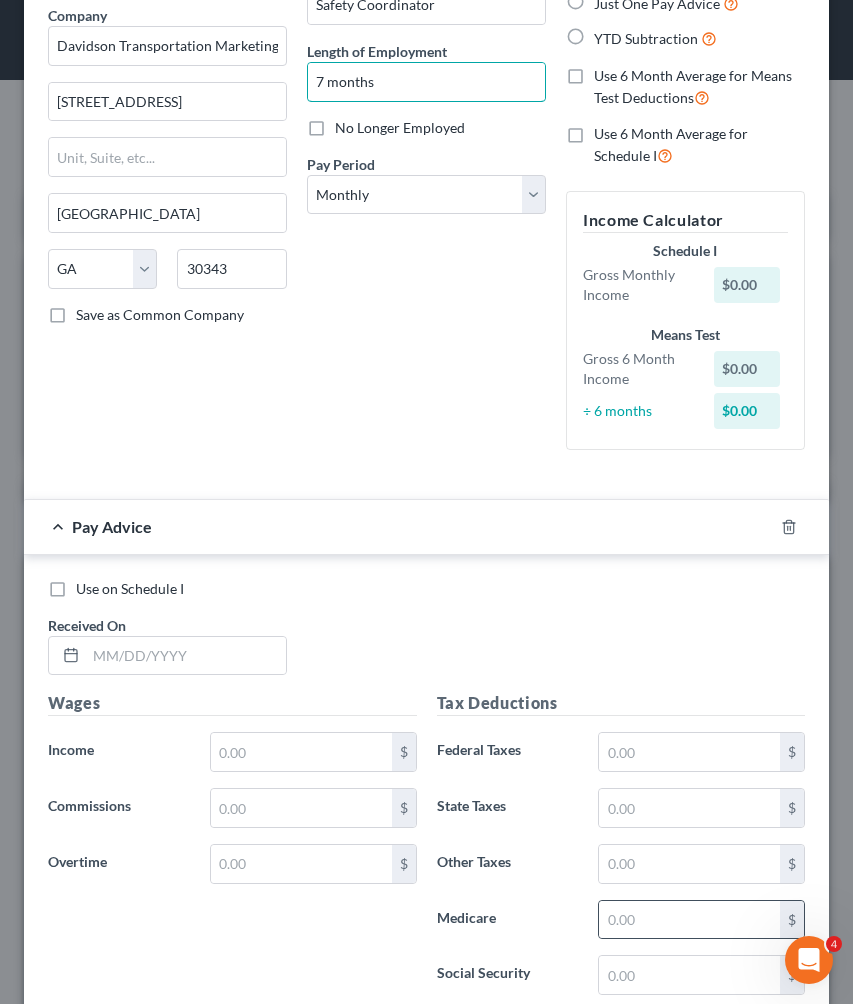scroll, scrollTop: 518, scrollLeft: 0, axis: vertical 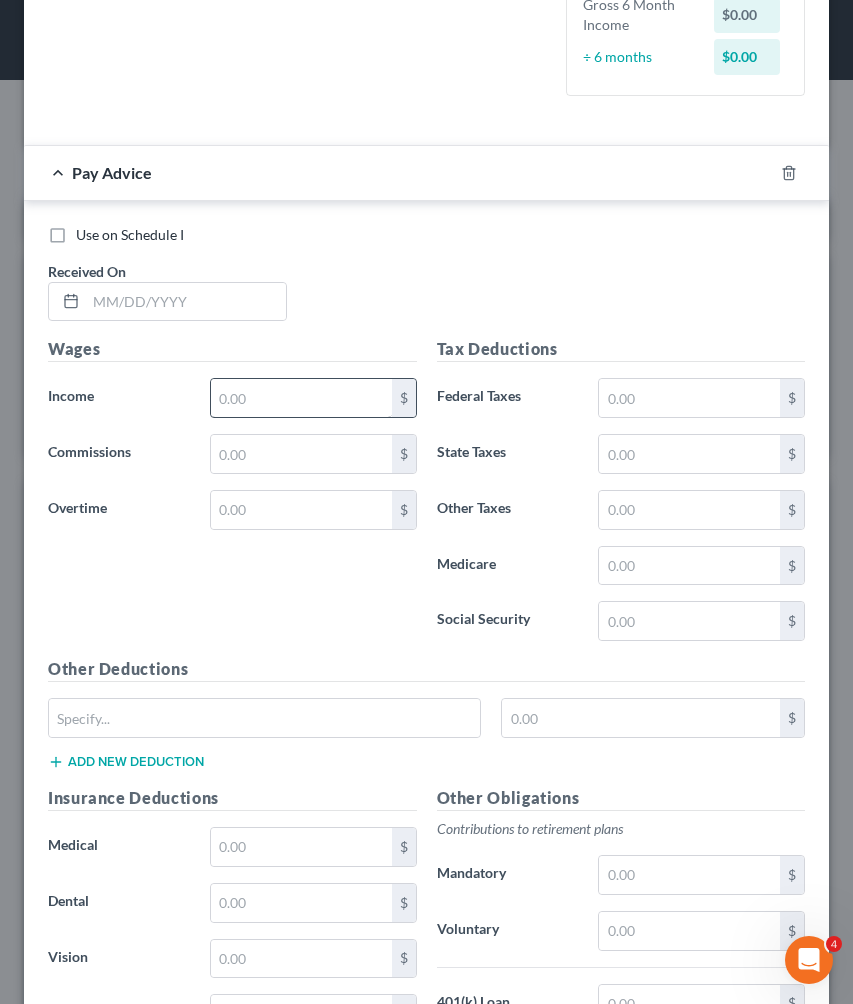 type on "7 months" 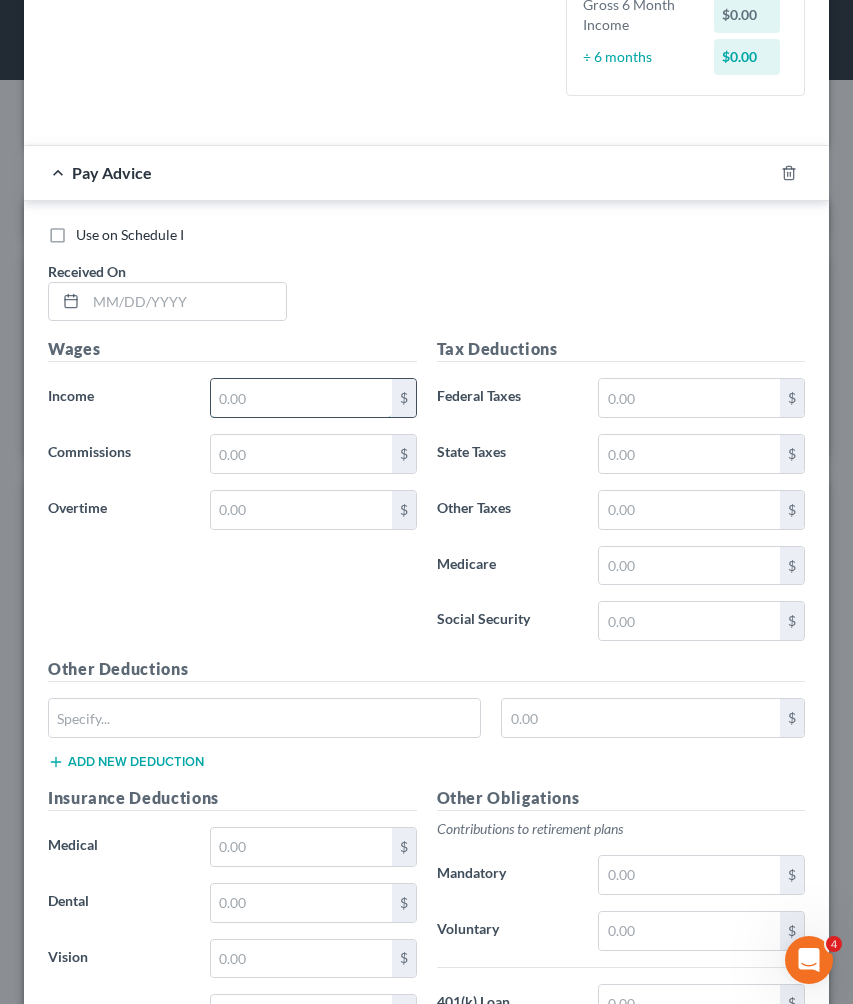 click at bounding box center [301, 398] 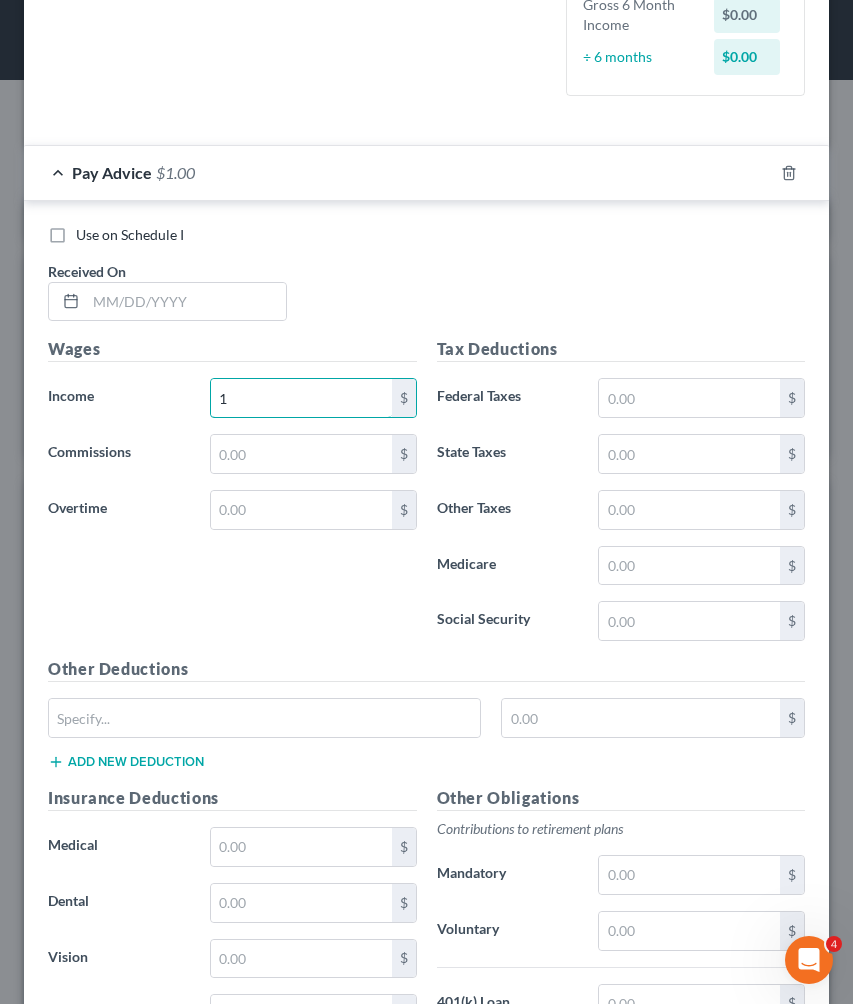 scroll, scrollTop: 842, scrollLeft: 0, axis: vertical 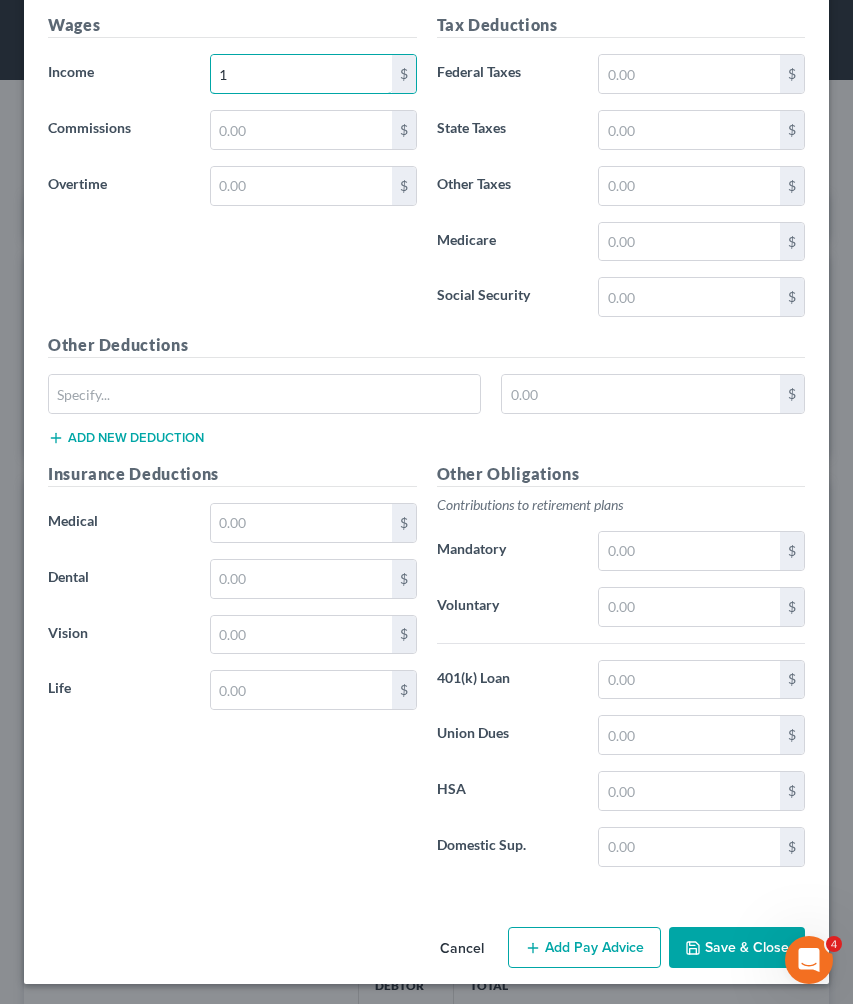 type on "1" 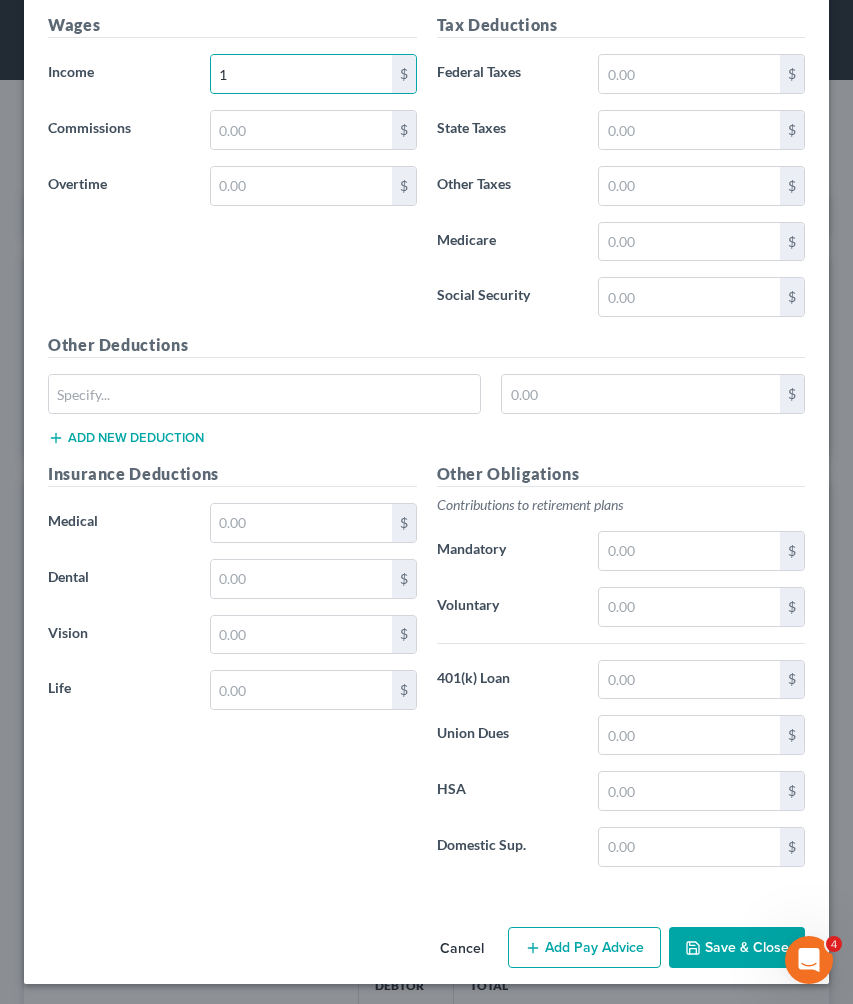 click 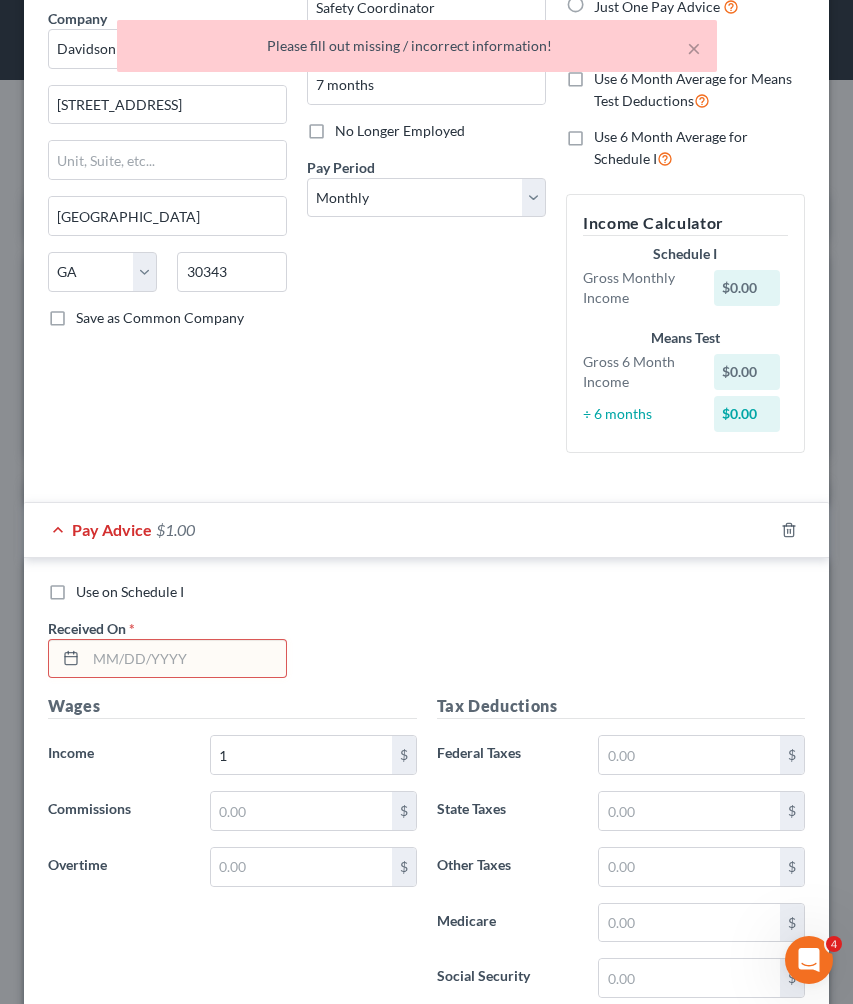 scroll, scrollTop: 0, scrollLeft: 0, axis: both 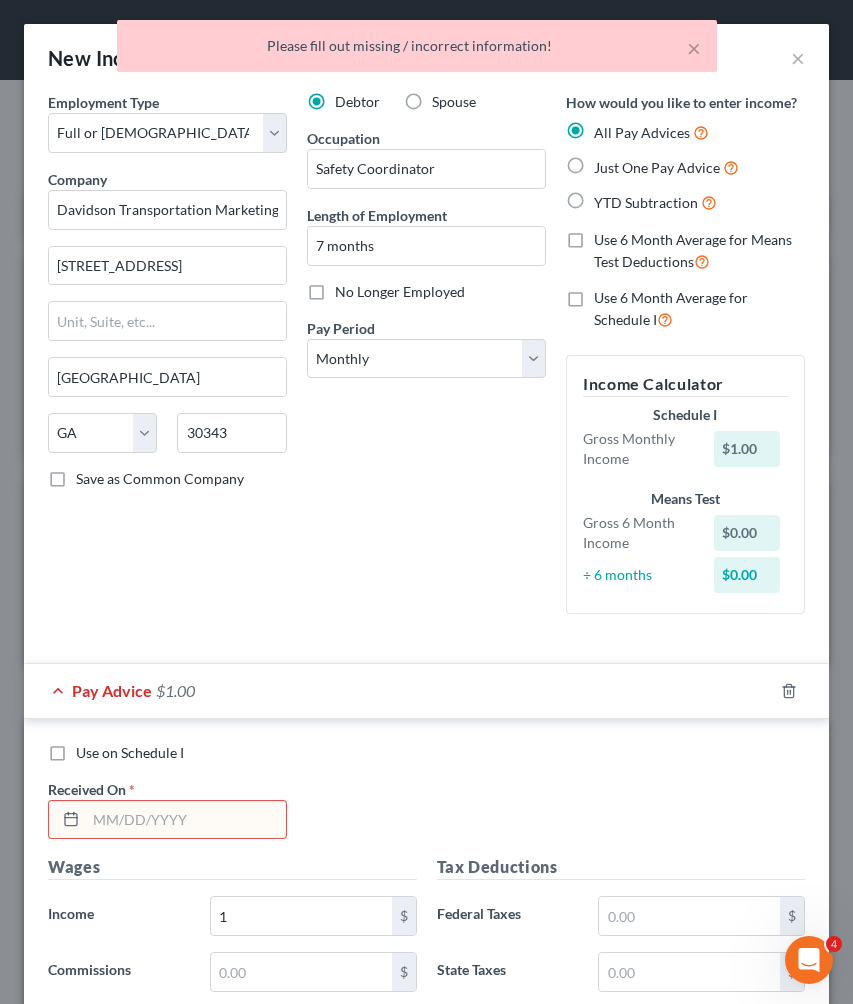 click on "Just One Pay Advice" at bounding box center (657, 167) 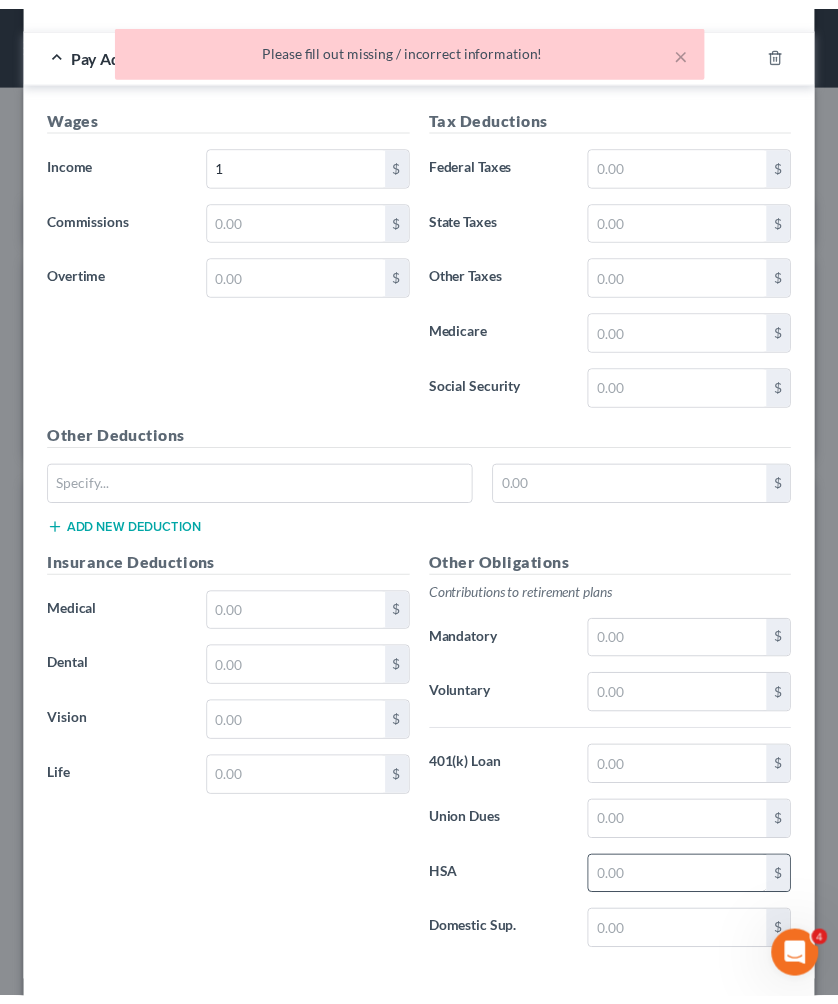 scroll, scrollTop: 669, scrollLeft: 0, axis: vertical 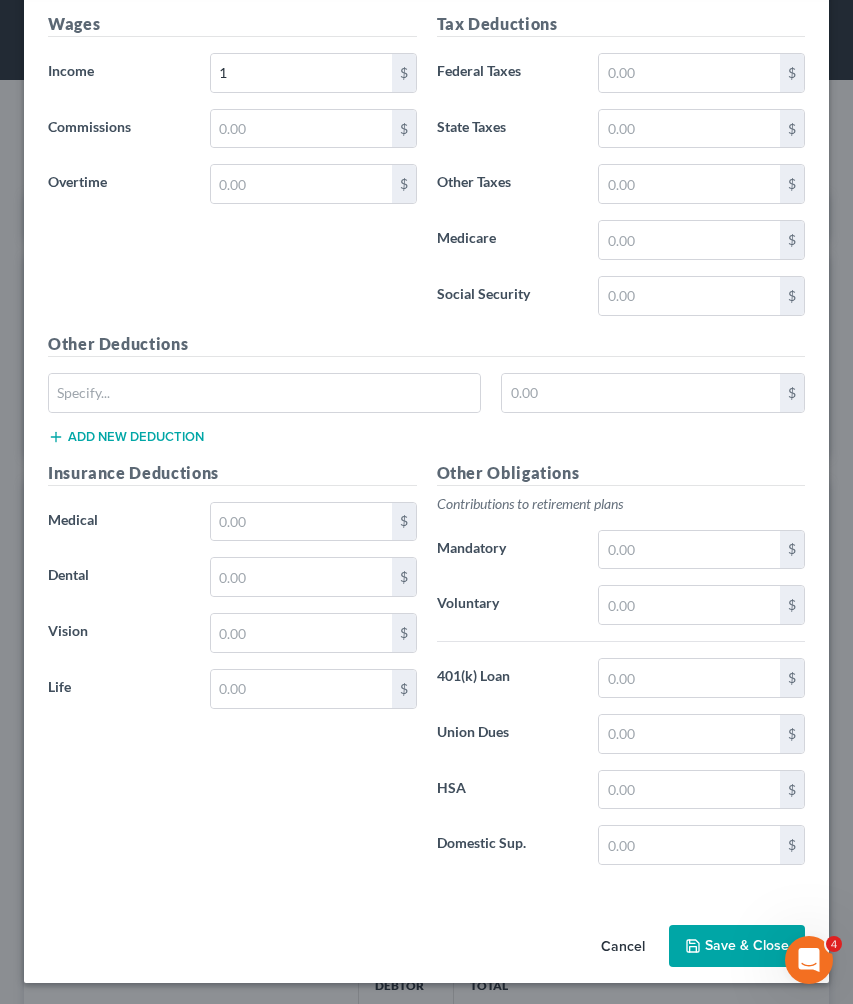 click on "Save & Close" at bounding box center [737, 946] 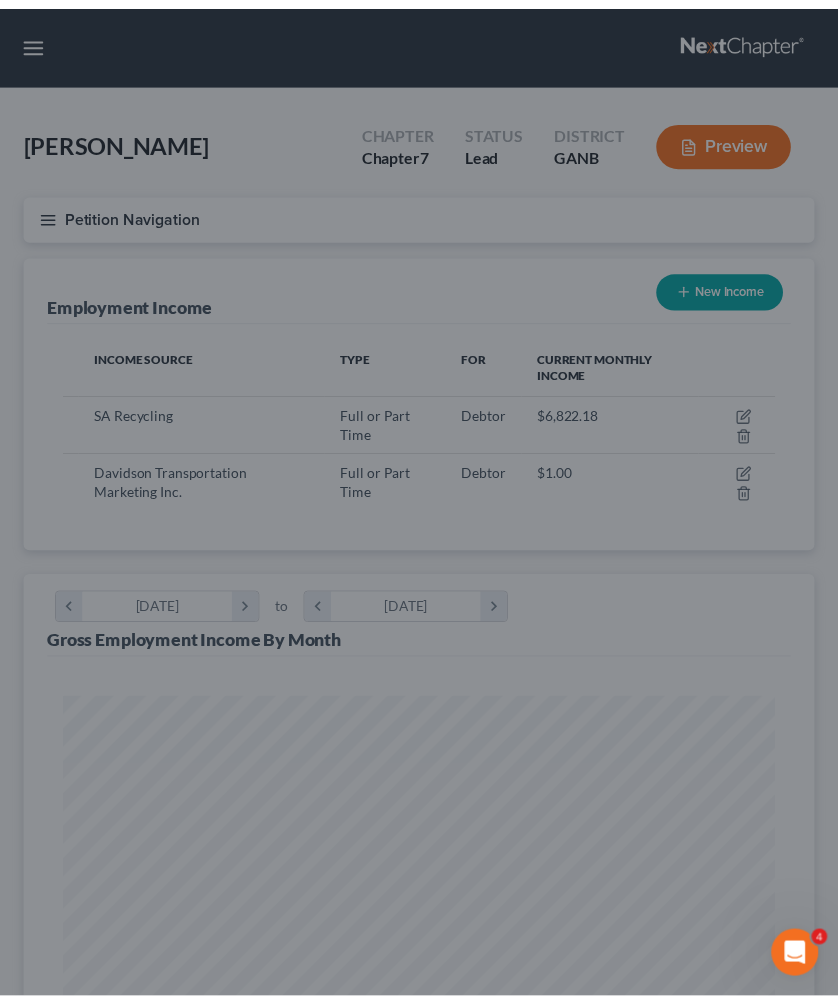 scroll, scrollTop: 355, scrollLeft: 750, axis: both 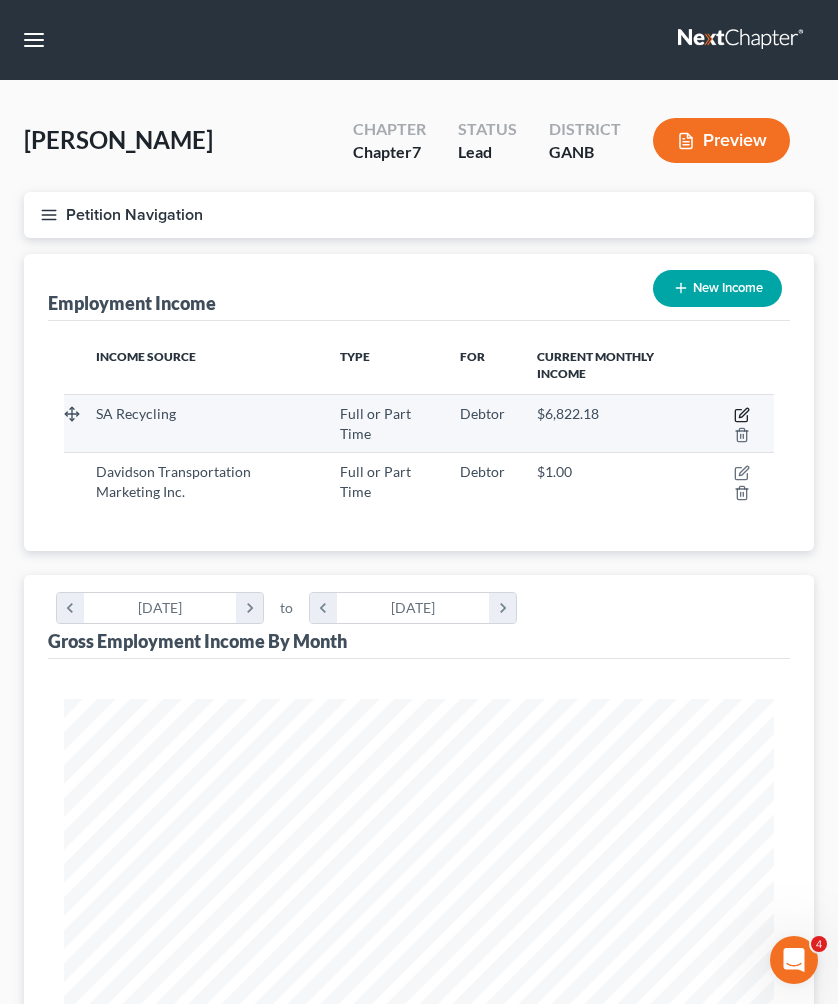 click 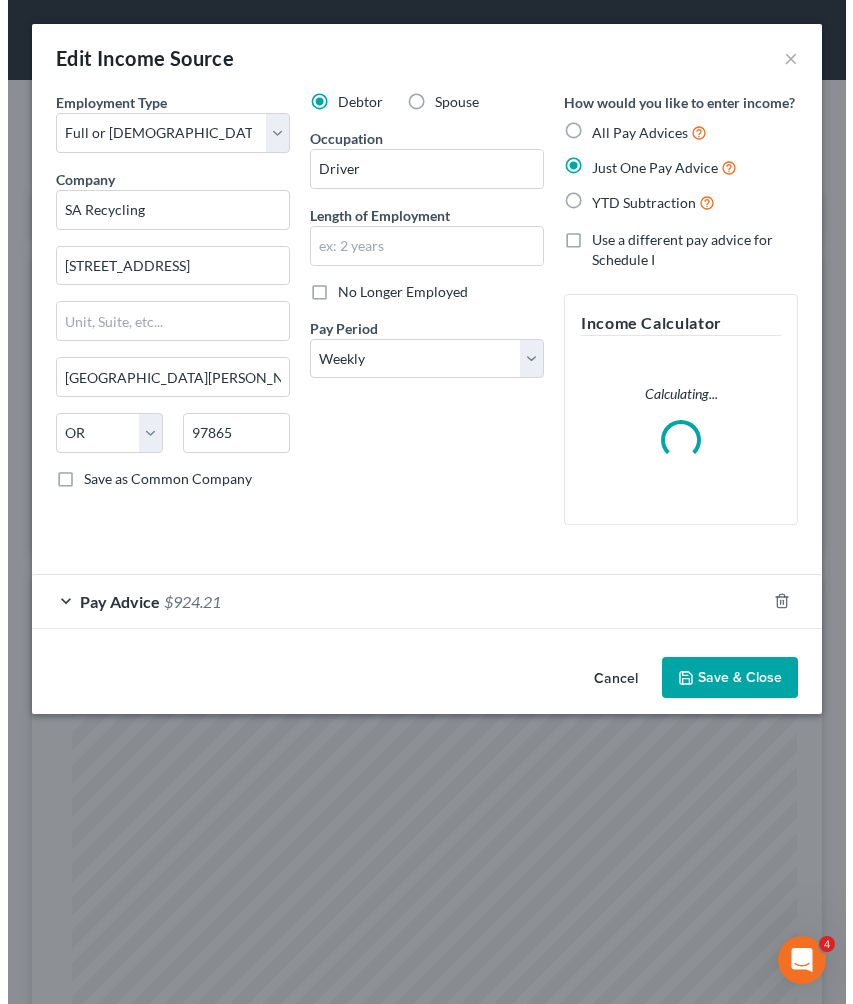 scroll, scrollTop: 999638, scrollLeft: 999235, axis: both 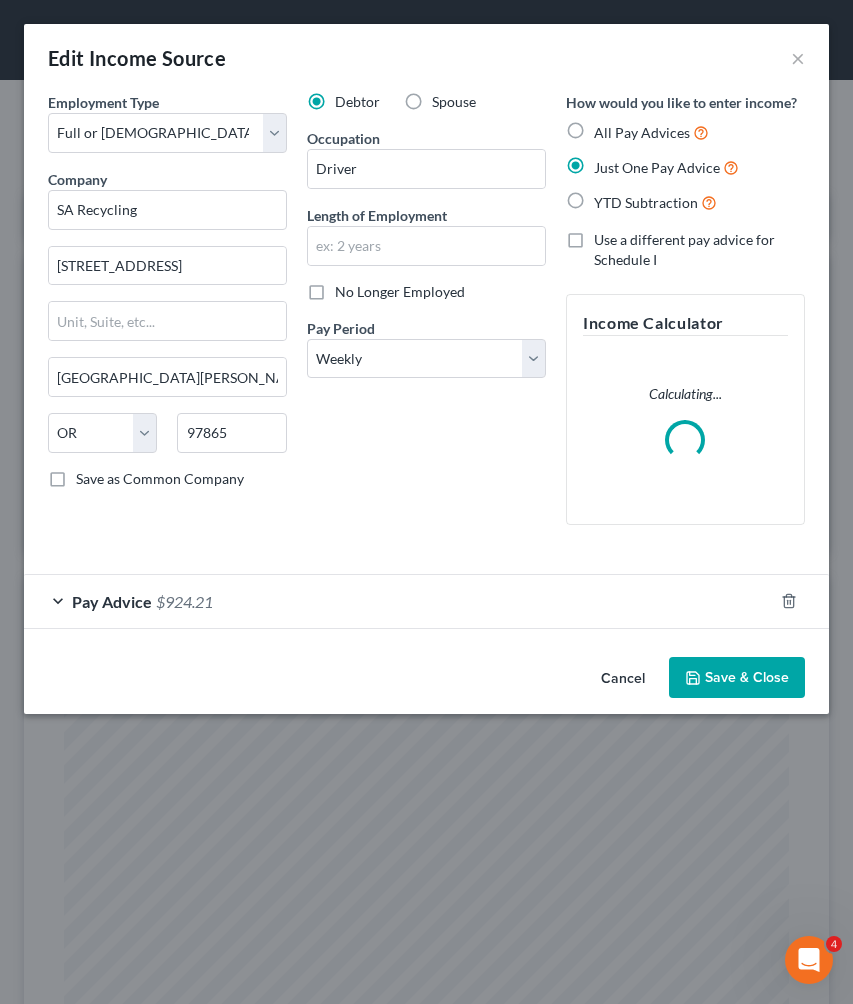 click on "Edit Income Source ×" at bounding box center (426, 58) 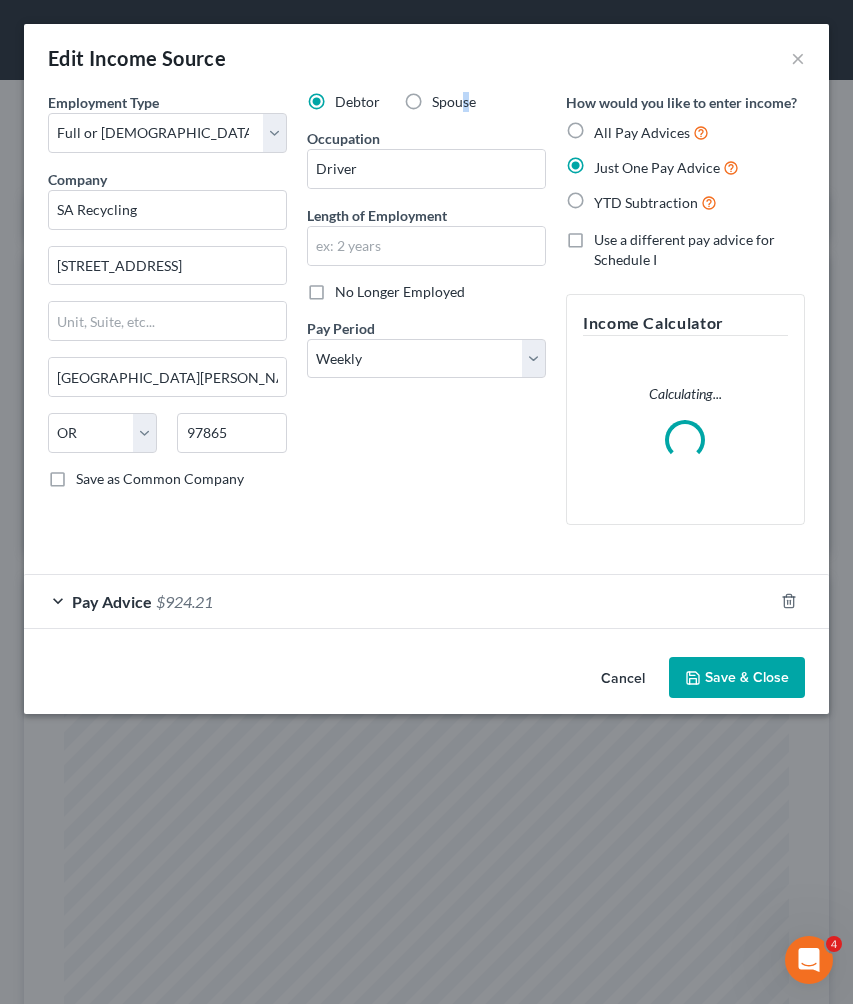 click on "Spouse" at bounding box center (454, 101) 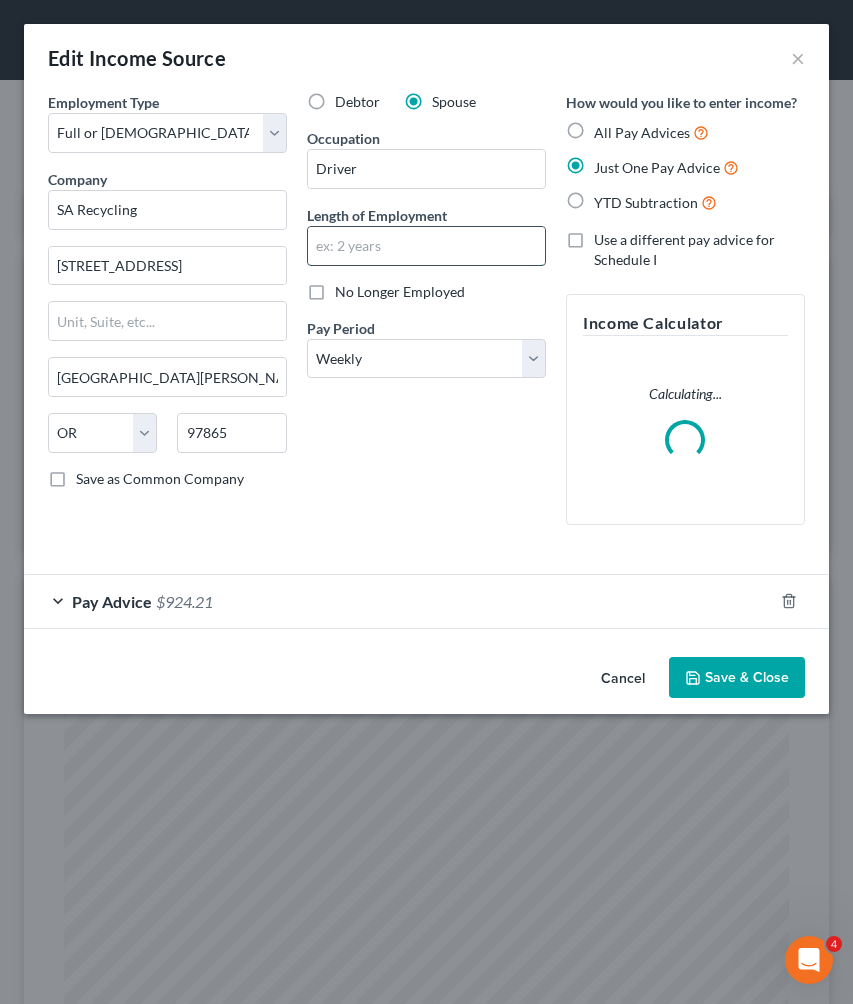 click at bounding box center [426, 246] 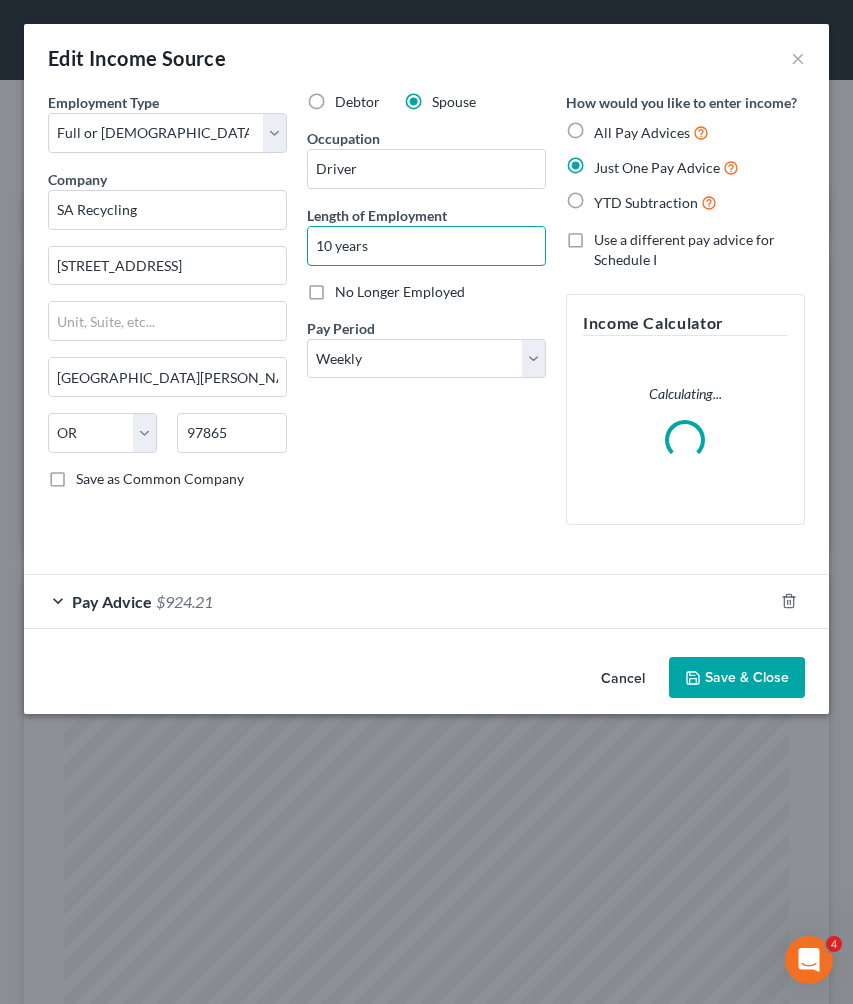 type on "10 years" 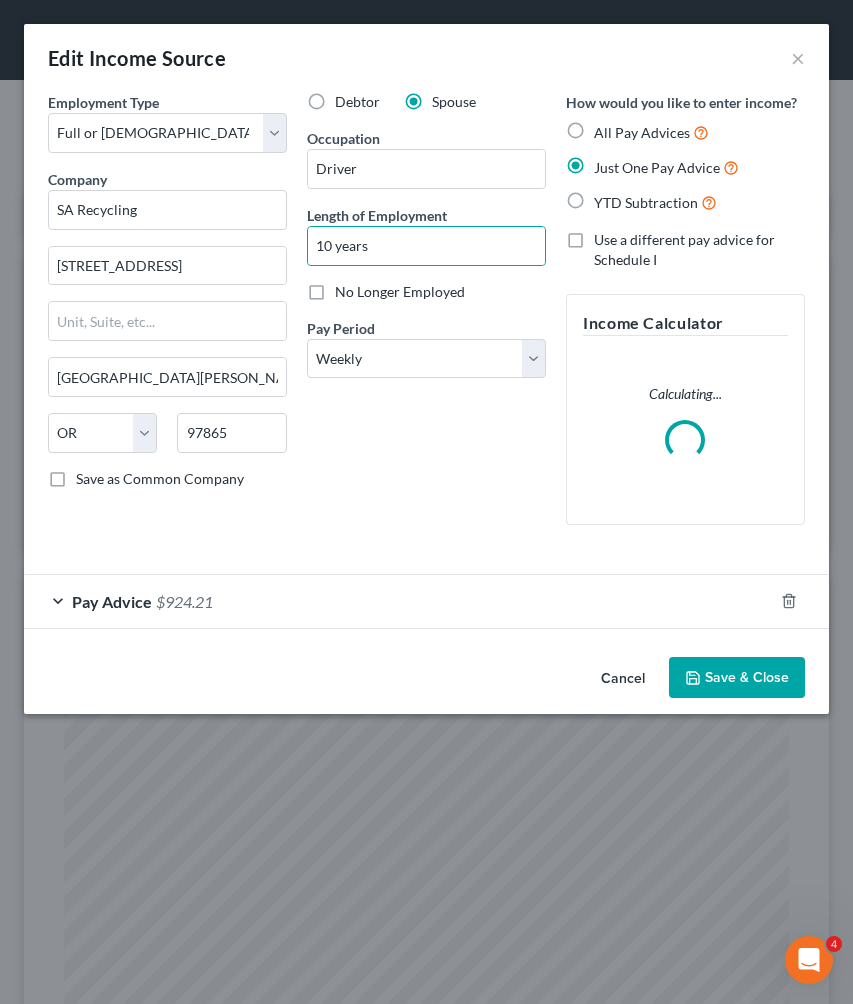 click on "Save & Close" at bounding box center [737, 678] 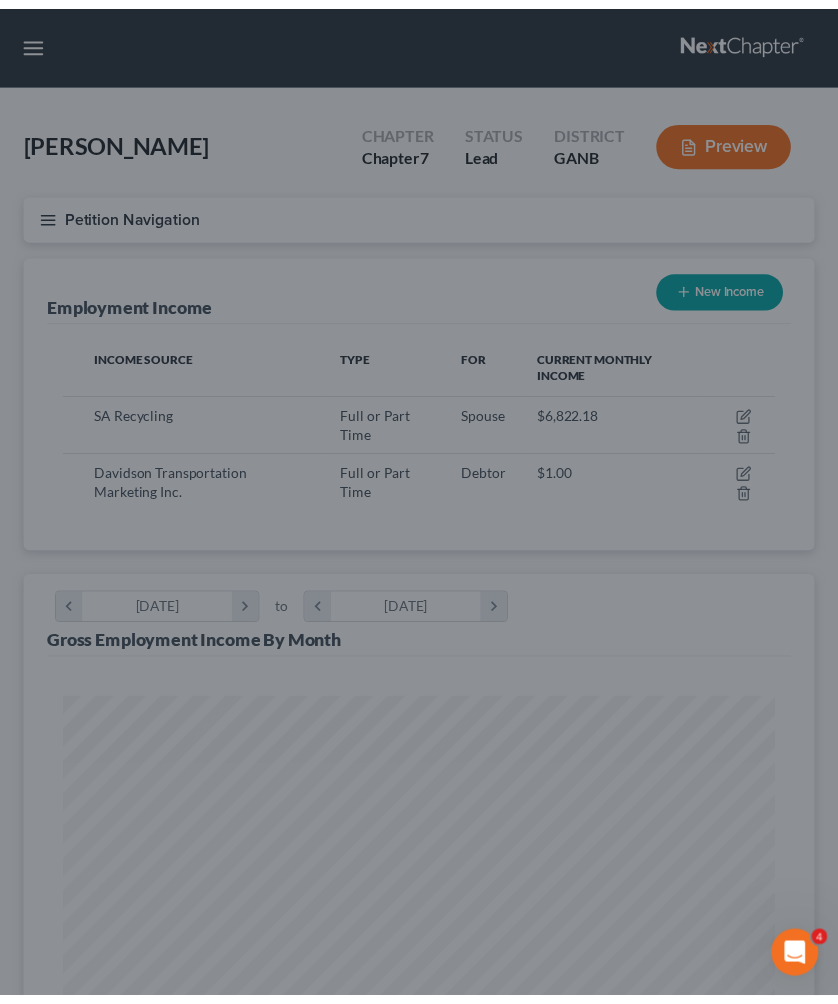 scroll, scrollTop: 355, scrollLeft: 750, axis: both 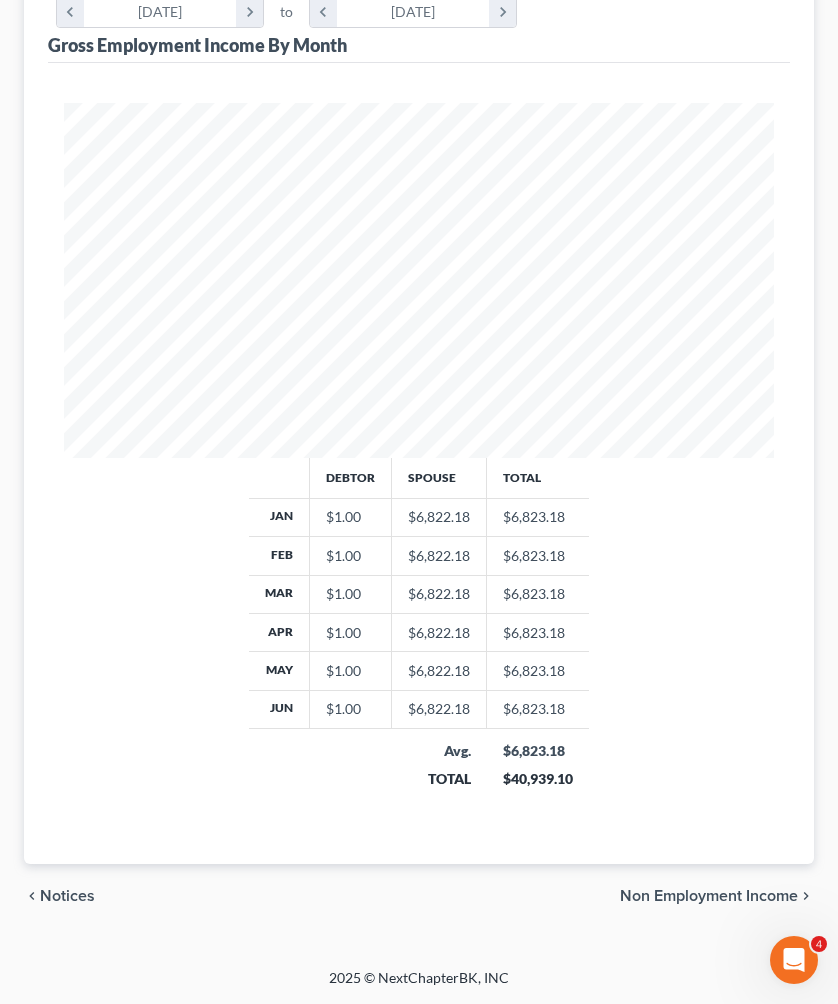 click on "Non Employment Income" at bounding box center [709, 896] 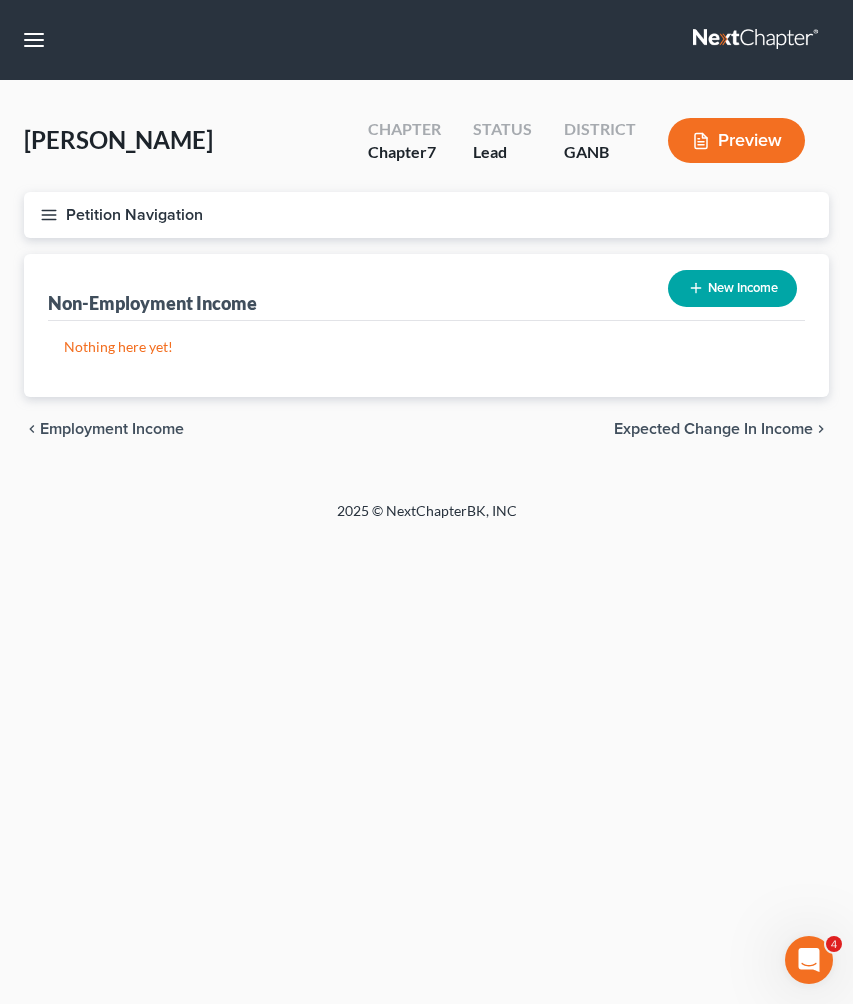 click on "Expected Change in Income" at bounding box center [713, 429] 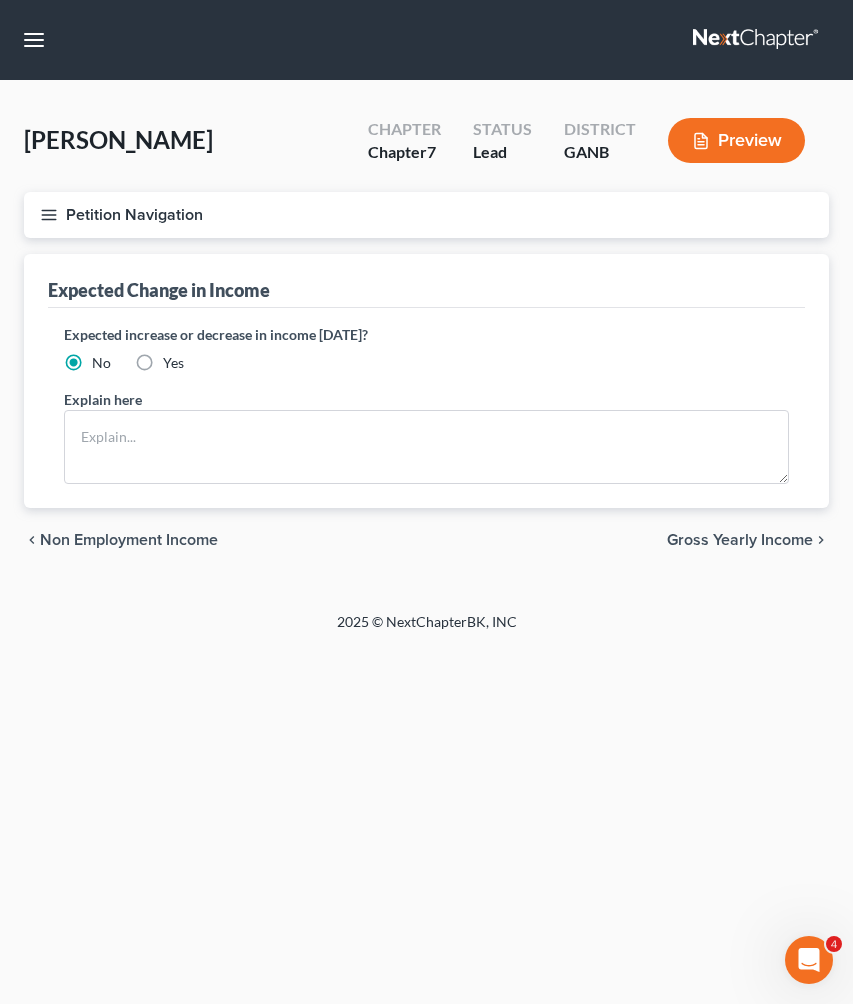 click on "Gross Yearly Income" at bounding box center (740, 540) 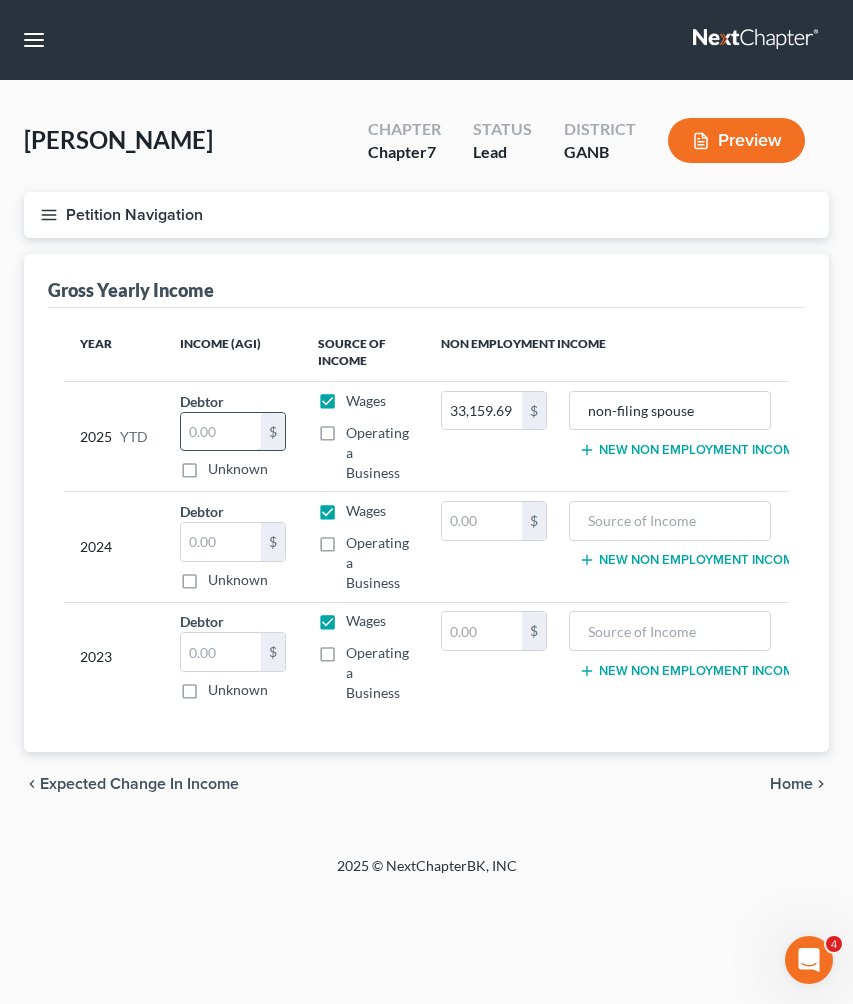 click at bounding box center (221, 432) 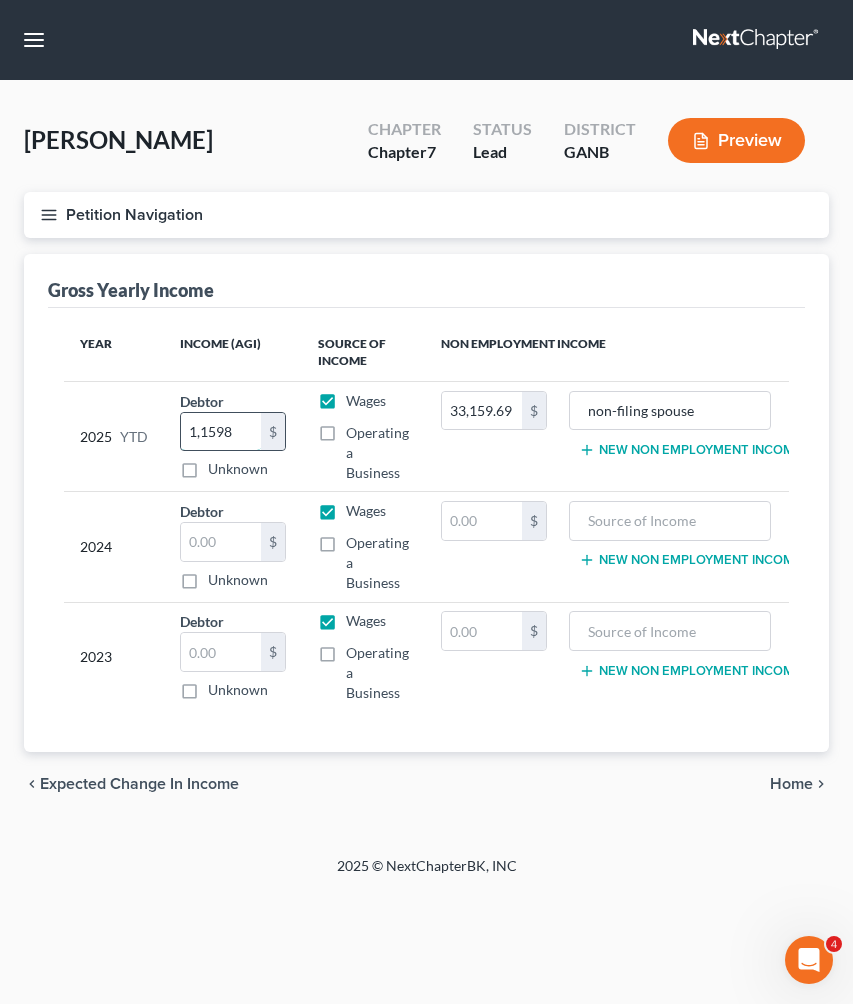type on "11,598" 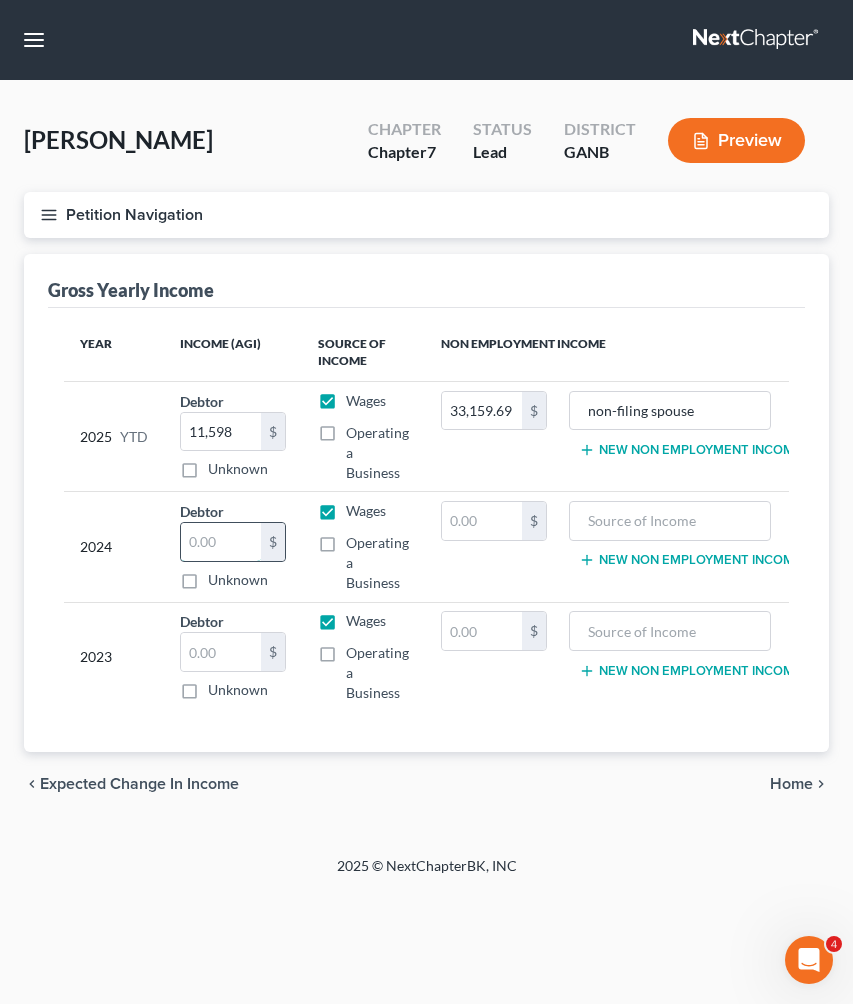 click at bounding box center [221, 542] 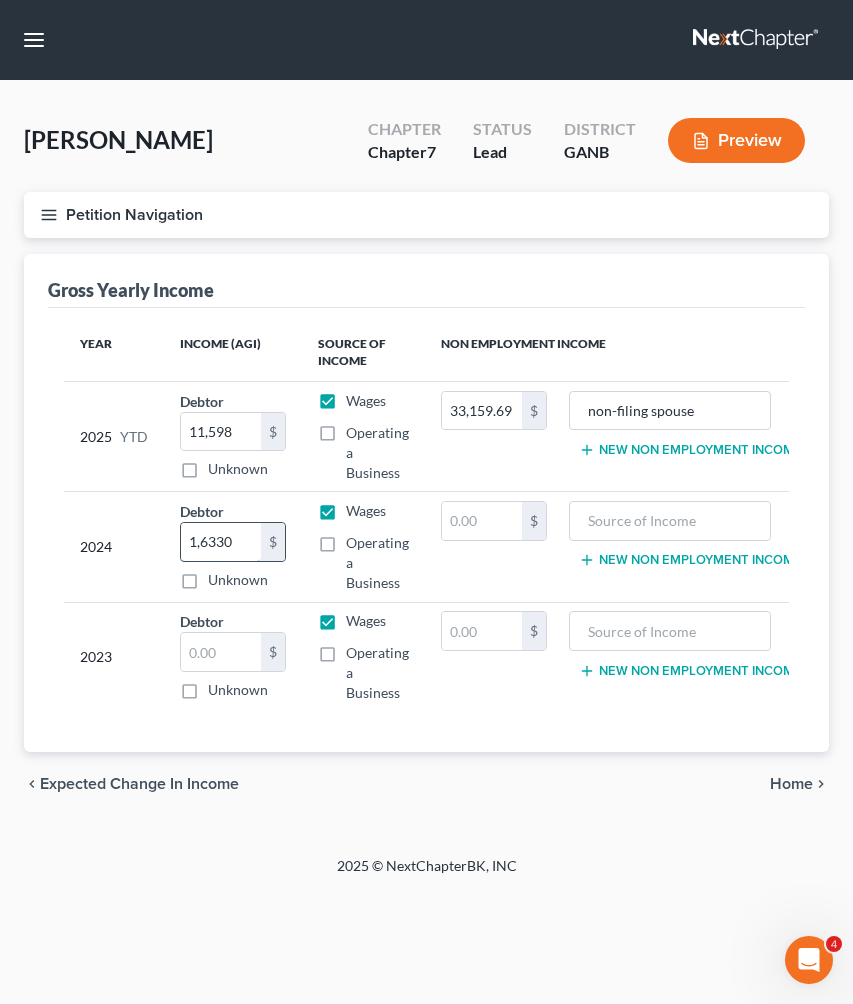 type on "16,330" 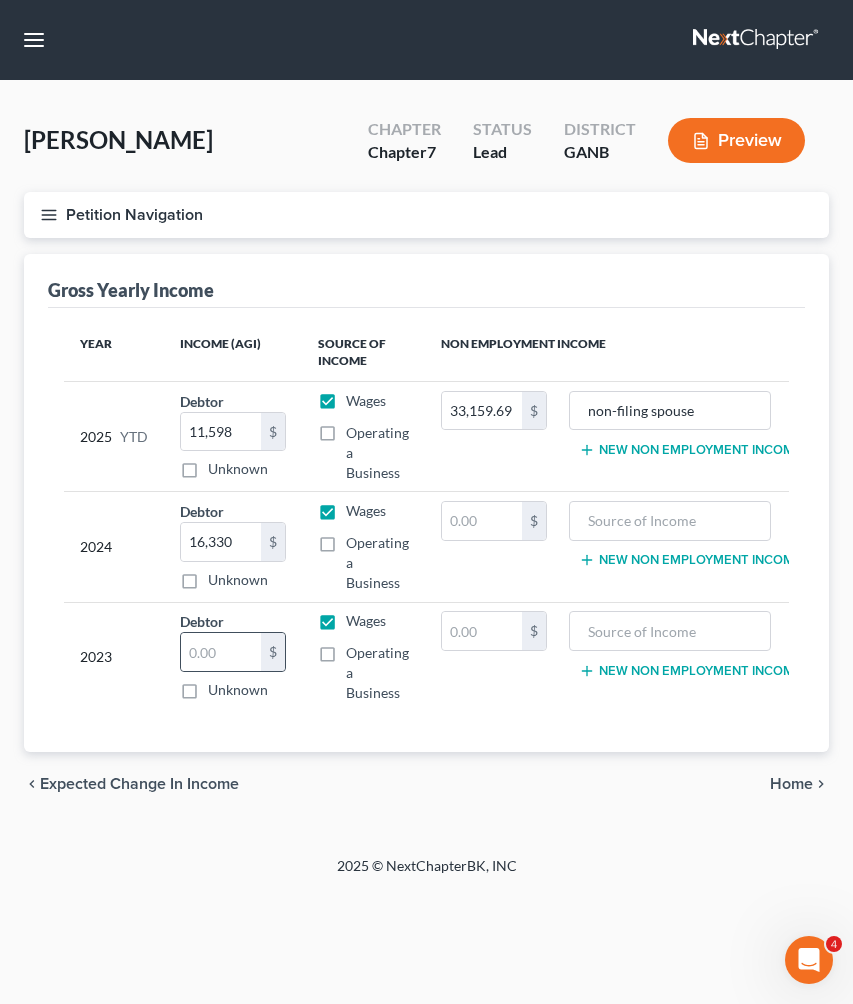 click on "$" at bounding box center (233, 652) 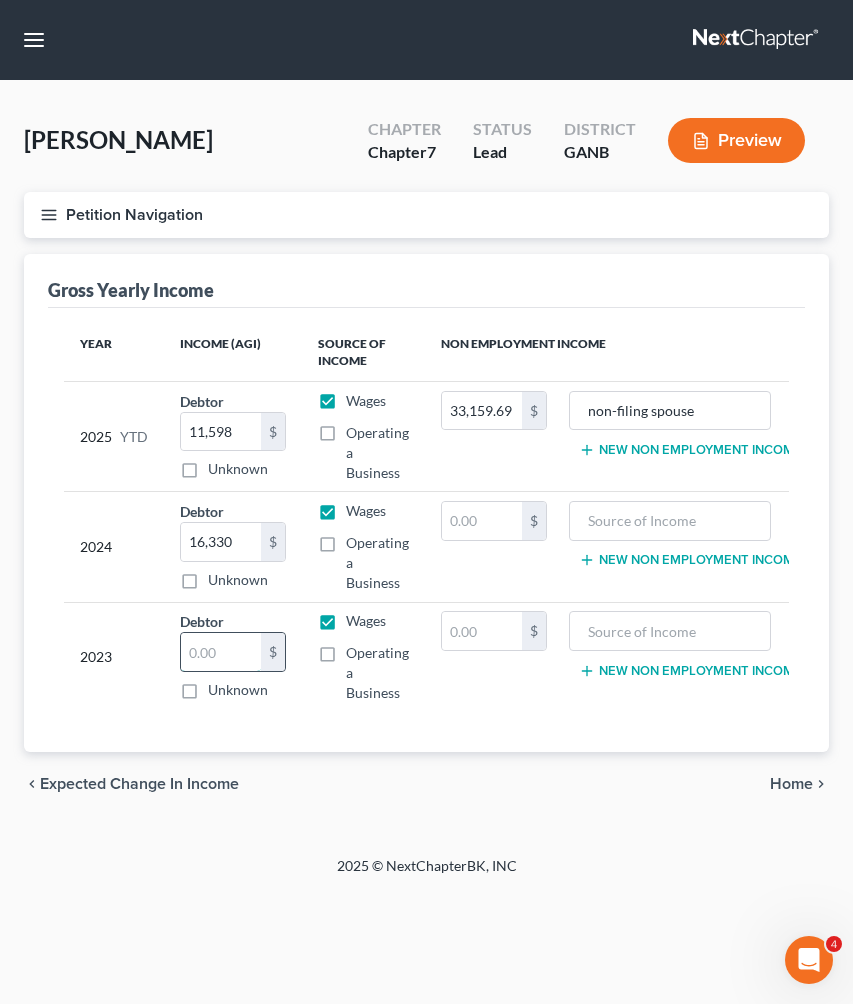 click at bounding box center [221, 652] 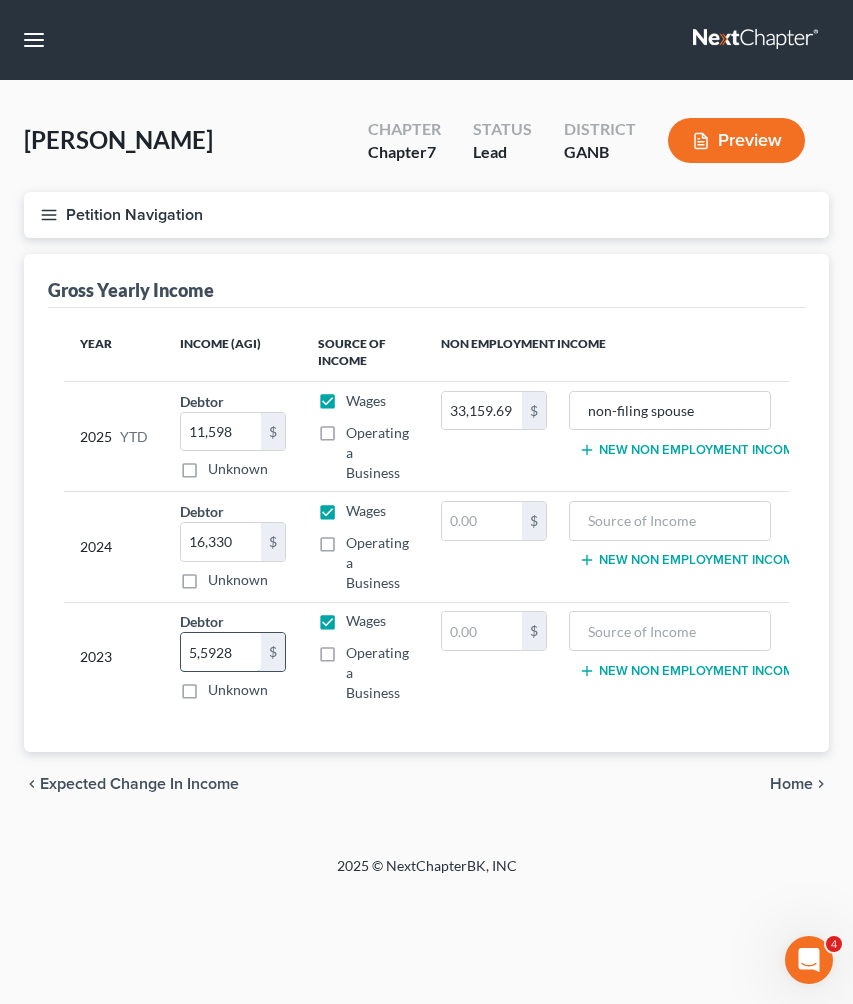 type on "55,928" 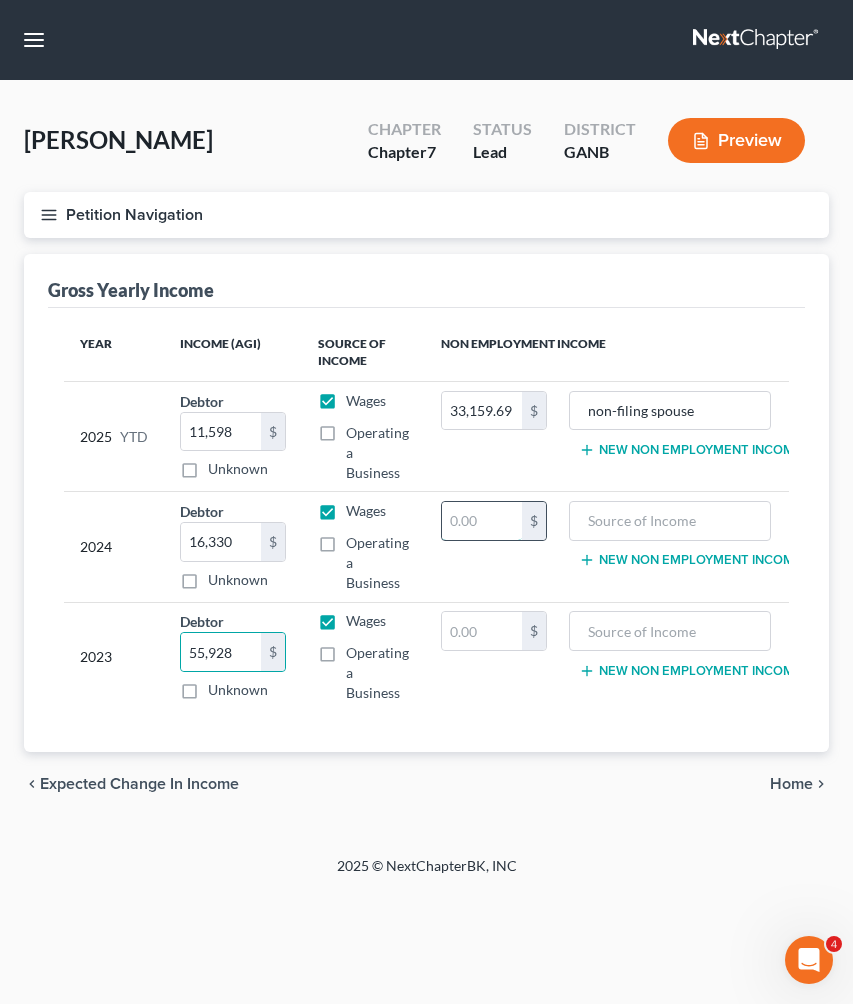 click at bounding box center (482, 521) 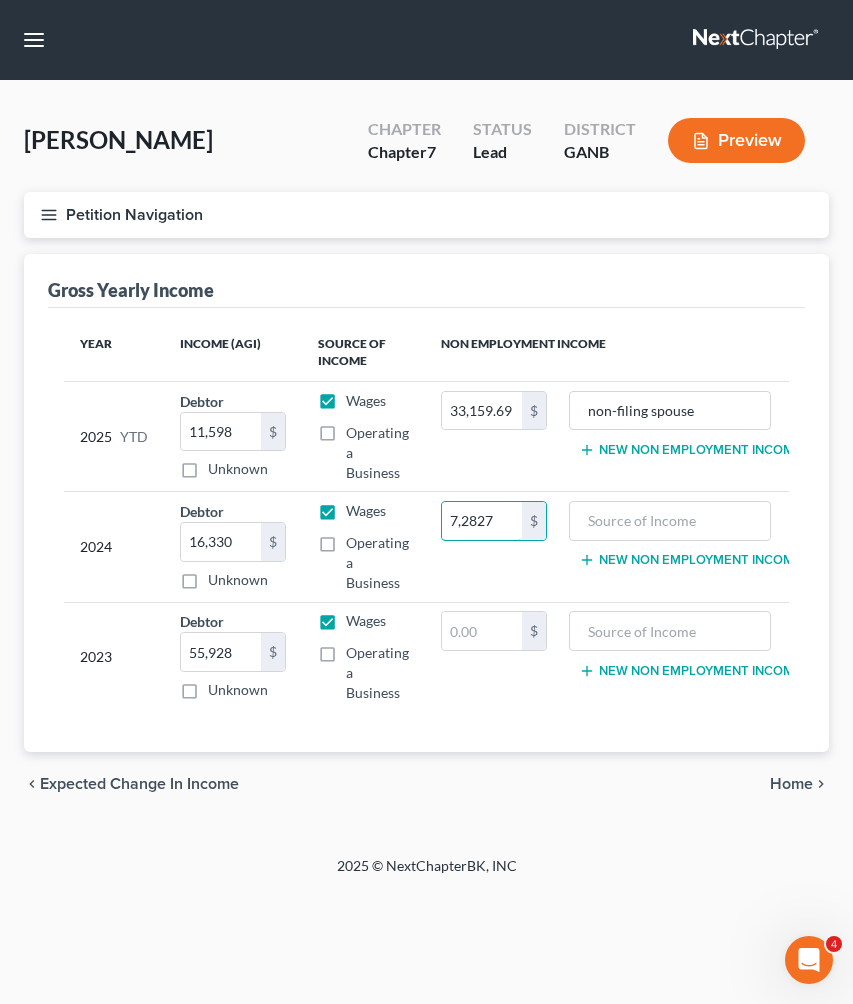 type on "72,827" 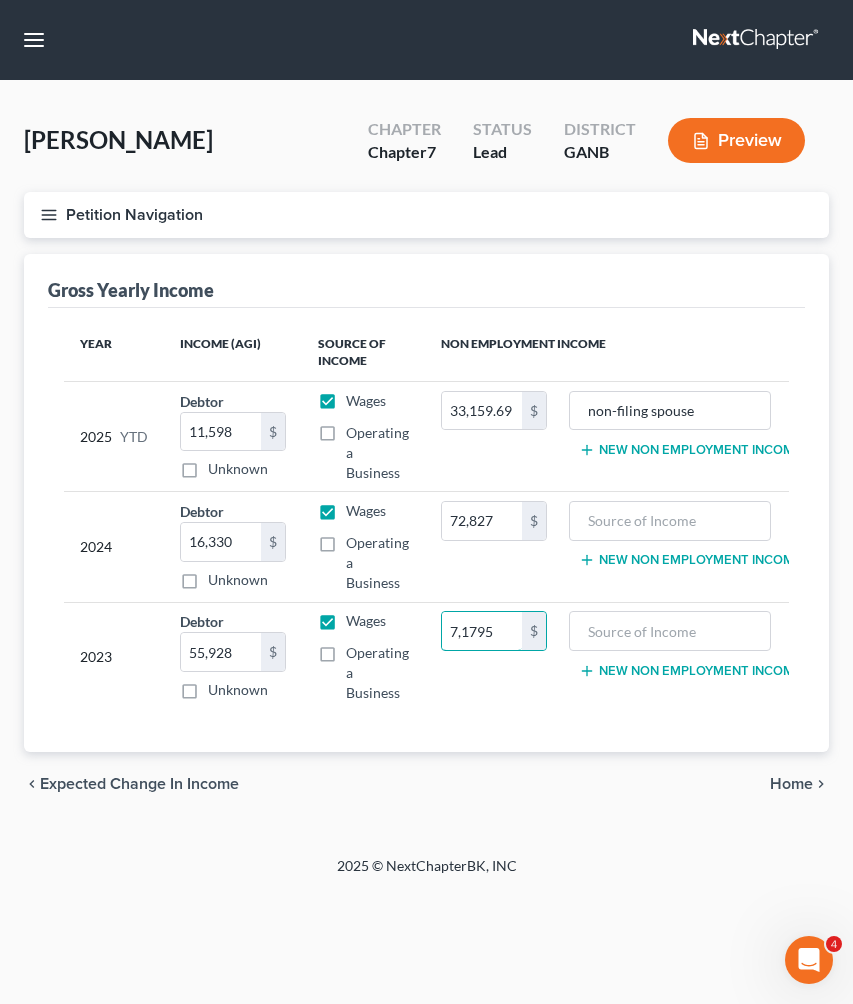 type on "71,795" 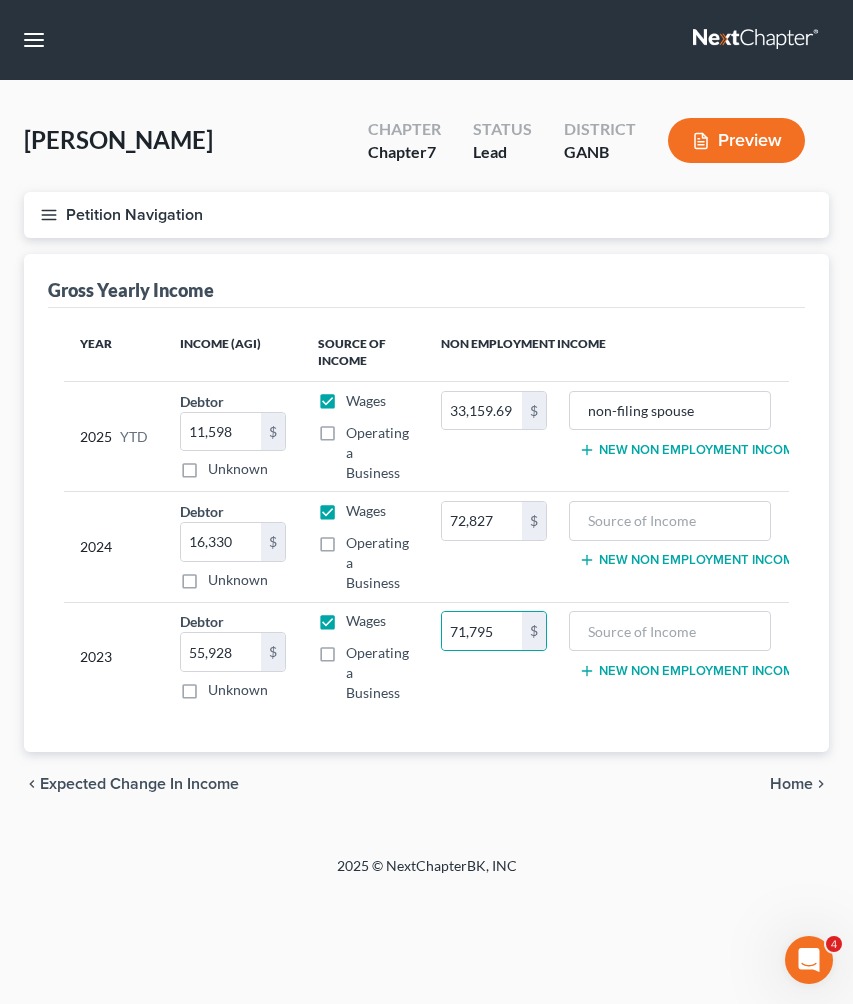 click on "Home" at bounding box center (791, 784) 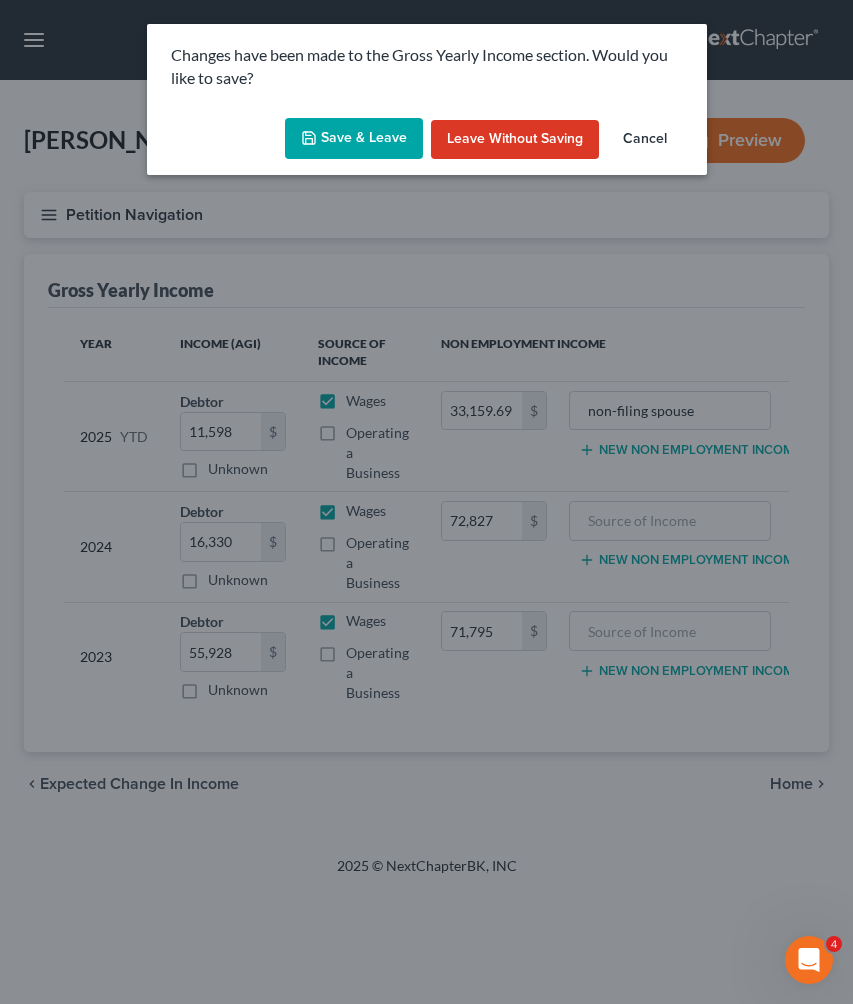 click on "Save & Leave" at bounding box center [354, 139] 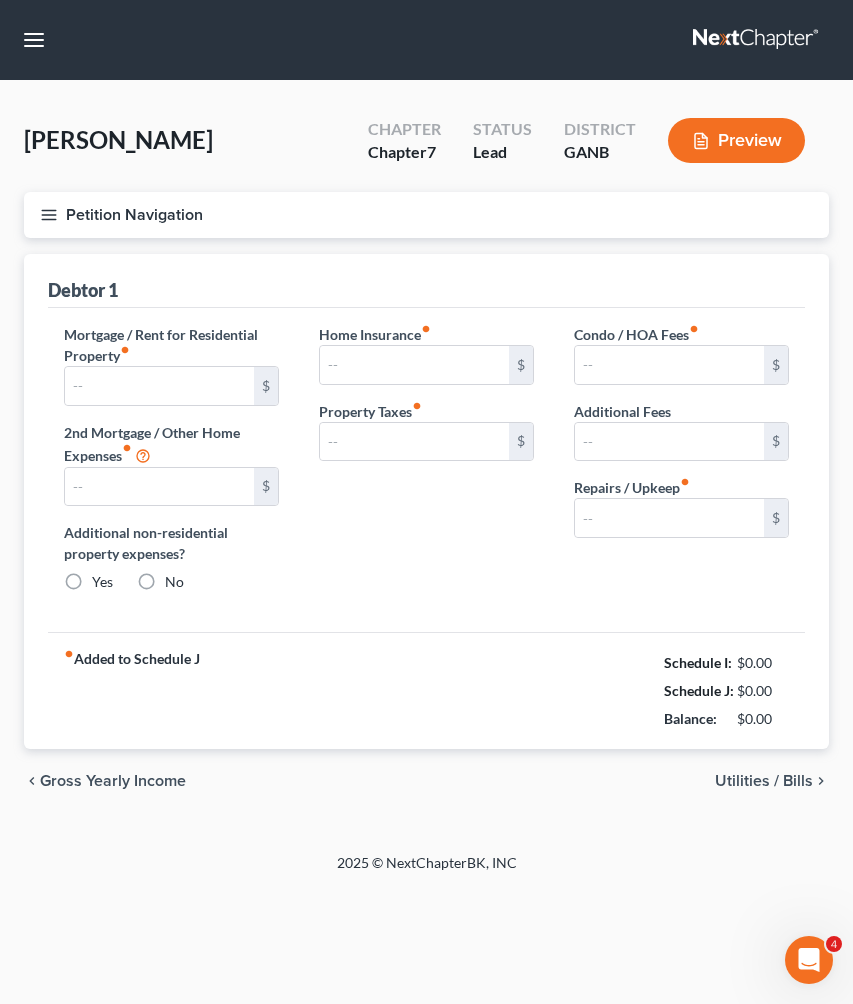 type on "0.00" 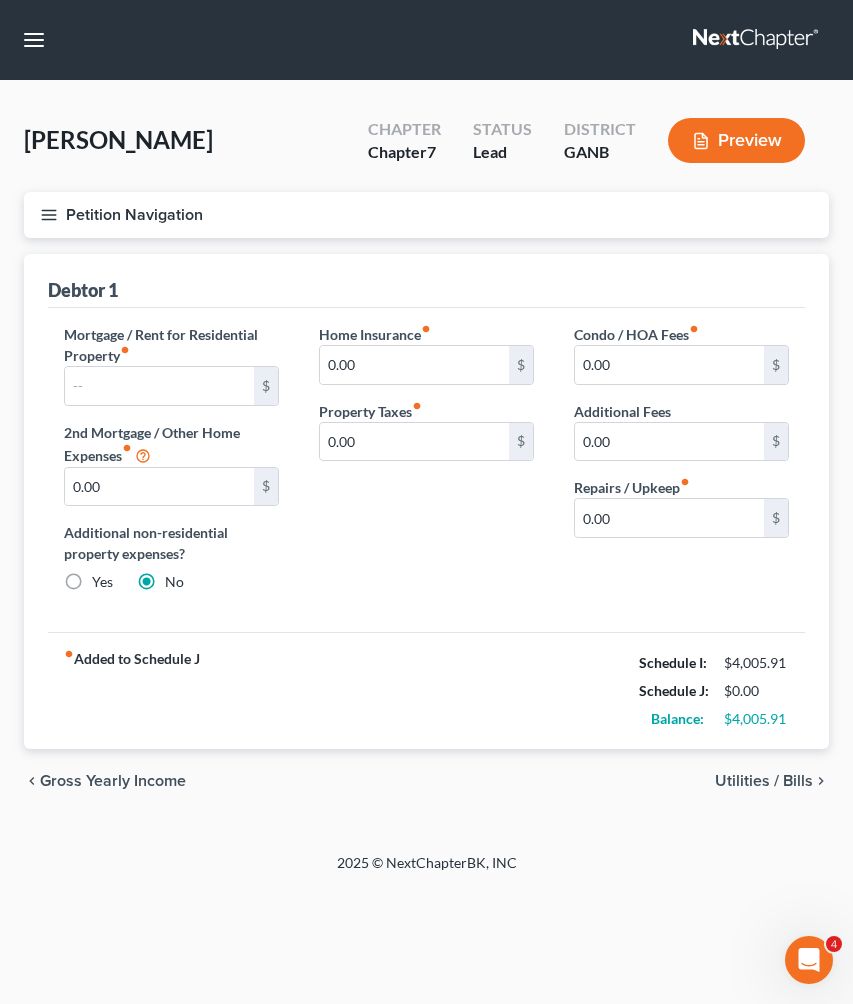 click on "Petition Navigation" at bounding box center [426, 215] 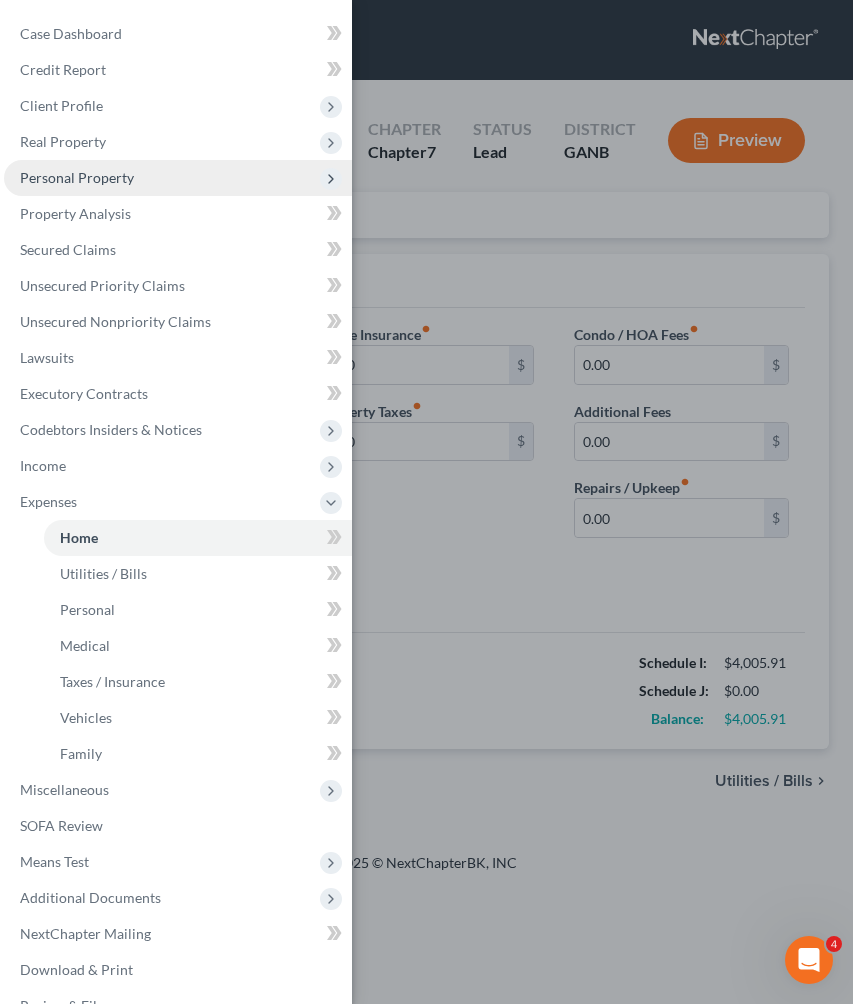 click on "Personal Property" at bounding box center (77, 177) 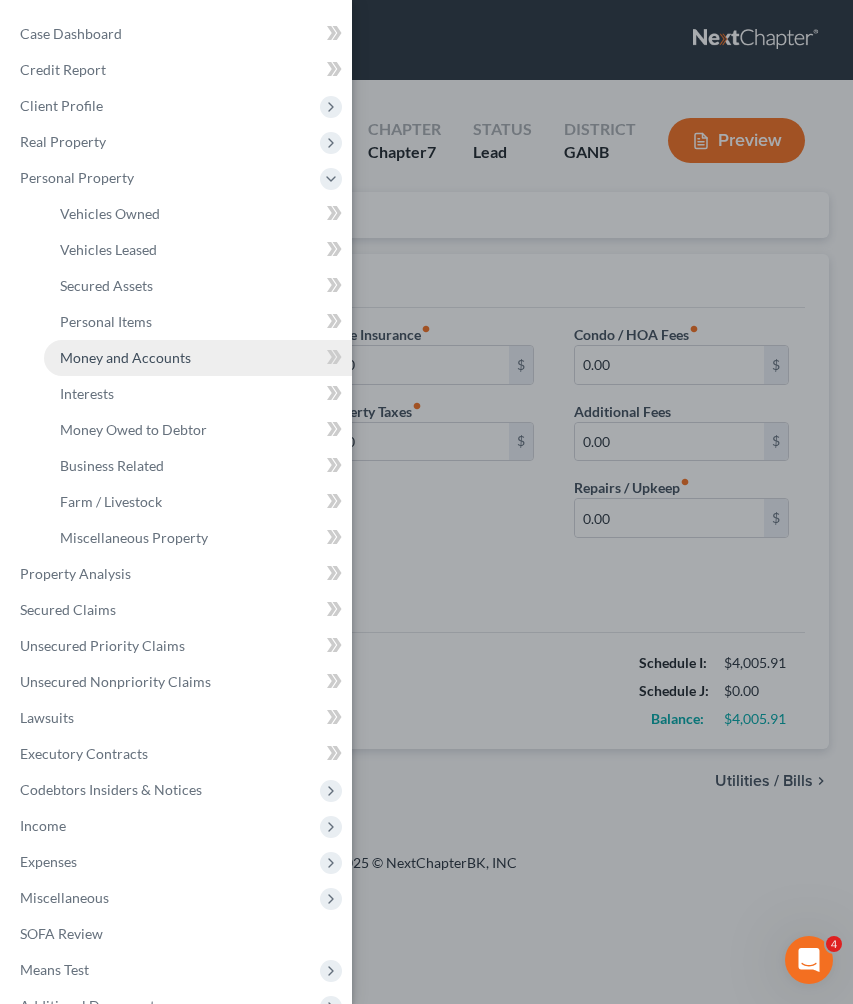 click on "Money and Accounts" at bounding box center (125, 357) 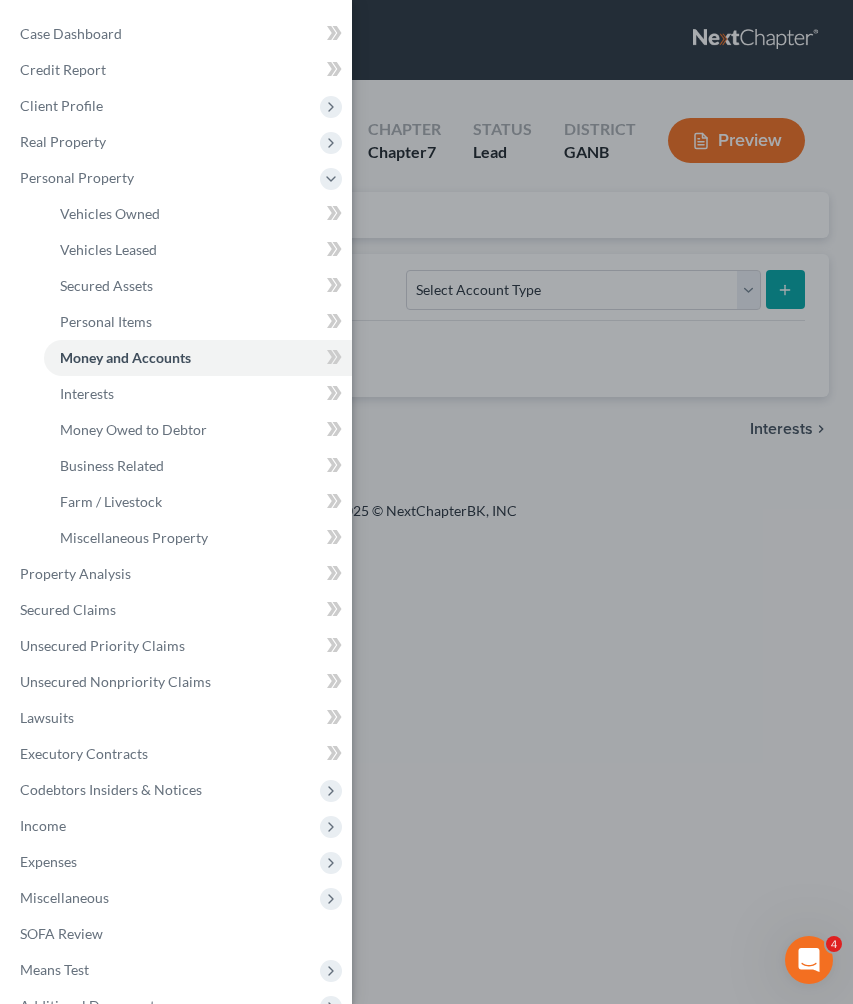click on "Case Dashboard
Payments
Invoices
Payments
Payments
Credit Report
Client Profile" at bounding box center (426, 502) 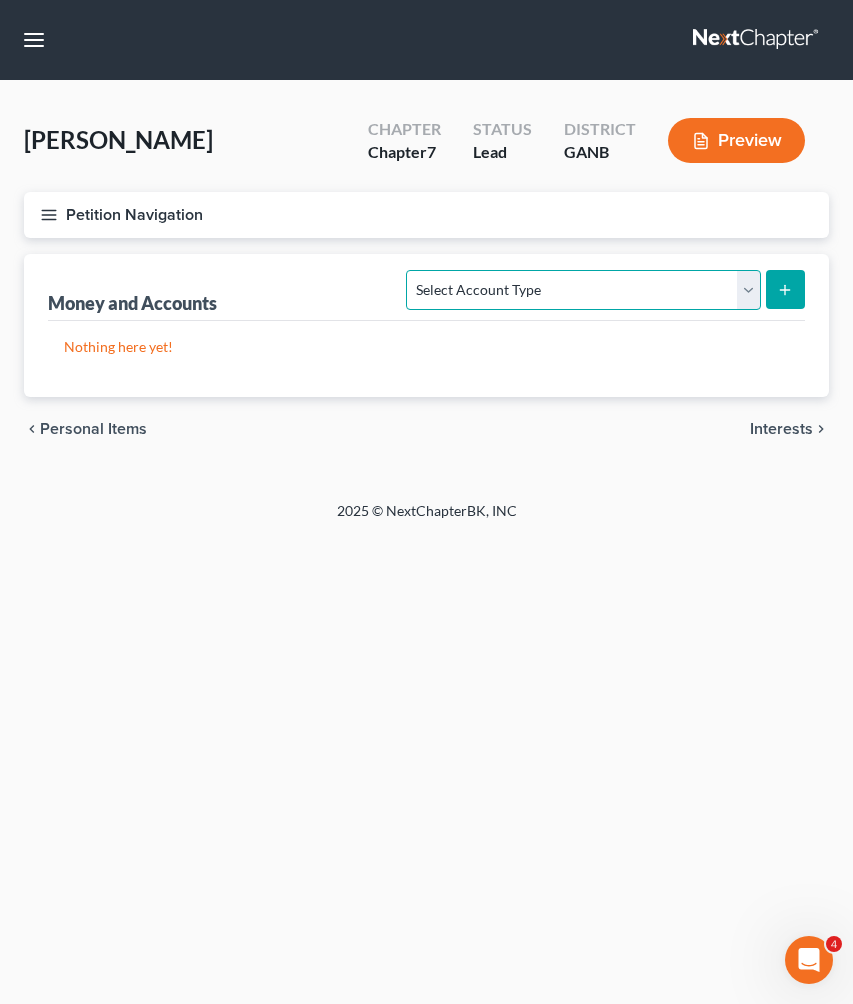 select on "checking" 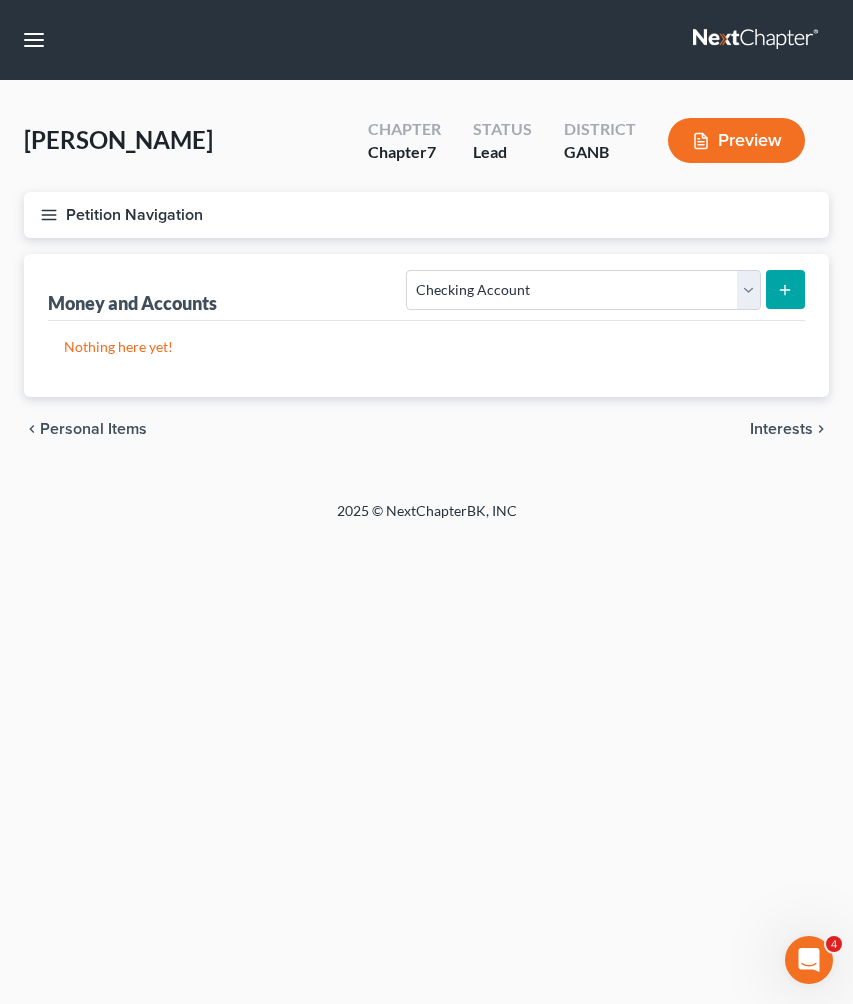 click 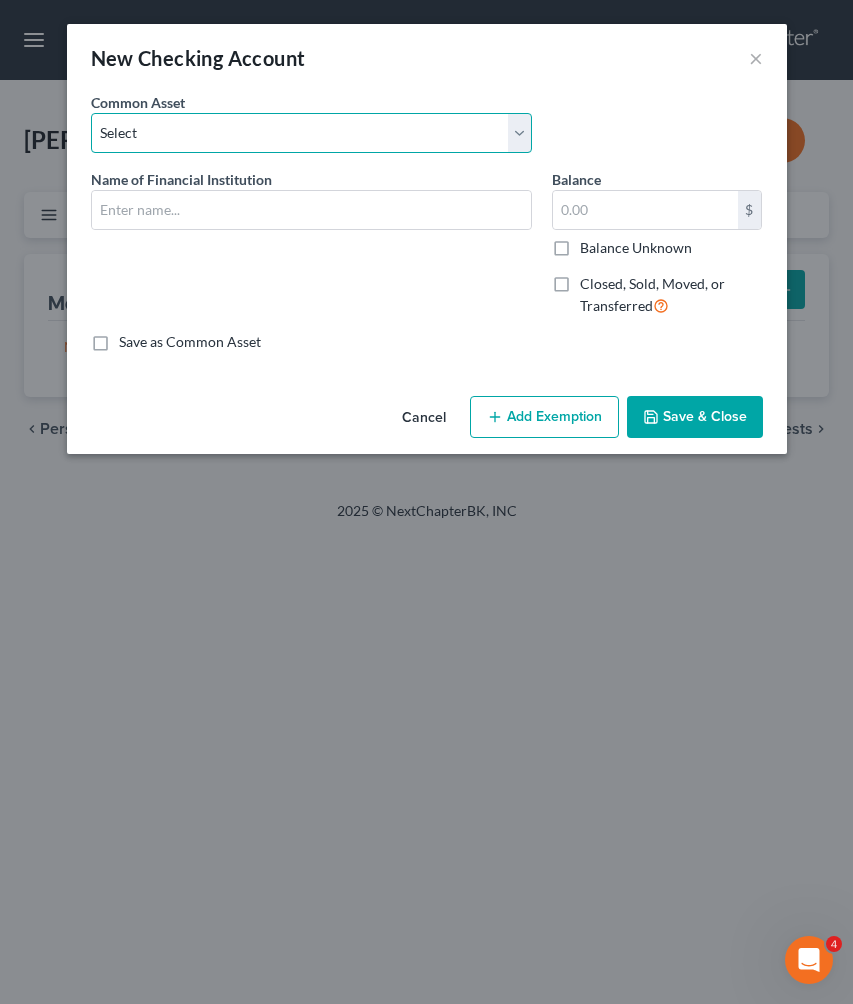 select on "16" 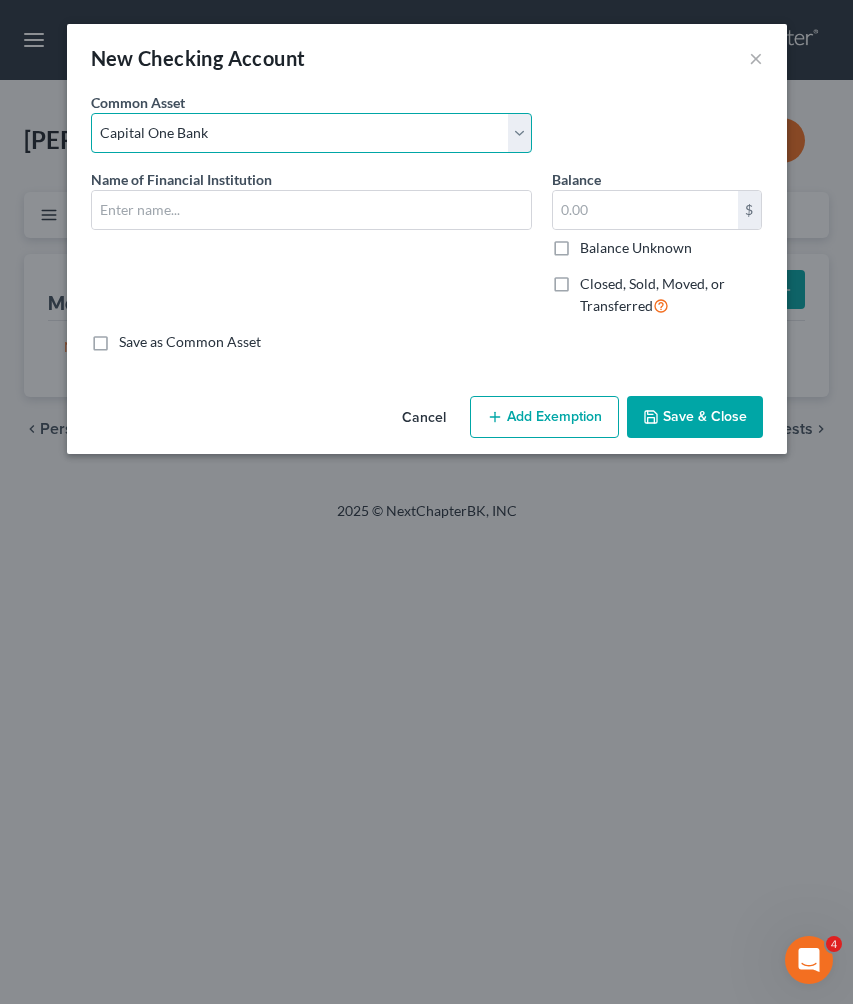 type on "Capital One Bank" 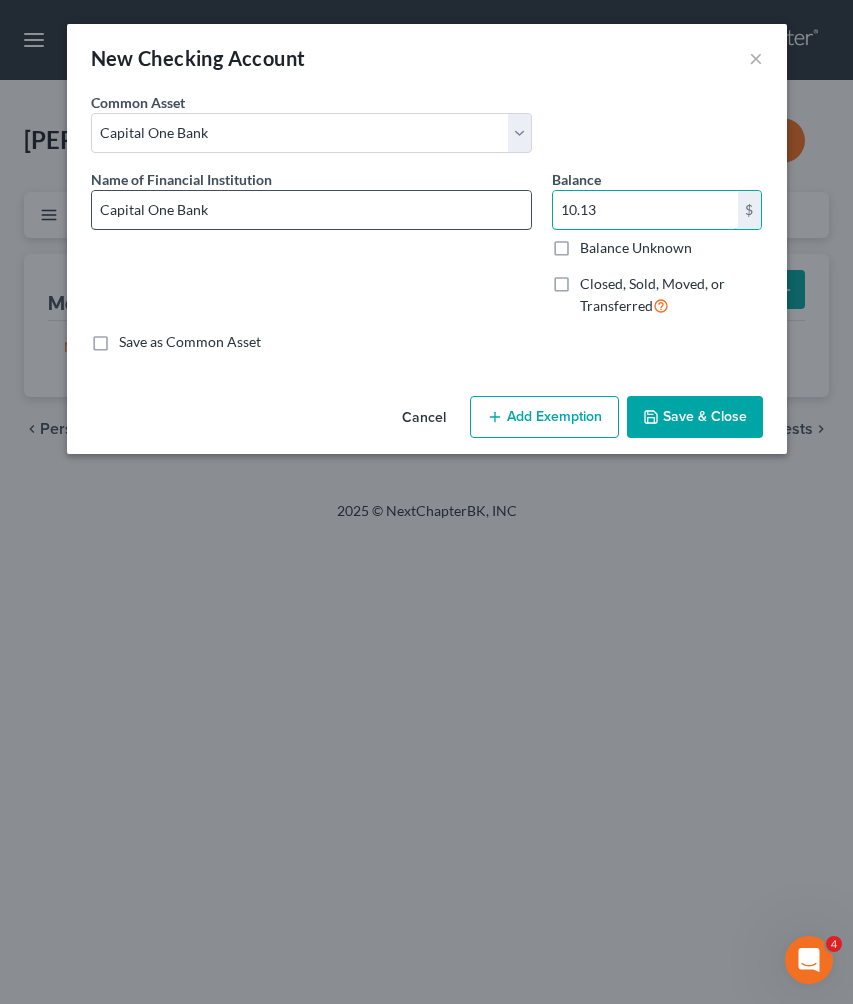 drag, startPoint x: 635, startPoint y: 213, endPoint x: 457, endPoint y: 203, distance: 178.28067 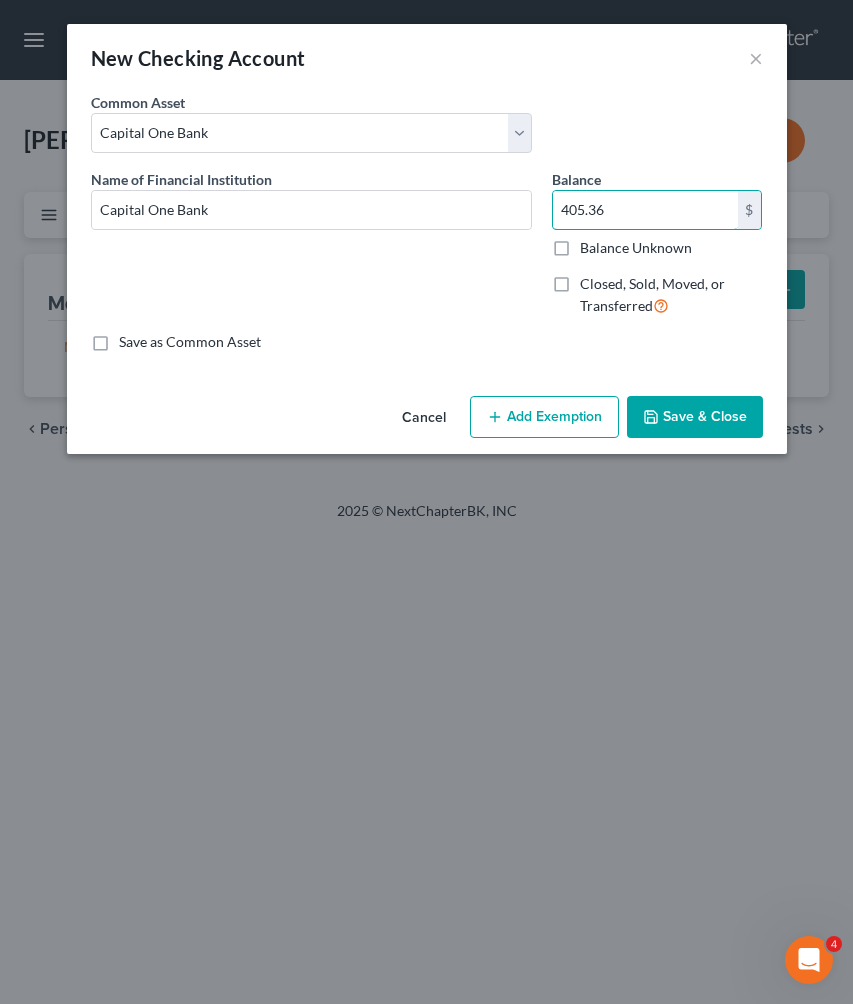 type on "405.36" 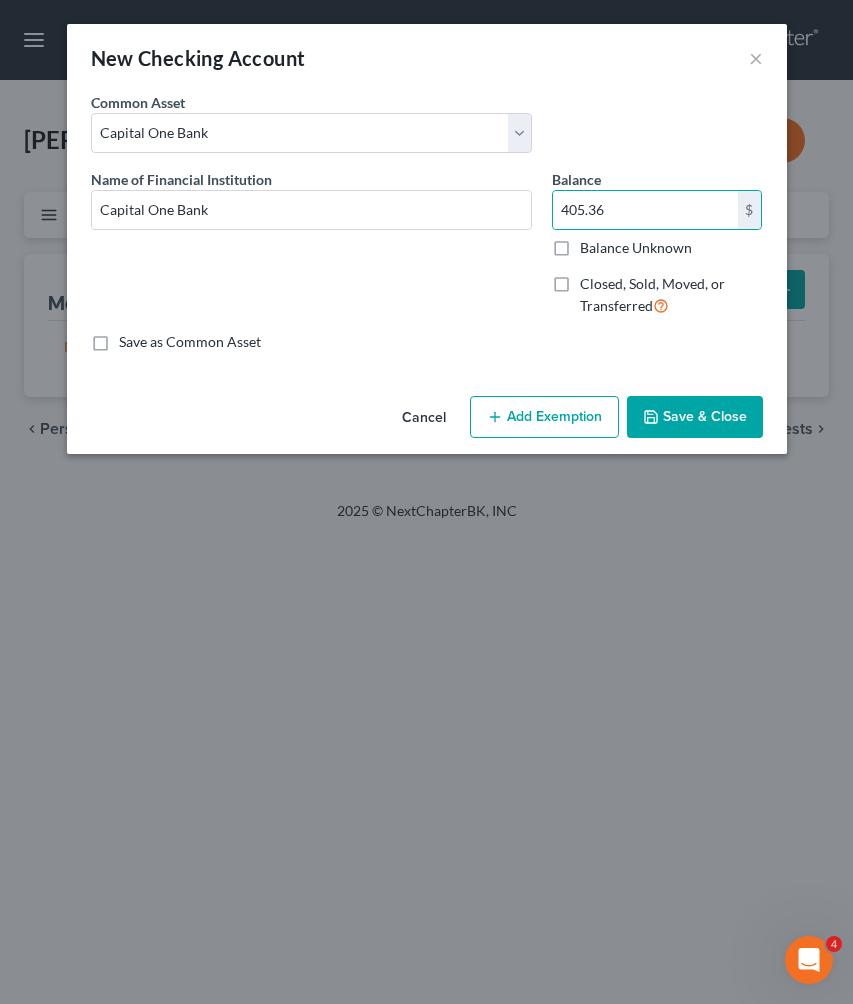 click on "Add Exemption" at bounding box center [544, 417] 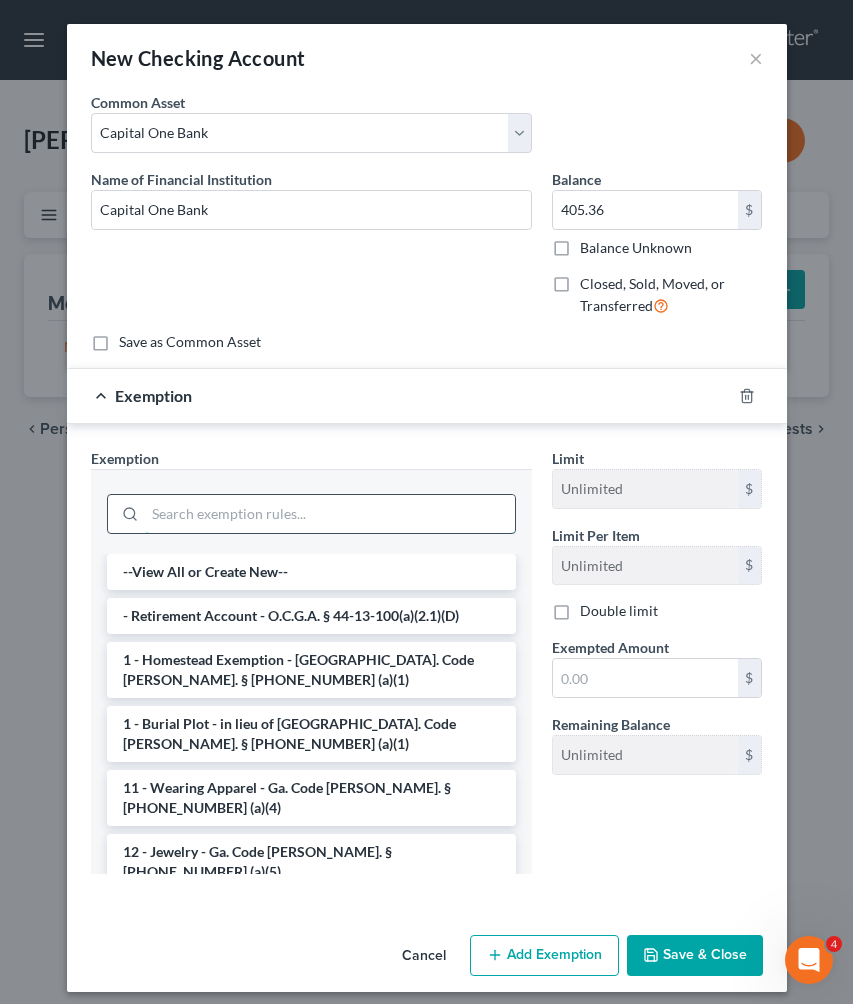 click at bounding box center [330, 514] 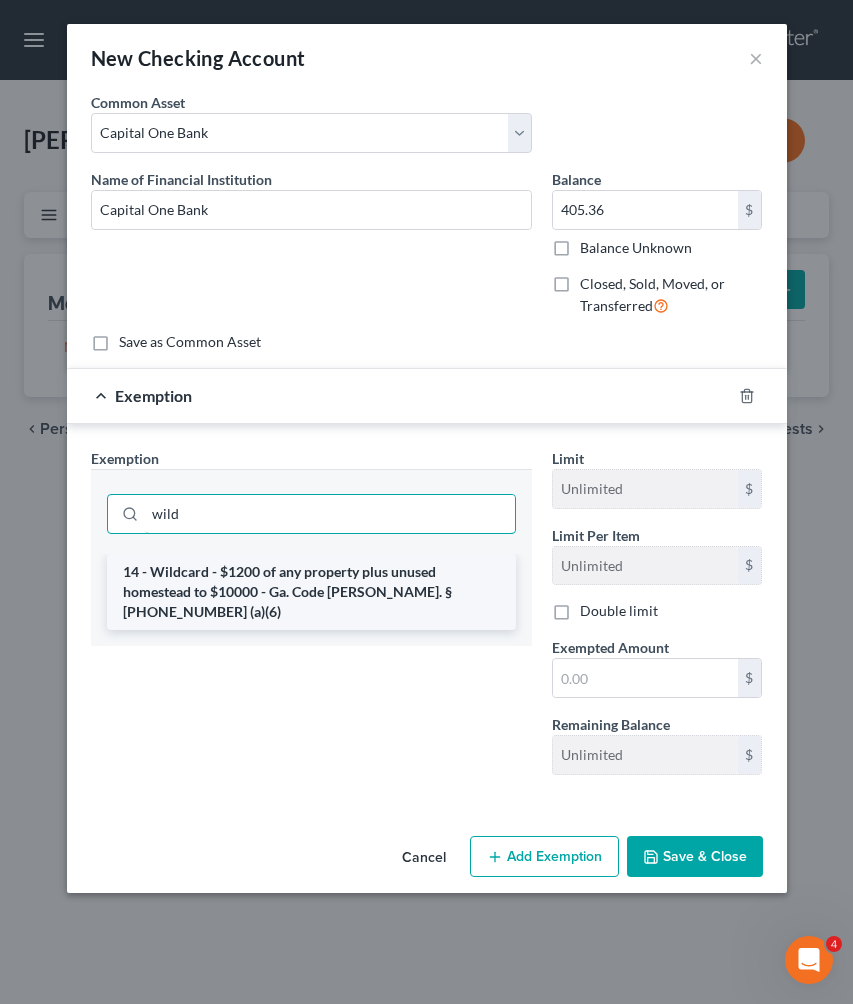type on "wild" 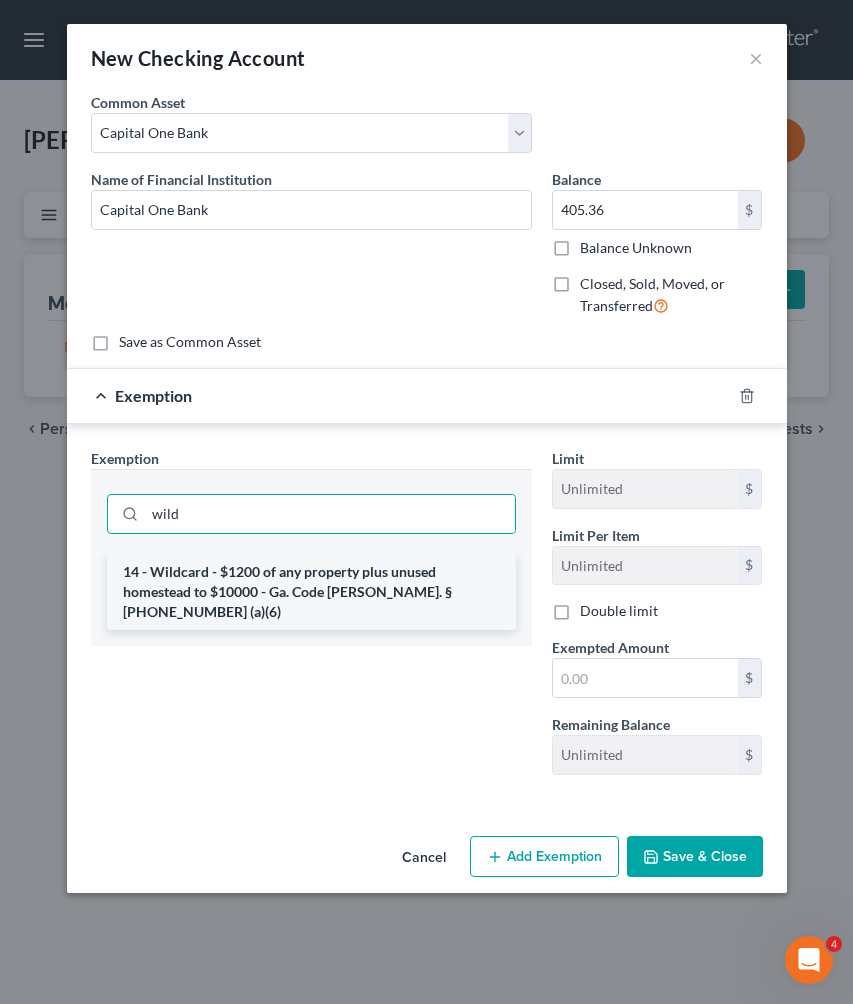 click on "14 - Wildcard -  $1200 of any property plus unused homestead to $10000 - Ga. Code Ann. § 44-13-100 (a)(6)" at bounding box center [311, 592] 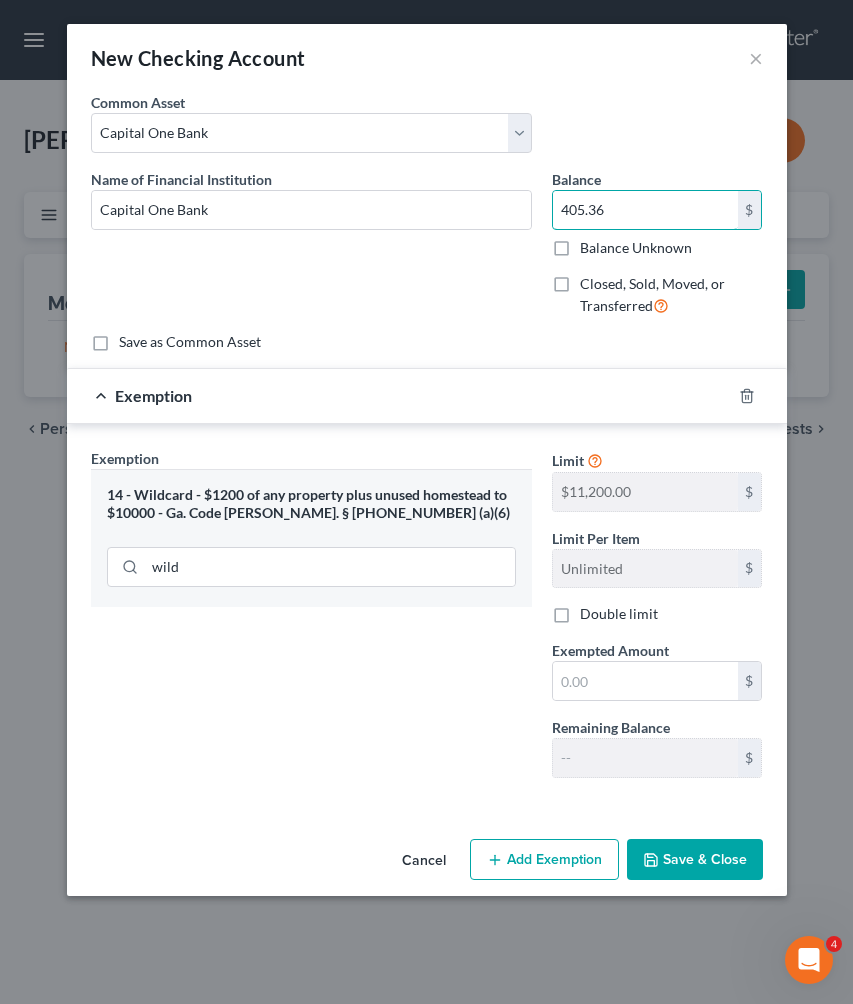 drag, startPoint x: 474, startPoint y: 187, endPoint x: 429, endPoint y: 180, distance: 45.54119 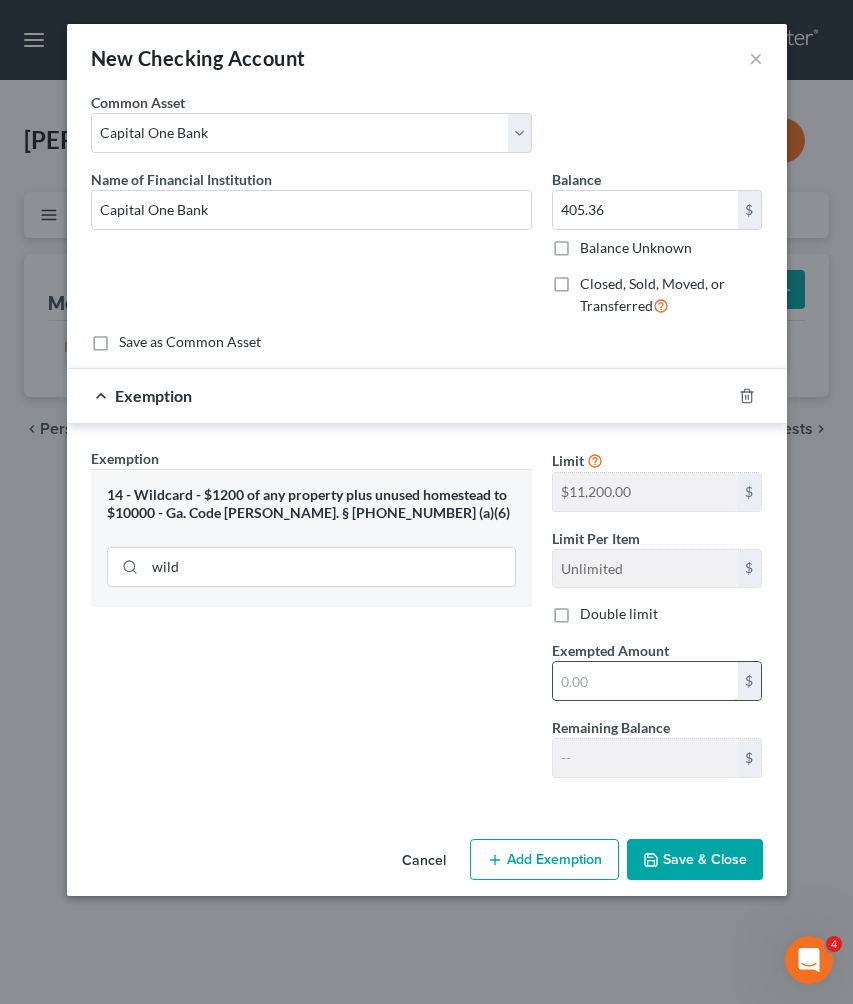 click at bounding box center [645, 681] 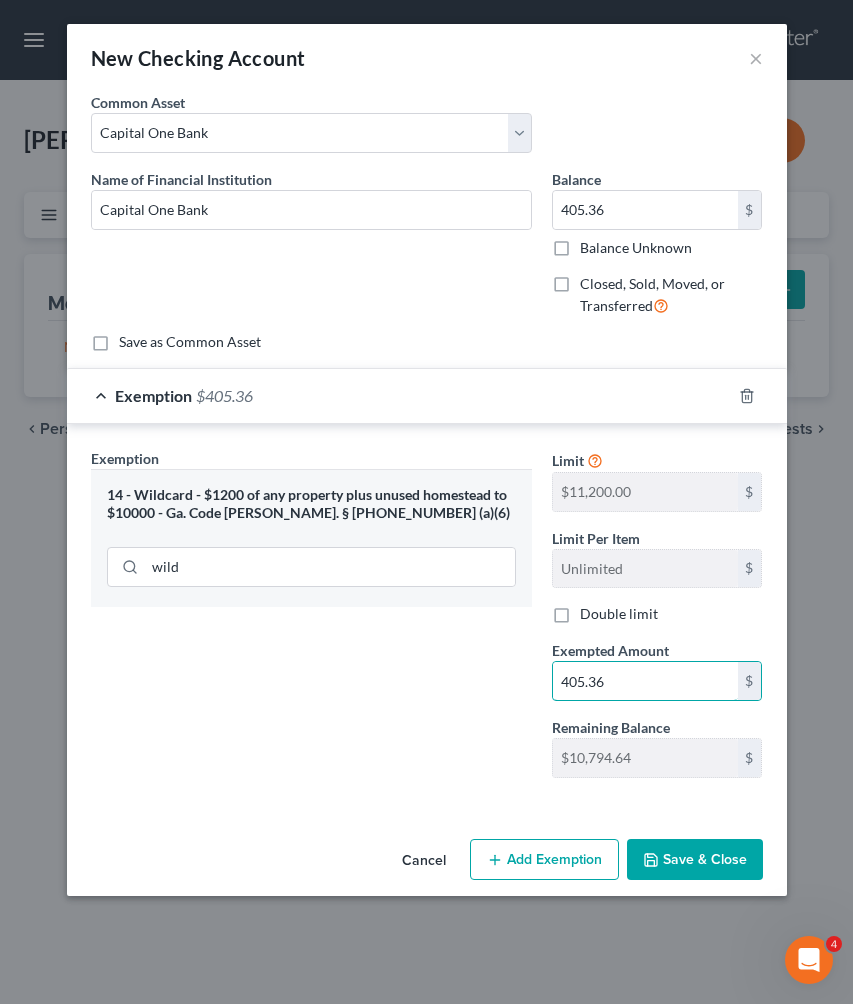 type on "405.36" 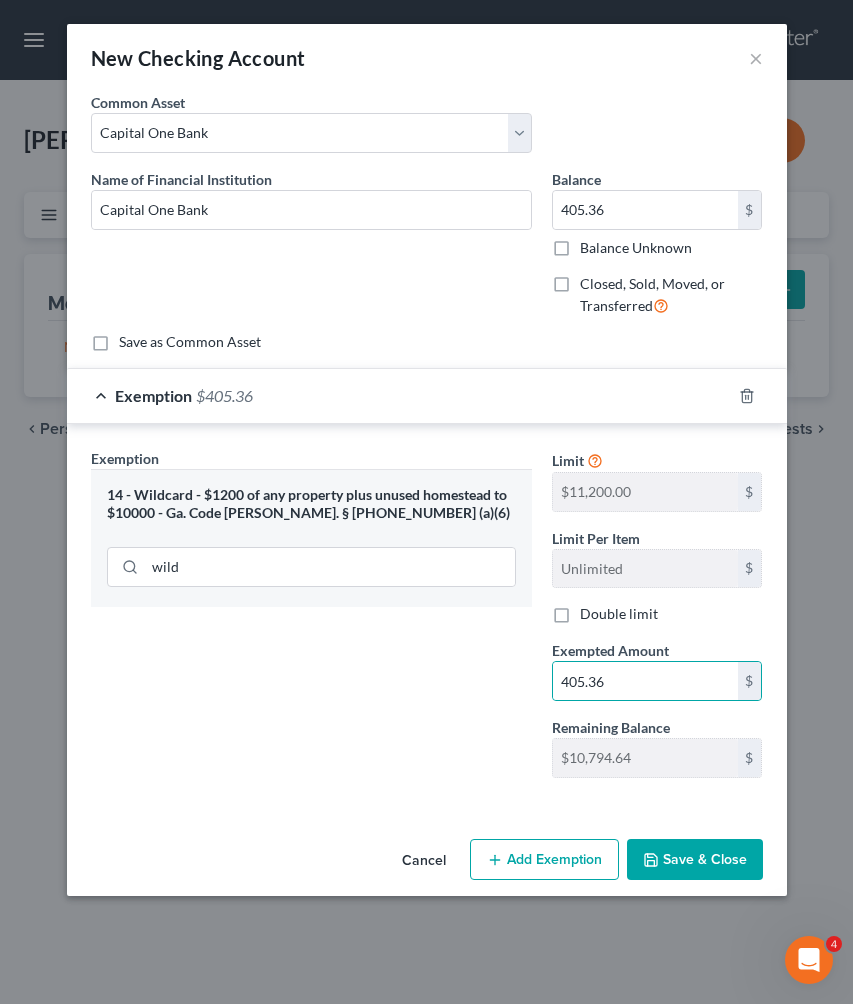 click on "Save & Close" at bounding box center (695, 860) 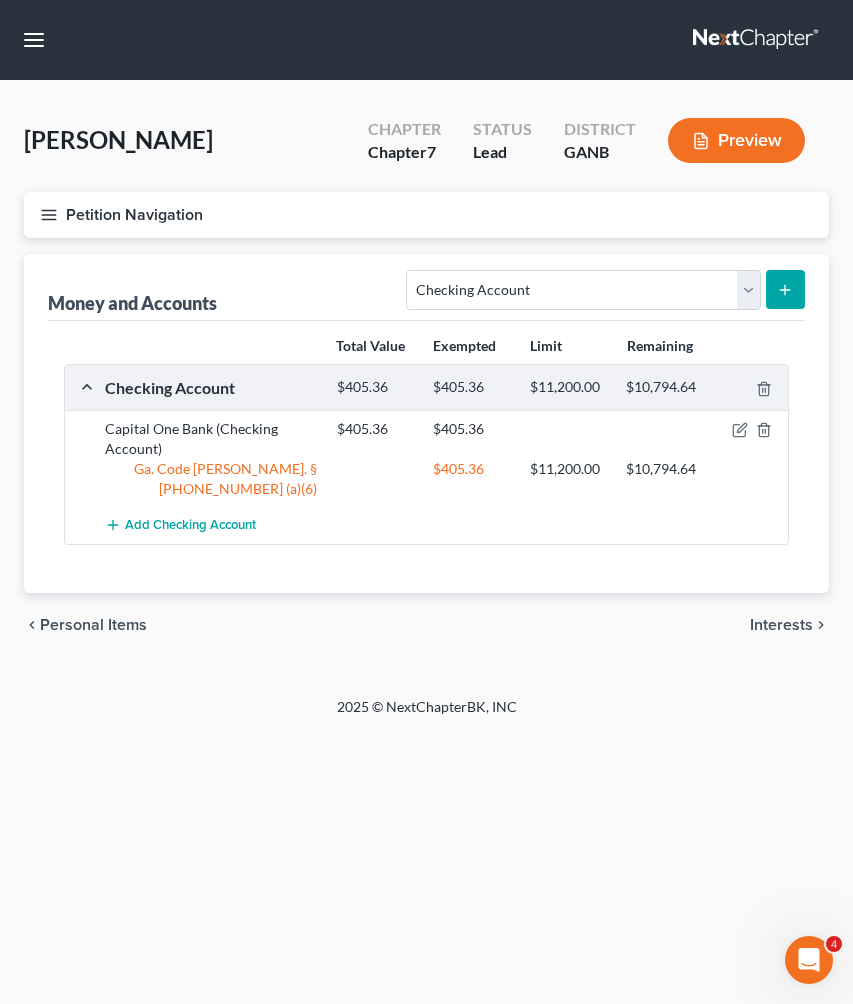 click on "Interests" at bounding box center (781, 625) 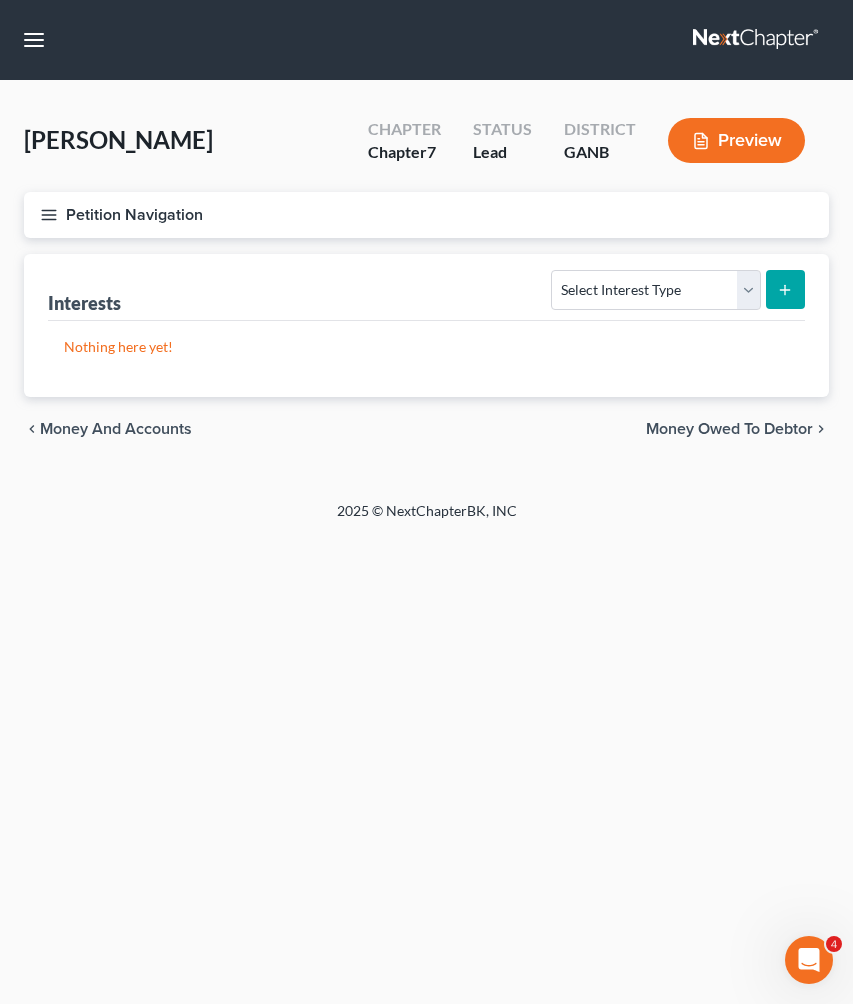 click on "Home New Case Client Portal Saedi Law Group mmays@saedilawgroup.com My Account Settings Plan + Billing Account Add-Ons Upgrade to Whoa Help Center Webinars Training Videos What's new Log out New Case Home Client Portal         - No Result - See all results Or Press Enter... Help Help Center Webinars Training Videos What's new Saedi Law Group Saedi Law Group mmays@saedilawgroup.com My Account Settings Plan + Billing Account Add-Ons Upgrade to Whoa Log out 	 Harris, Mitchiko Upgraded Chapter Chapter  7 Status Lead District GANB Preview Petition Navigation
Case Dashboard
Payments
Invoices
Payments Home" at bounding box center [426, 502] 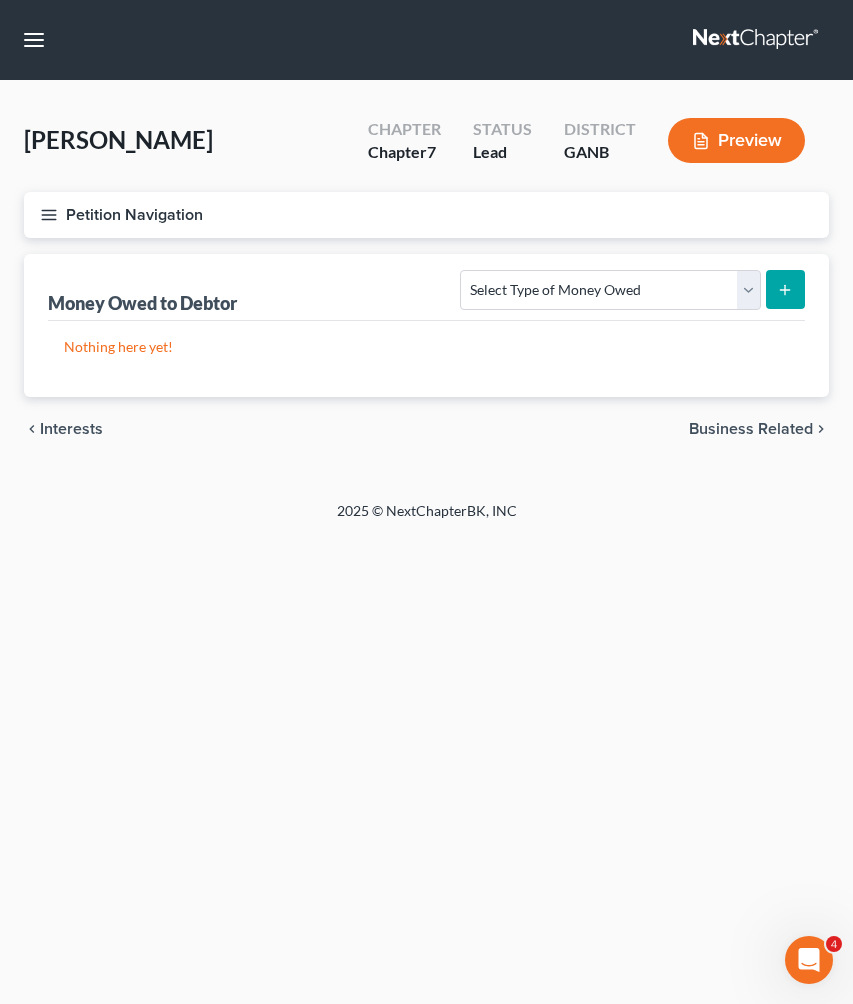 click on "Petition Navigation" at bounding box center [426, 215] 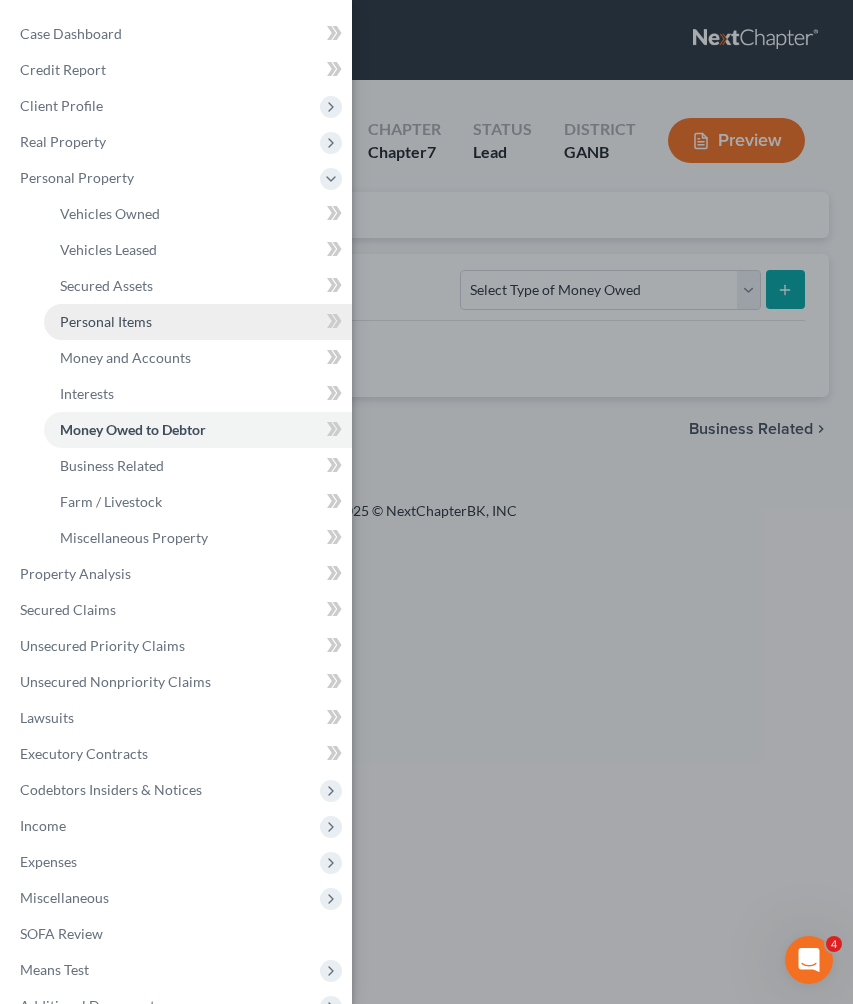 click on "Personal Items" at bounding box center [106, 321] 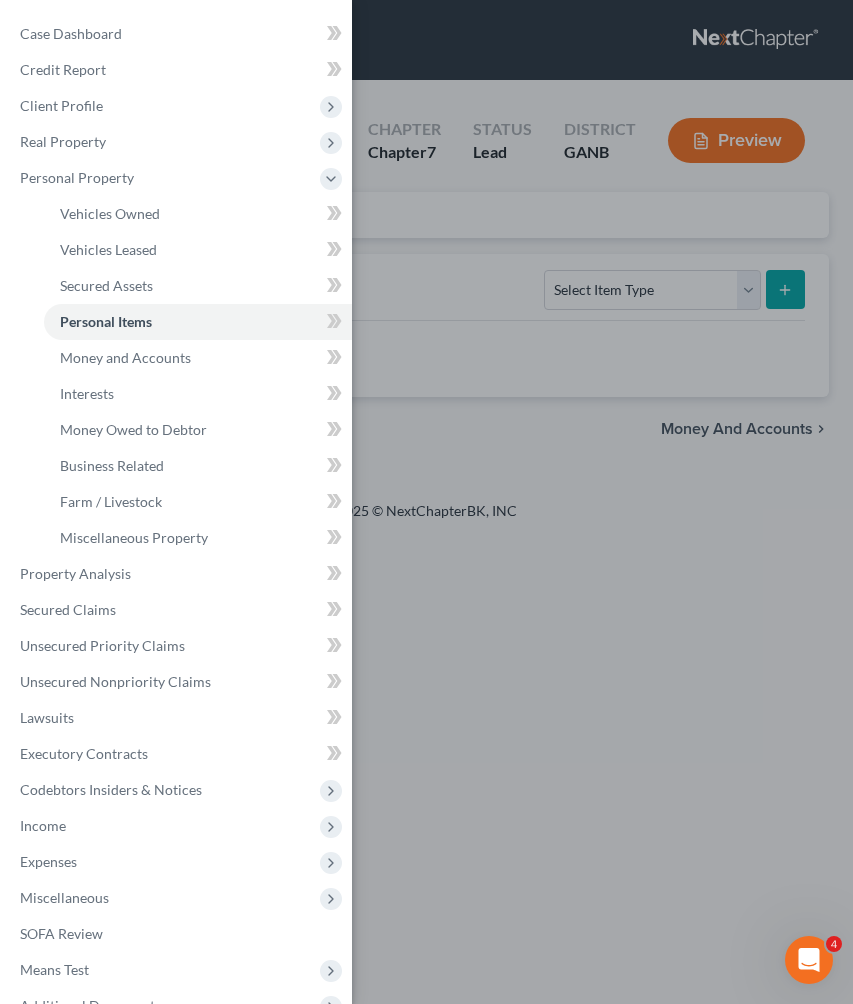 click on "Case Dashboard
Payments
Invoices
Payments
Payments
Credit Report
Client Profile" at bounding box center (426, 502) 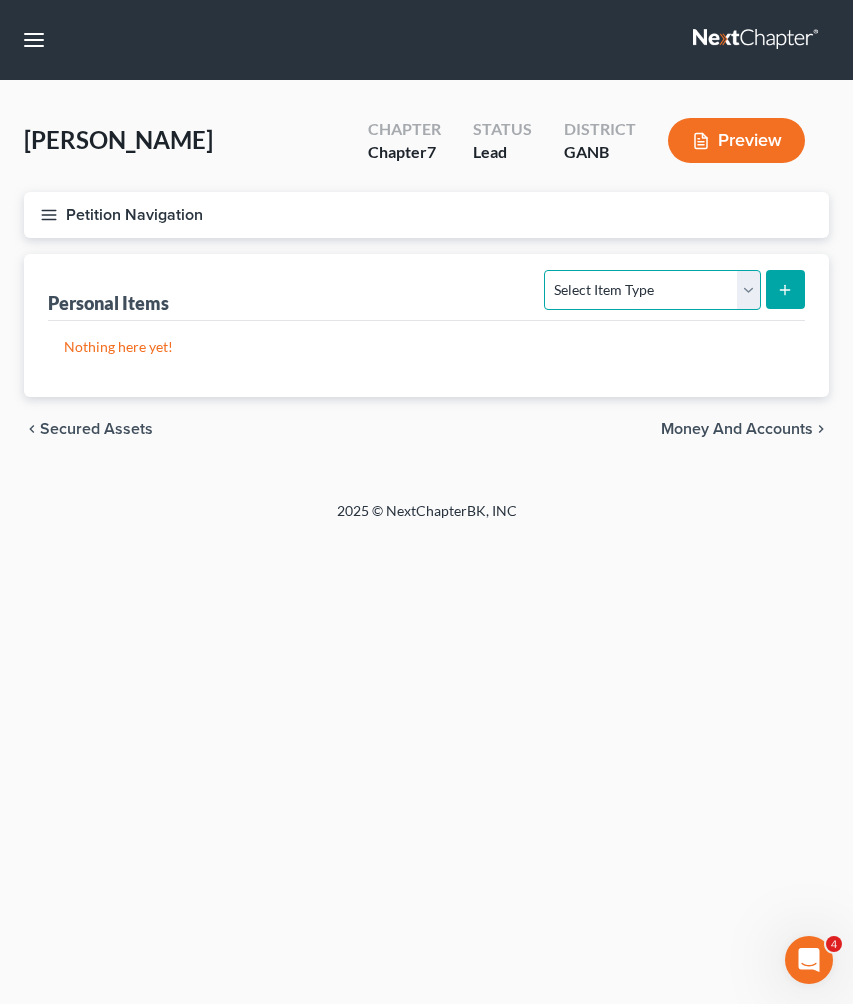 select on "clothing" 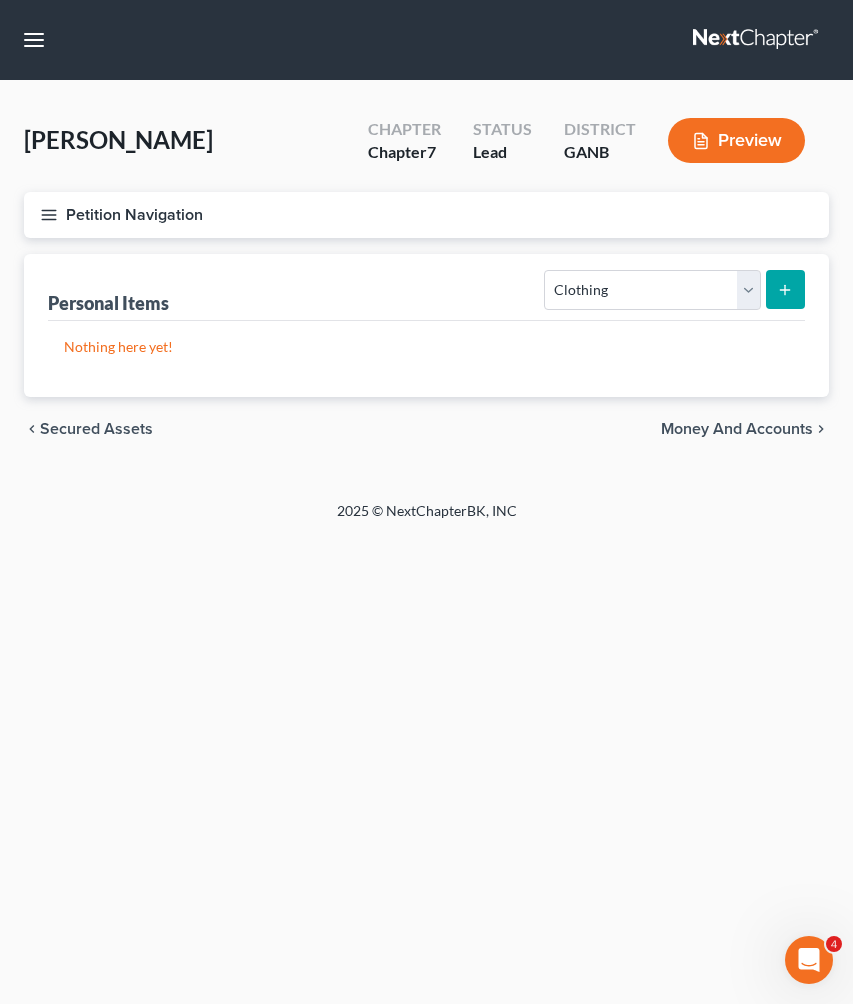 click 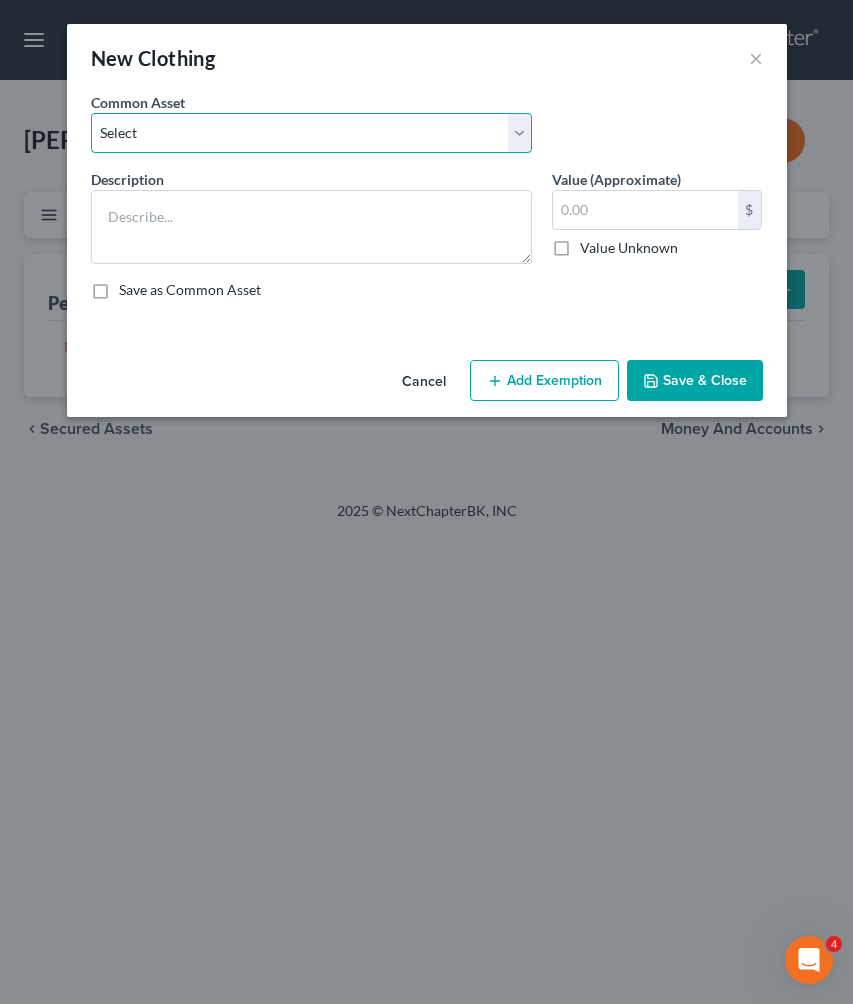 select on "0" 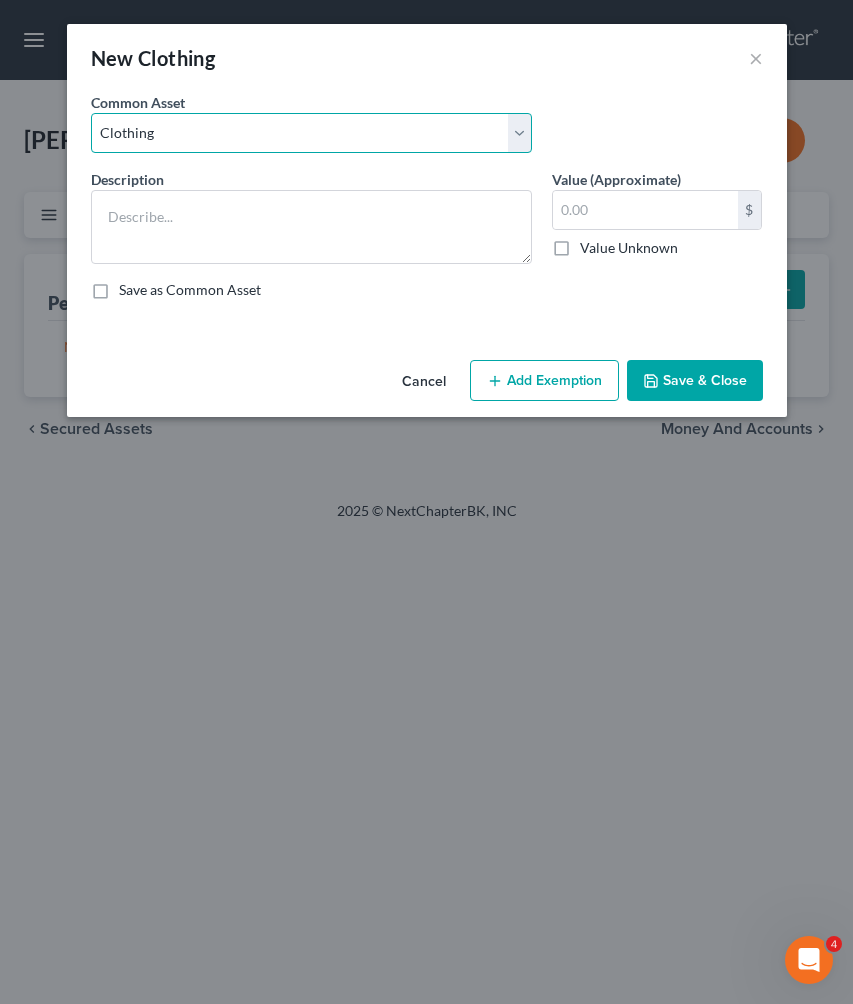type on "Clothing" 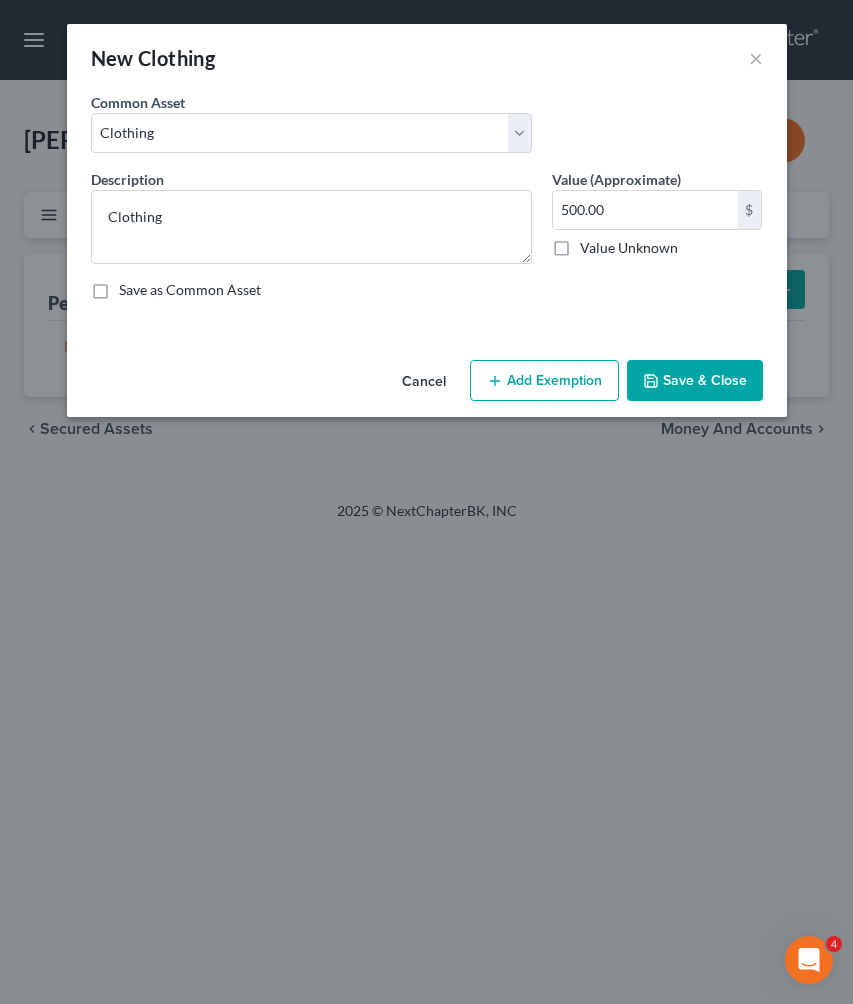 click on "Add Exemption" at bounding box center [544, 381] 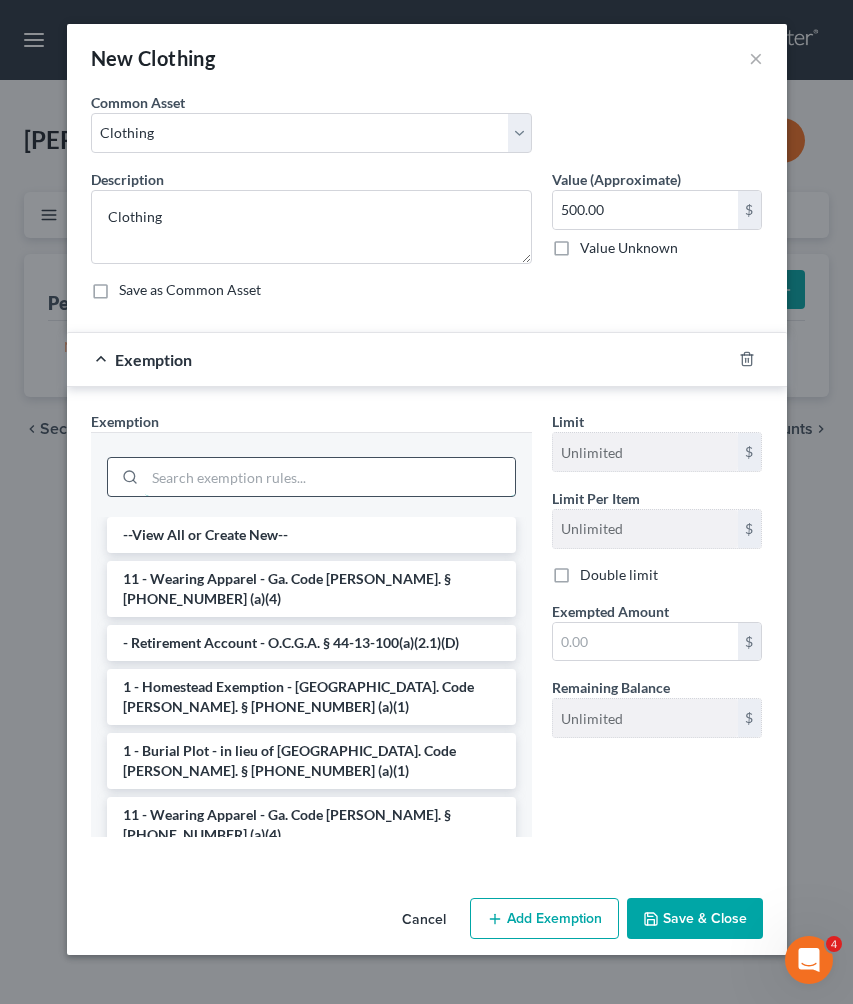 click at bounding box center [330, 477] 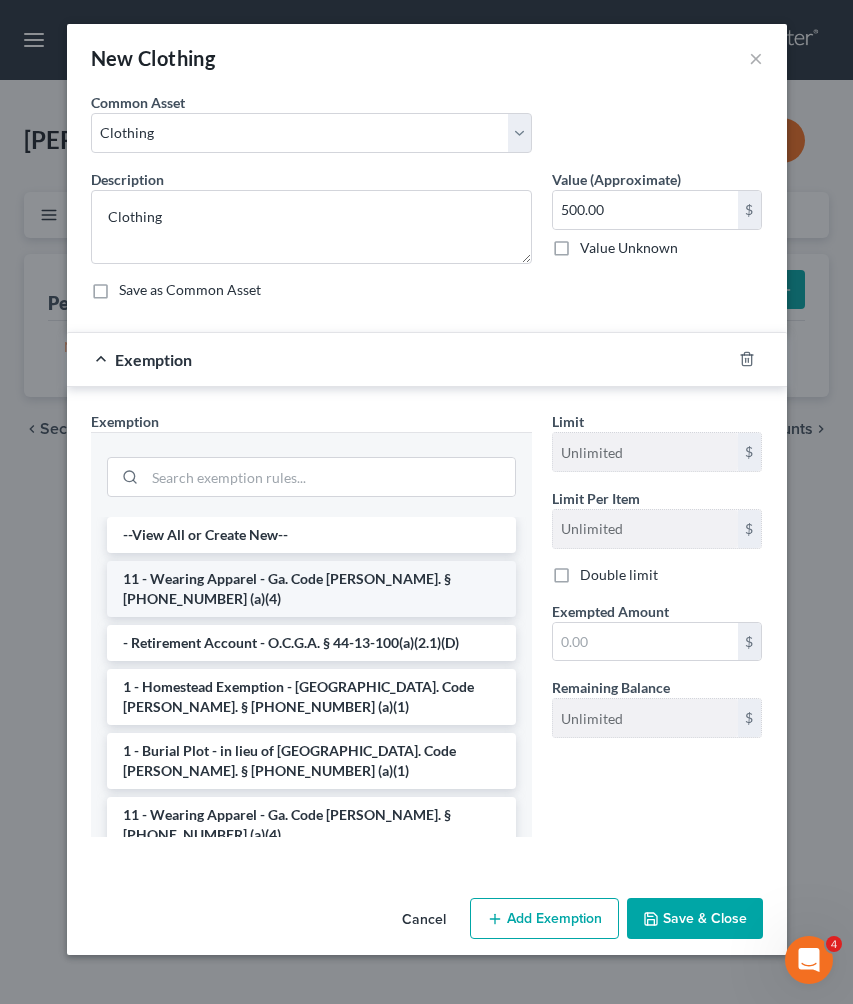 click on "11 - Wearing Apparel - Ga. Code Ann. § 44-13-100 (a)(4)" at bounding box center [311, 589] 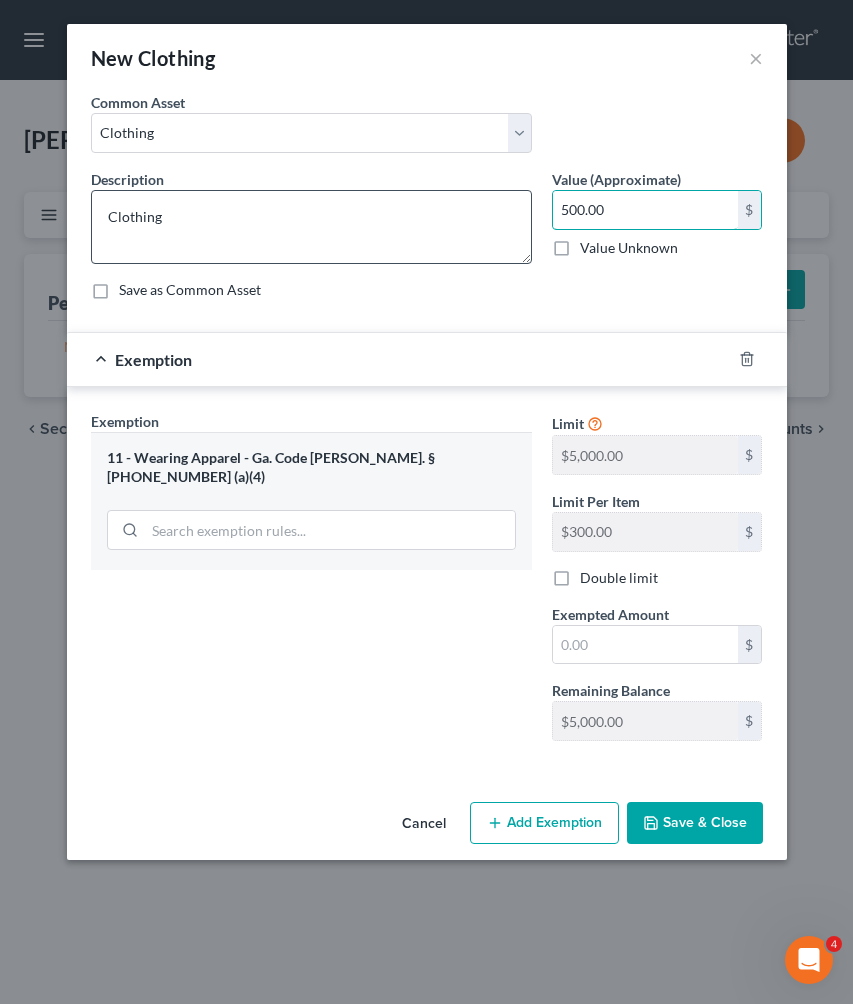 drag, startPoint x: 634, startPoint y: 206, endPoint x: 492, endPoint y: 189, distance: 143.01399 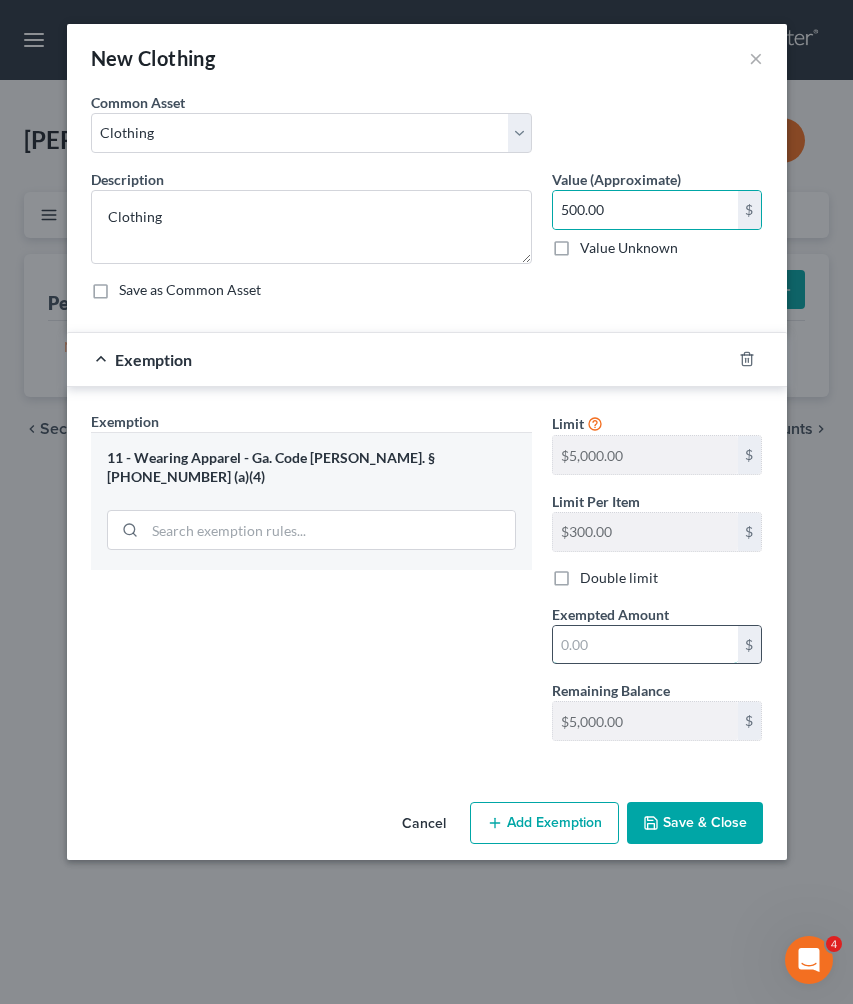 click at bounding box center (645, 645) 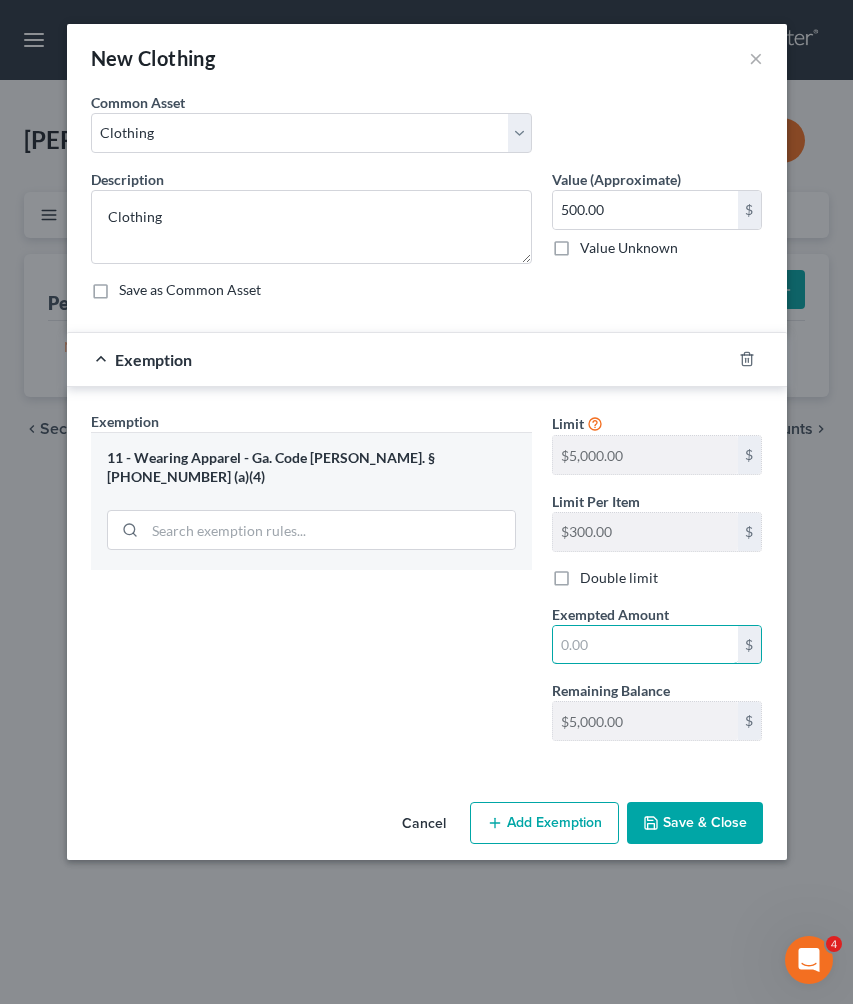 paste on "500.00" 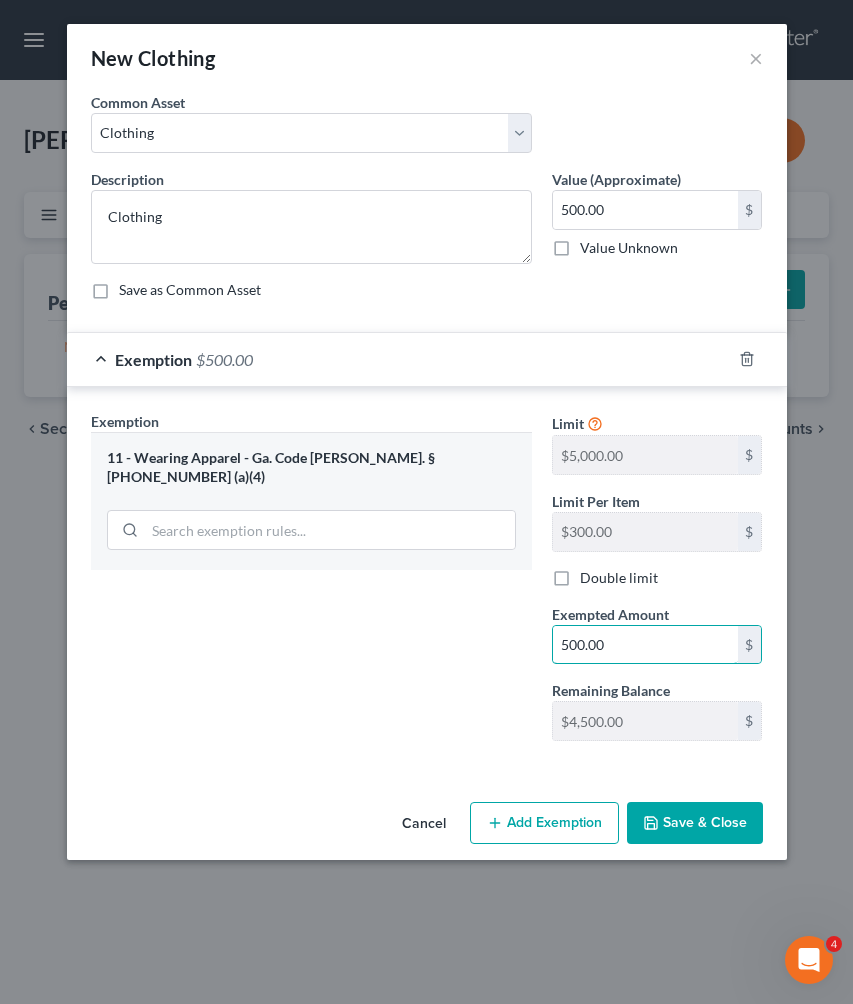 type on "500.00" 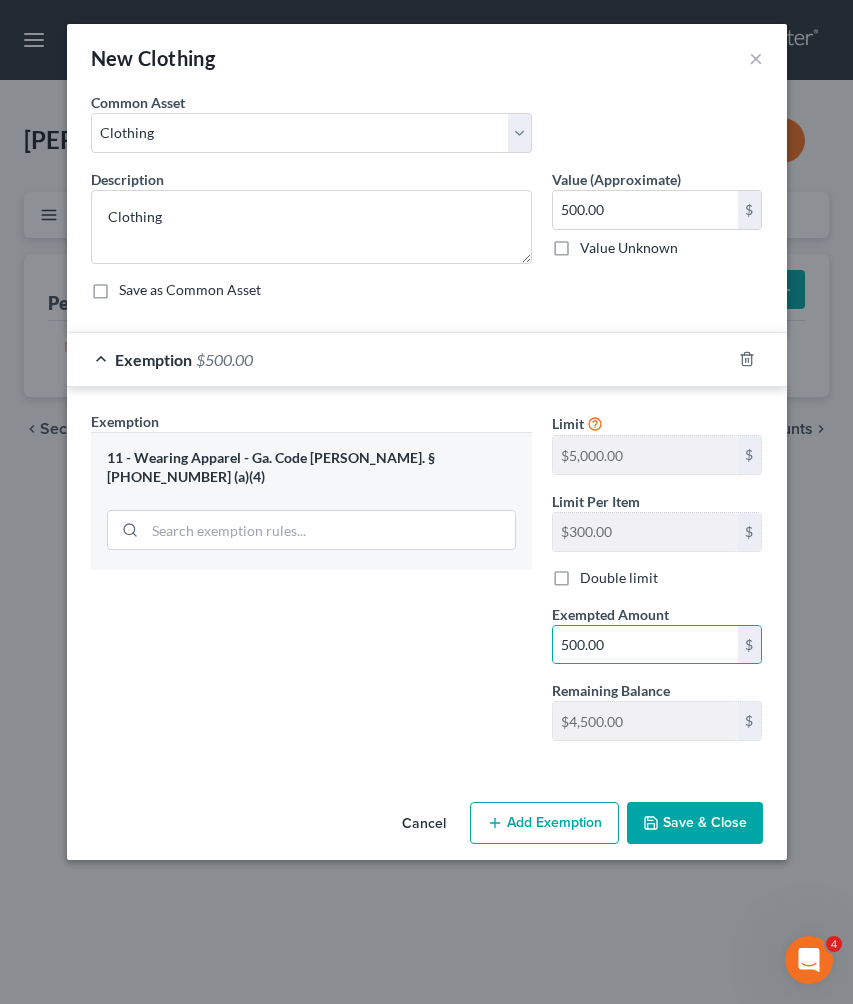 click on "Save & Close" at bounding box center [695, 823] 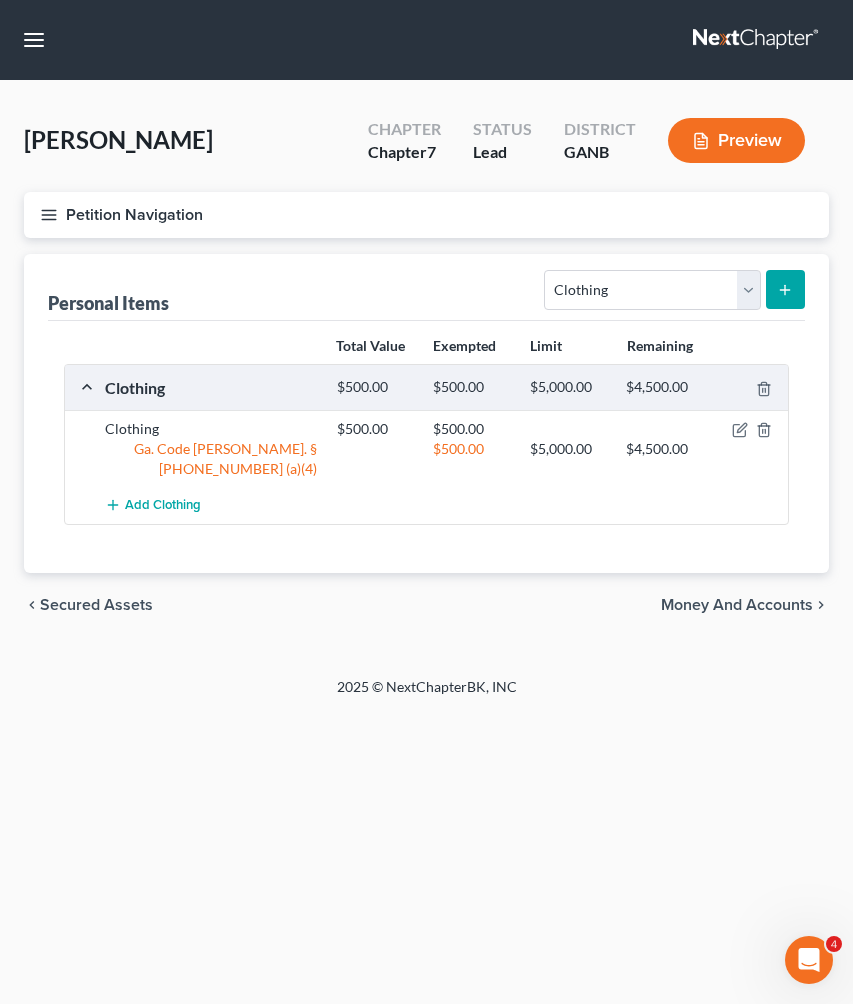 click on "Select Item Type Clothing Collectibles Of Value Electronics Firearms Household Goods Jewelry Other Pet(s) Sports & Hobby Equipment" at bounding box center [670, 288] 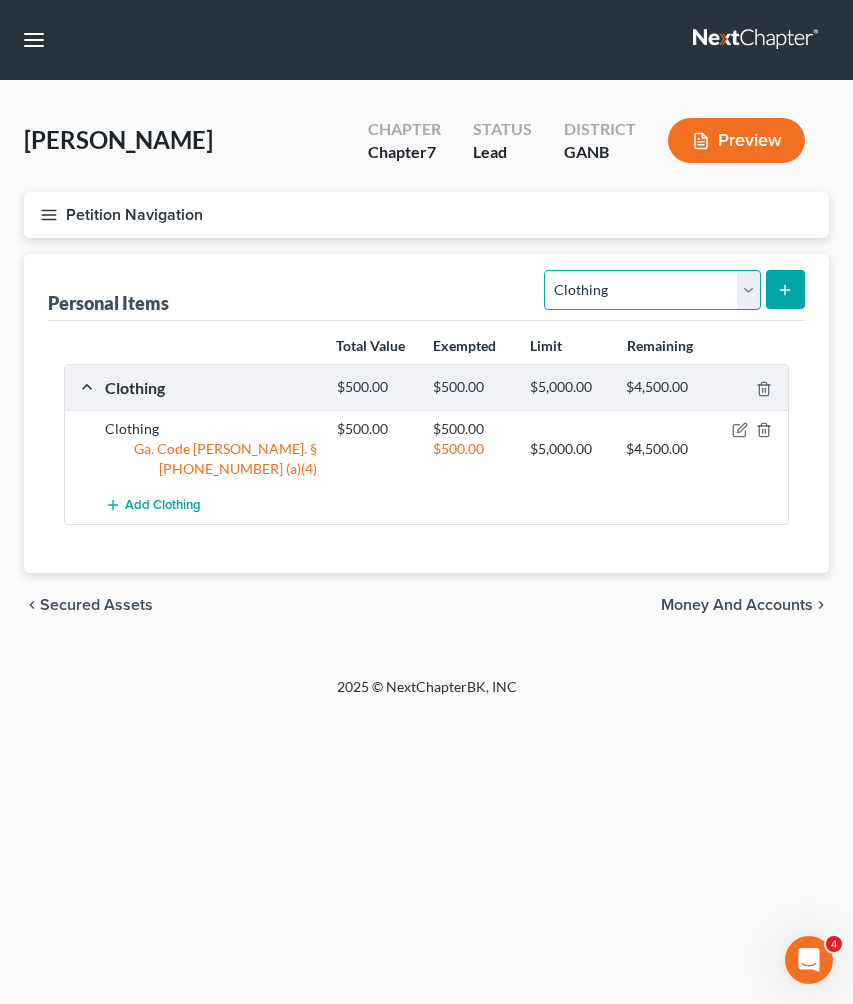 select on "electronics" 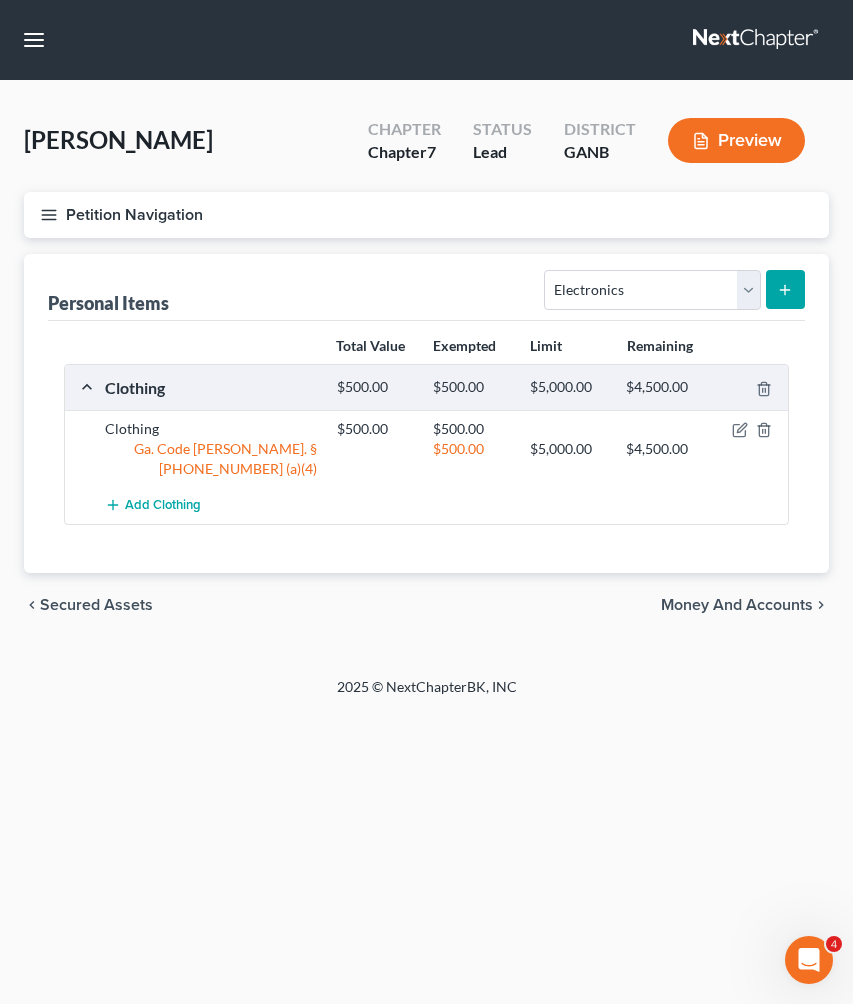 click at bounding box center [785, 289] 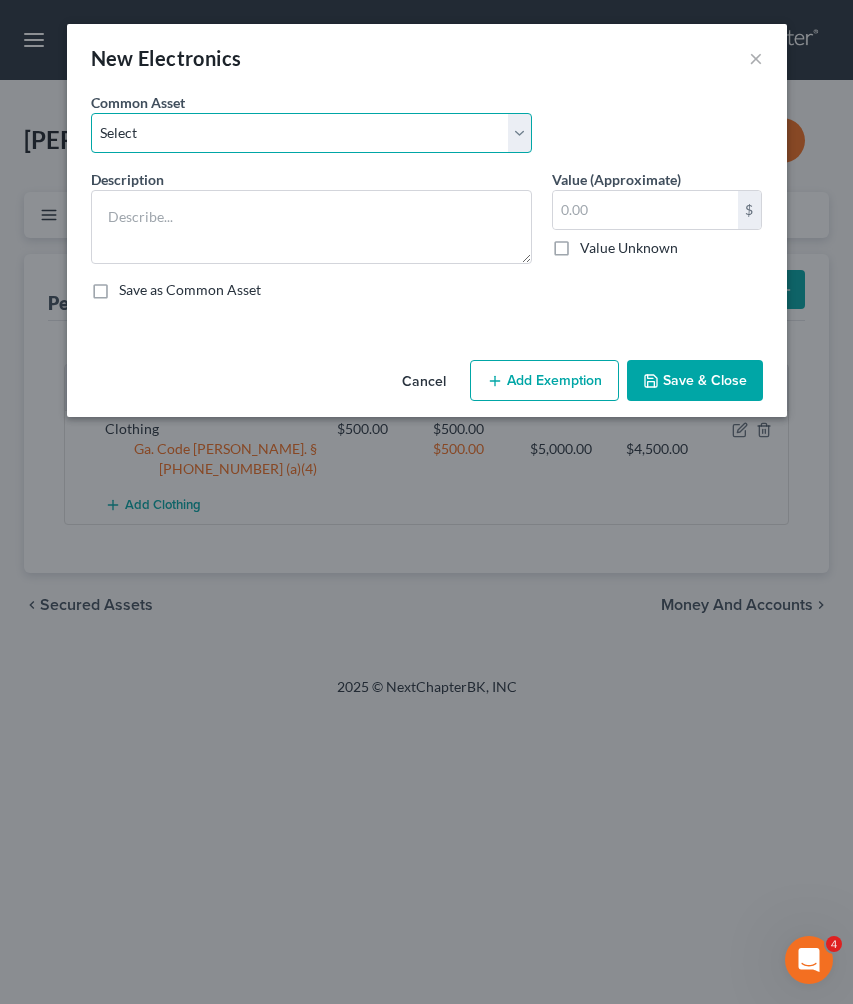 select on "1" 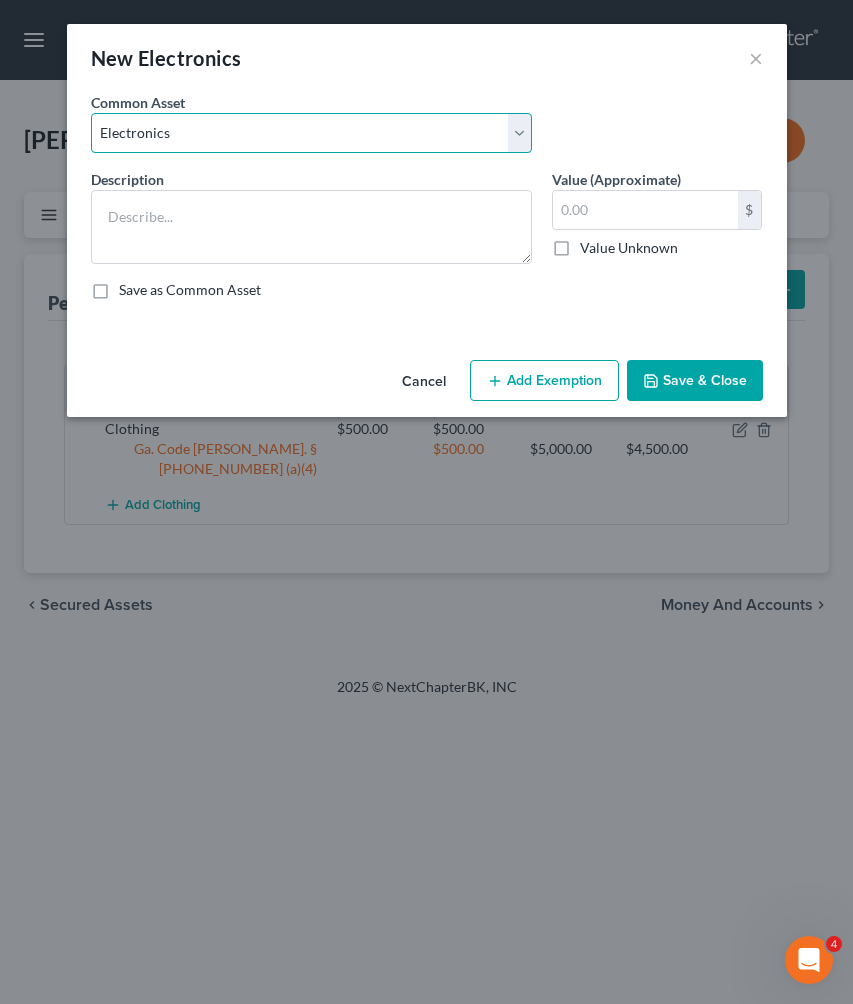 type on "Electronics" 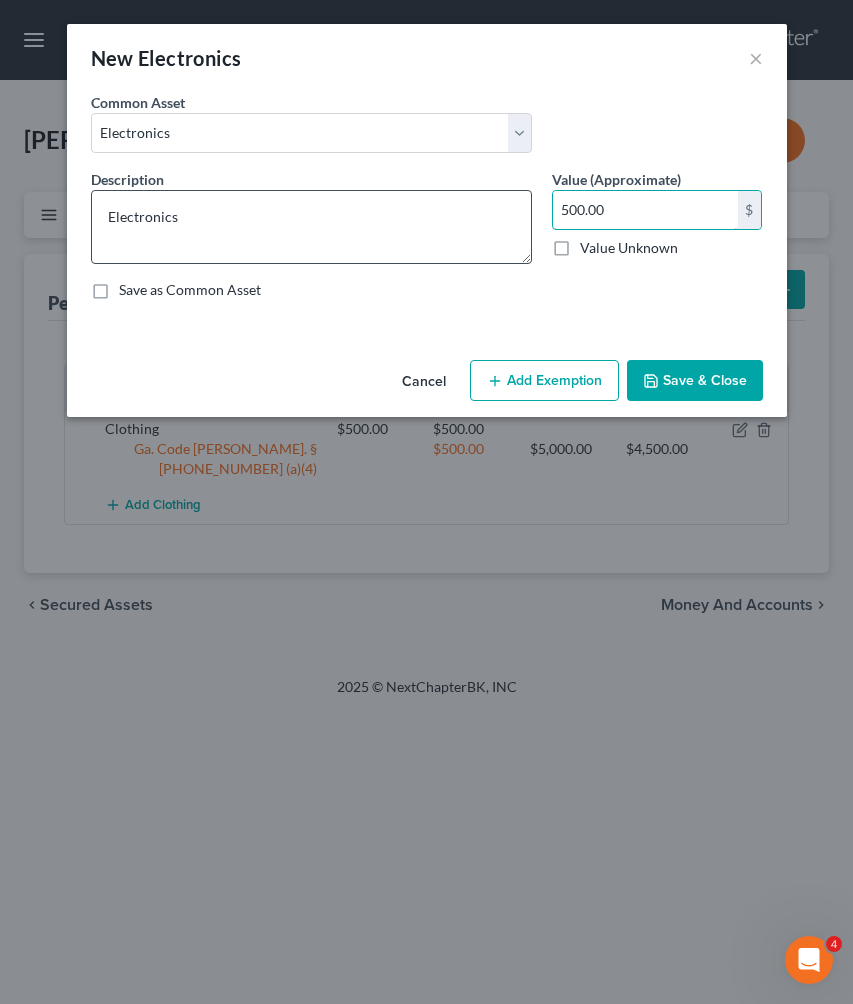 drag, startPoint x: 598, startPoint y: 215, endPoint x: 461, endPoint y: 193, distance: 138.75517 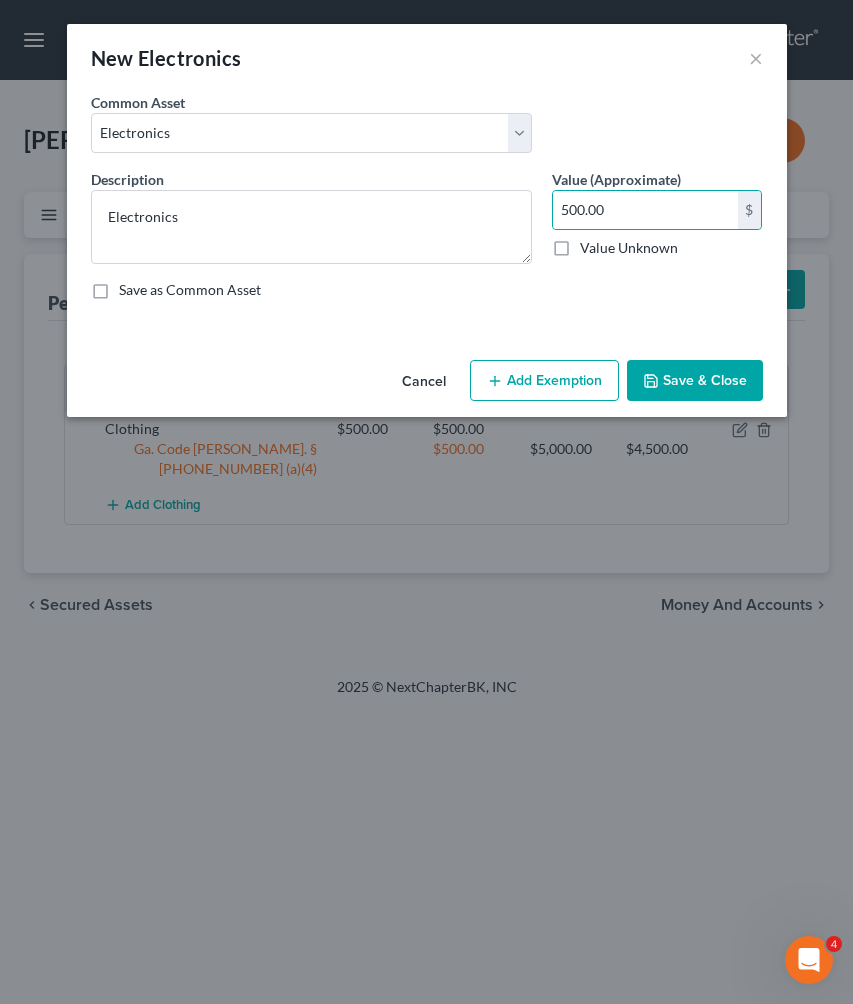 click 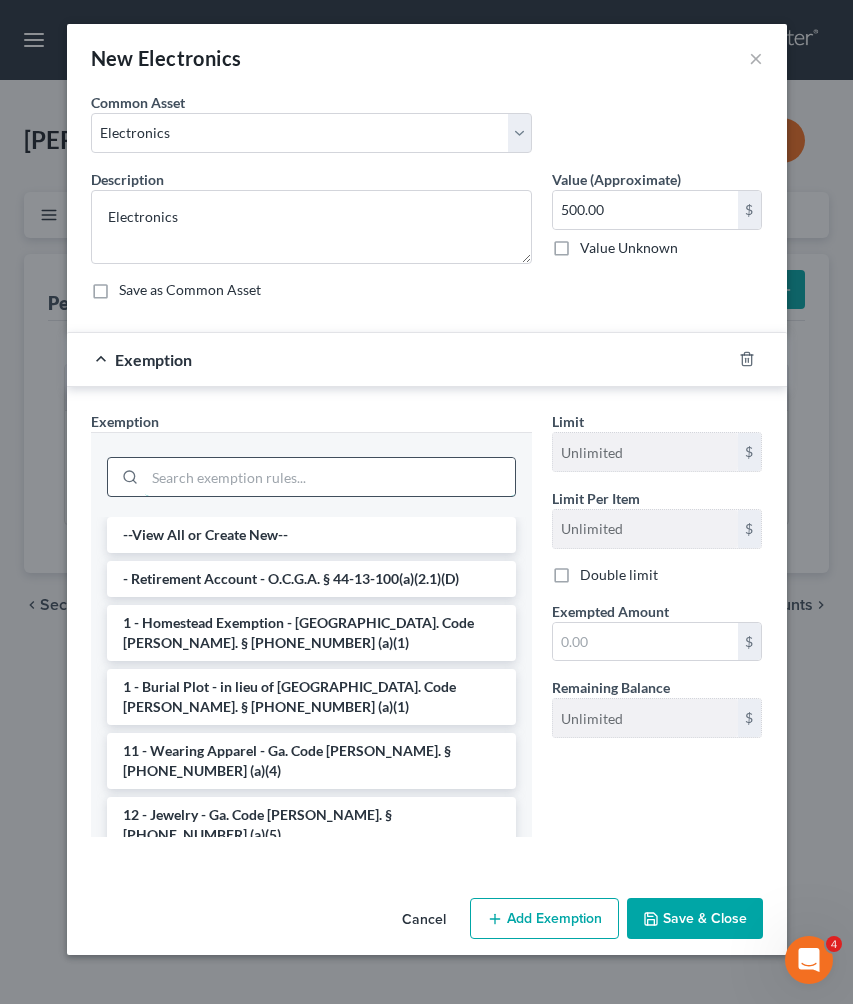 click at bounding box center [330, 477] 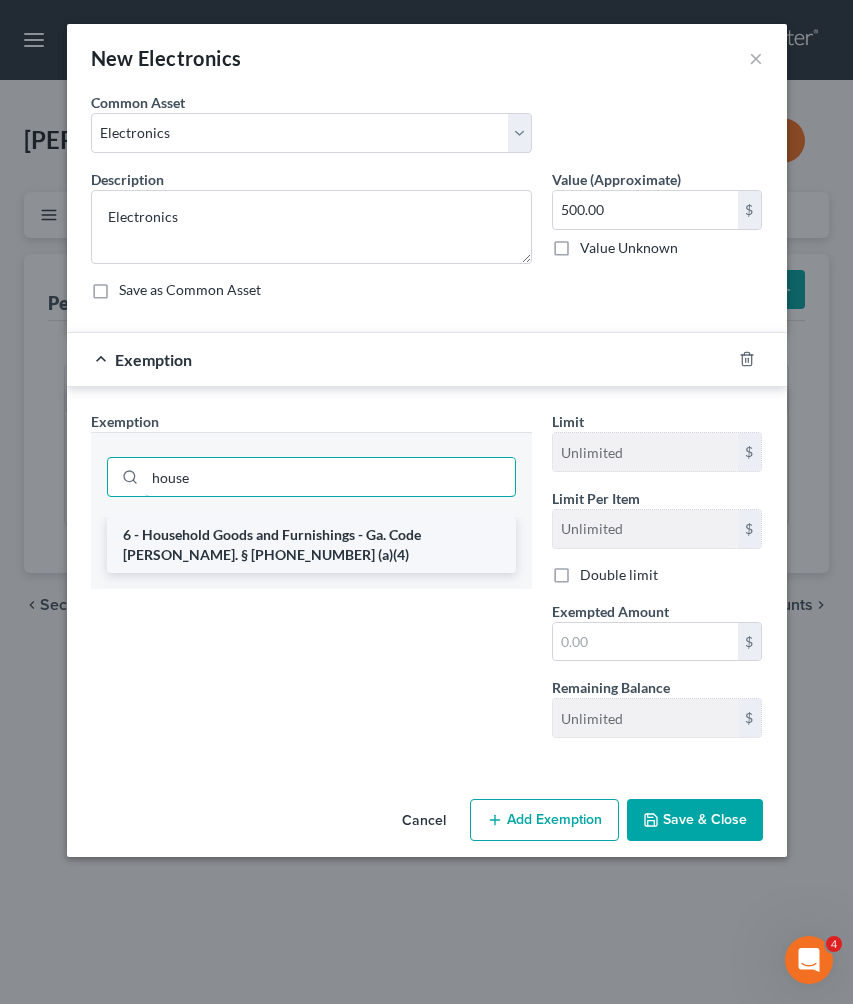 type on "house" 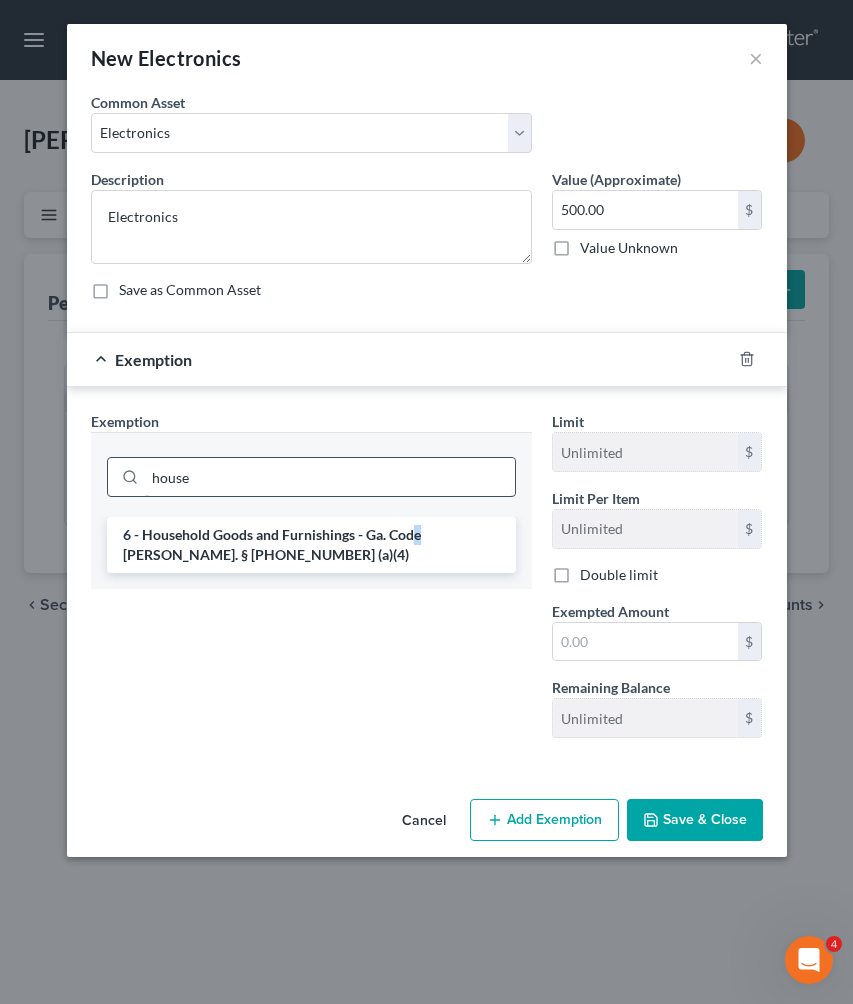click on "6 - Household Goods and Furnishings - Ga. Code Ann. § 44-13-100 (a)(4)" at bounding box center (311, 545) 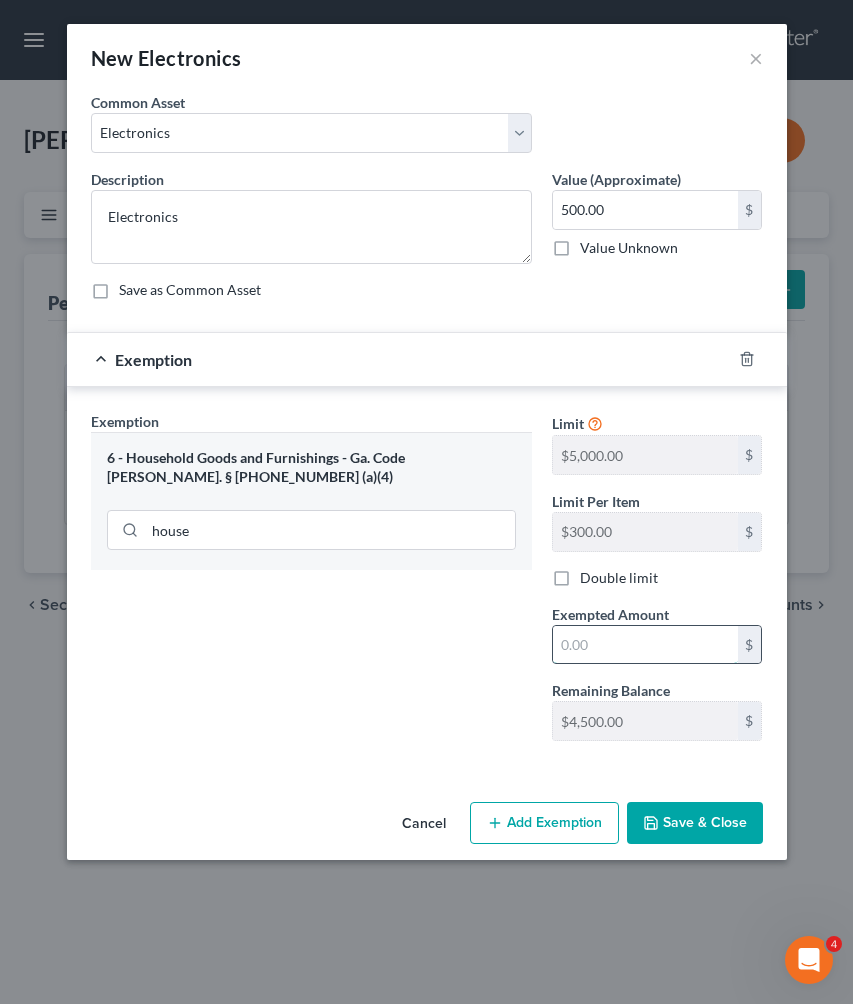 click at bounding box center (645, 645) 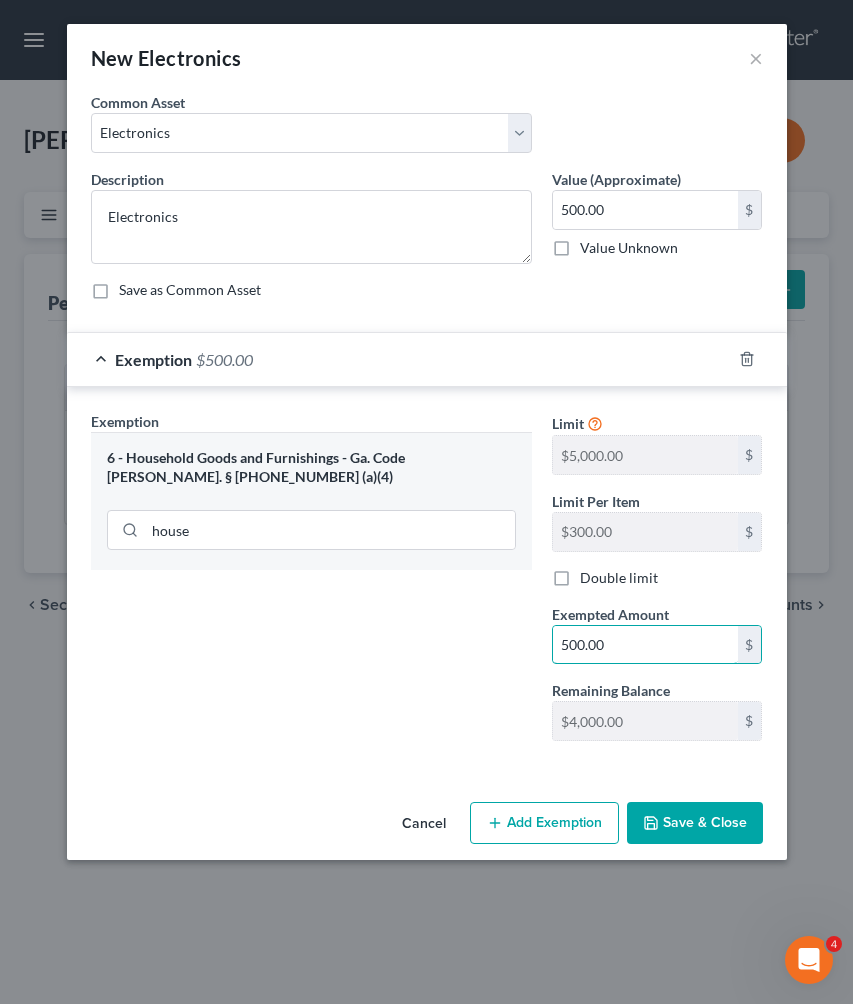 type on "500.00" 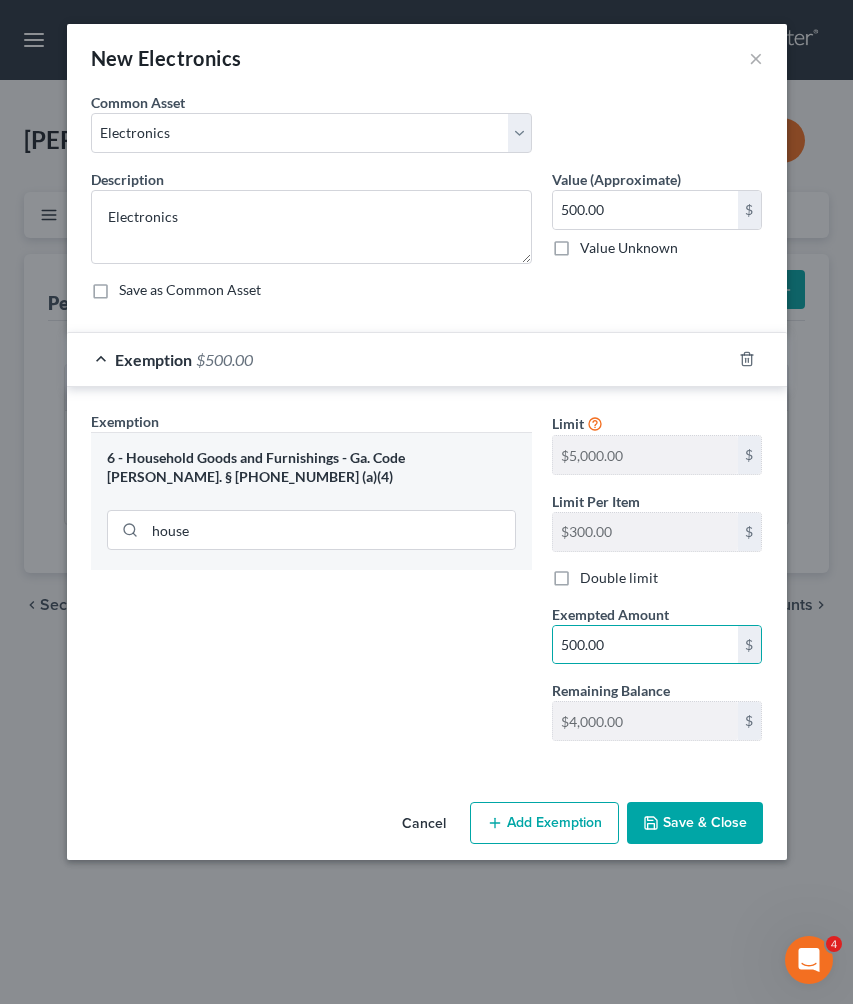 click on "Save & Close" at bounding box center [695, 823] 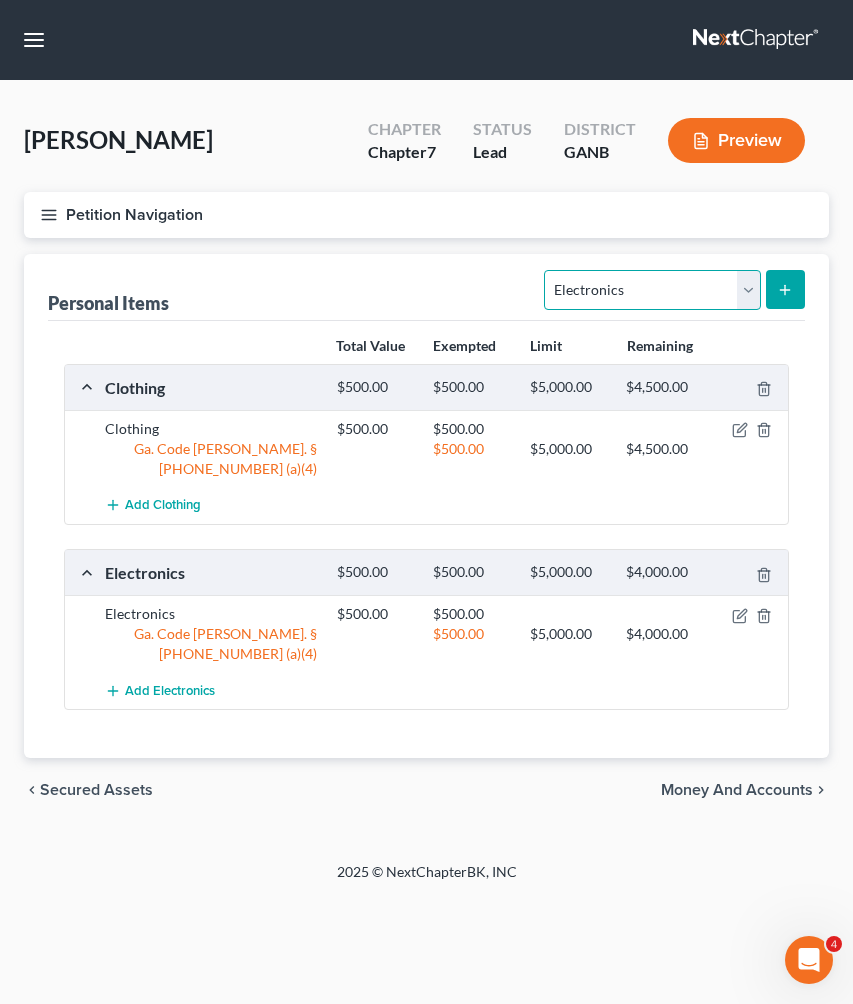 select on "household_goods" 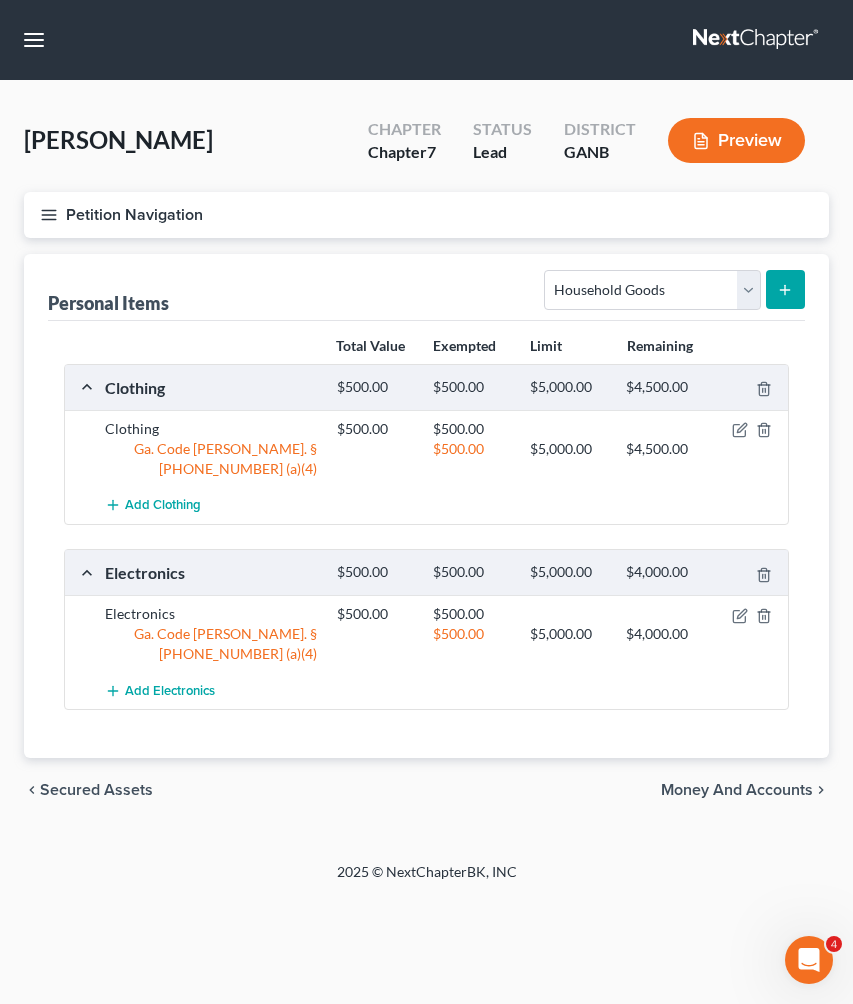 click 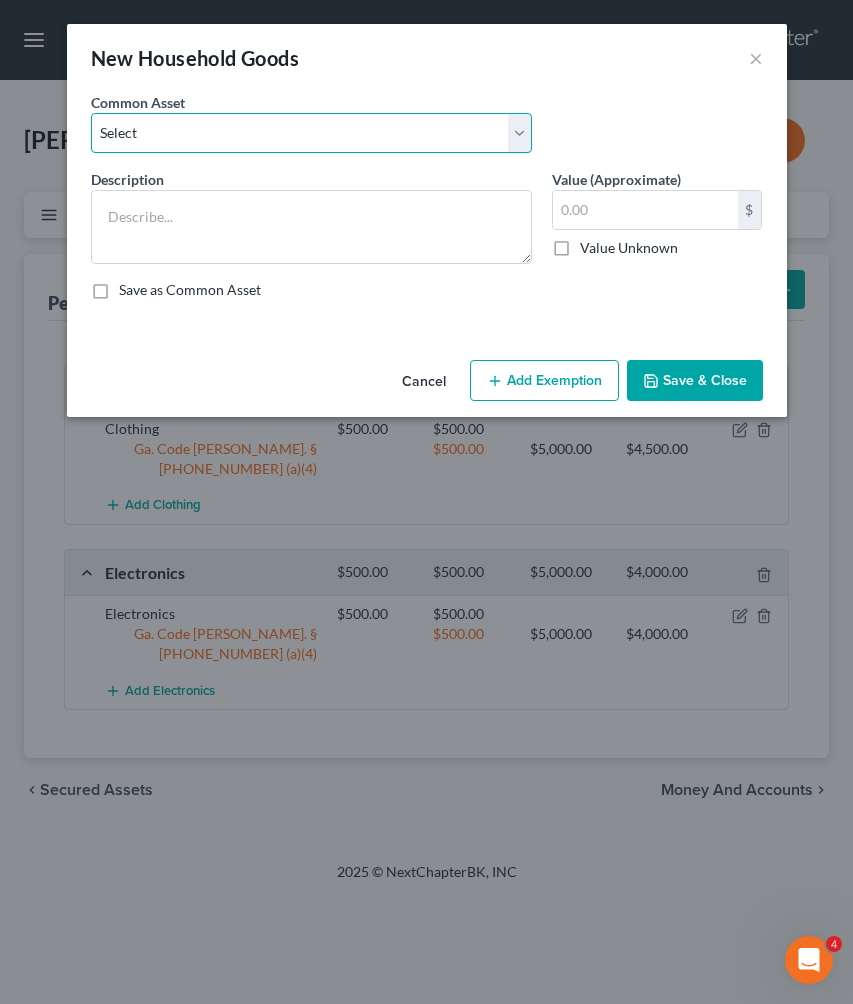 select on "0" 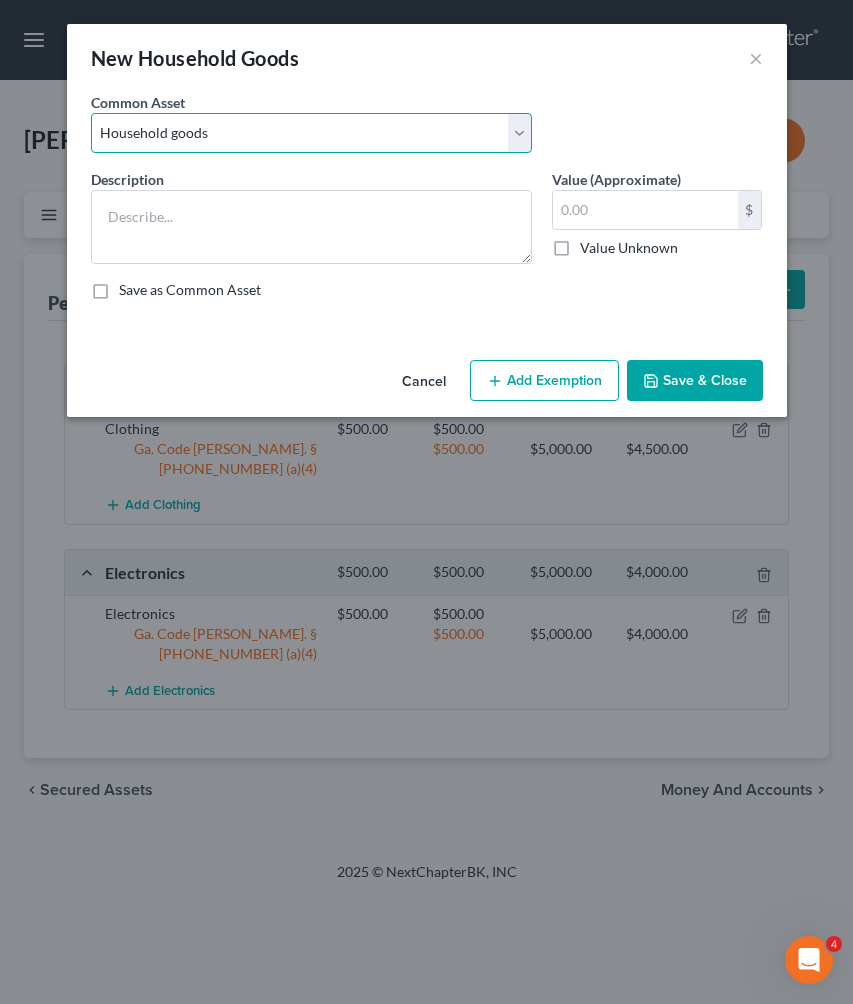type on "Household goods" 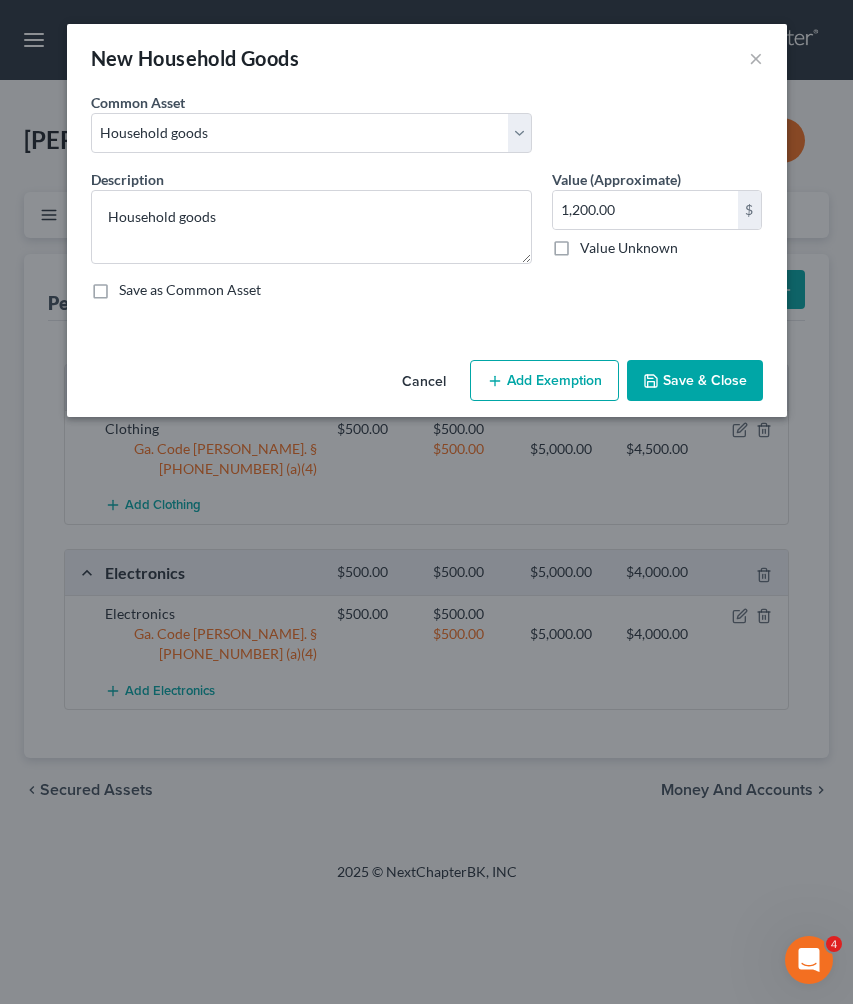 click on "Add Exemption" at bounding box center (544, 381) 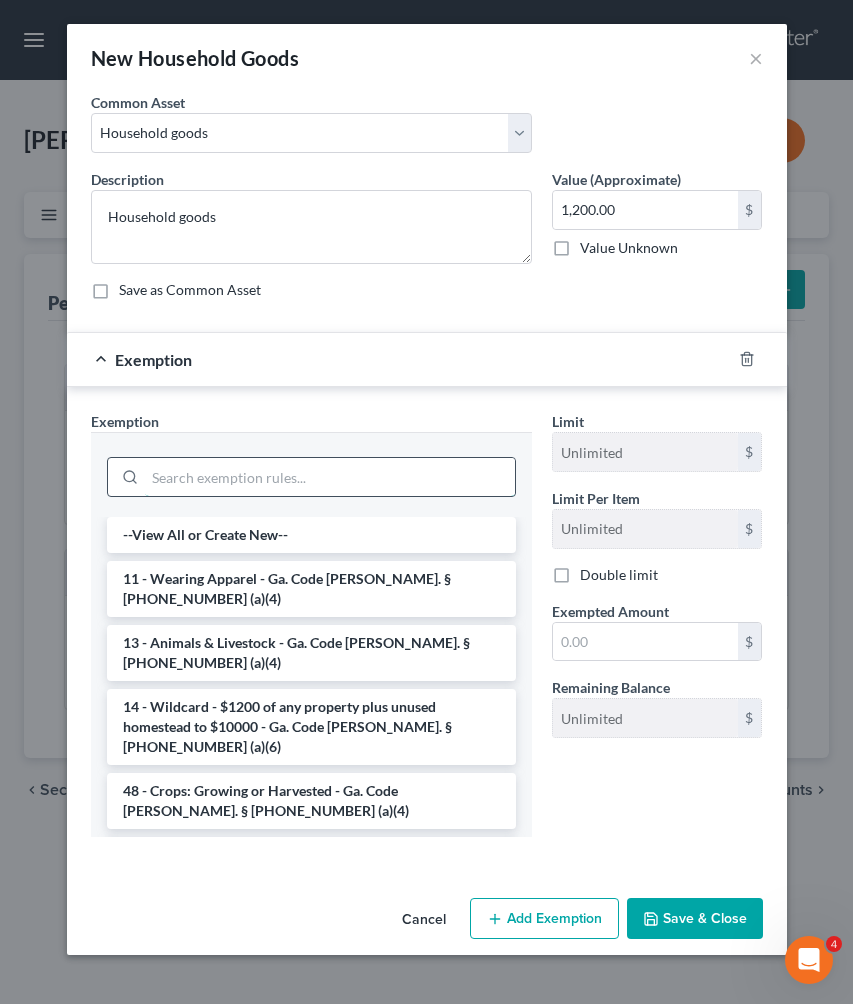 click at bounding box center [330, 477] 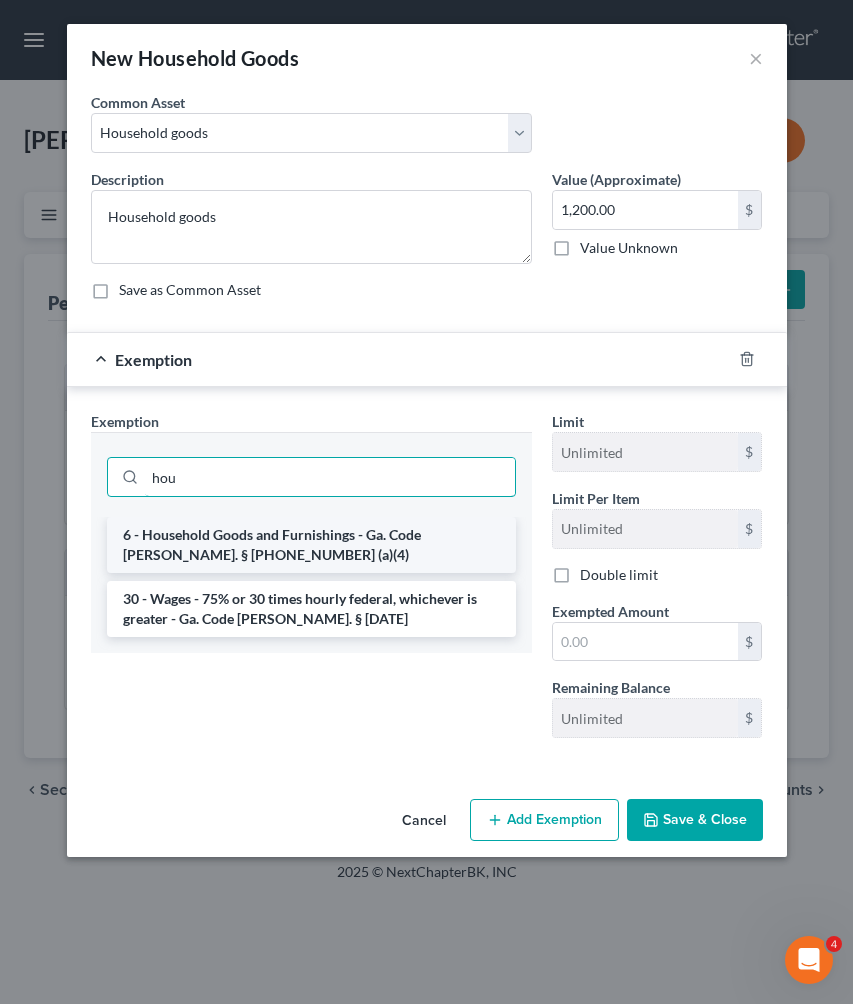 type on "hou" 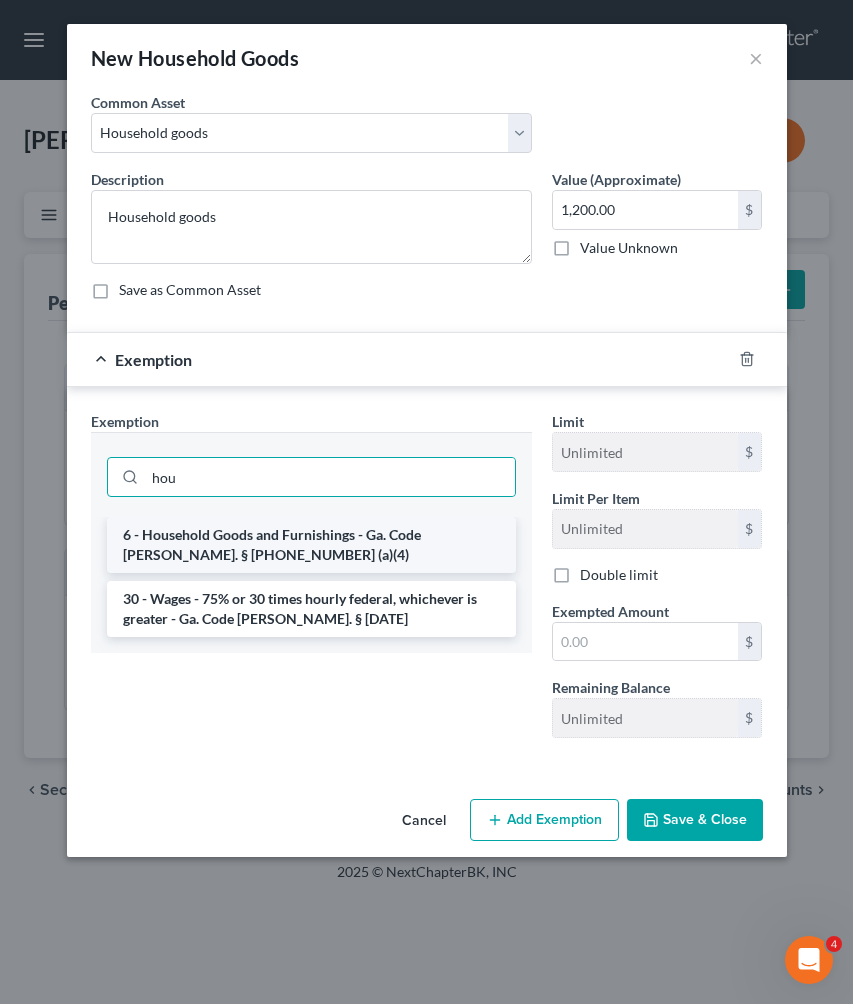 click on "6 - Household Goods and Furnishings - Ga. Code Ann. § 44-13-100 (a)(4)" at bounding box center [311, 545] 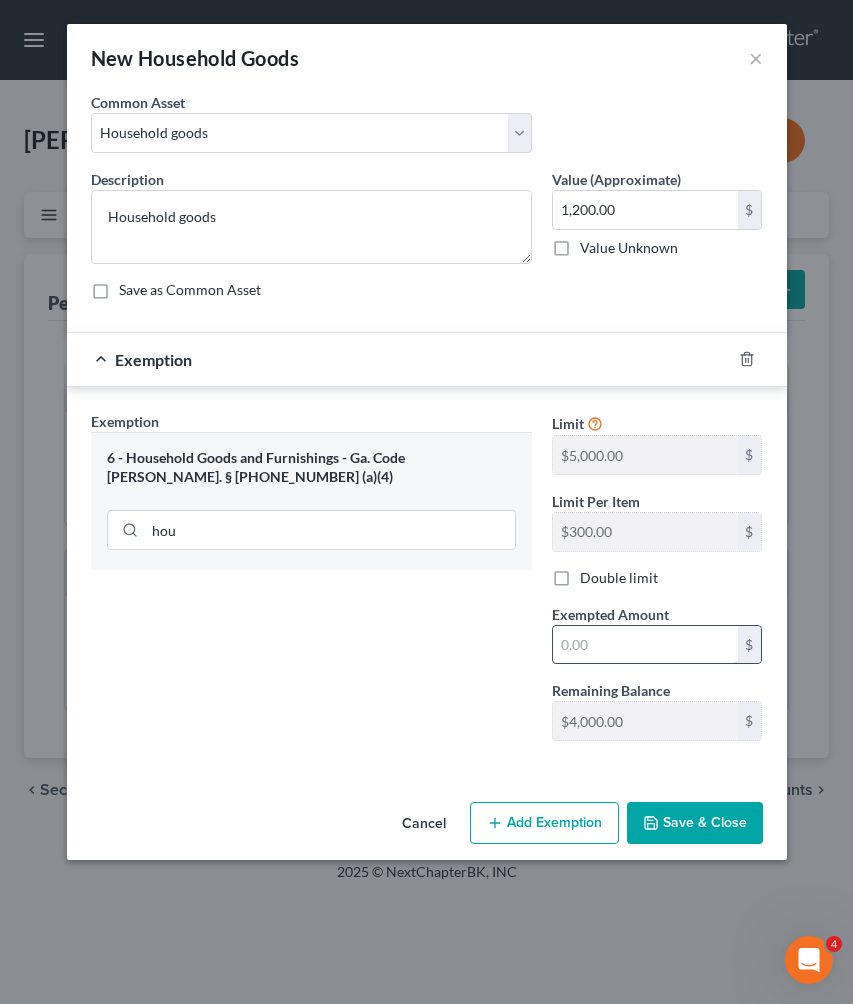click at bounding box center [645, 645] 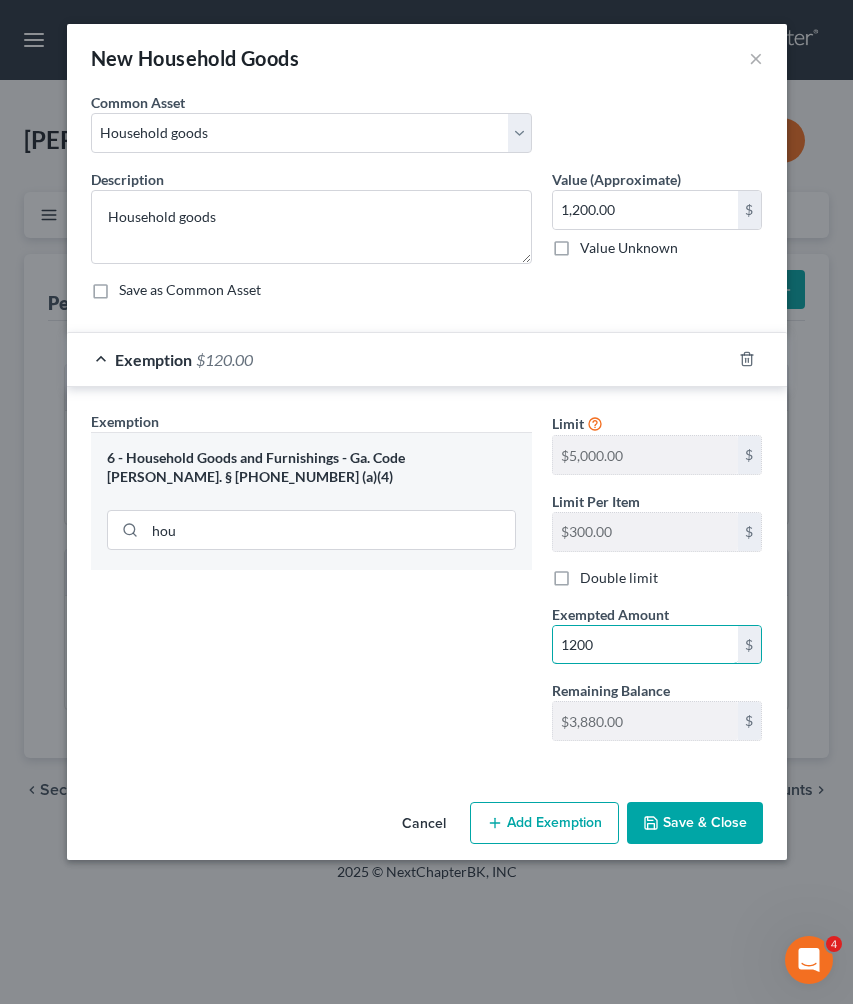 type on "1,200" 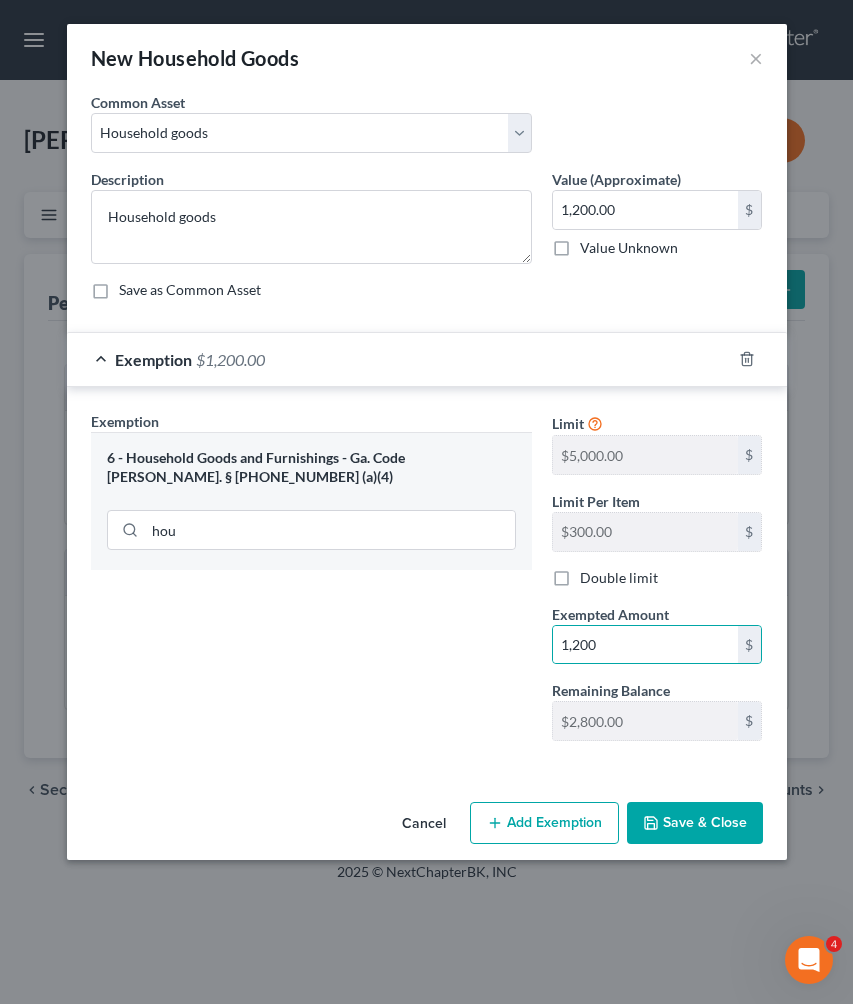 click on "Cancel Add Exemption Save & Close" at bounding box center [427, 827] 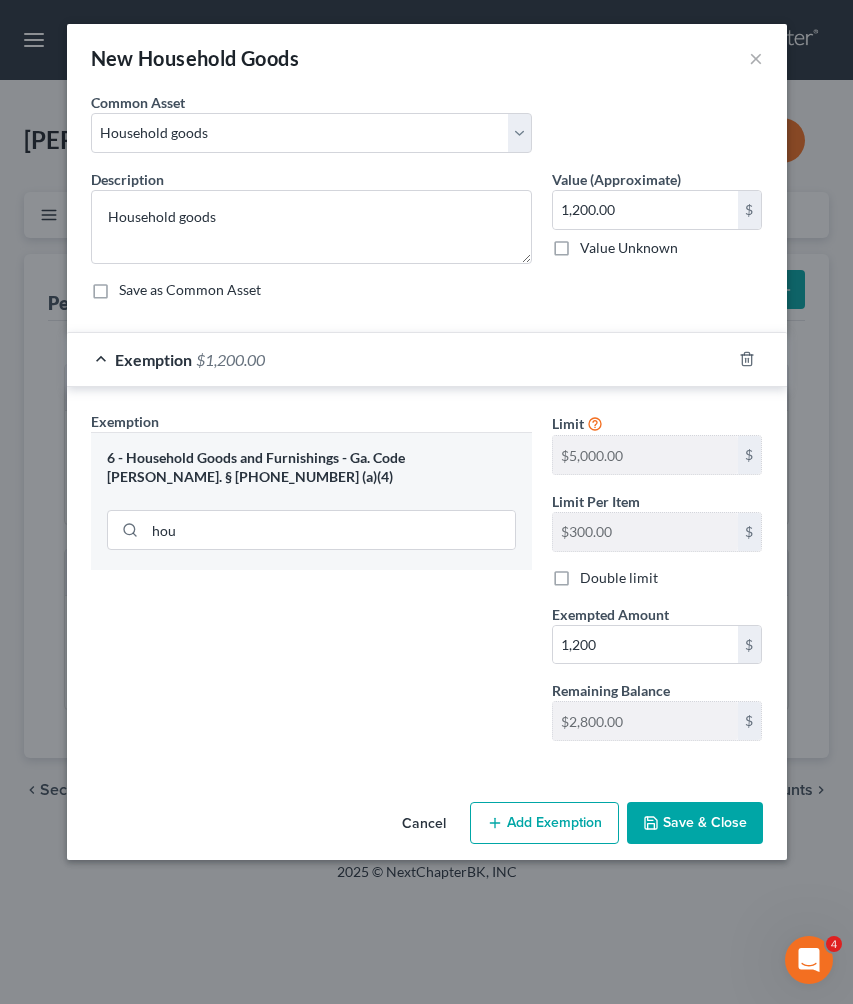 click on "Save & Close" at bounding box center (695, 823) 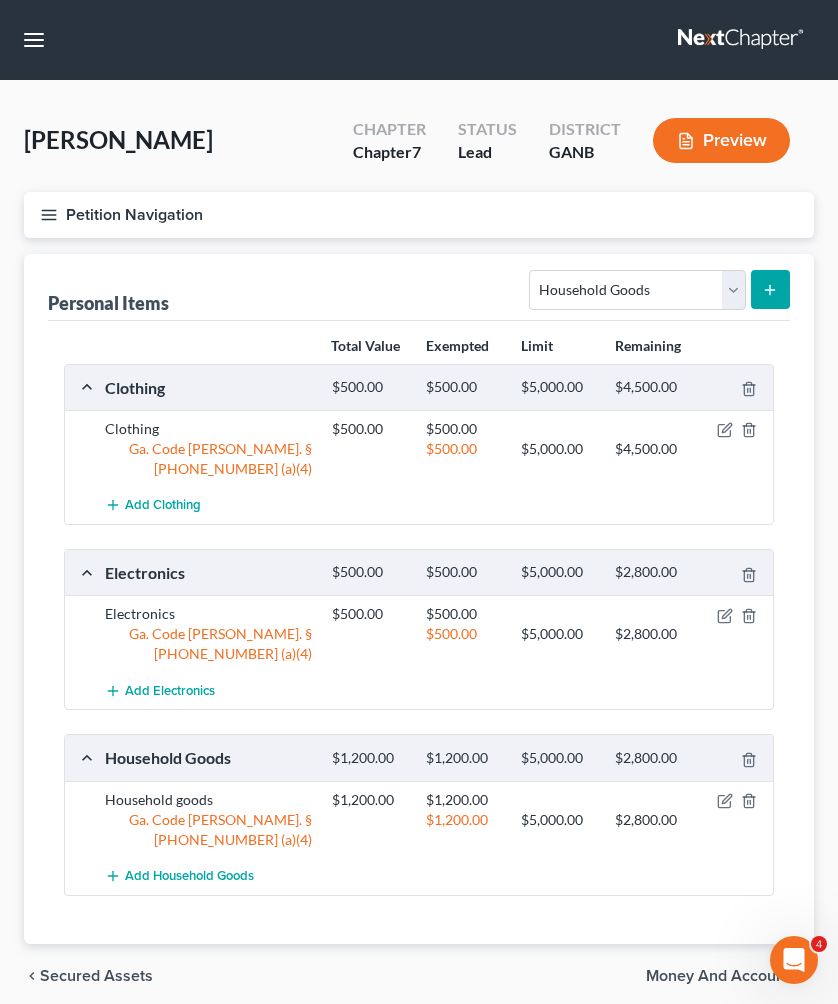 click on "Money and Accounts" at bounding box center [722, 976] 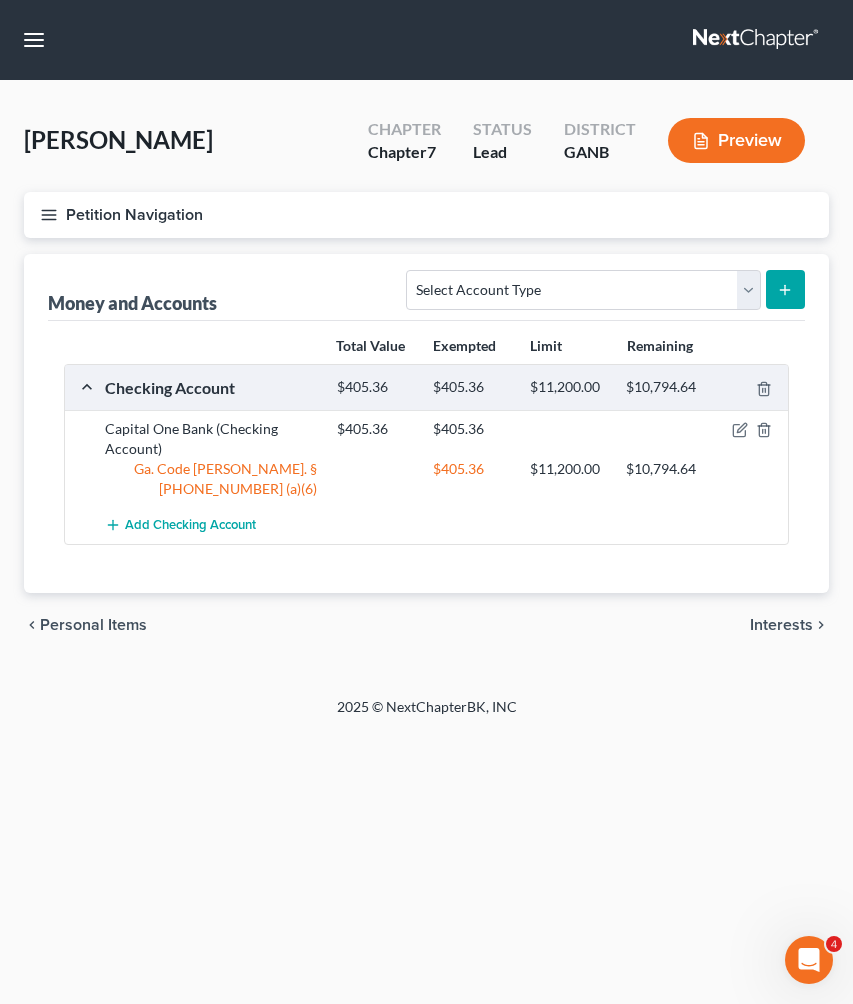 click on "Petition Navigation" at bounding box center [426, 215] 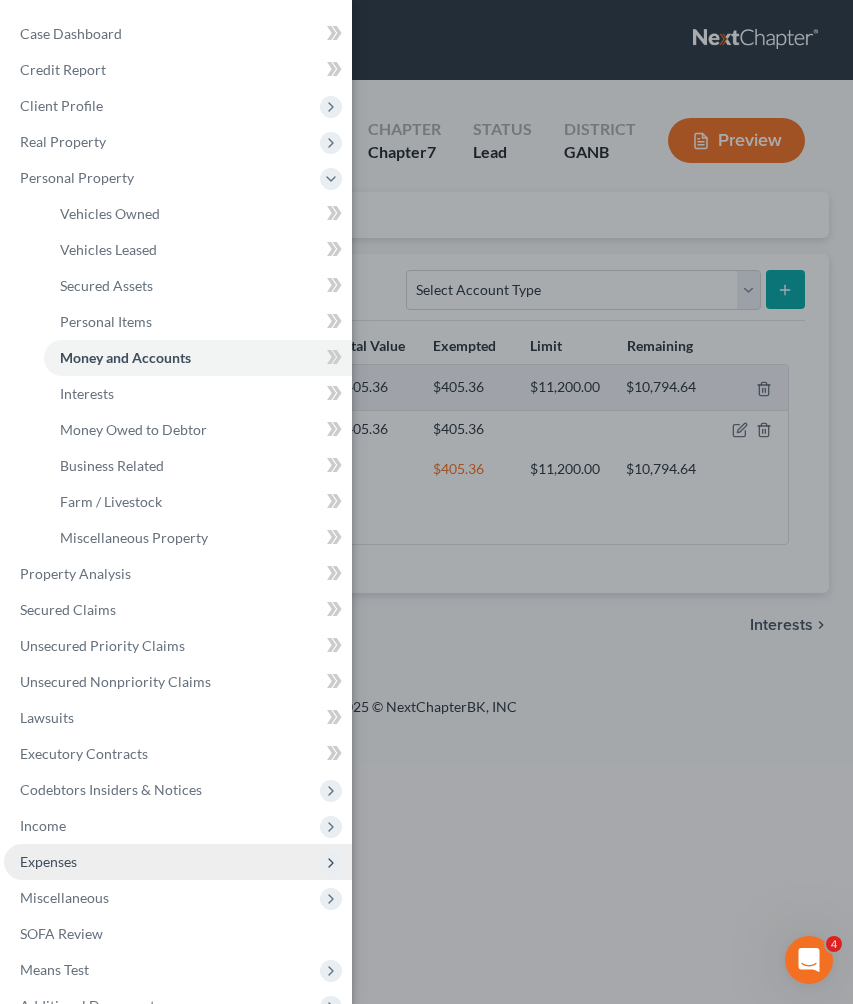 click on "Expenses" at bounding box center [48, 861] 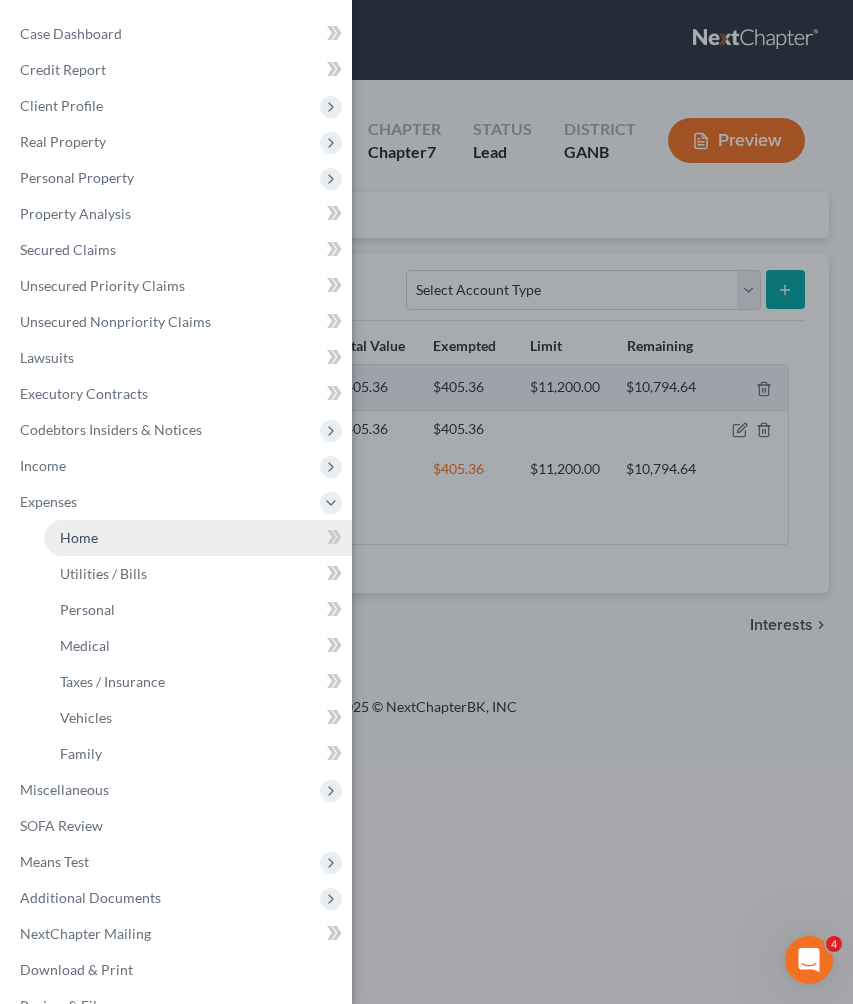 click on "Home" at bounding box center (198, 538) 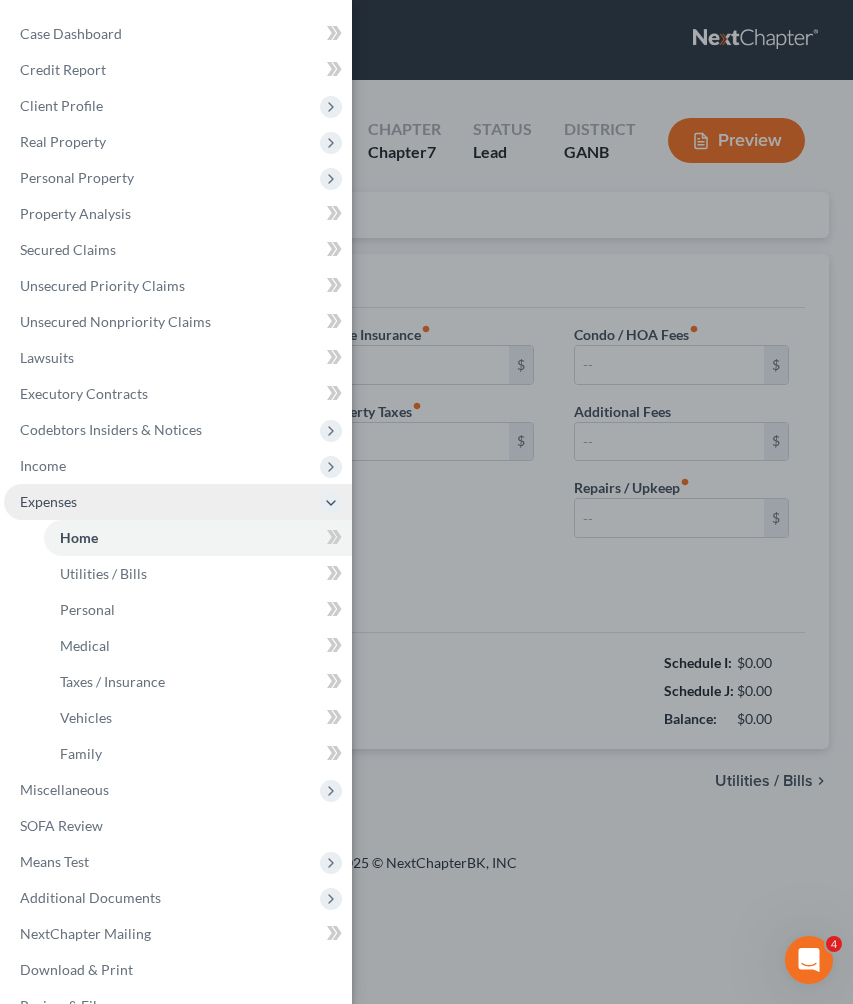 type on "0.00" 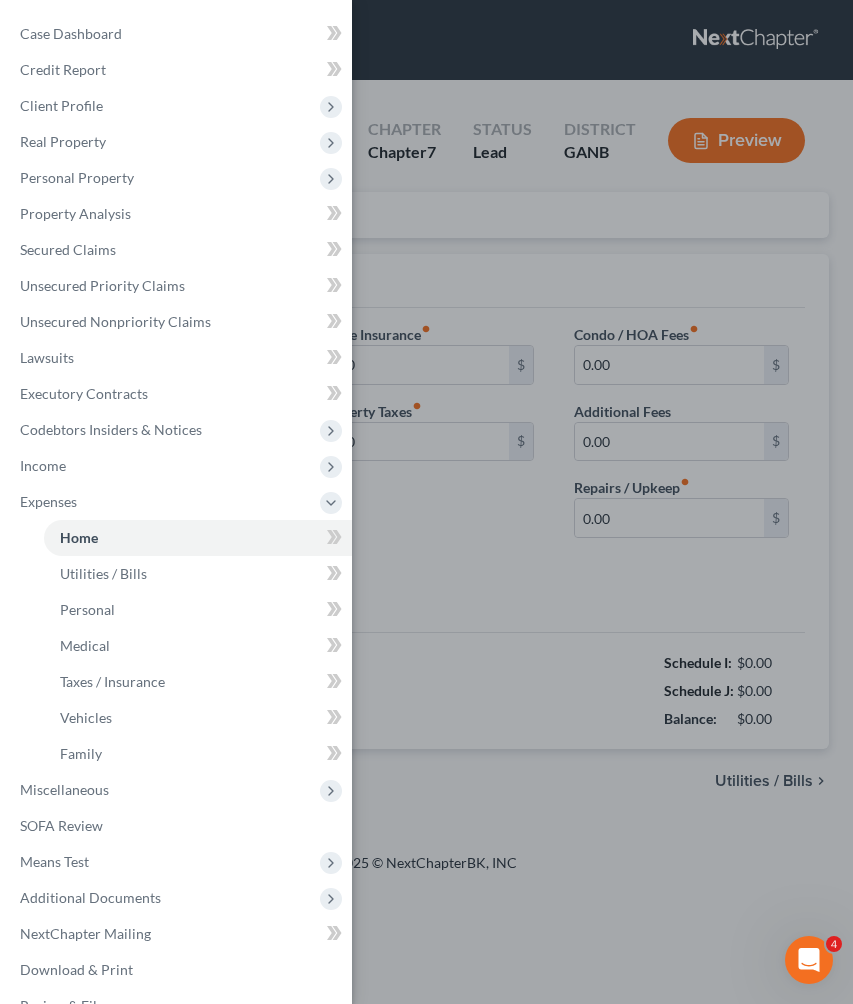 click on "Case Dashboard
Payments
Invoices
Payments
Payments
Credit Report
Client Profile" at bounding box center (426, 502) 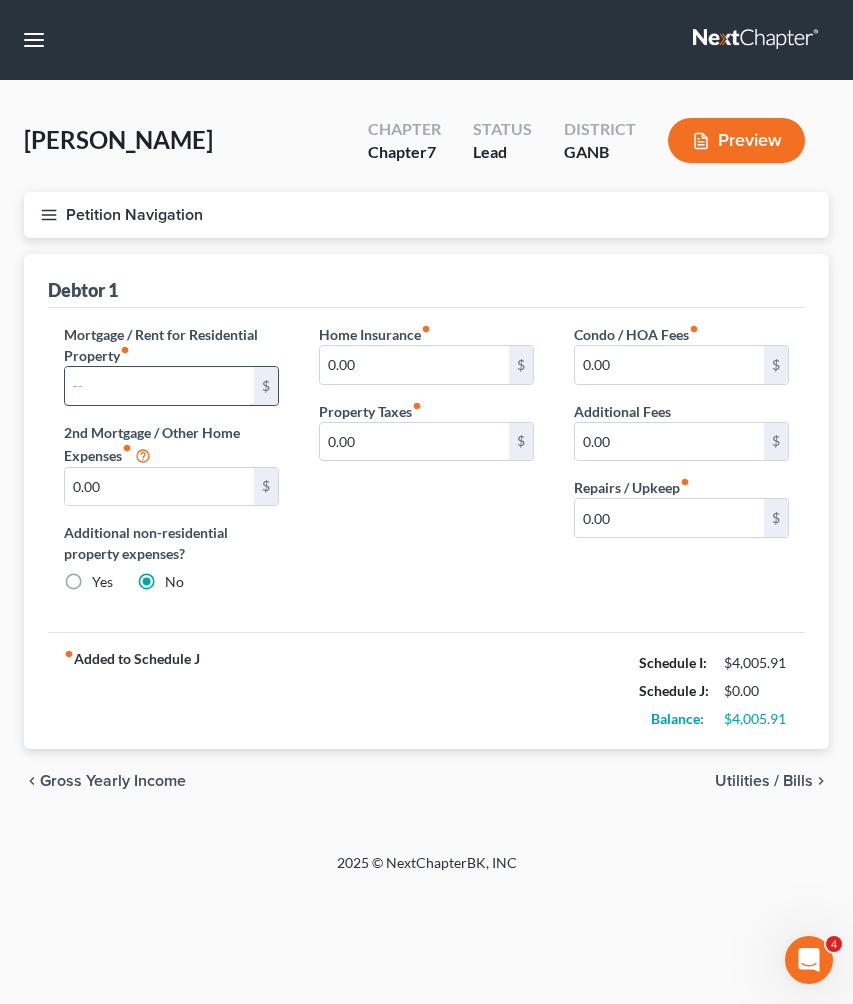 click at bounding box center [159, 386] 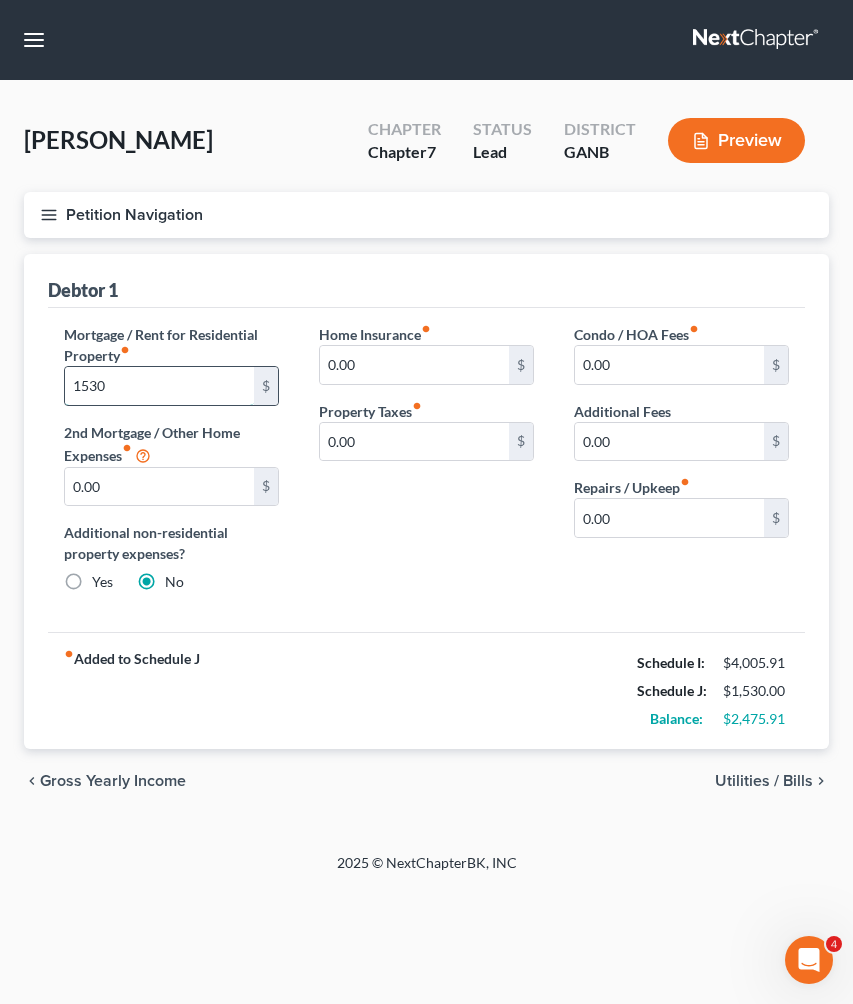 type on "1,530" 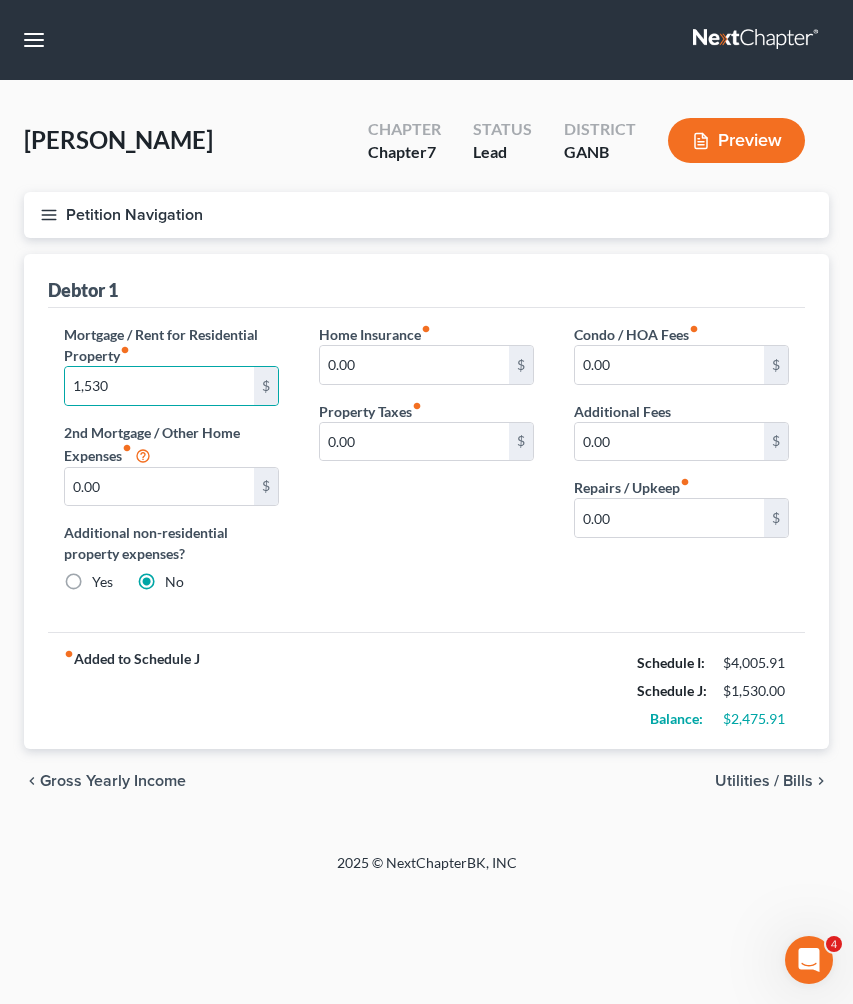 click on "Utilities / Bills" at bounding box center [764, 781] 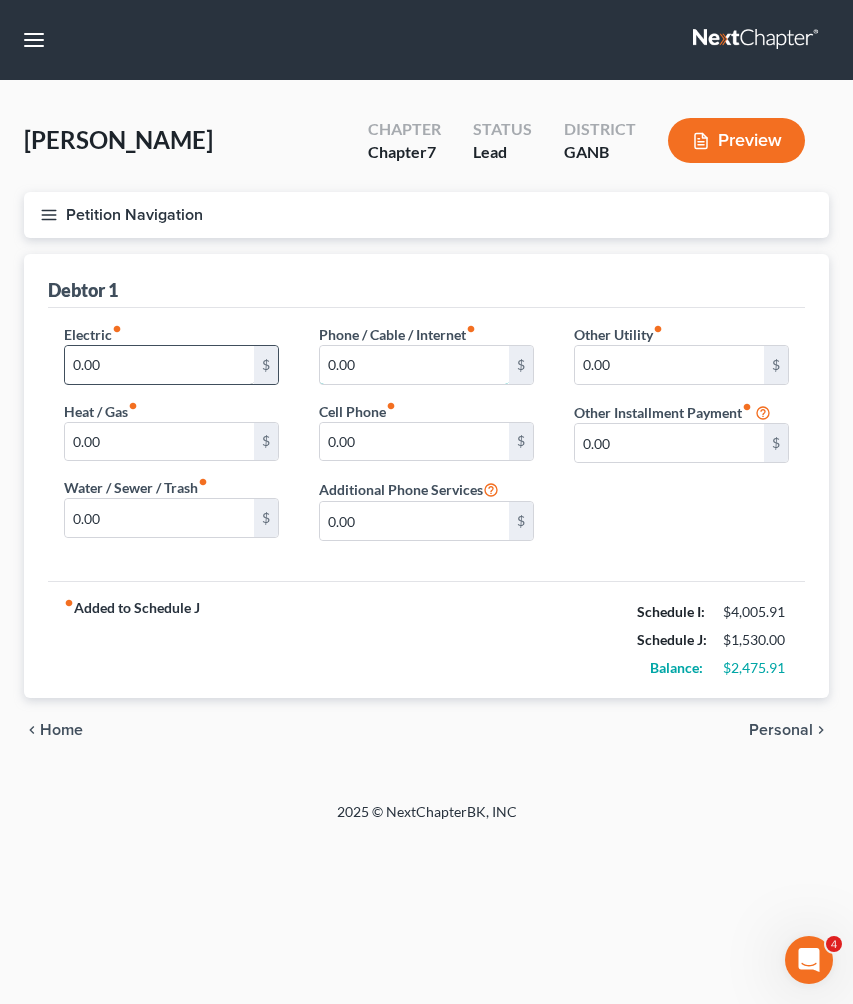 drag, startPoint x: 368, startPoint y: 371, endPoint x: 246, endPoint y: 365, distance: 122.14745 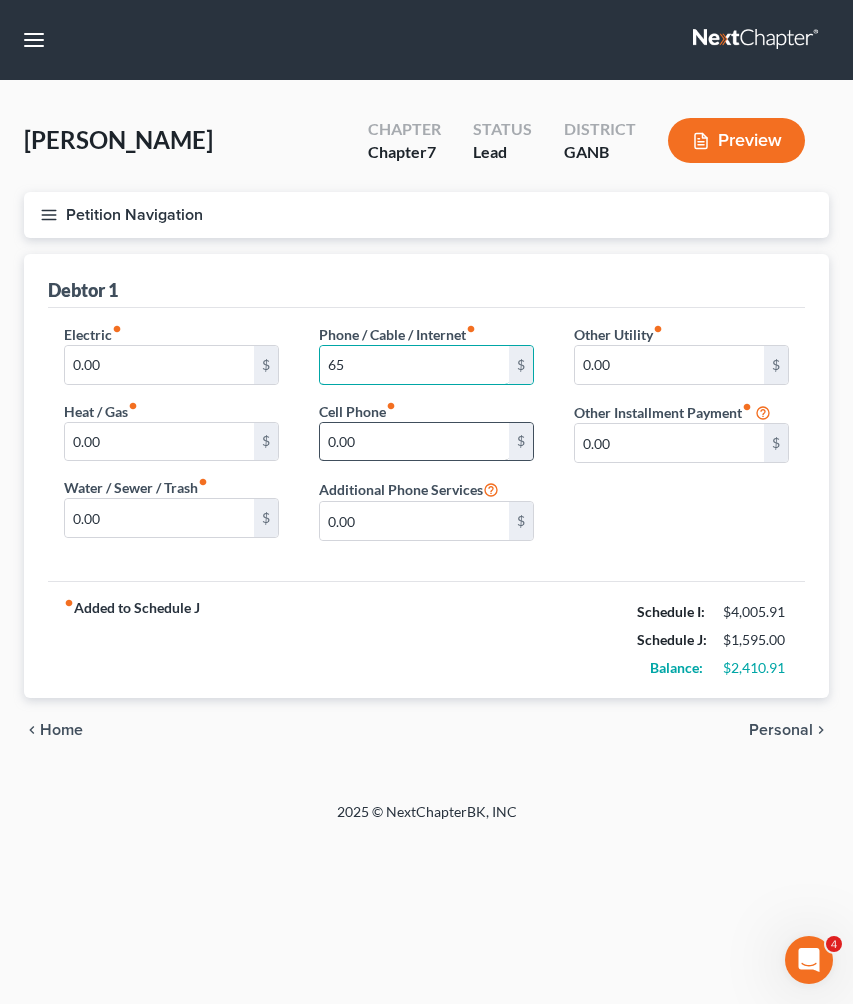 type on "65" 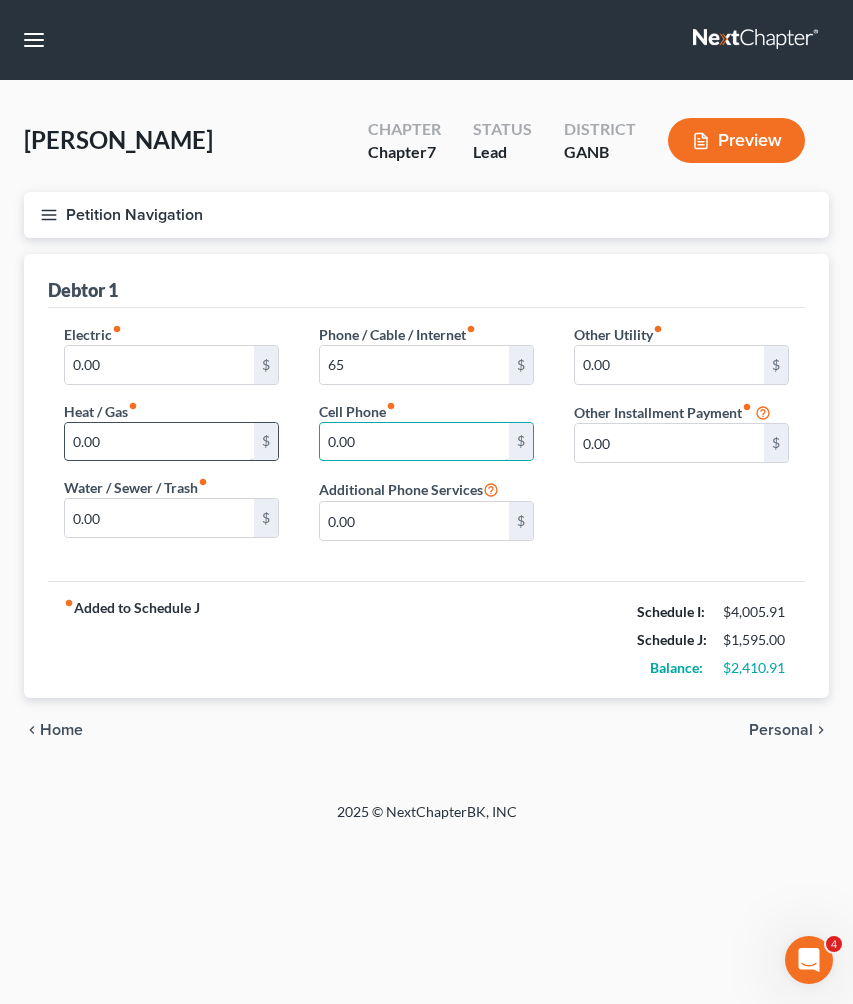 drag, startPoint x: 375, startPoint y: 448, endPoint x: 183, endPoint y: 436, distance: 192.37463 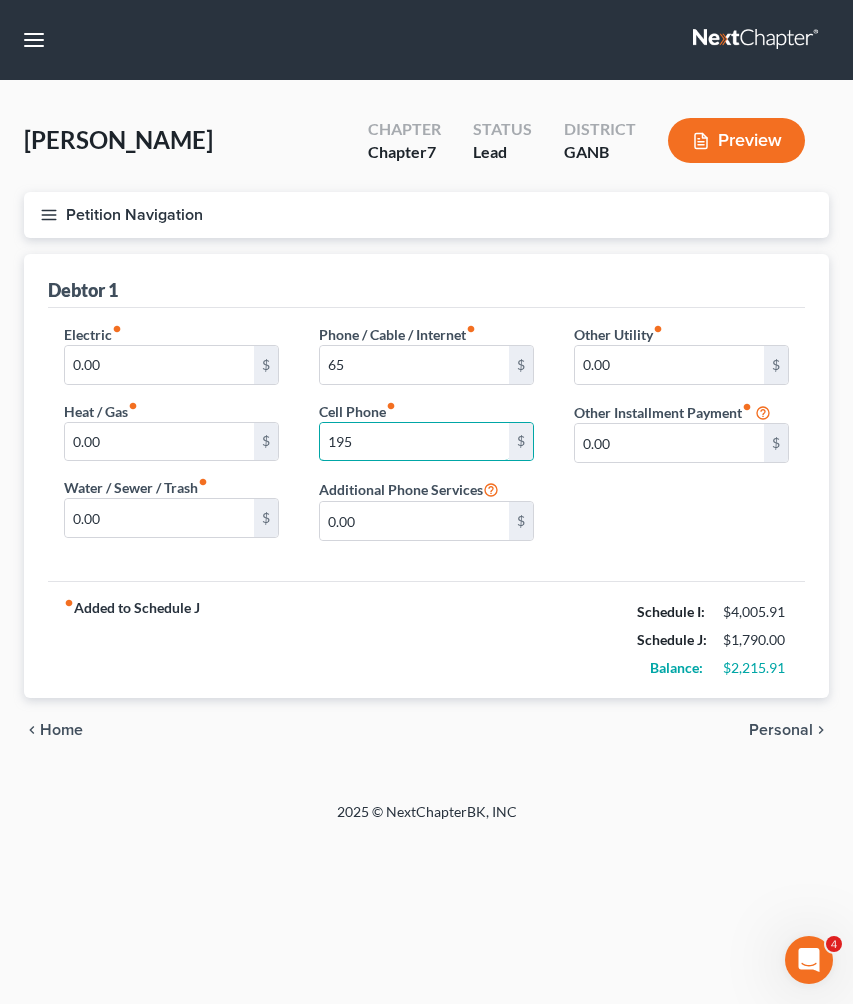 type on "195" 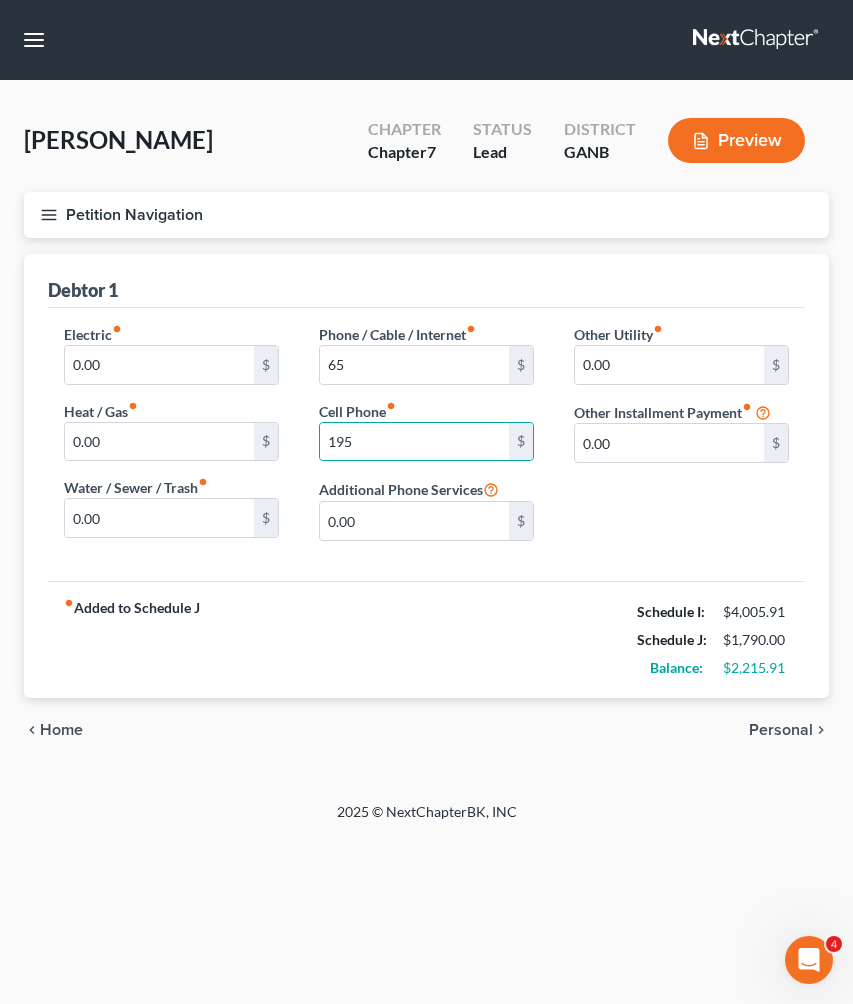 click on "Personal" at bounding box center [781, 730] 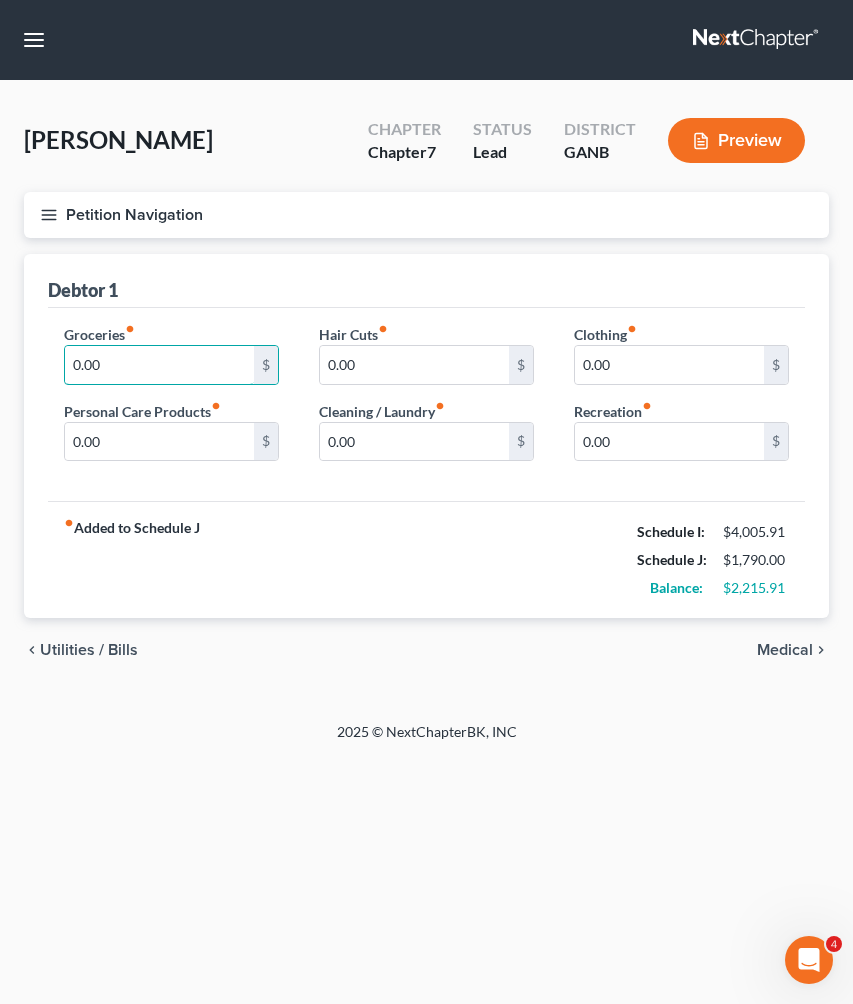 drag, startPoint x: 106, startPoint y: 376, endPoint x: 0, endPoint y: 360, distance: 107.200745 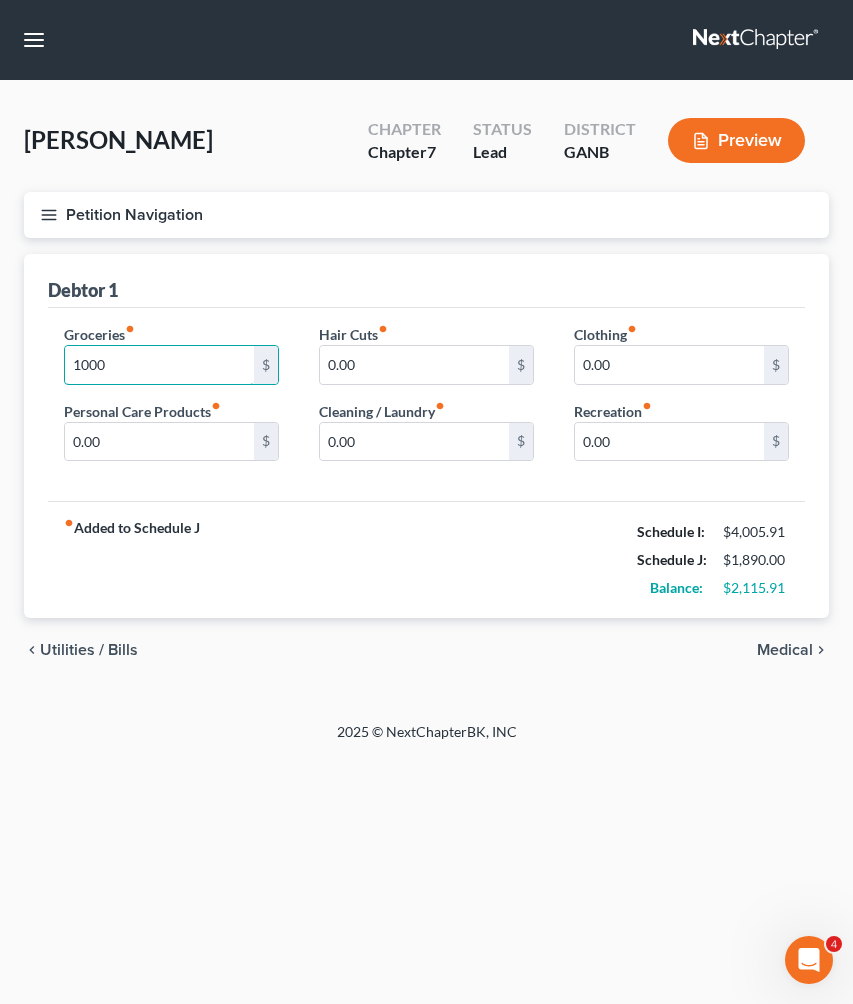 type on "1,000" 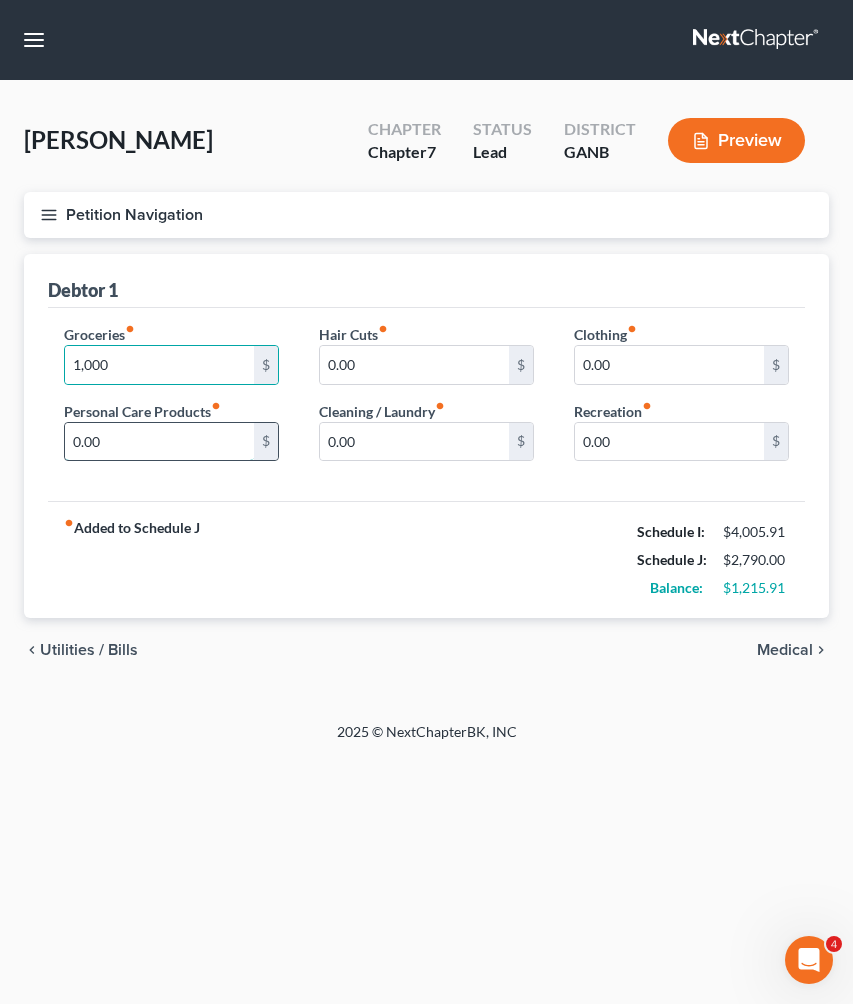 click on "0.00" at bounding box center [159, 442] 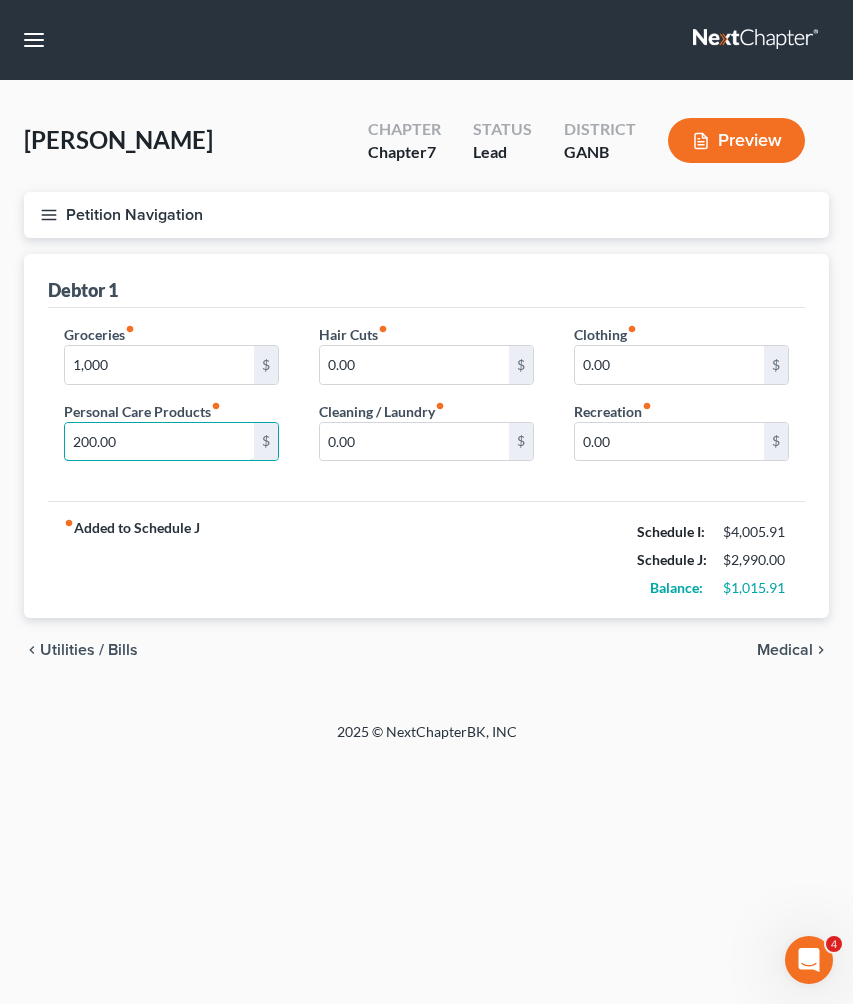type on "200.00" 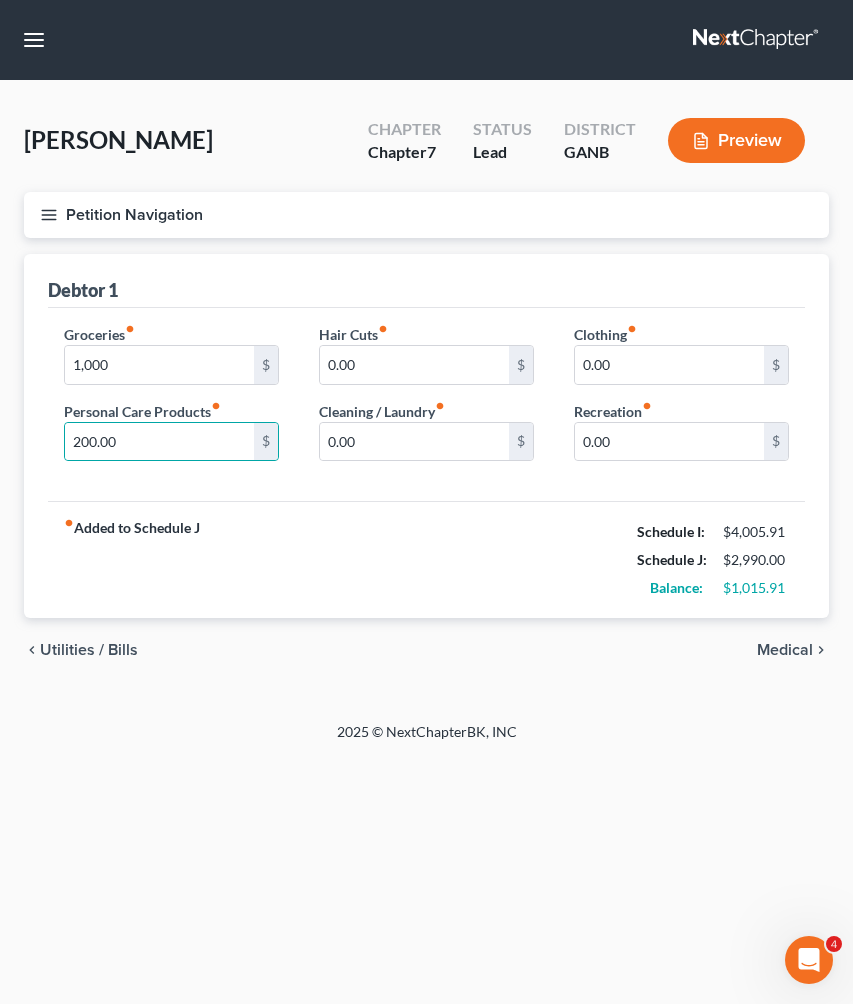 click on "Medical" at bounding box center [785, 650] 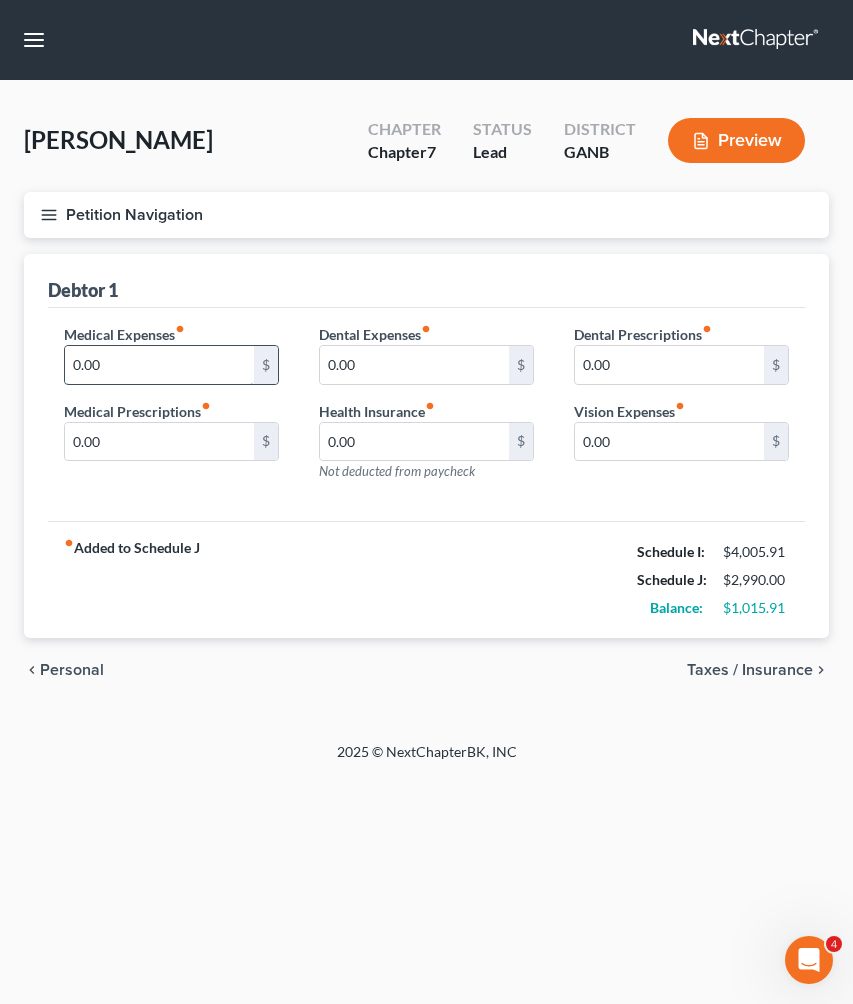 click on "0.00" at bounding box center [159, 365] 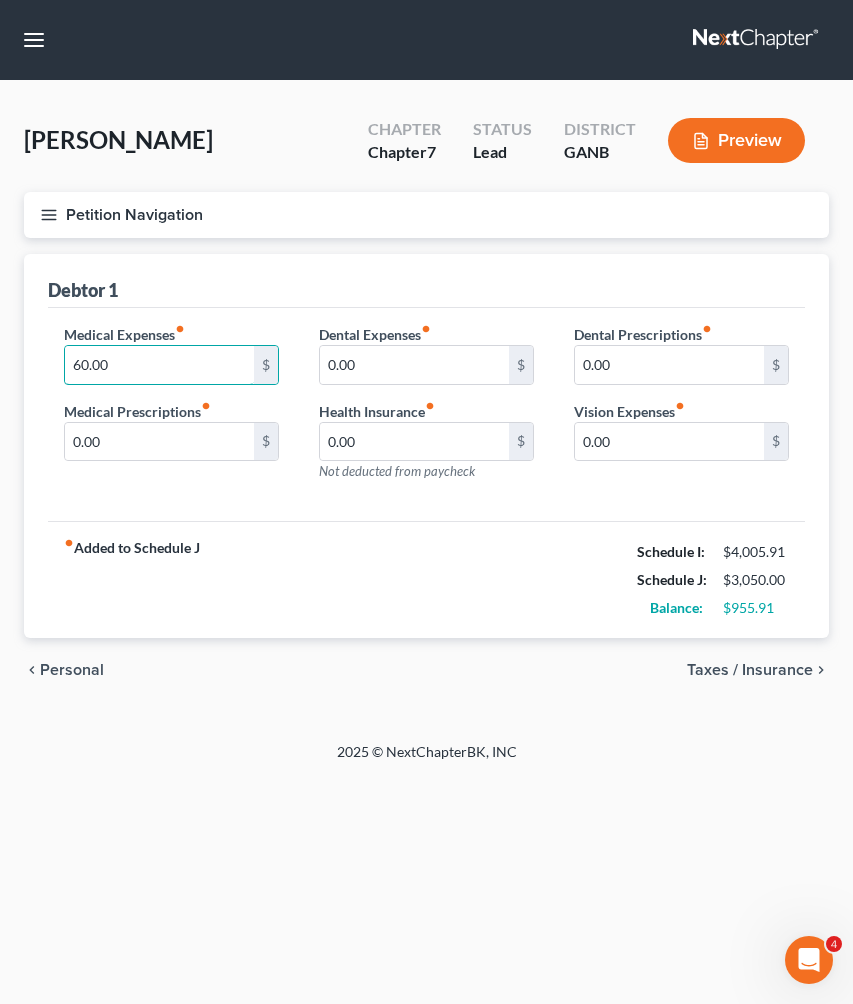 type on "60.00" 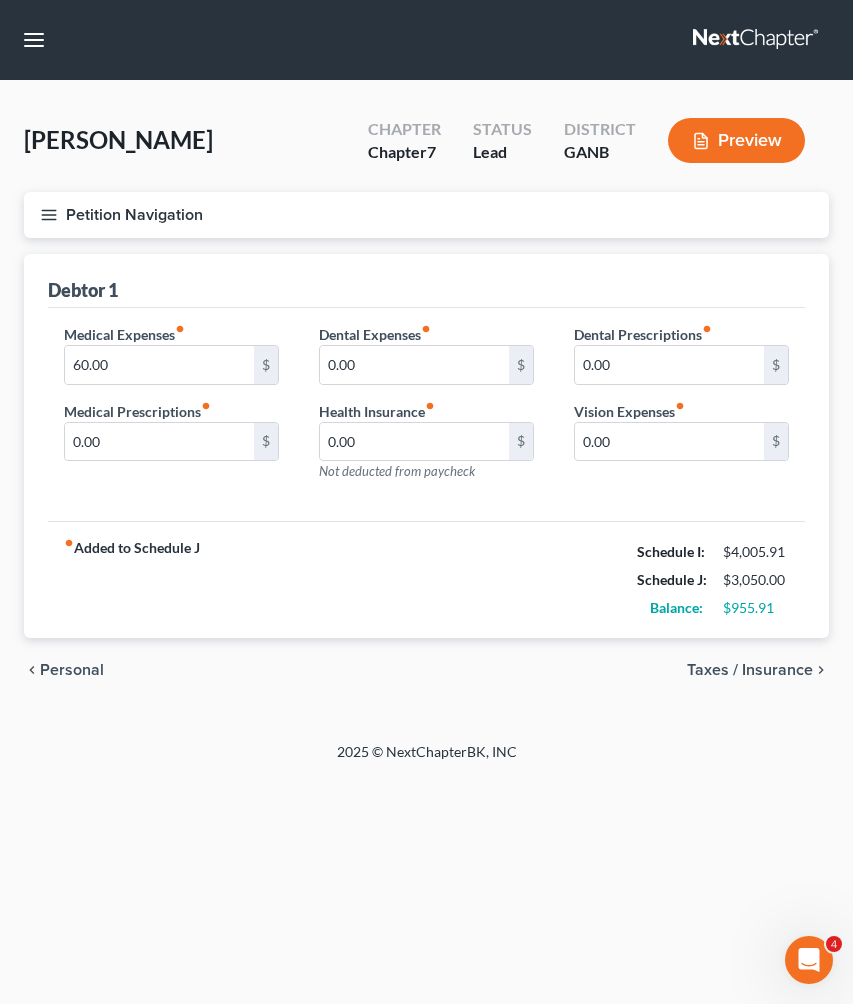 click on "Taxes / Insurance" at bounding box center (750, 670) 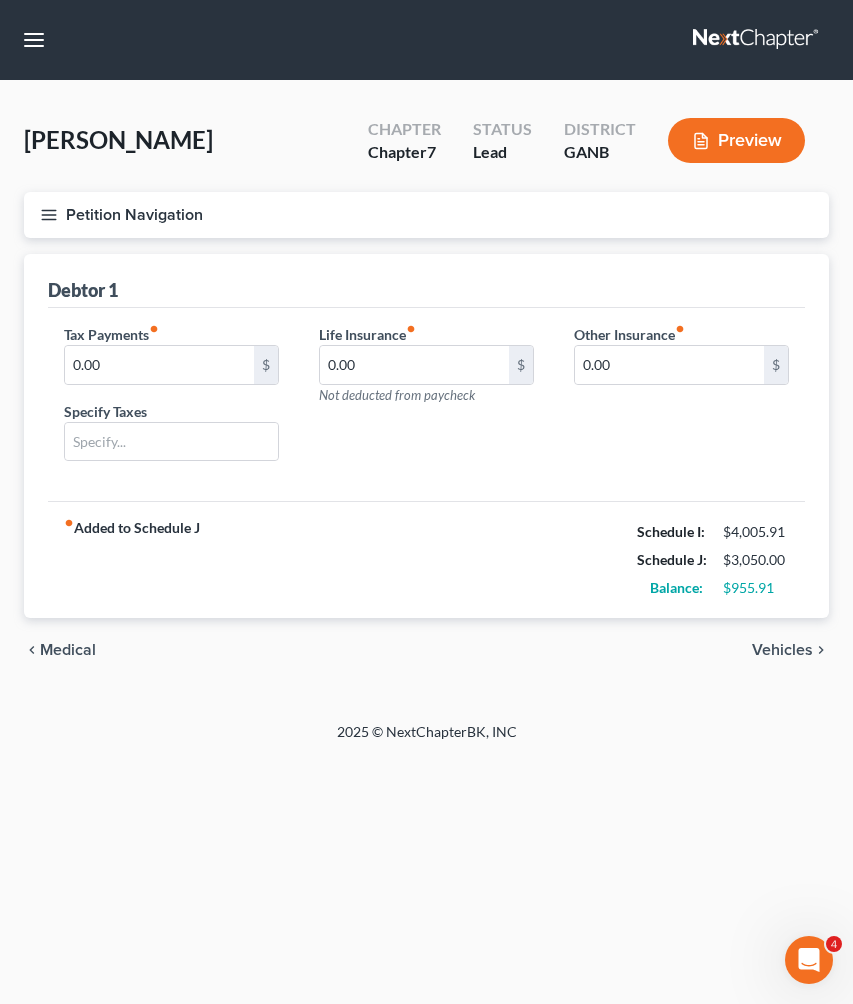 click on "chevron_left
Medical
Vehicles
chevron_right" at bounding box center (426, 650) 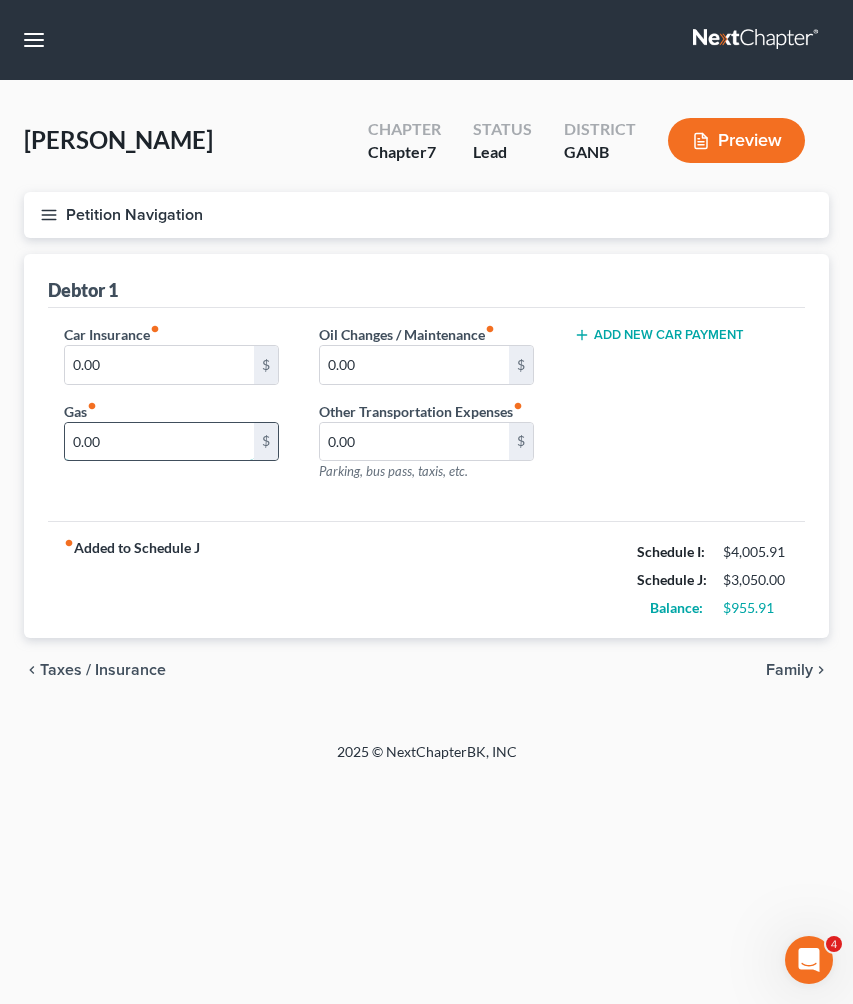 click on "0.00" at bounding box center (159, 442) 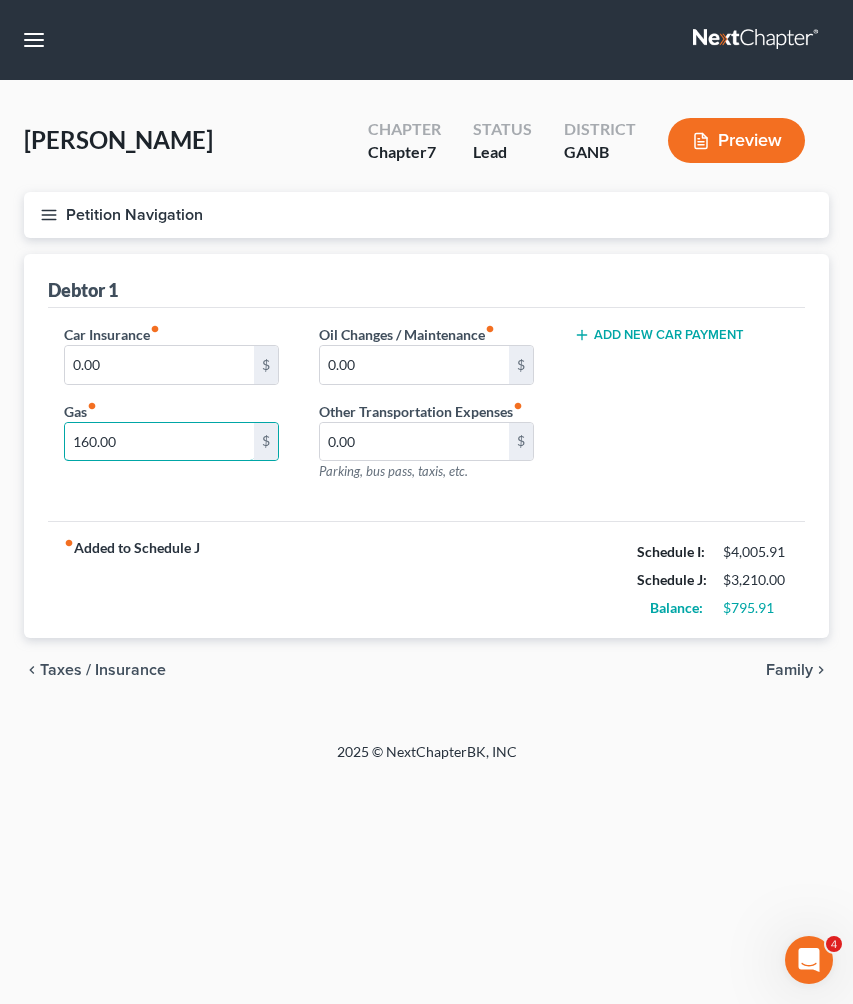 type on "160.00" 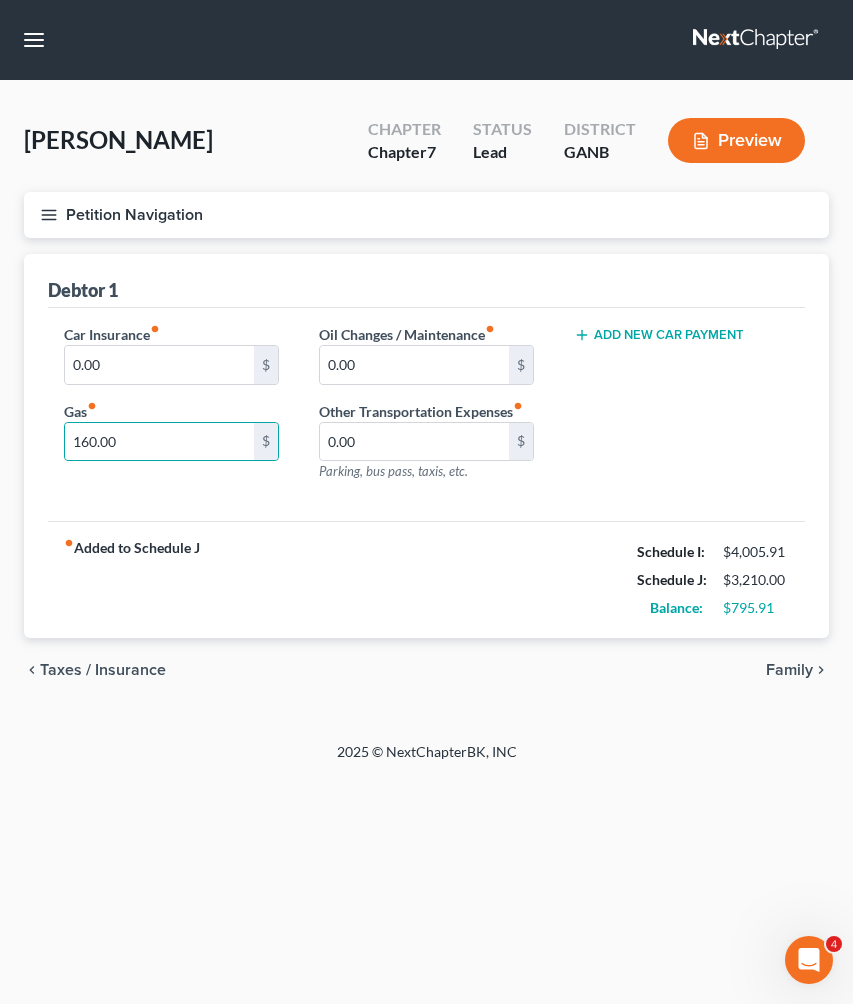 click on "Add New Car Payment" at bounding box center (659, 335) 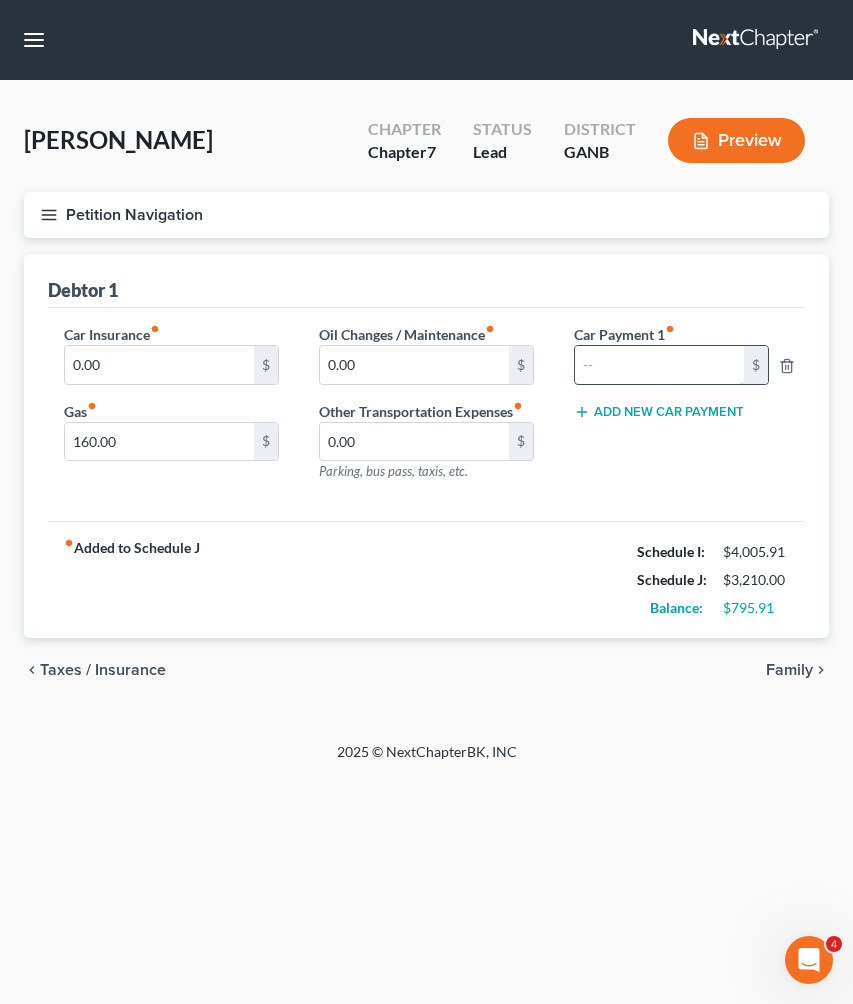 click at bounding box center (659, 365) 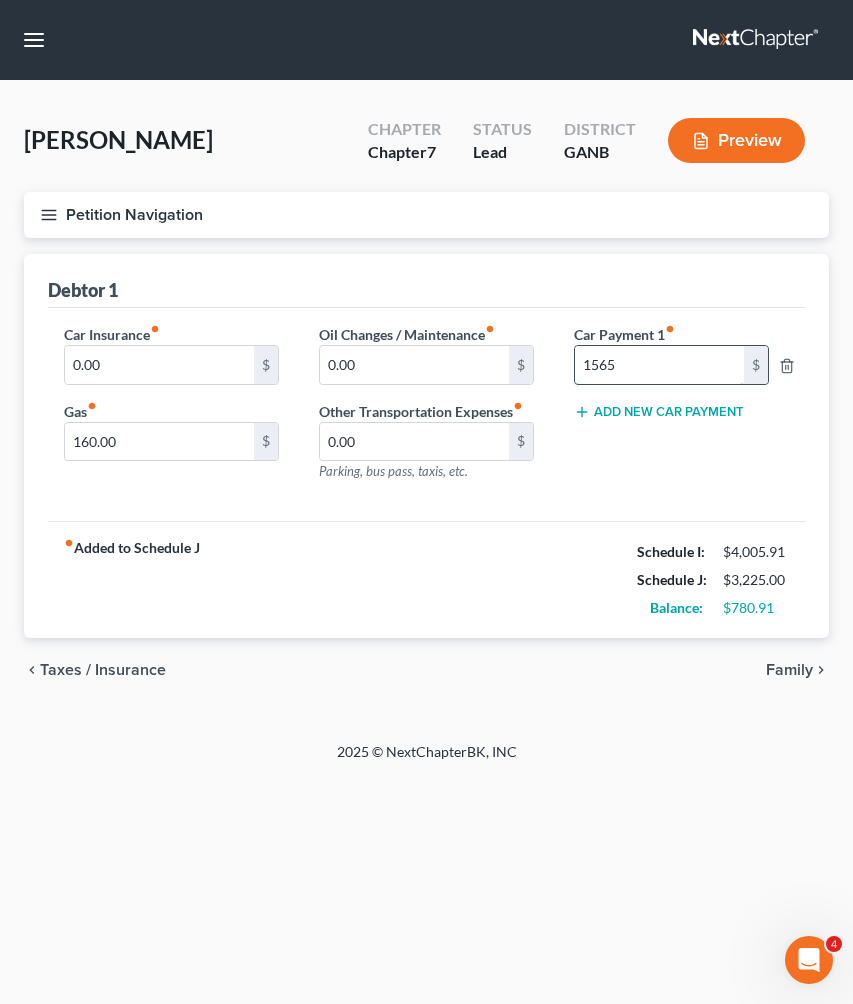 type on "1,565" 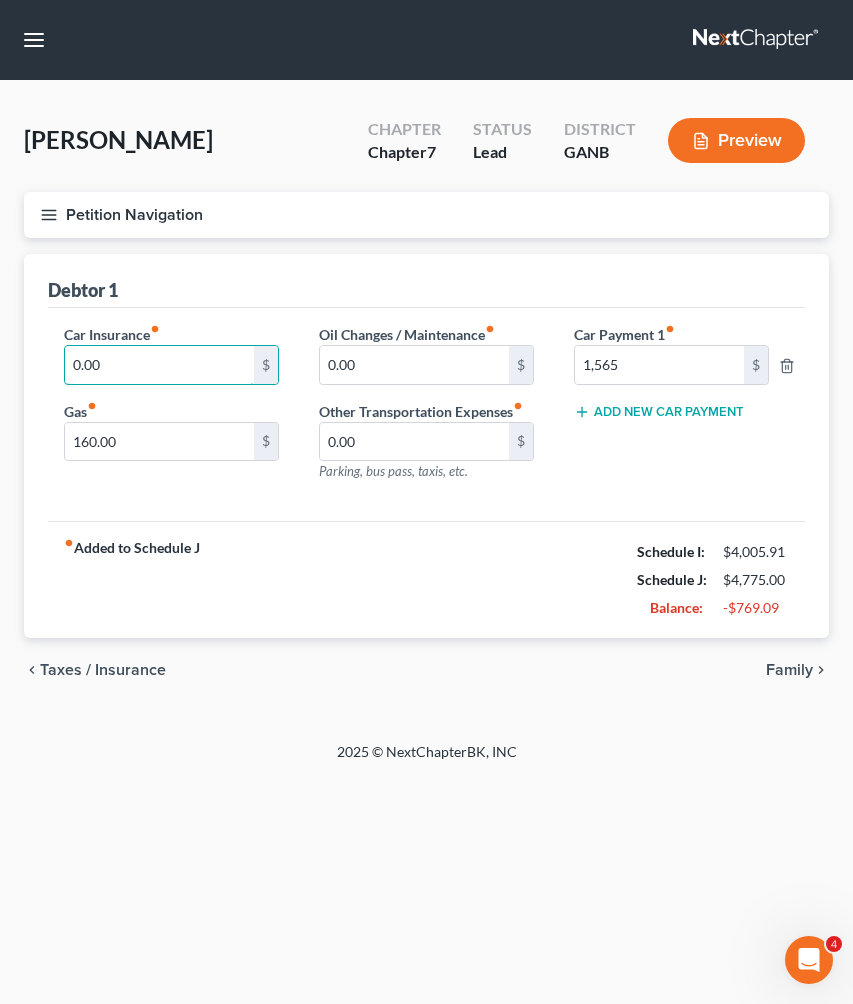 drag, startPoint x: 116, startPoint y: 355, endPoint x: 0, endPoint y: 358, distance: 116.03879 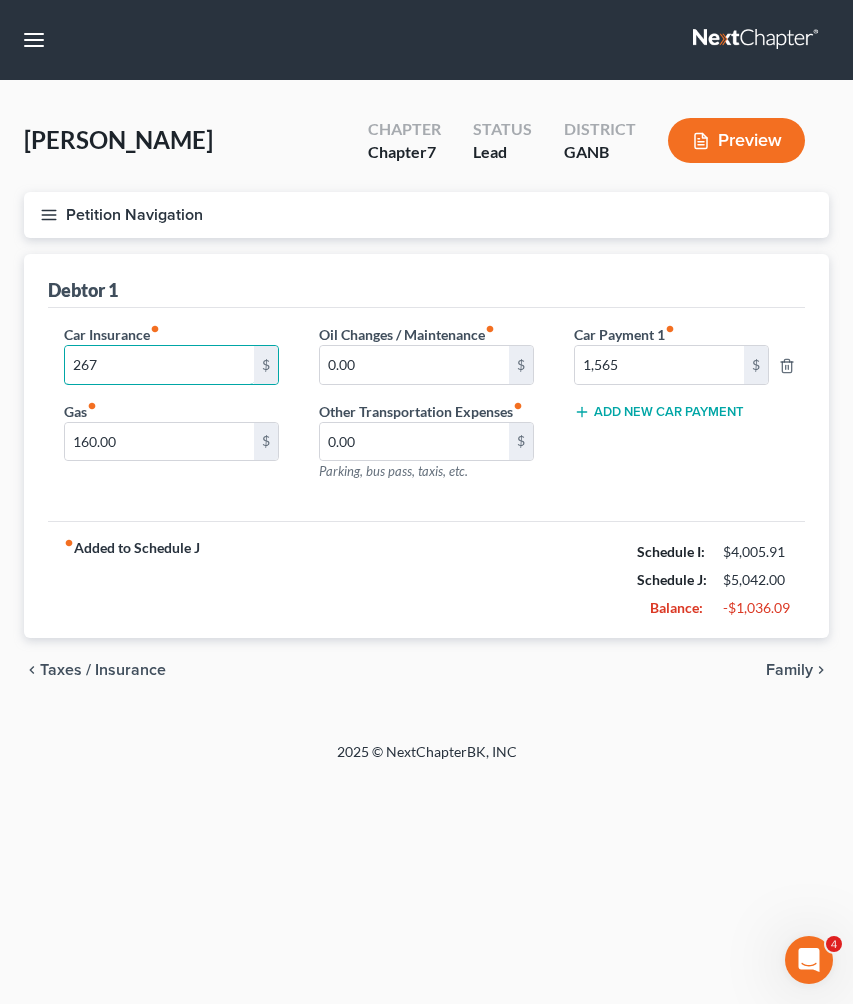 type on "267" 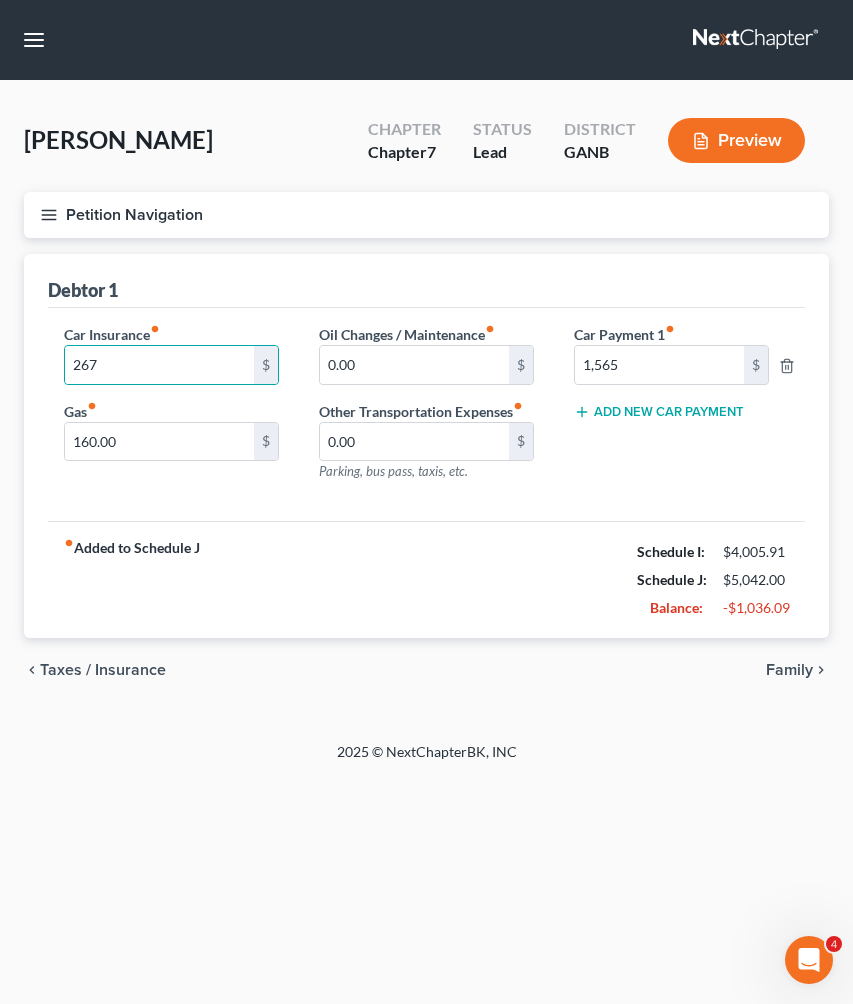 click on "Family" at bounding box center (789, 670) 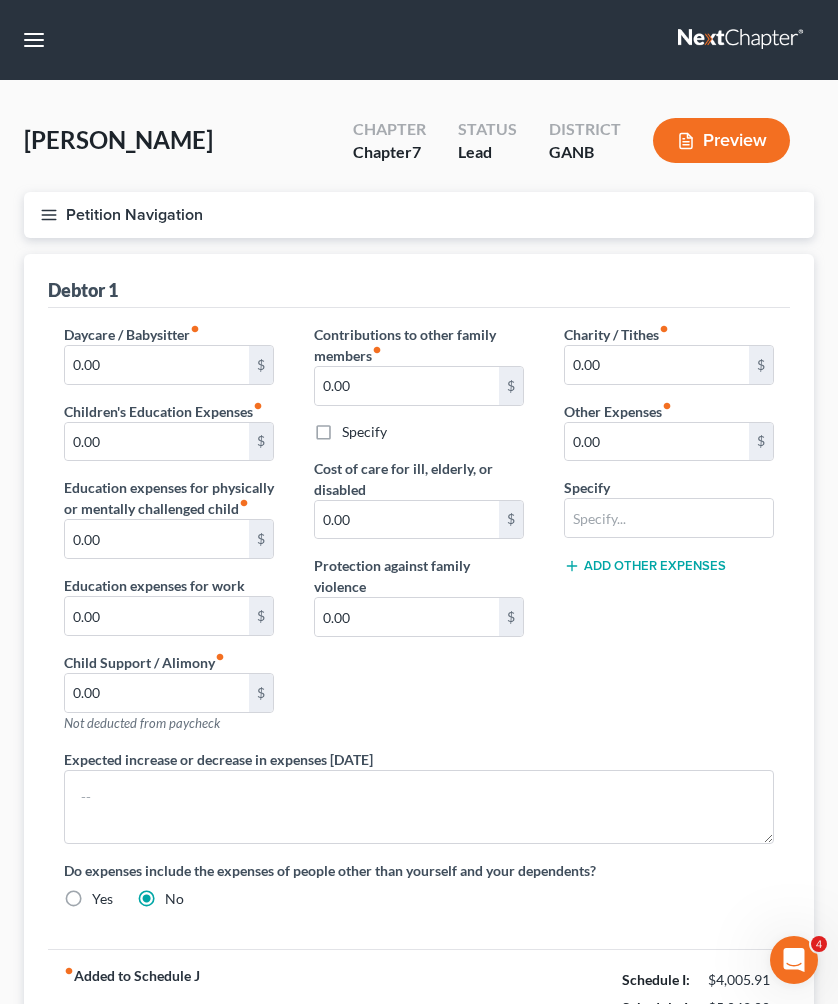 click on "Petition Navigation" at bounding box center [419, 215] 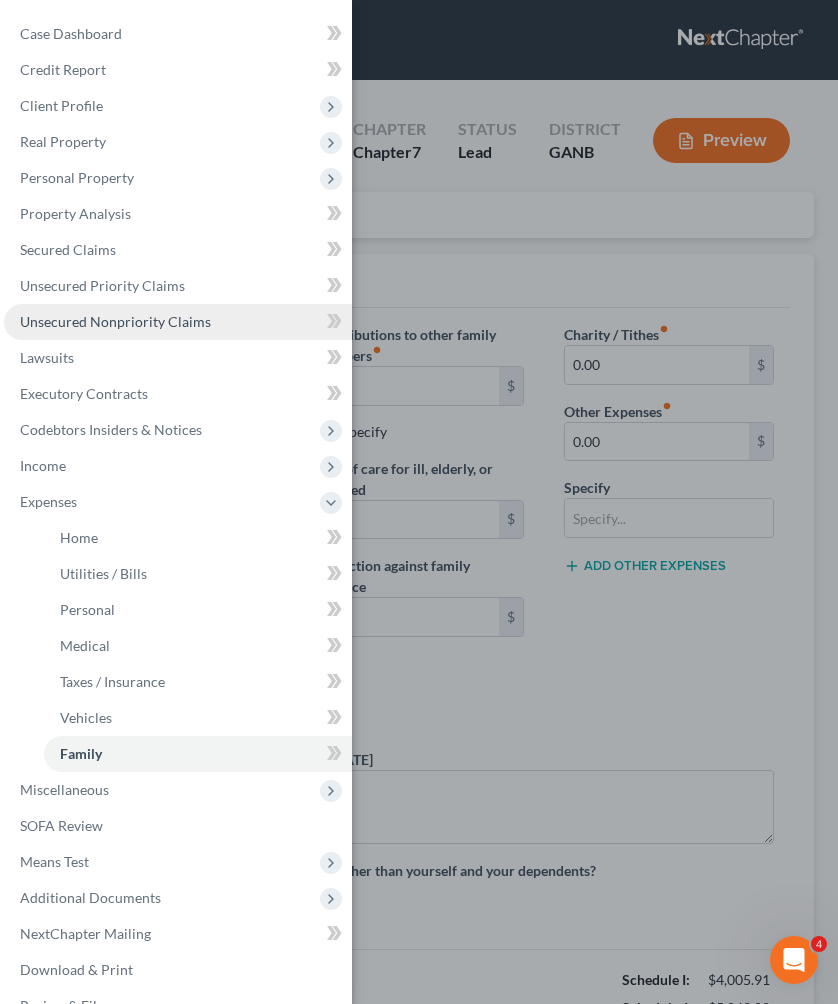 click on "Unsecured Nonpriority Claims" at bounding box center [115, 321] 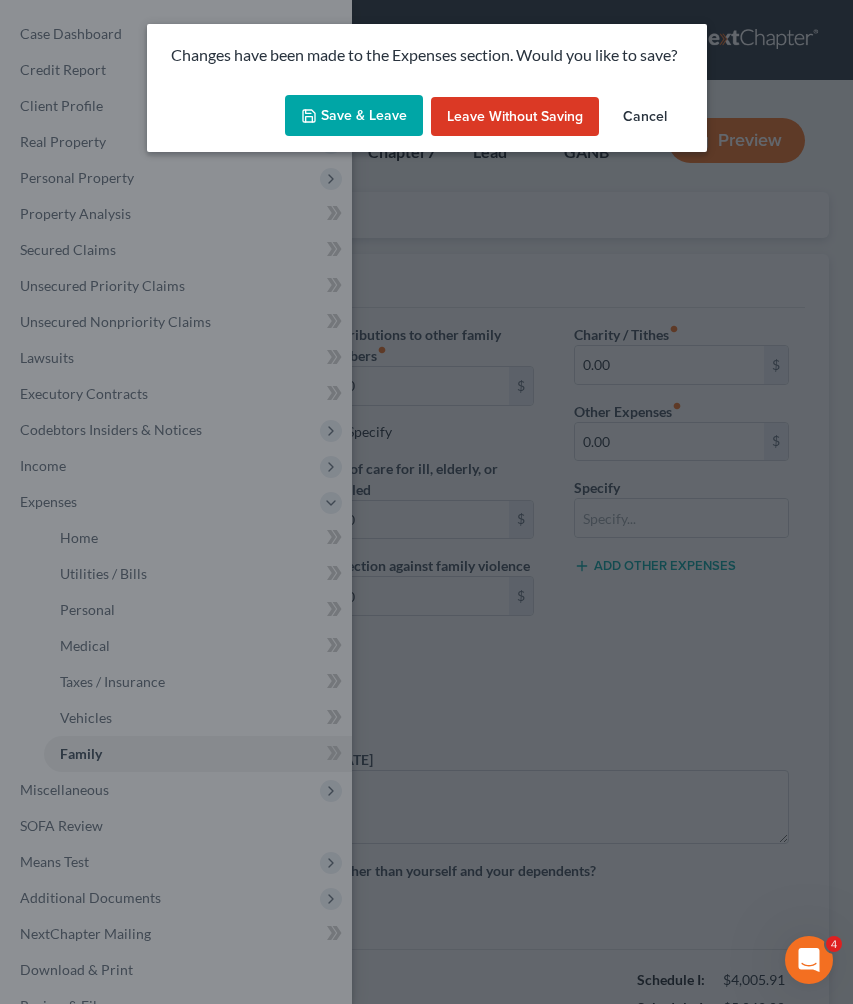 click on "Save & Leave" at bounding box center (354, 116) 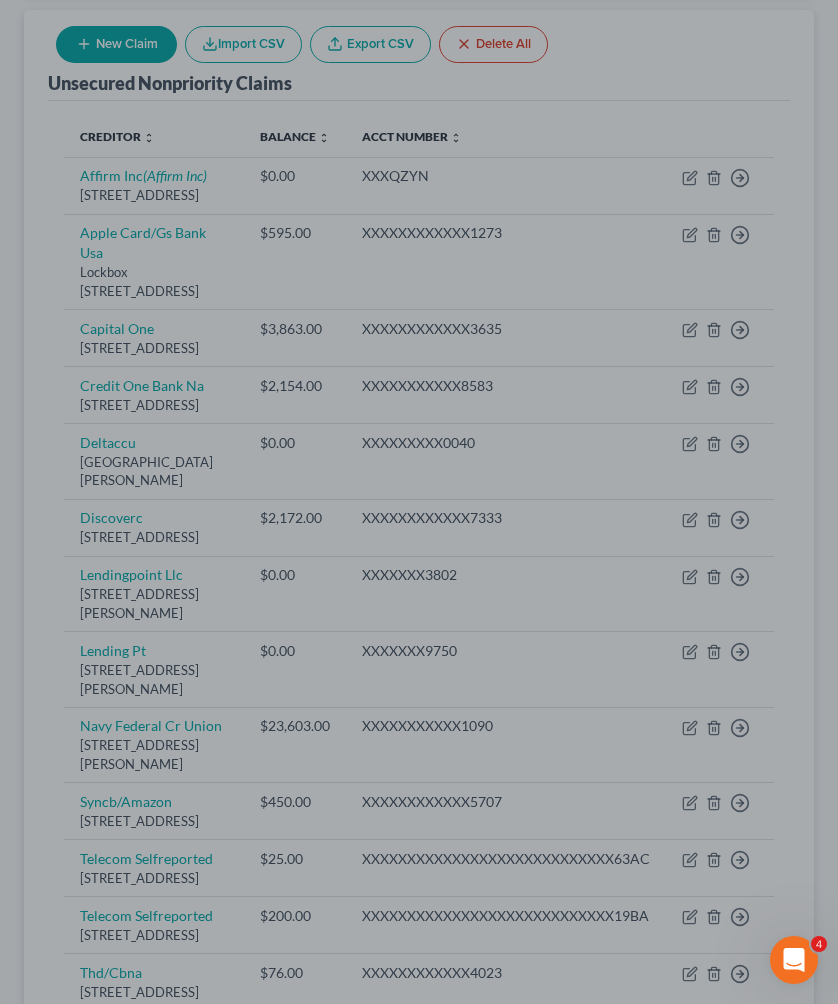 scroll, scrollTop: 369, scrollLeft: 0, axis: vertical 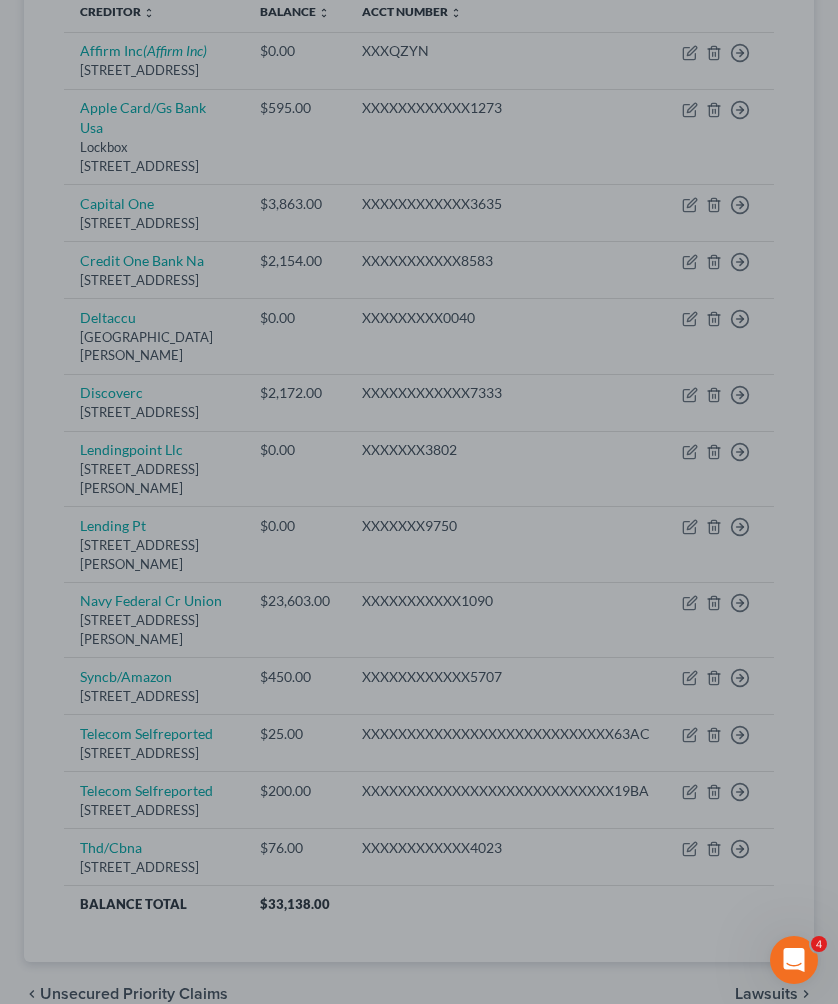 click at bounding box center [419, 502] 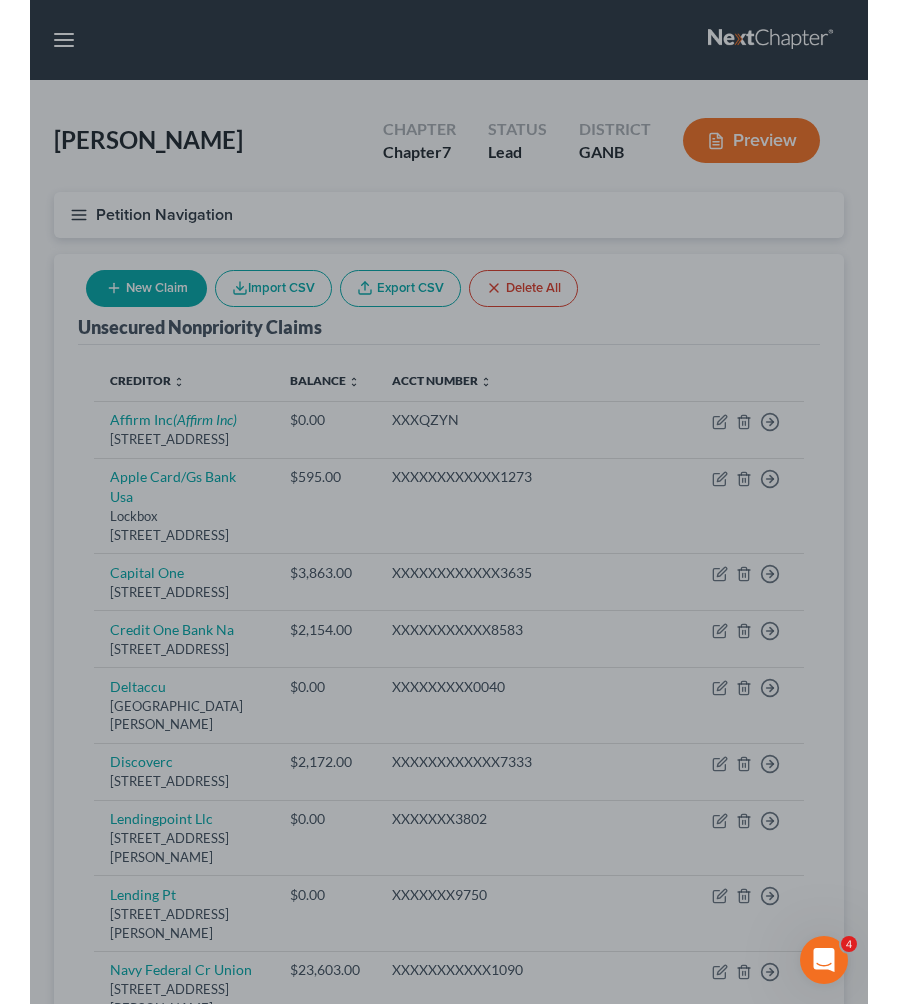 scroll, scrollTop: 147, scrollLeft: 0, axis: vertical 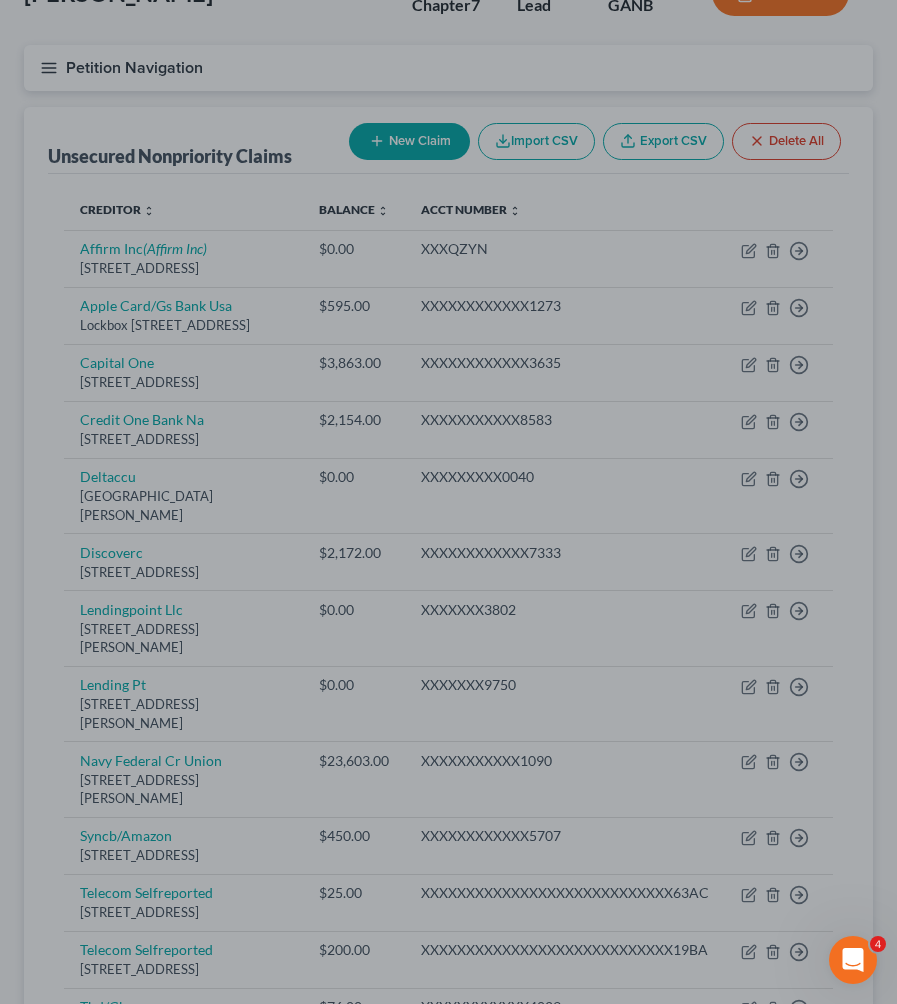 click at bounding box center (448, 502) 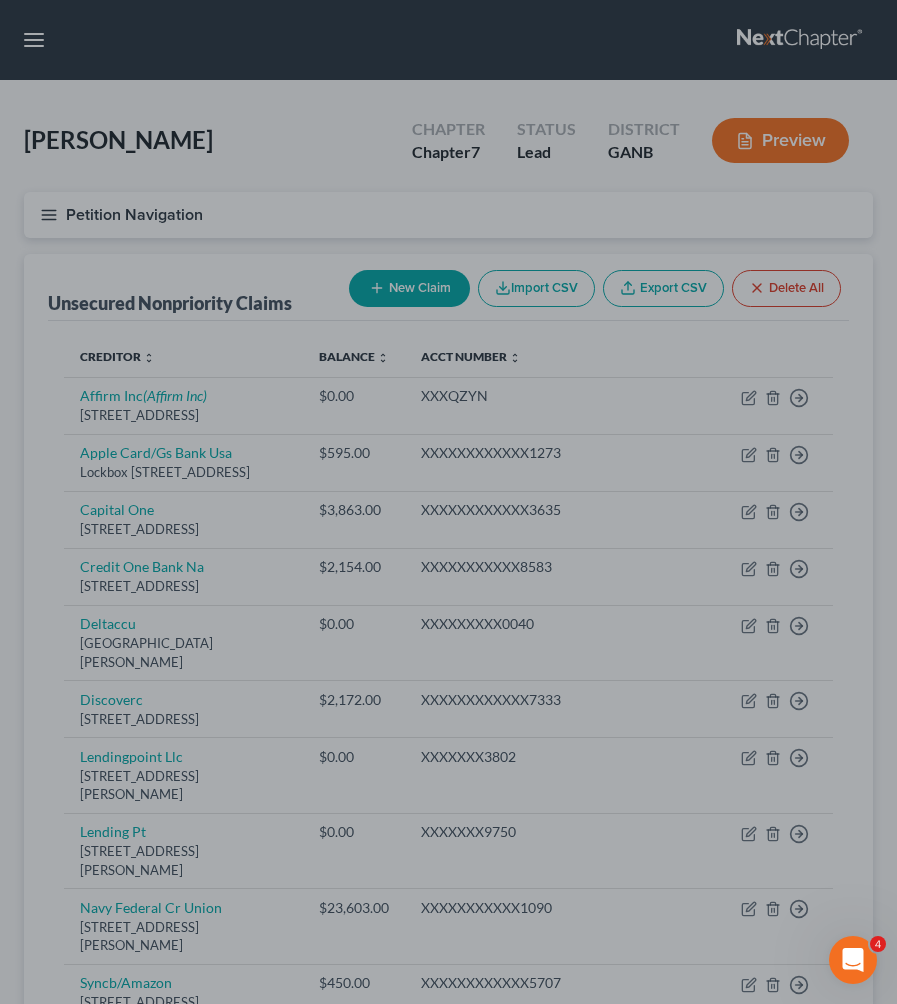 click at bounding box center [448, 502] 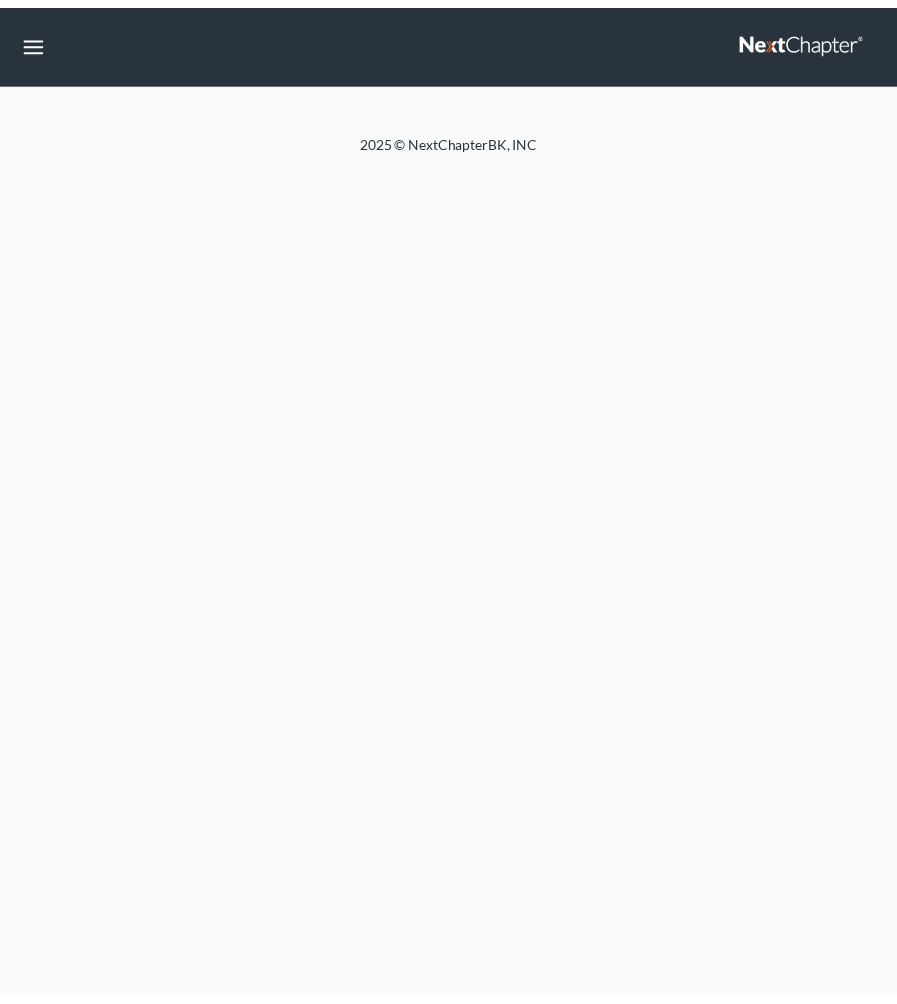 scroll, scrollTop: 0, scrollLeft: 0, axis: both 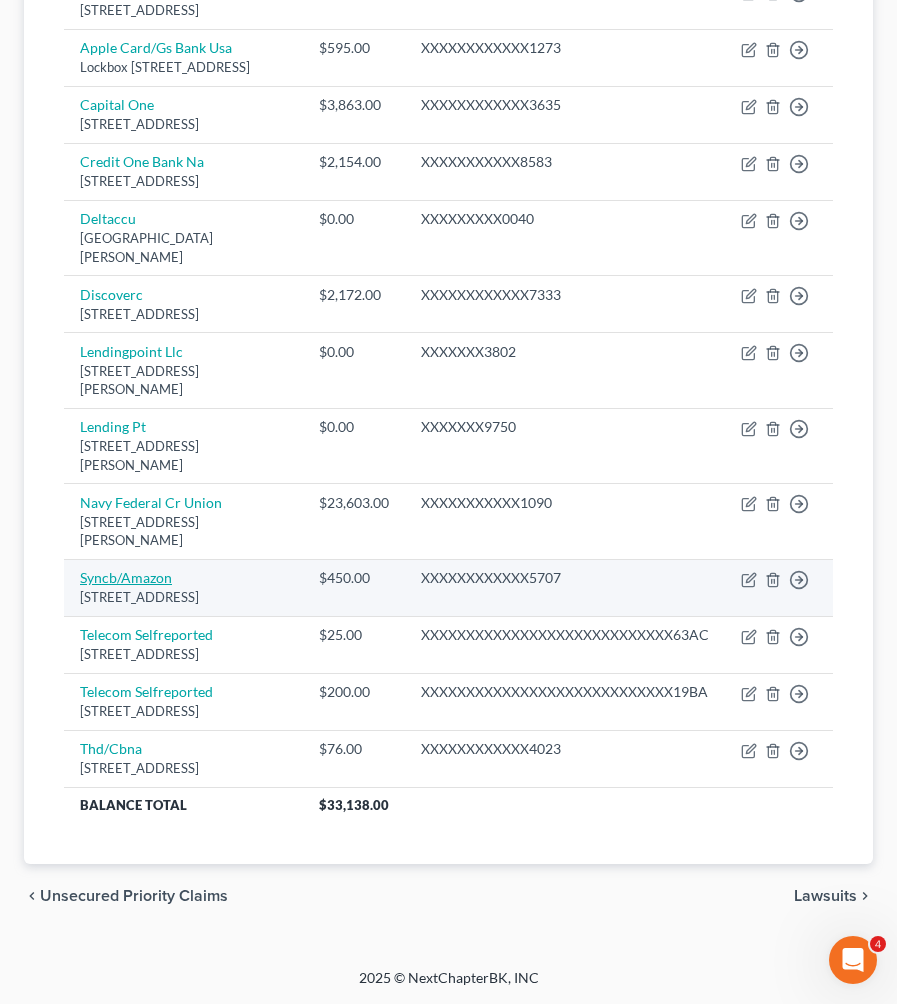 click on "Syncb/Amazon" at bounding box center [126, 577] 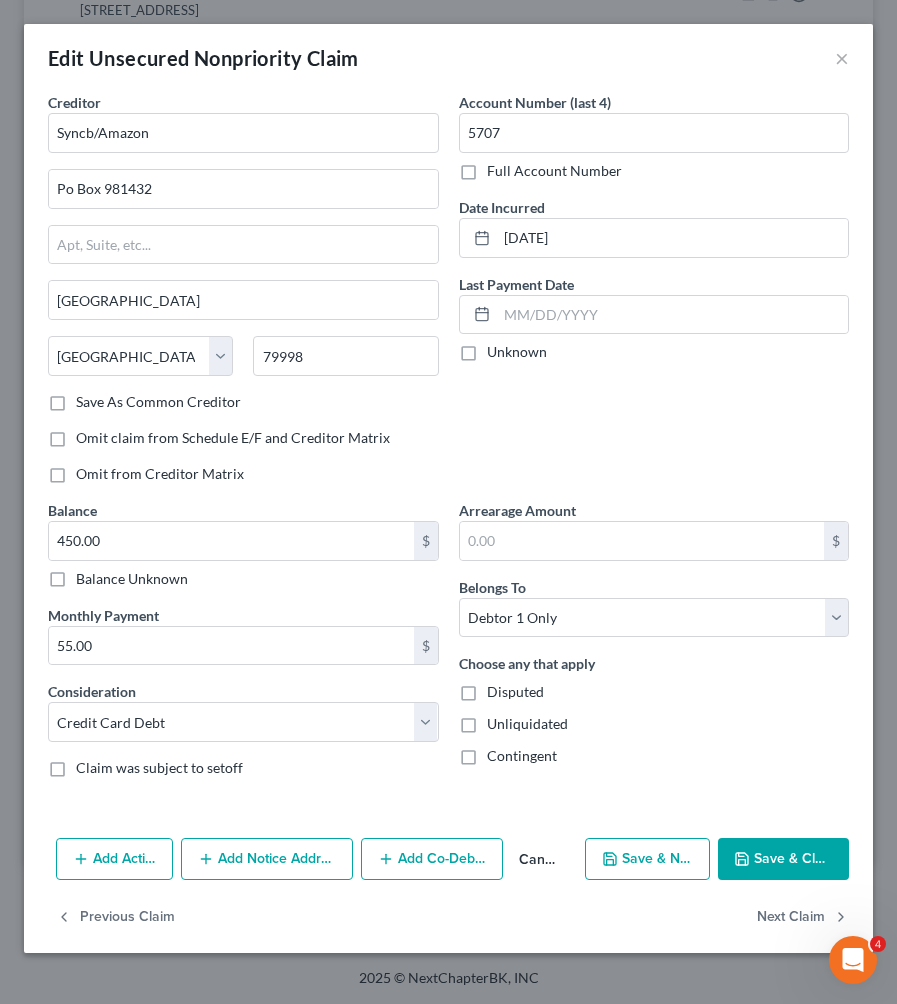 scroll, scrollTop: 431, scrollLeft: 0, axis: vertical 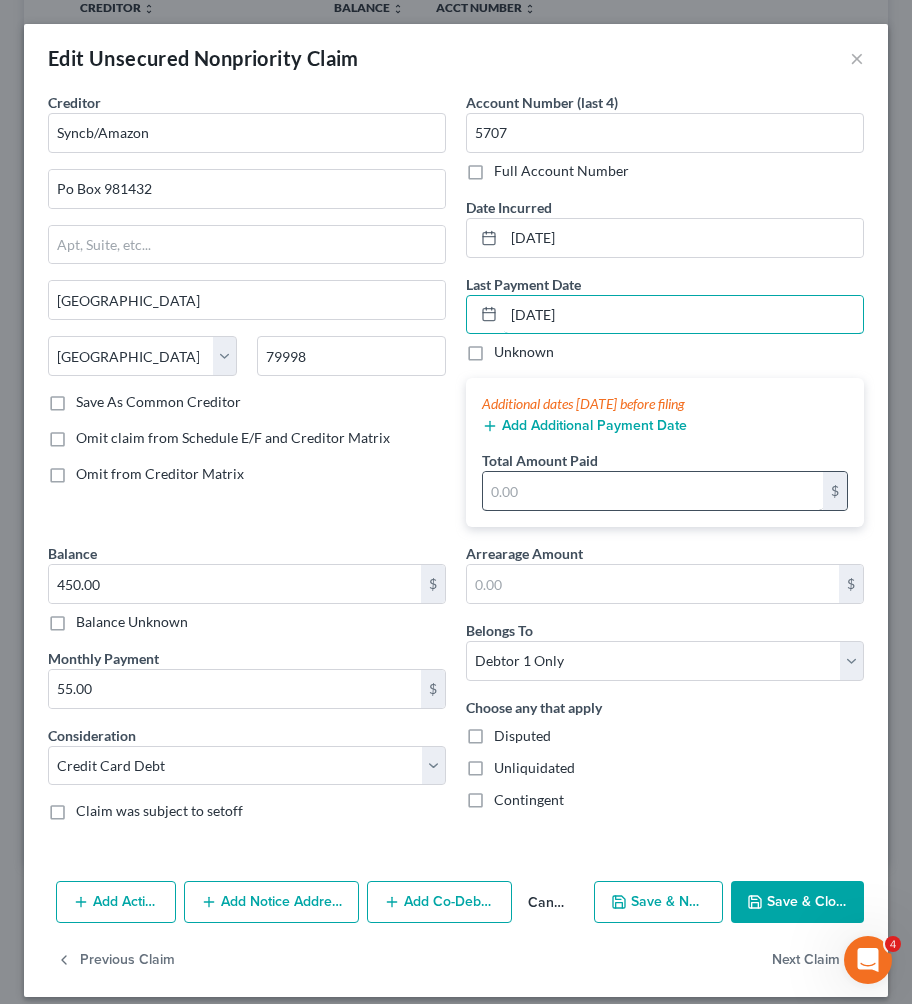 type on "07/01/2025" 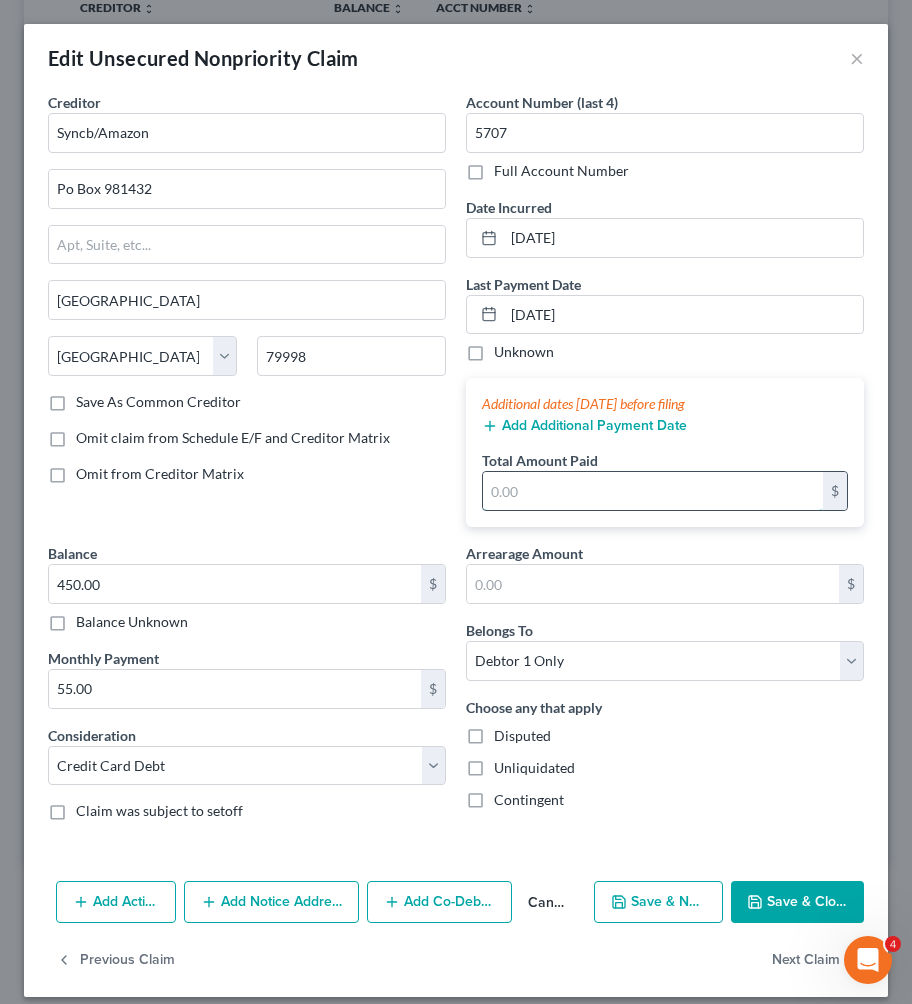 click at bounding box center (653, 491) 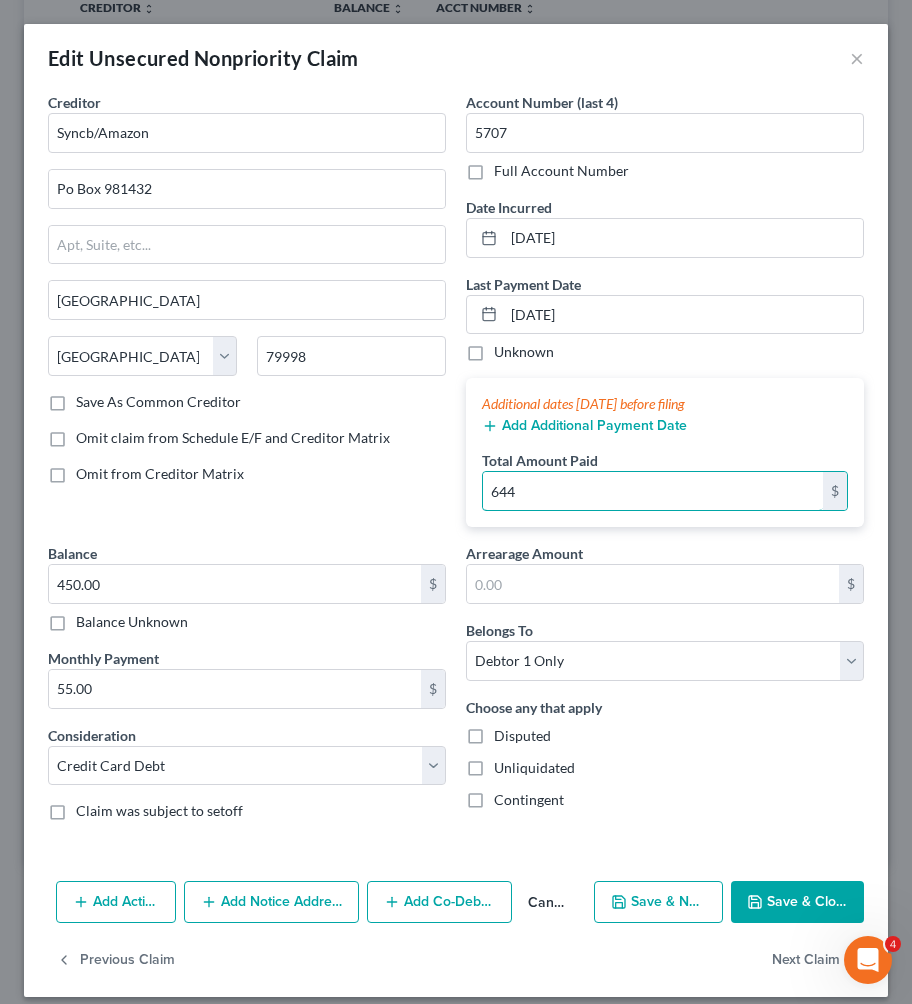 type on "644" 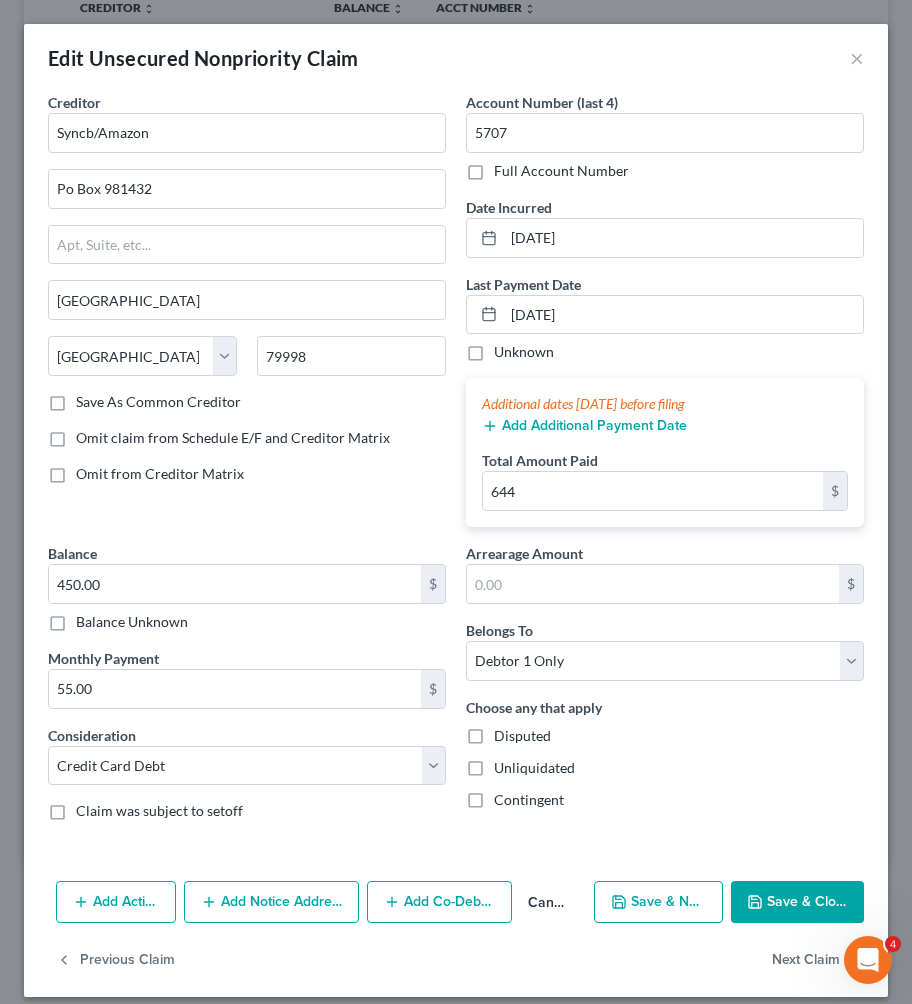 click on "Save & Close" at bounding box center [797, 902] 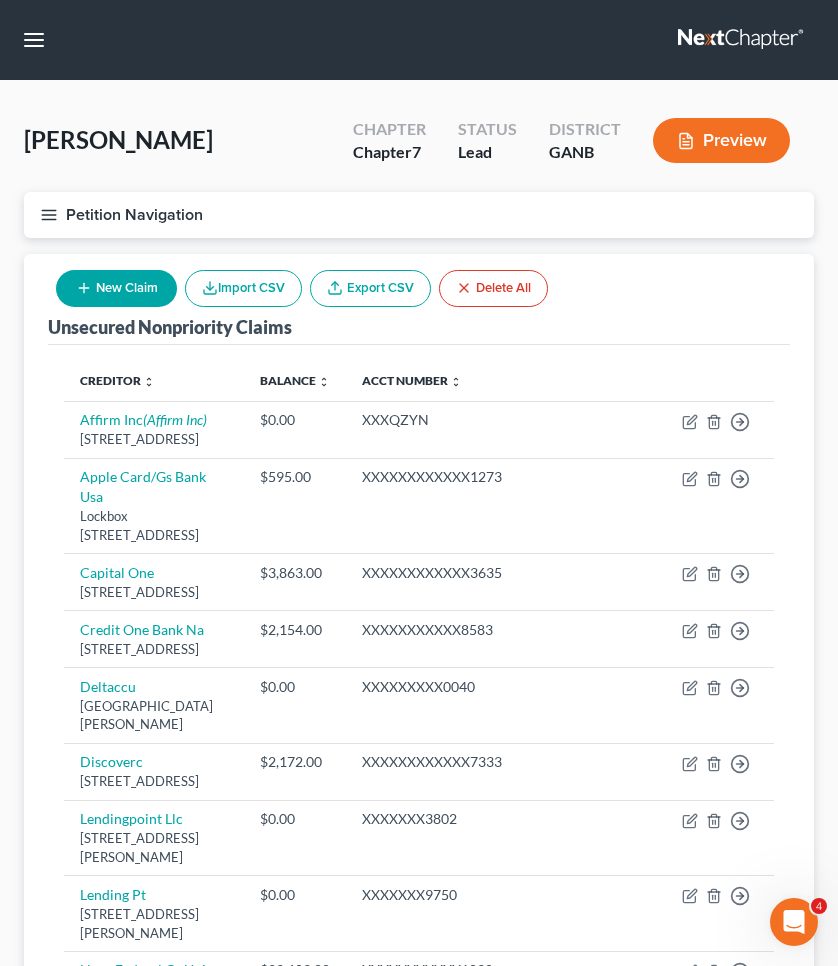 scroll, scrollTop: 0, scrollLeft: 0, axis: both 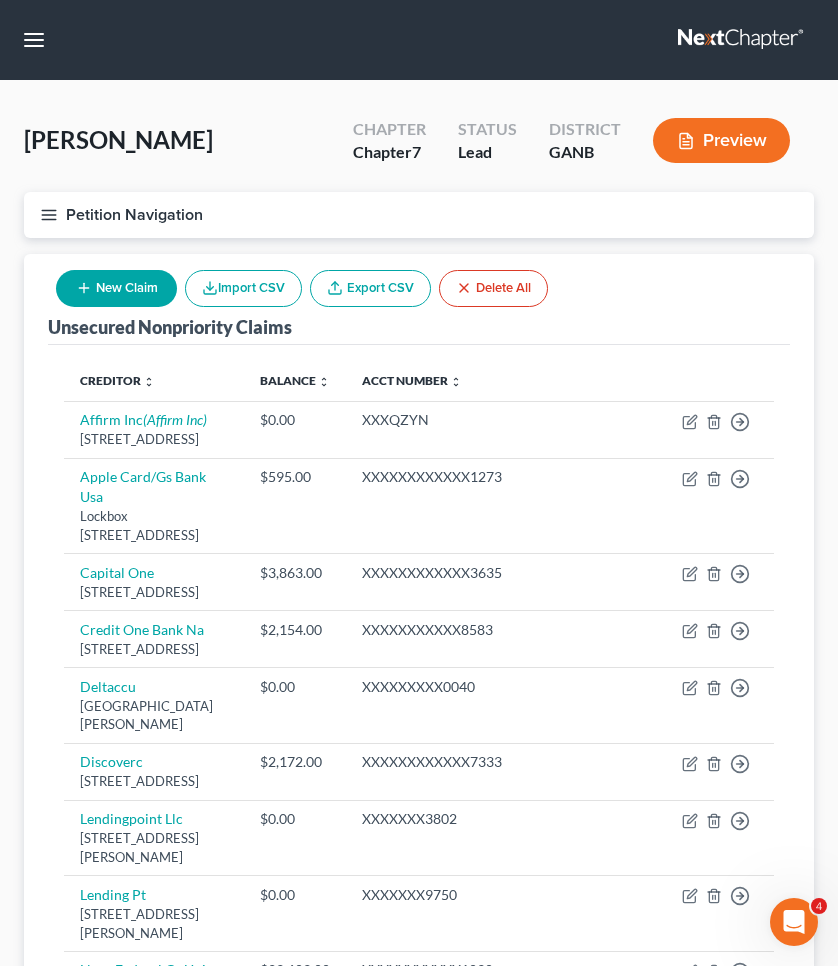 click 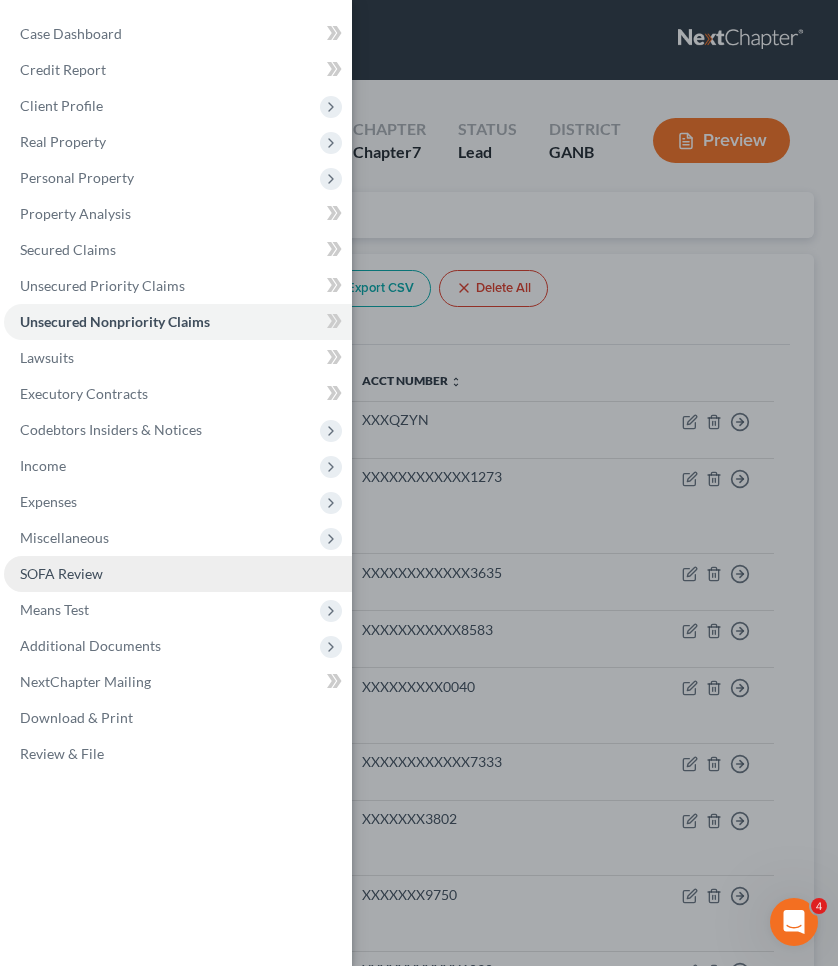 click on "SOFA Review" at bounding box center (61, 573) 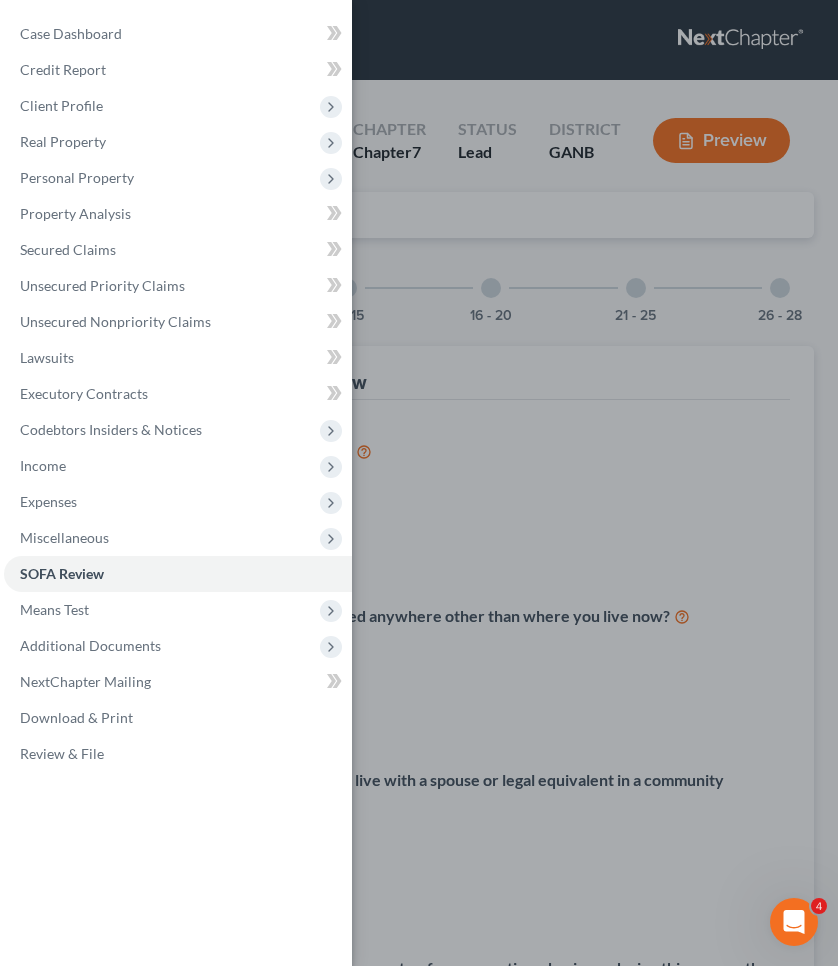click on "Case Dashboard
Payments
Invoices
Payments
Payments
Credit Report
Client Profile" at bounding box center [419, 483] 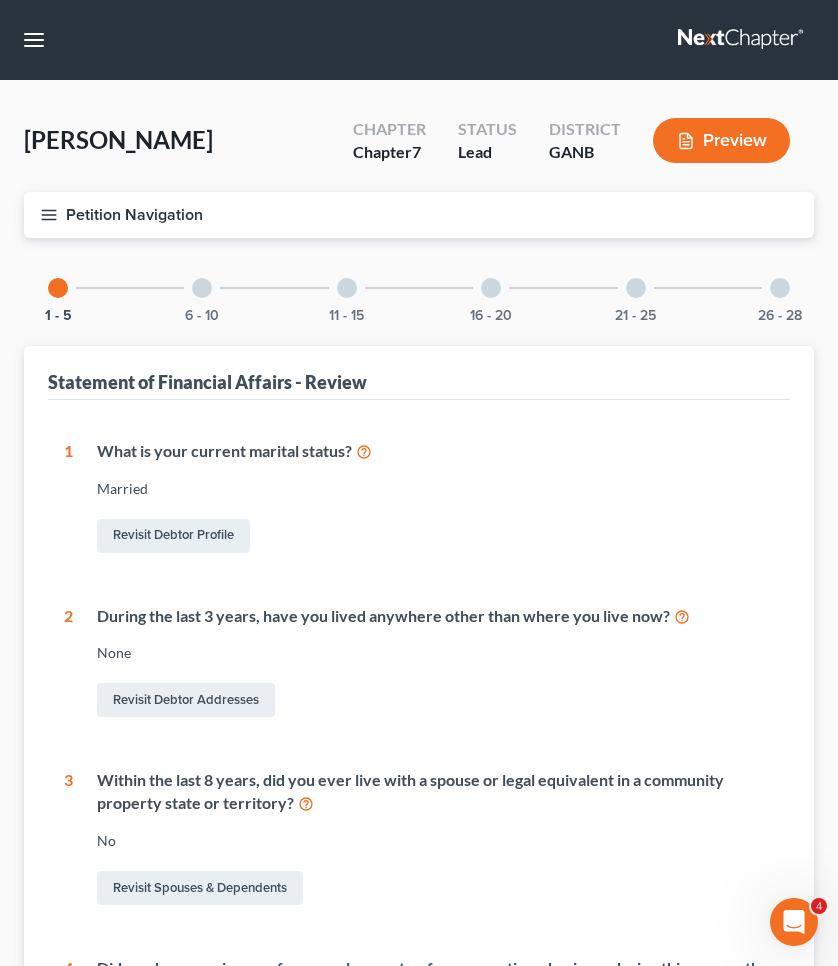 click on "26 - 28" at bounding box center [780, 288] 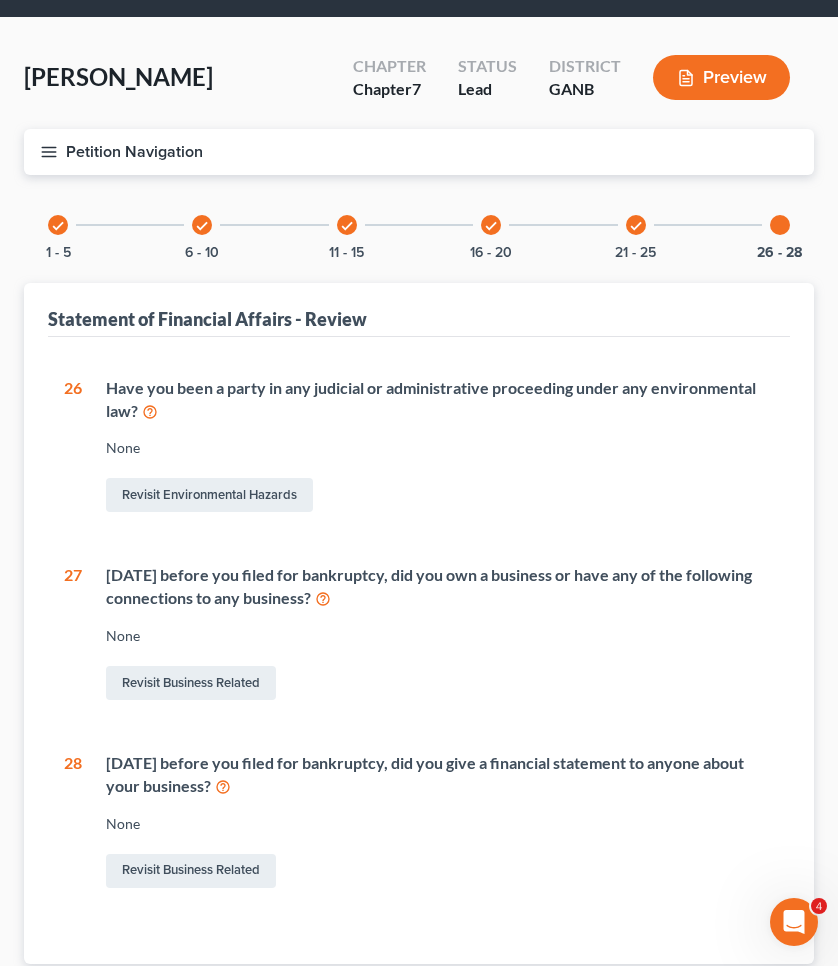 scroll, scrollTop: 59, scrollLeft: 0, axis: vertical 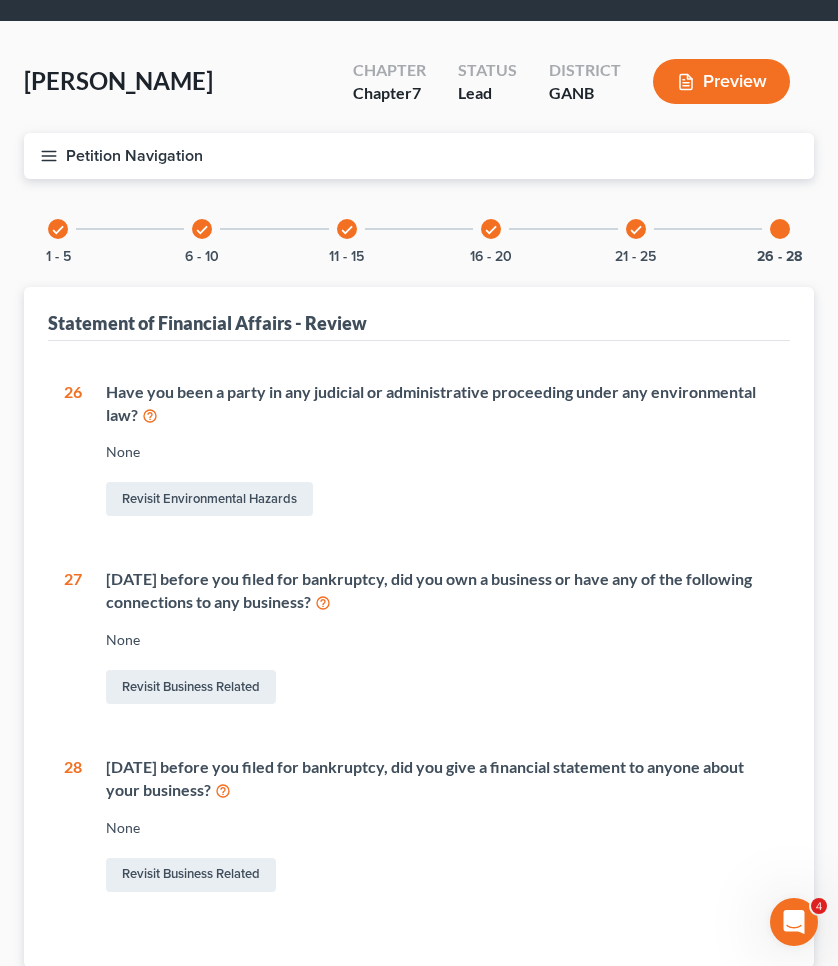 click on "check 21 - 25" at bounding box center (636, 229) 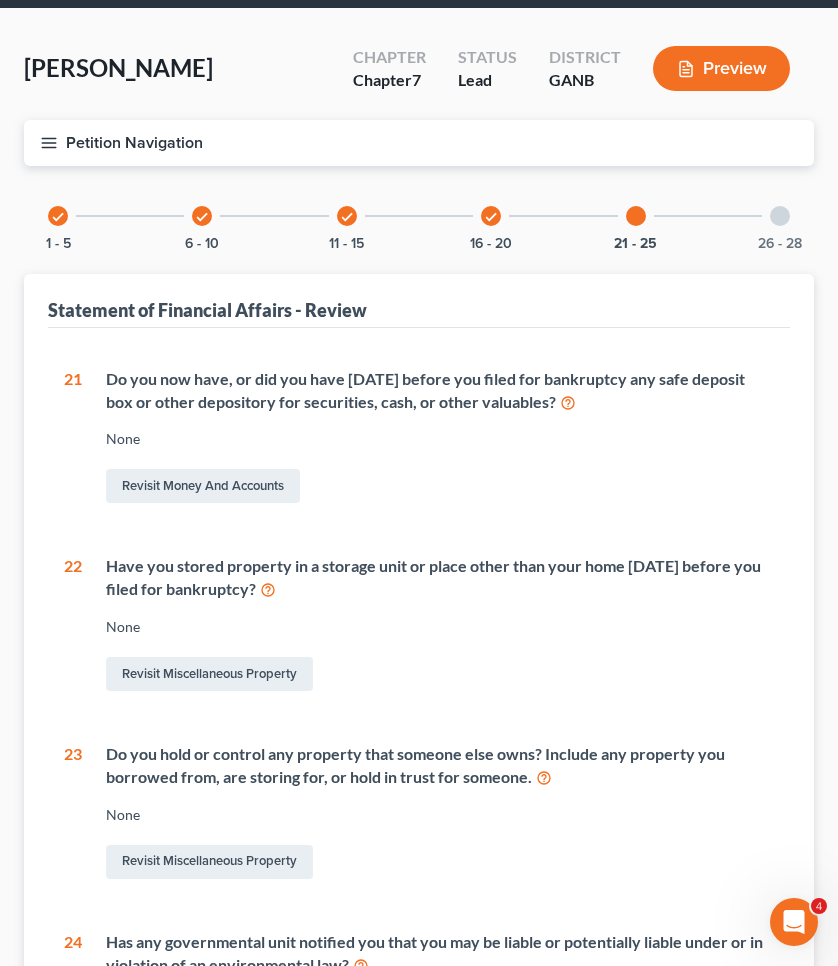 scroll, scrollTop: 73, scrollLeft: 0, axis: vertical 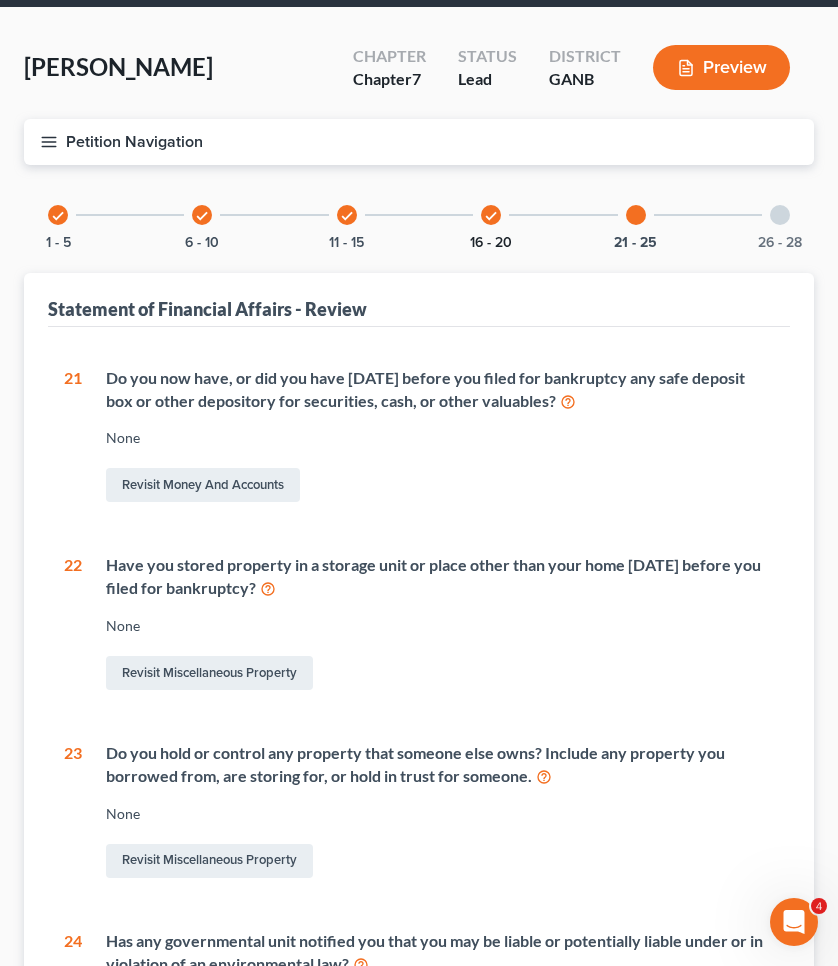 click on "16 - 20" at bounding box center (491, 243) 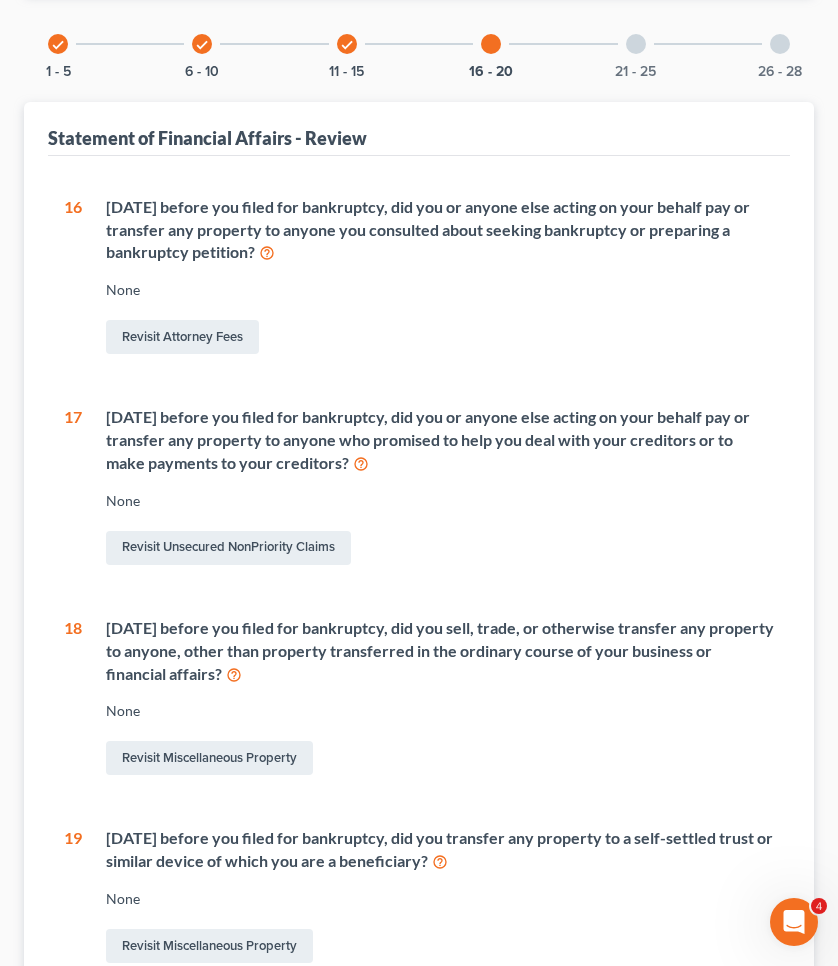 scroll, scrollTop: 218, scrollLeft: 0, axis: vertical 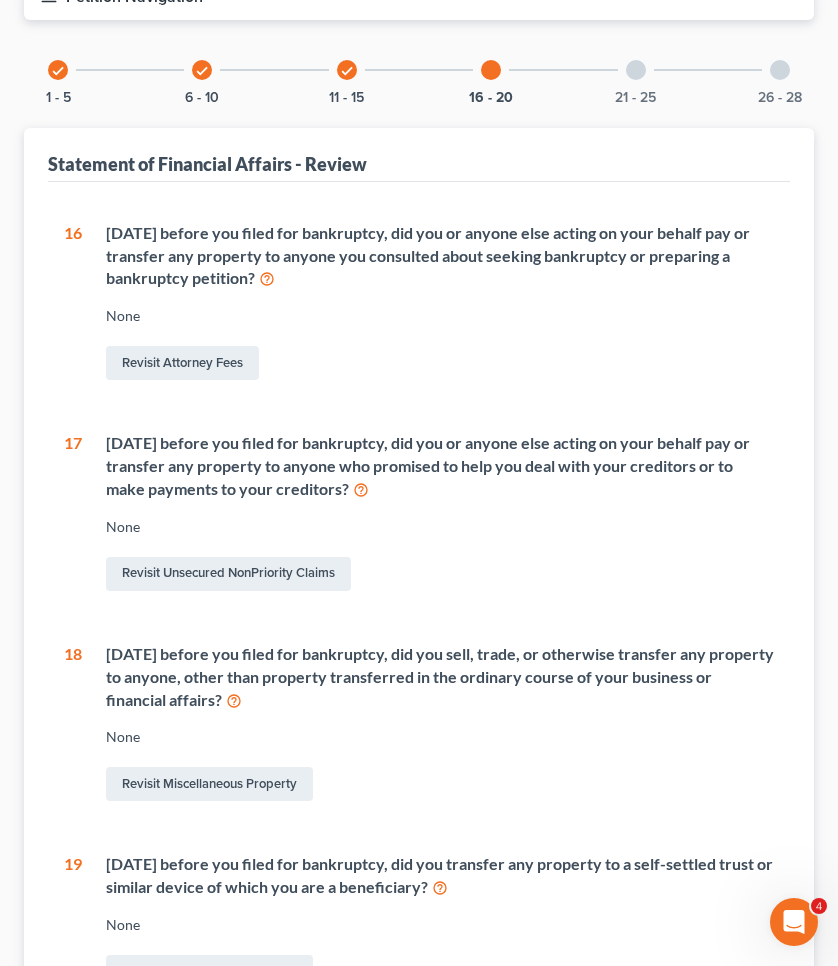 click on "check 11 - 15" at bounding box center (347, 70) 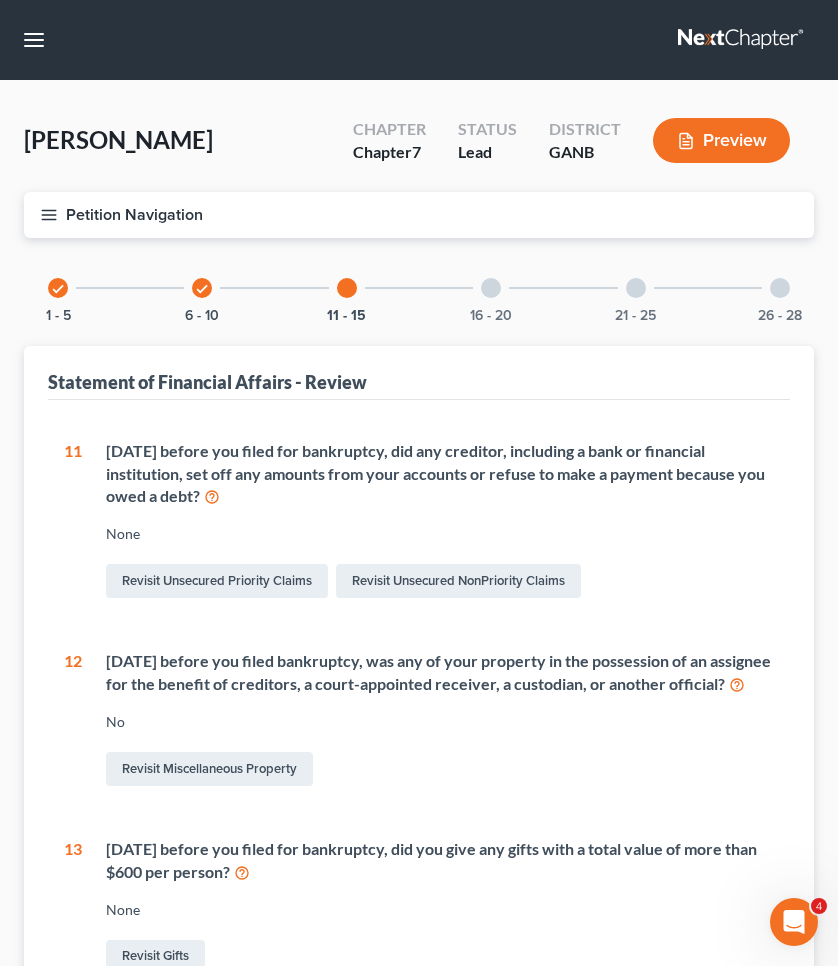 scroll, scrollTop: 0, scrollLeft: 0, axis: both 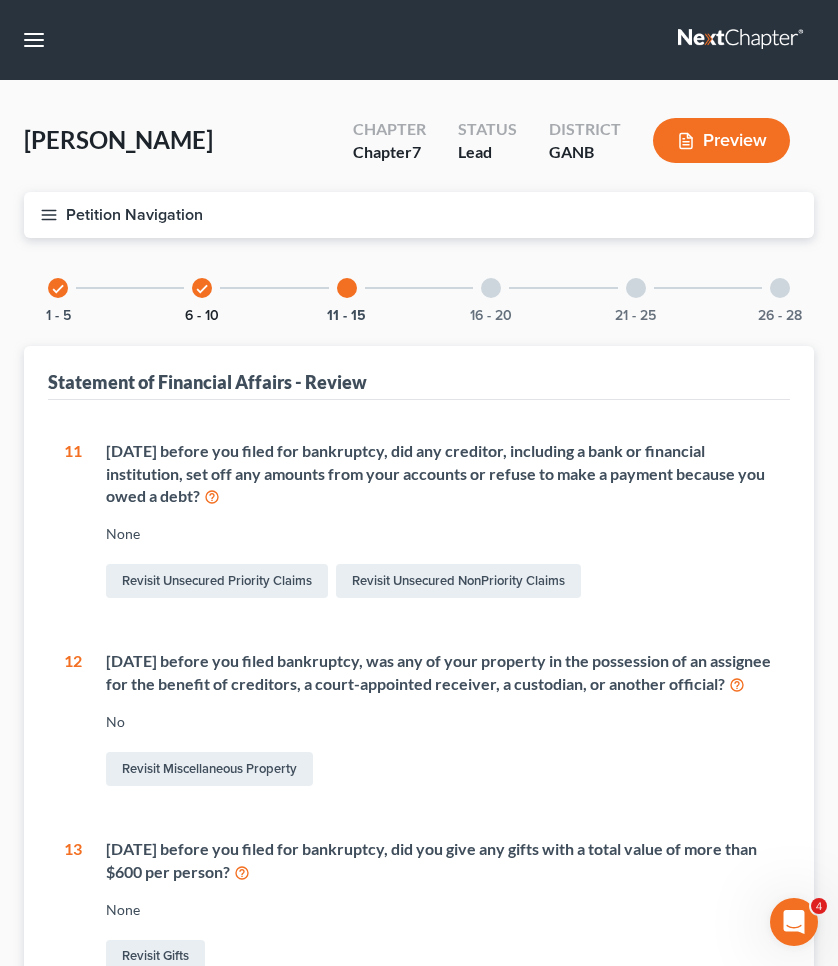 click on "6 - 10" at bounding box center [202, 316] 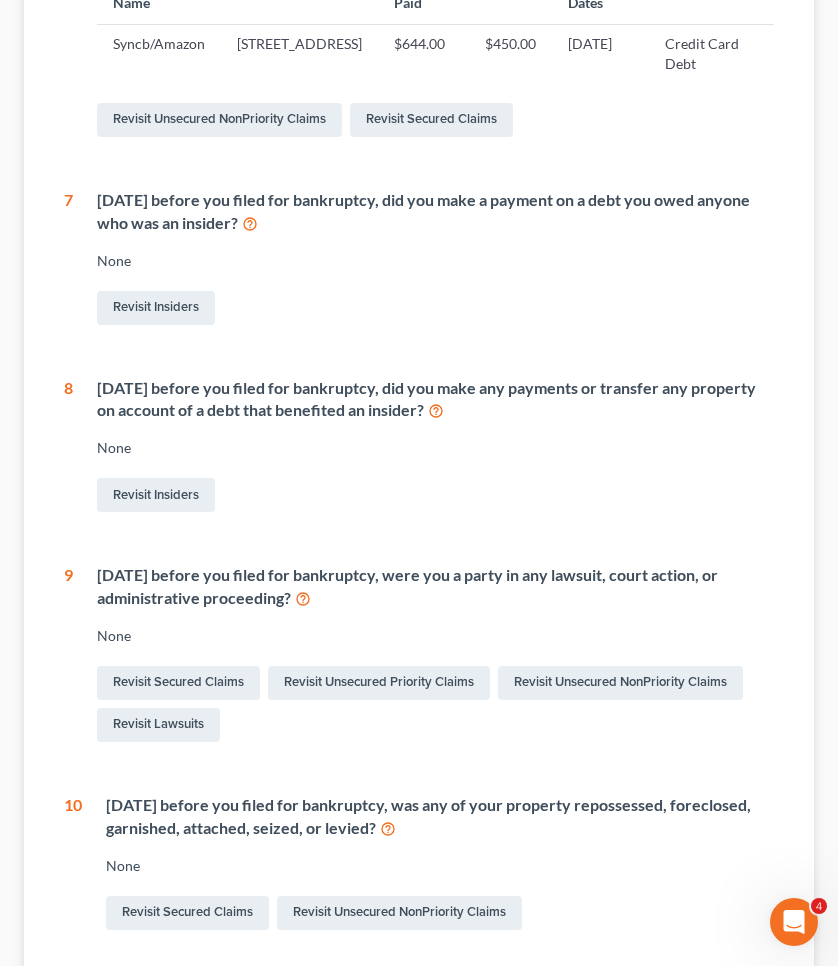 scroll, scrollTop: 530, scrollLeft: 0, axis: vertical 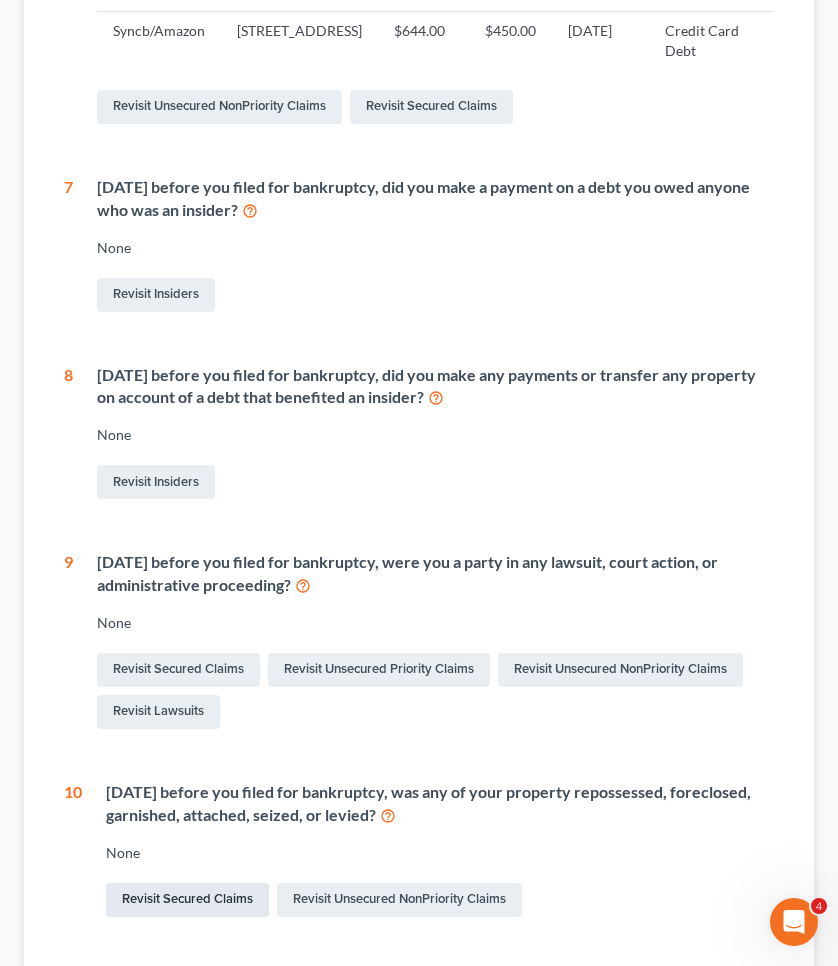 click on "Revisit Secured Claims" at bounding box center (187, 900) 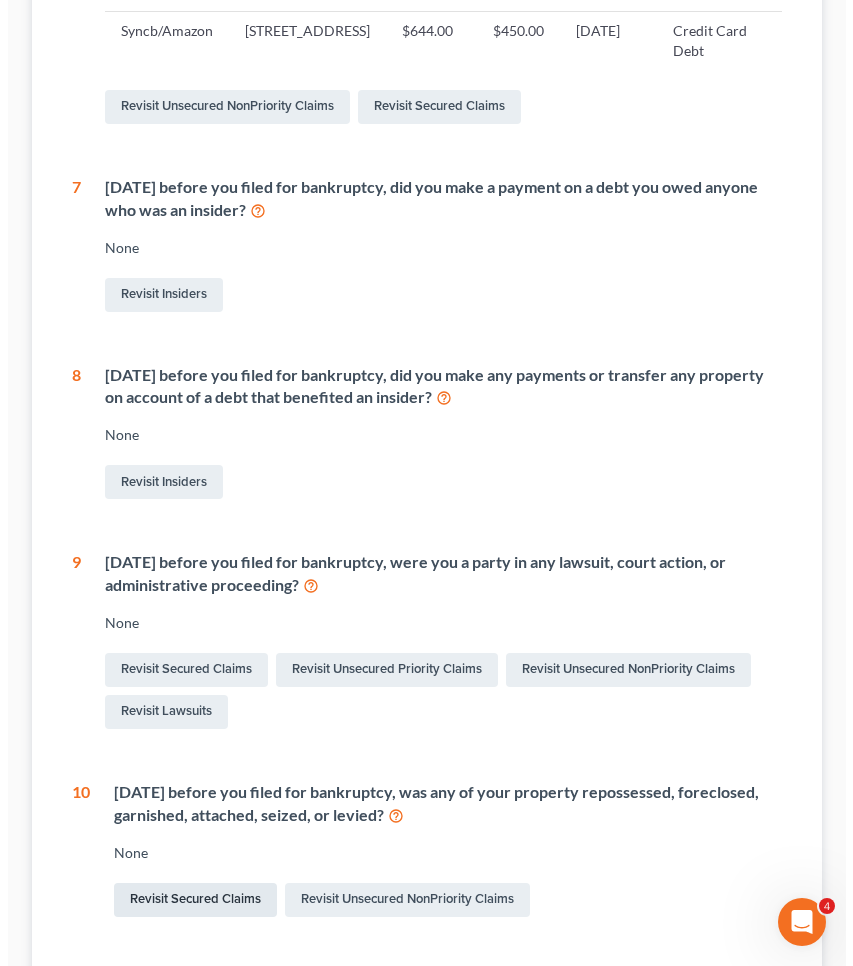 scroll, scrollTop: 0, scrollLeft: 0, axis: both 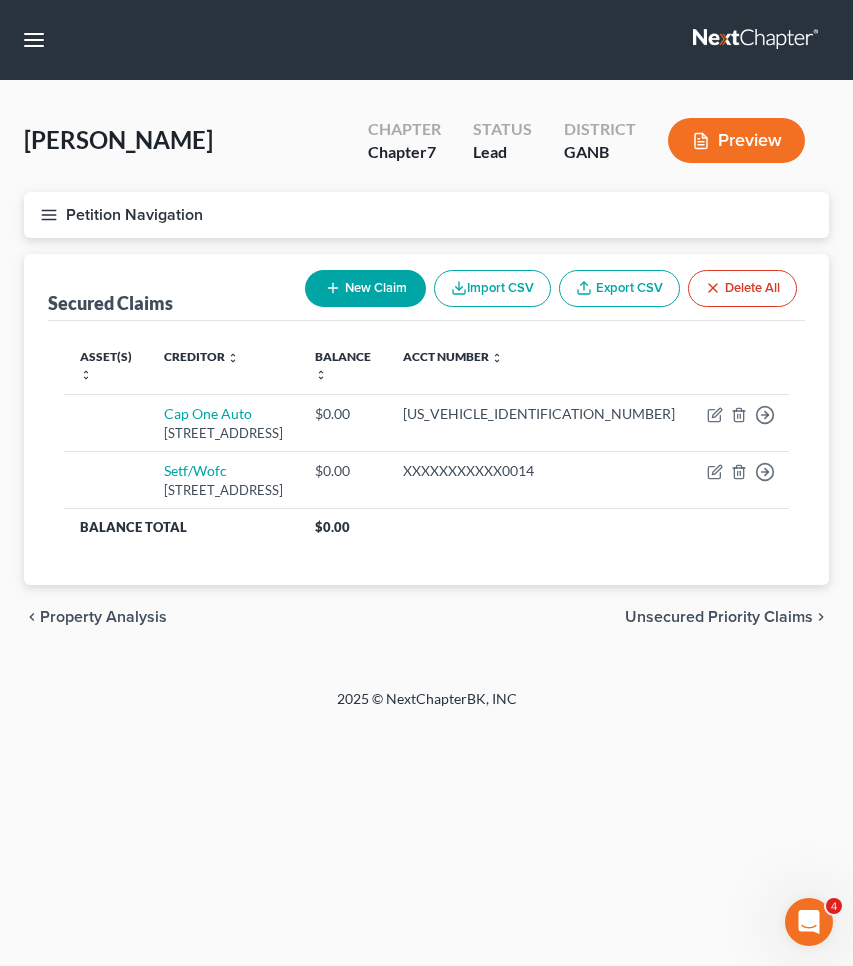 click 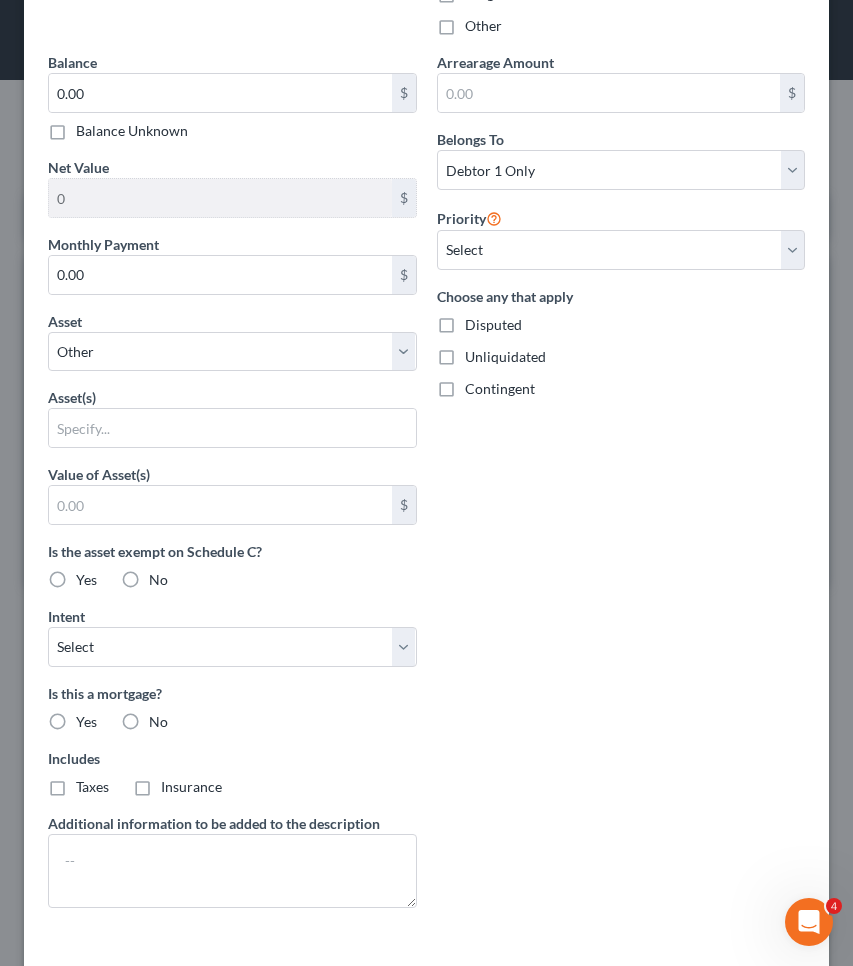 scroll, scrollTop: 518, scrollLeft: 0, axis: vertical 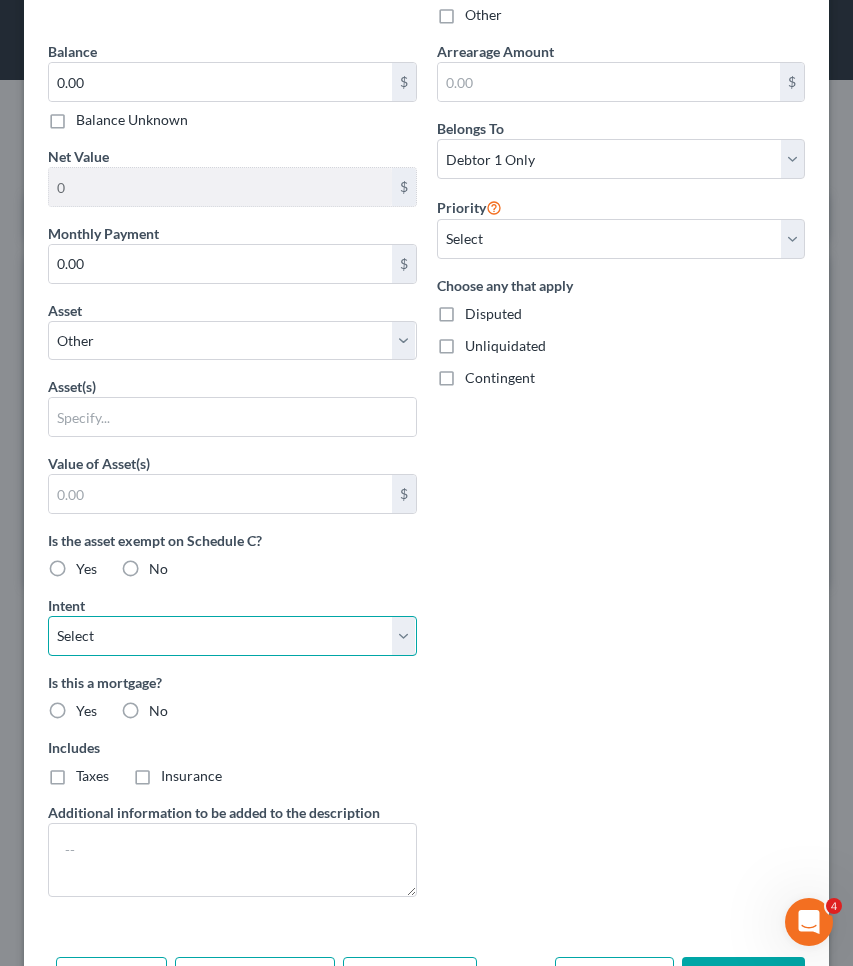 select on "0" 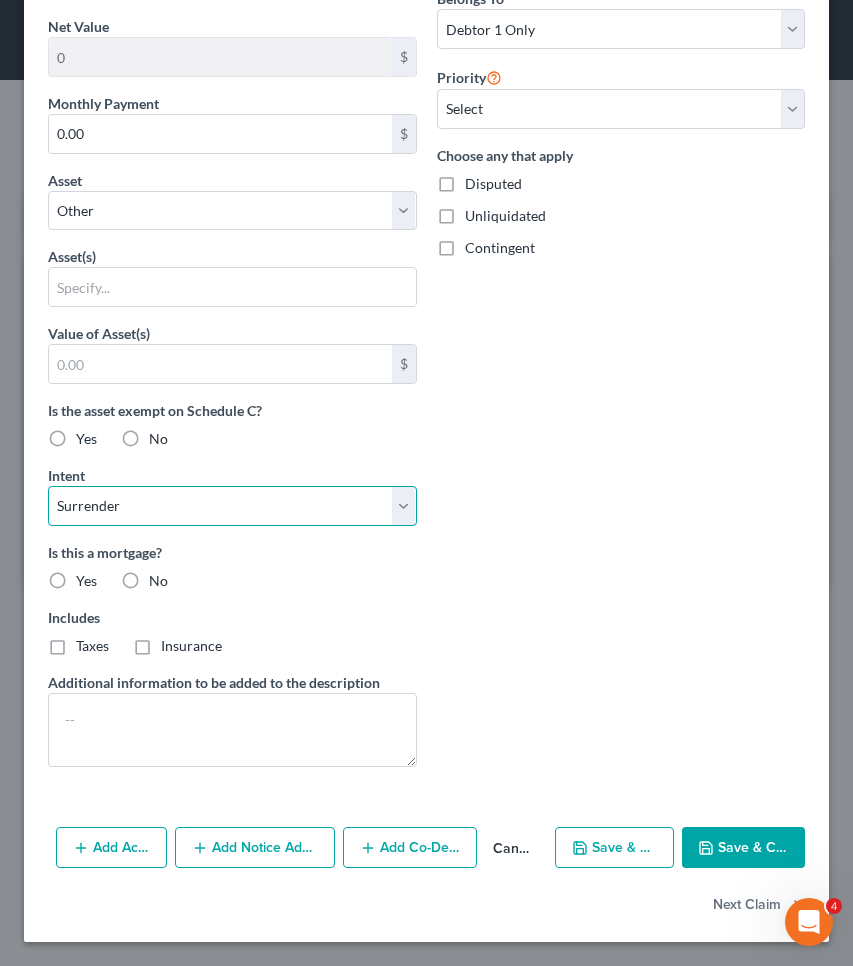 scroll, scrollTop: 648, scrollLeft: 0, axis: vertical 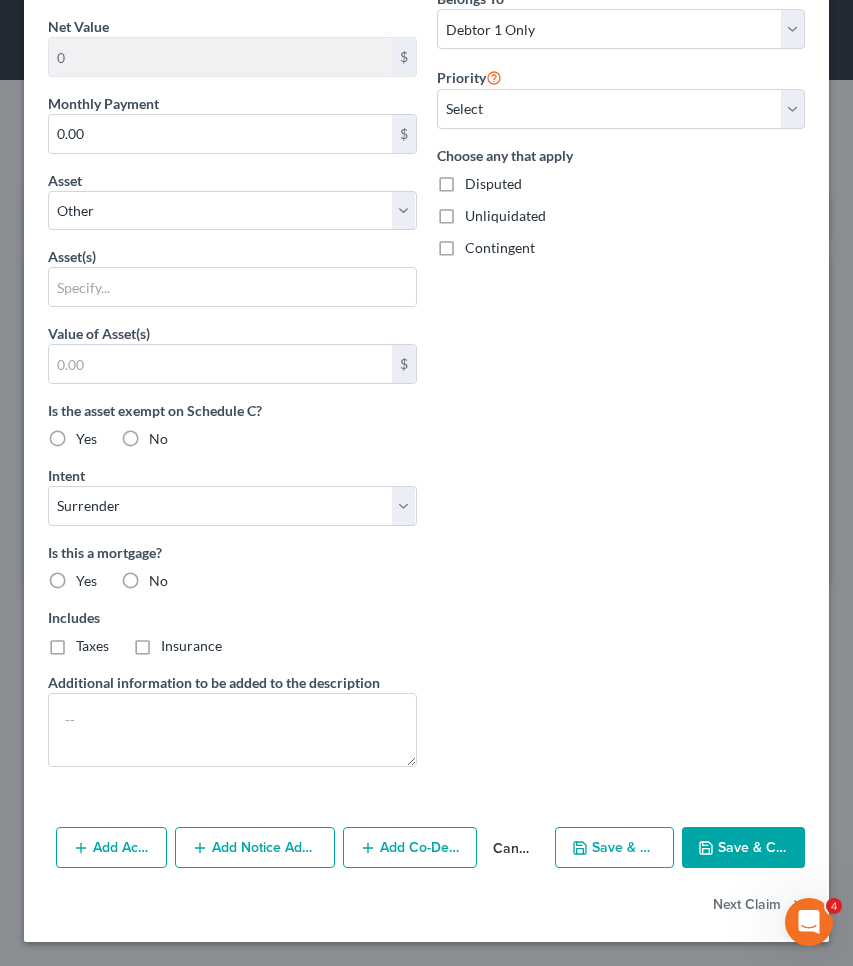 click on "Add Action" at bounding box center [111, 848] 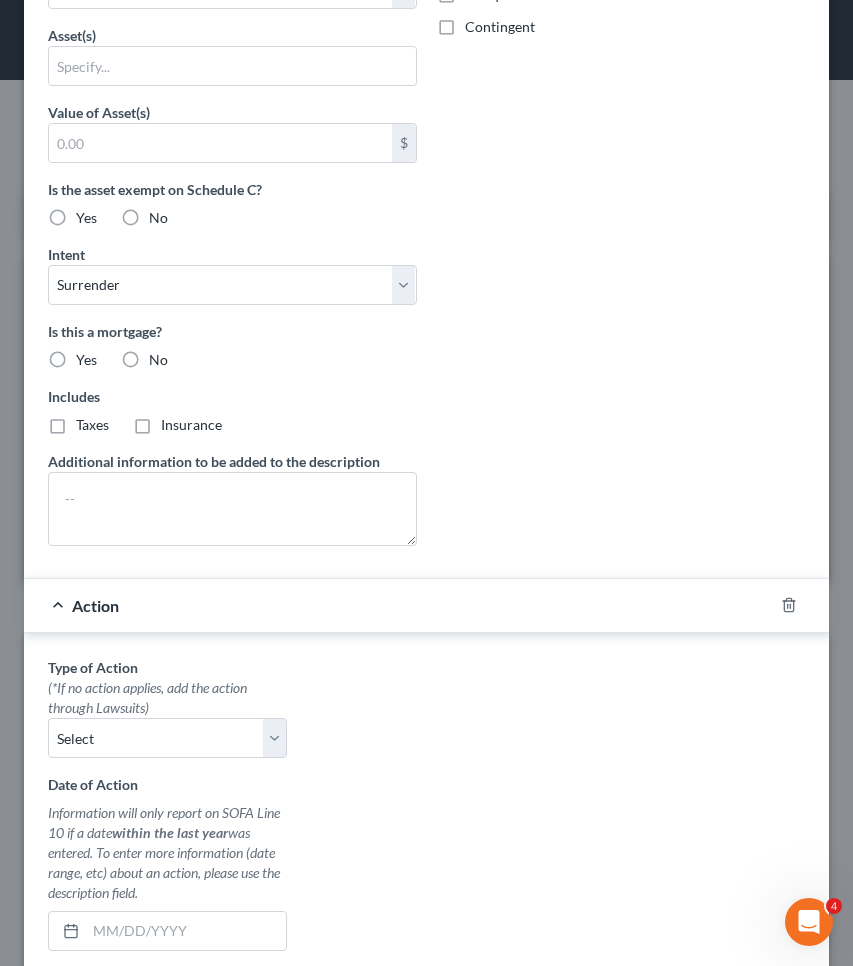 scroll, scrollTop: 876, scrollLeft: 0, axis: vertical 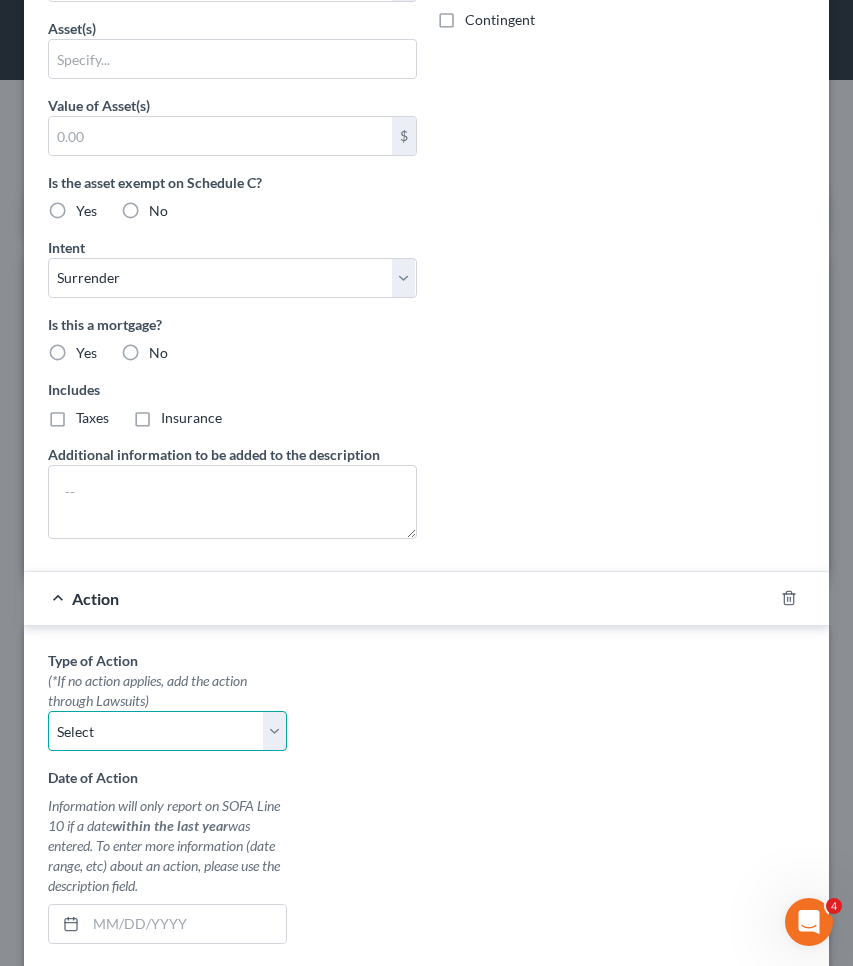 select on "0" 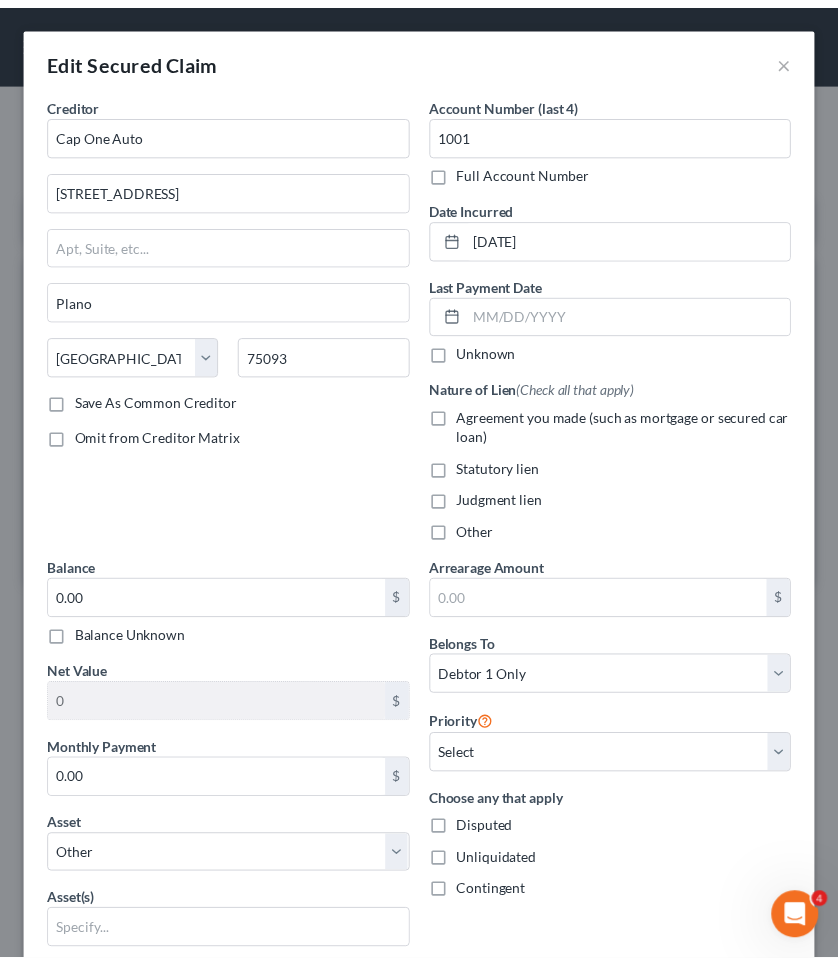 scroll, scrollTop: 0, scrollLeft: 0, axis: both 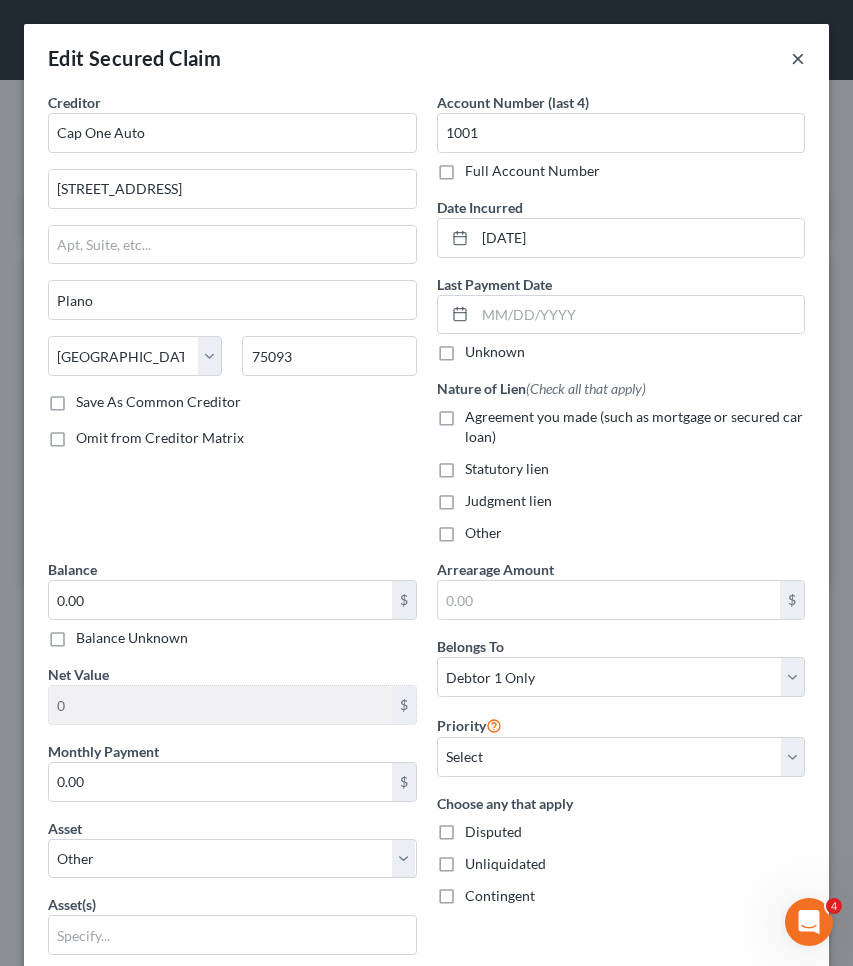 click on "×" at bounding box center (798, 58) 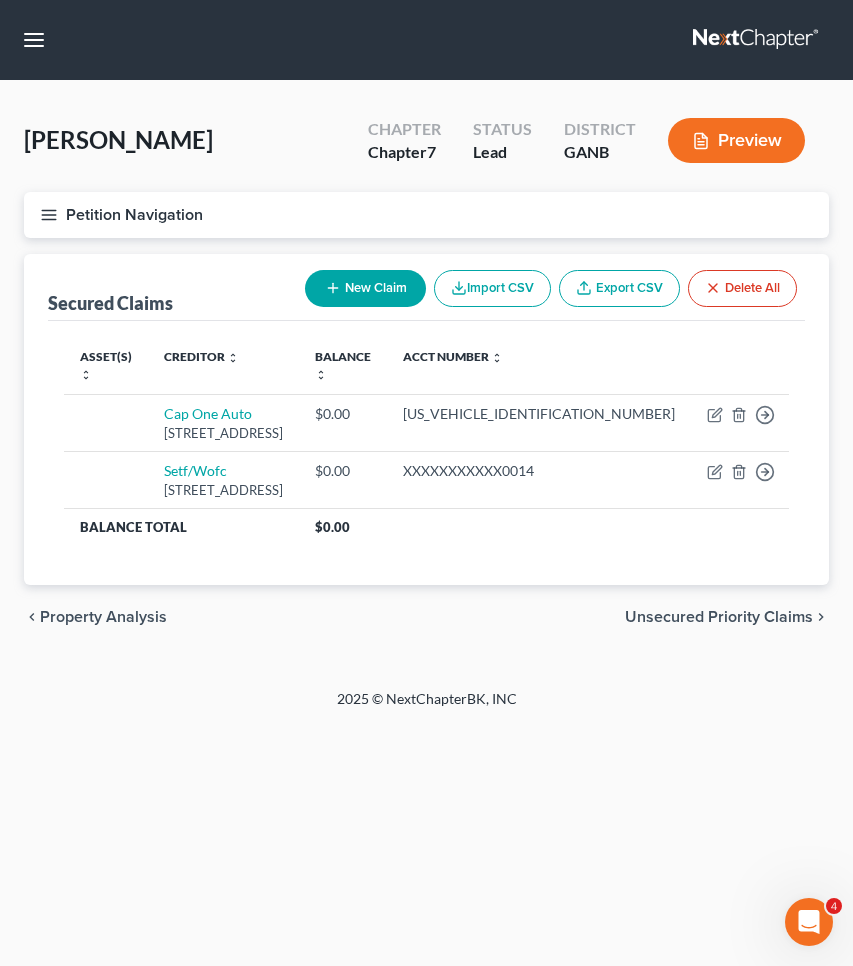 click on "Petition Navigation" at bounding box center [426, 215] 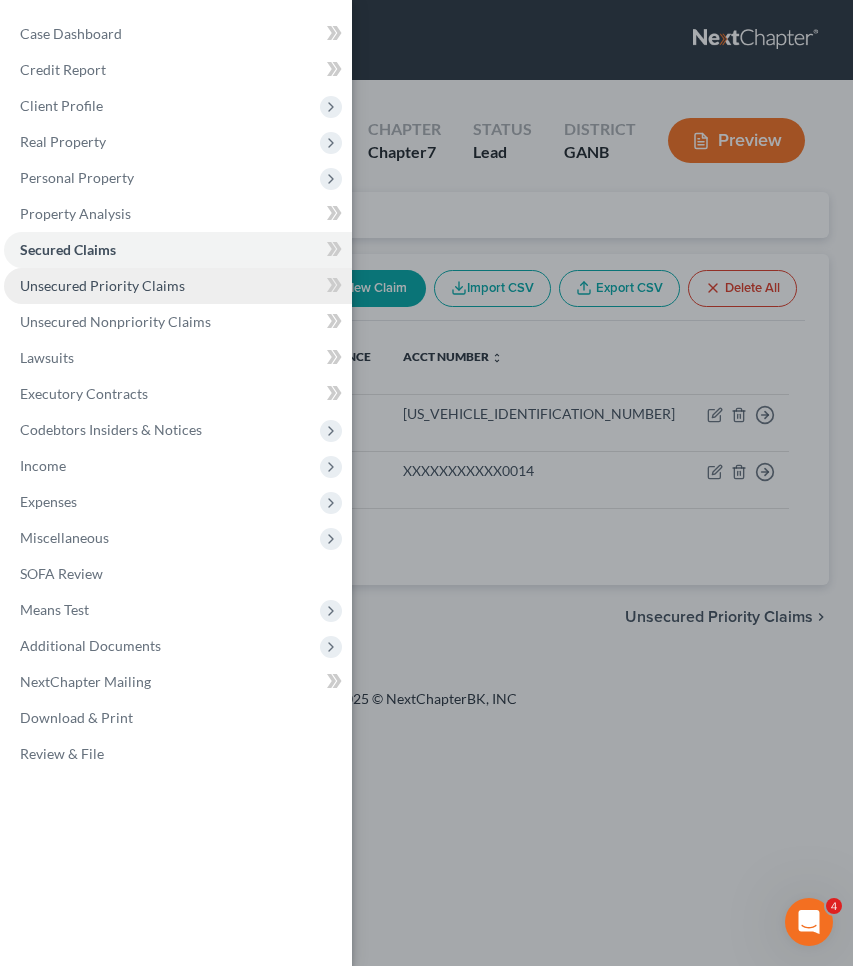 click on "Unsecured Priority Claims" at bounding box center (178, 286) 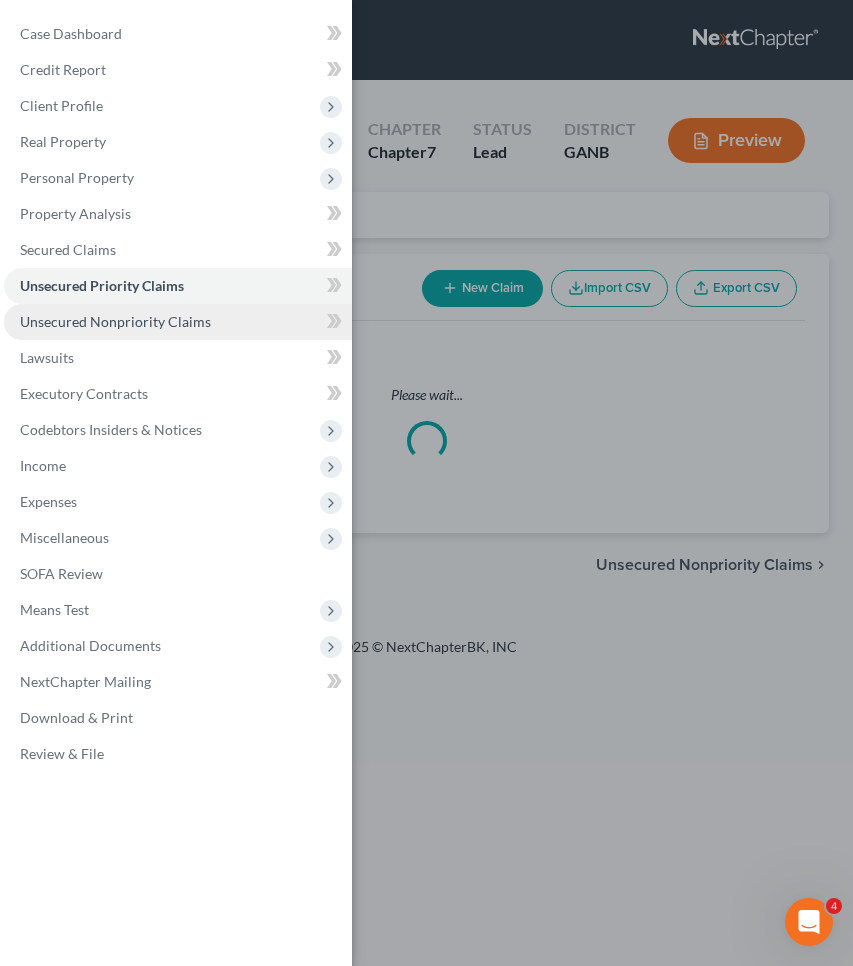 click on "Unsecured Nonpriority Claims" at bounding box center (115, 321) 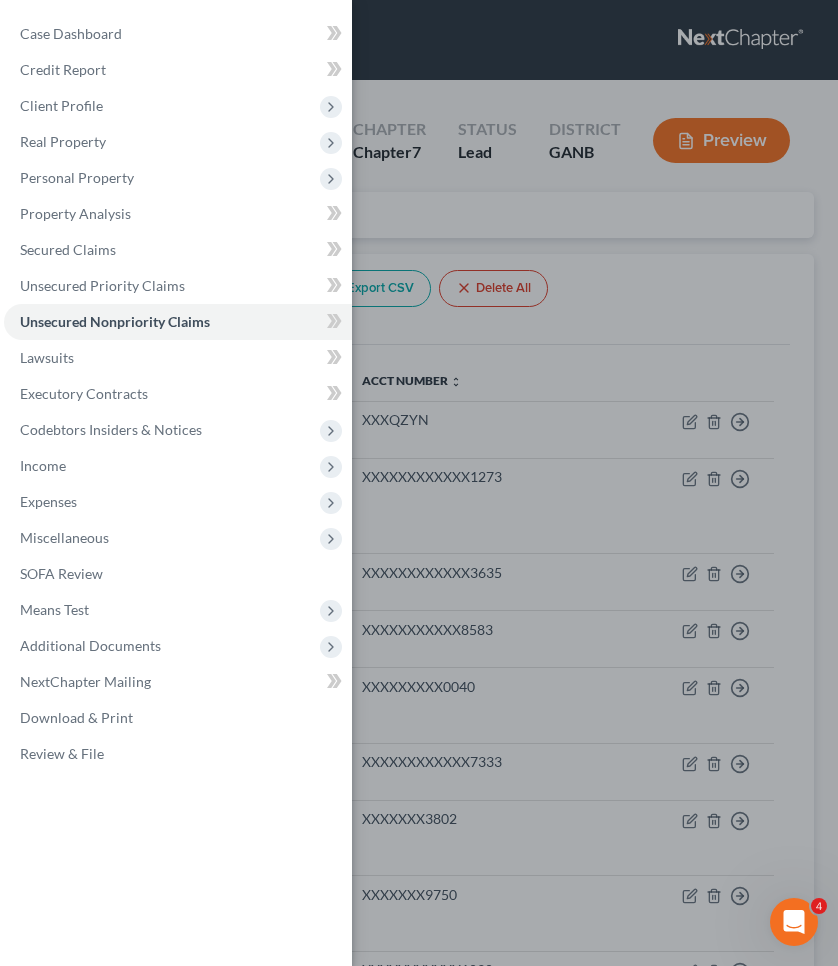 click on "Case Dashboard
Payments
Invoices
Payments
Payments
Credit Report
Client Profile" at bounding box center [419, 483] 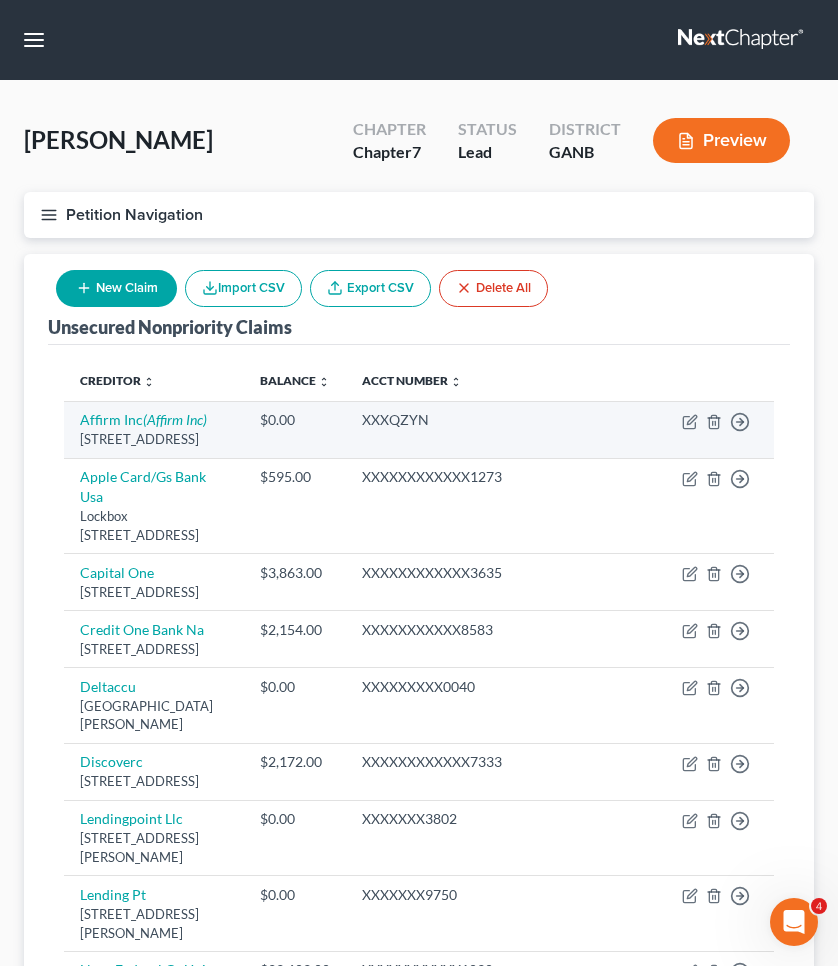 scroll, scrollTop: 0, scrollLeft: 0, axis: both 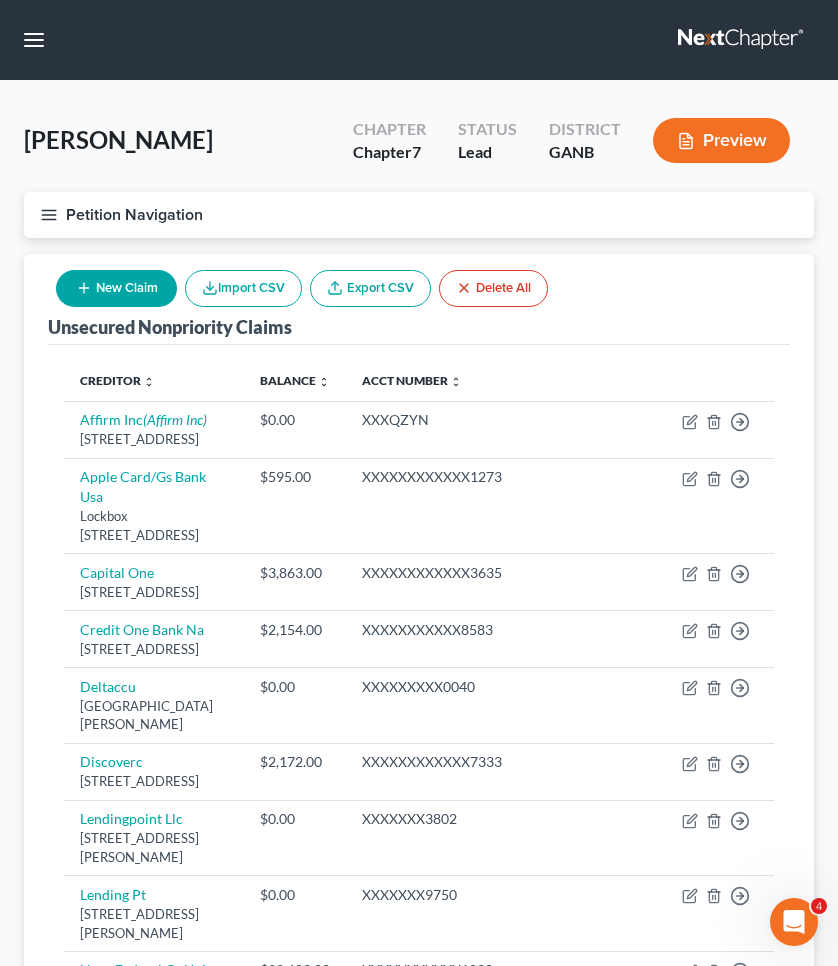 click on "Petition Navigation" at bounding box center (419, 215) 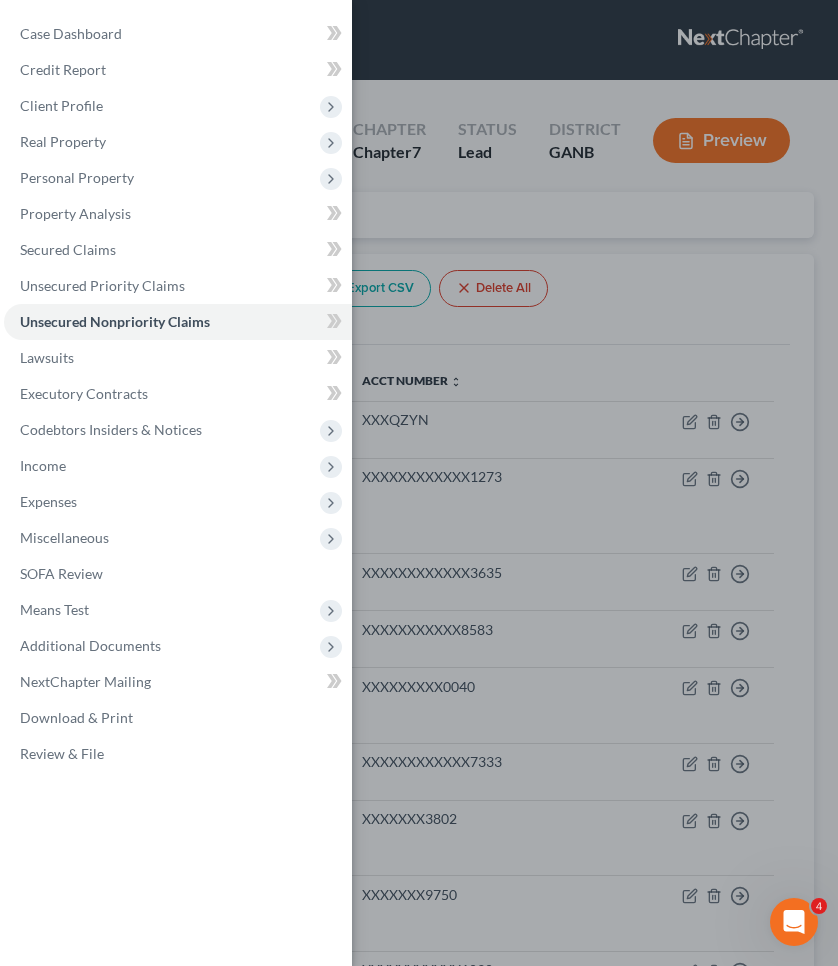 click on "Case Dashboard
Payments
Invoices
Payments
Payments
Credit Report
Client Profile" at bounding box center (419, 483) 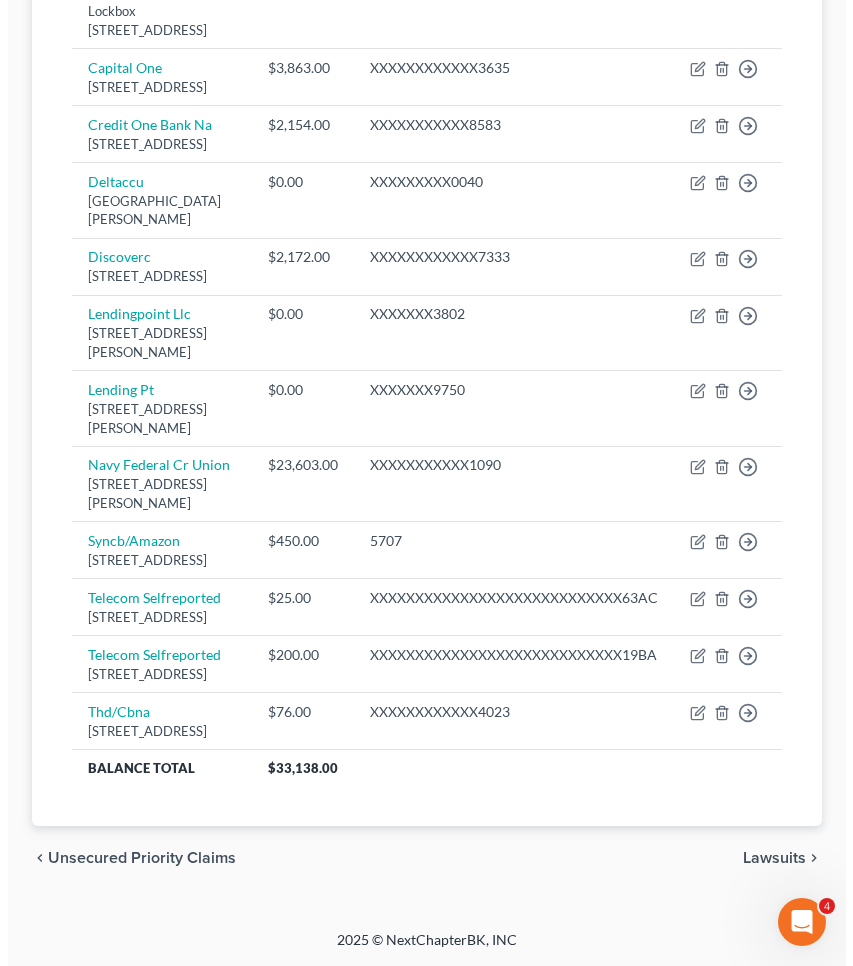 scroll, scrollTop: 599, scrollLeft: 0, axis: vertical 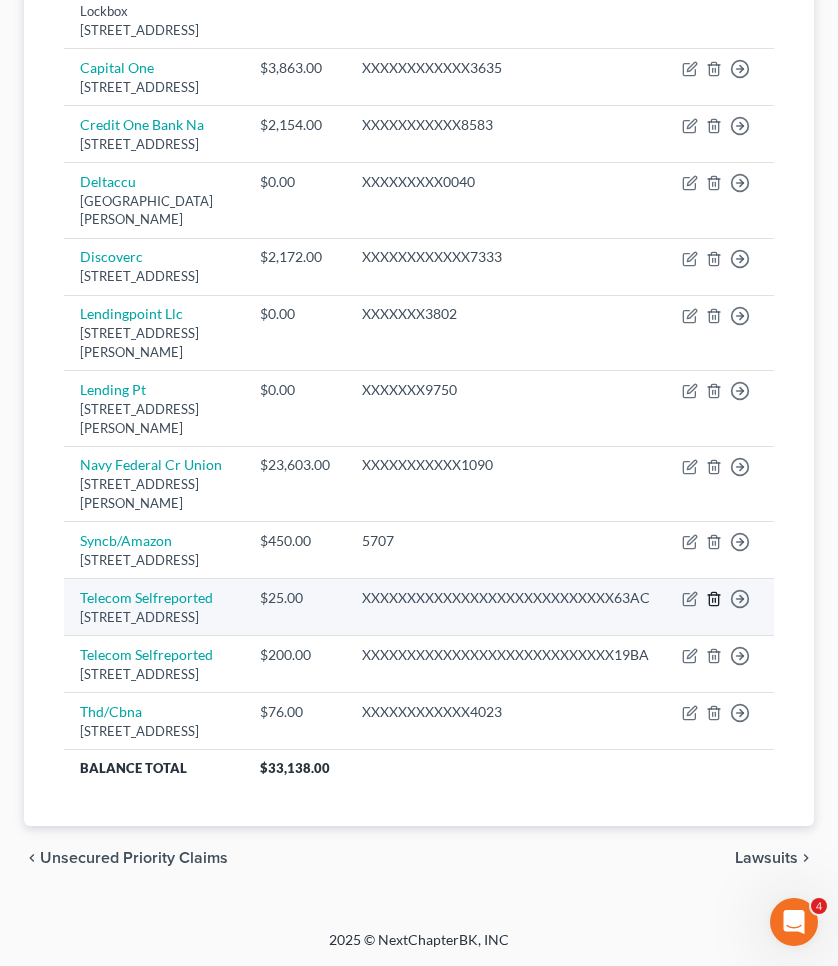 click 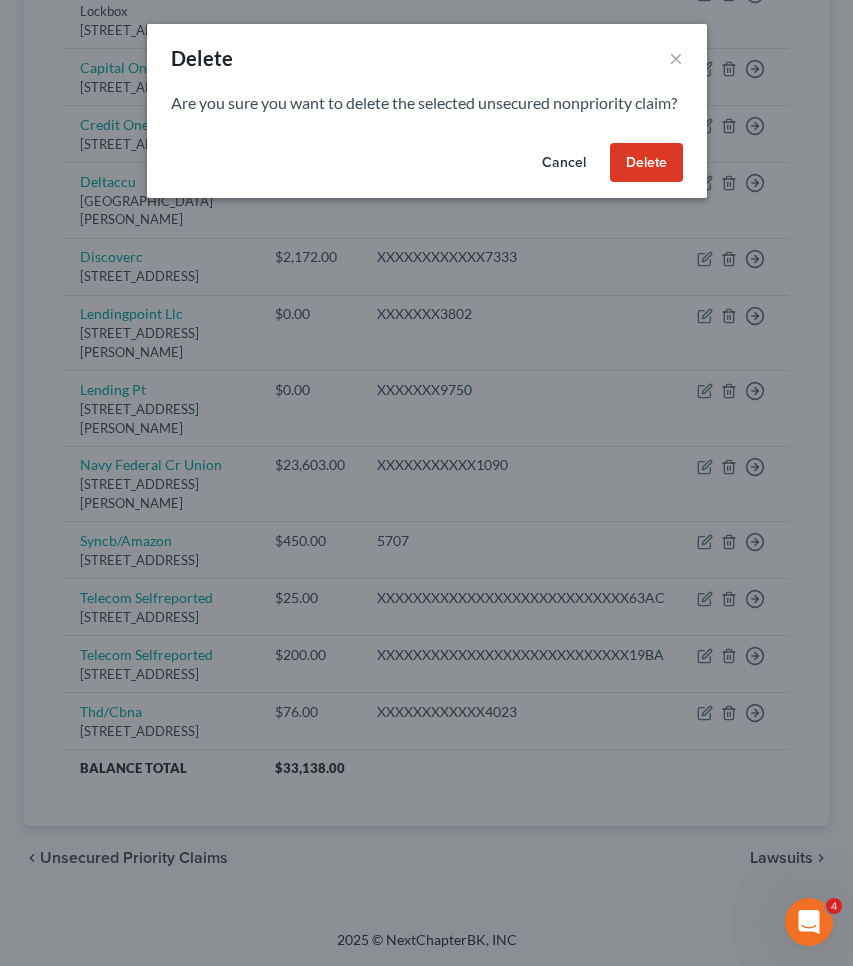 click on "Delete" at bounding box center [646, 163] 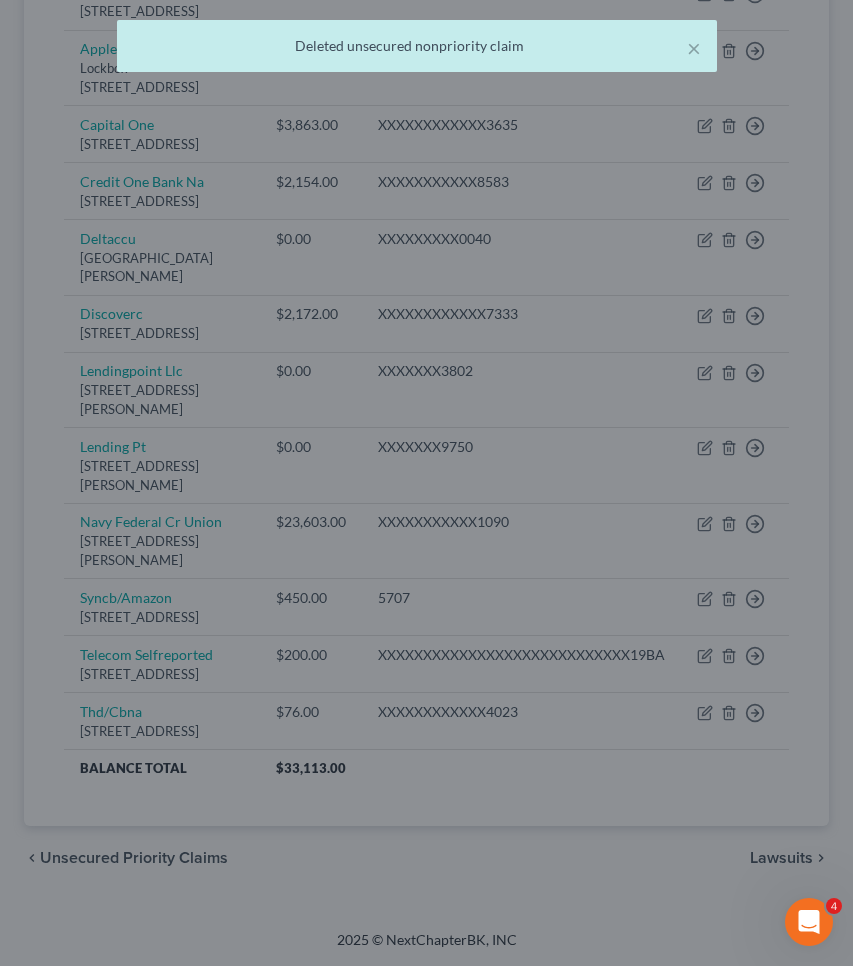scroll, scrollTop: 544, scrollLeft: 0, axis: vertical 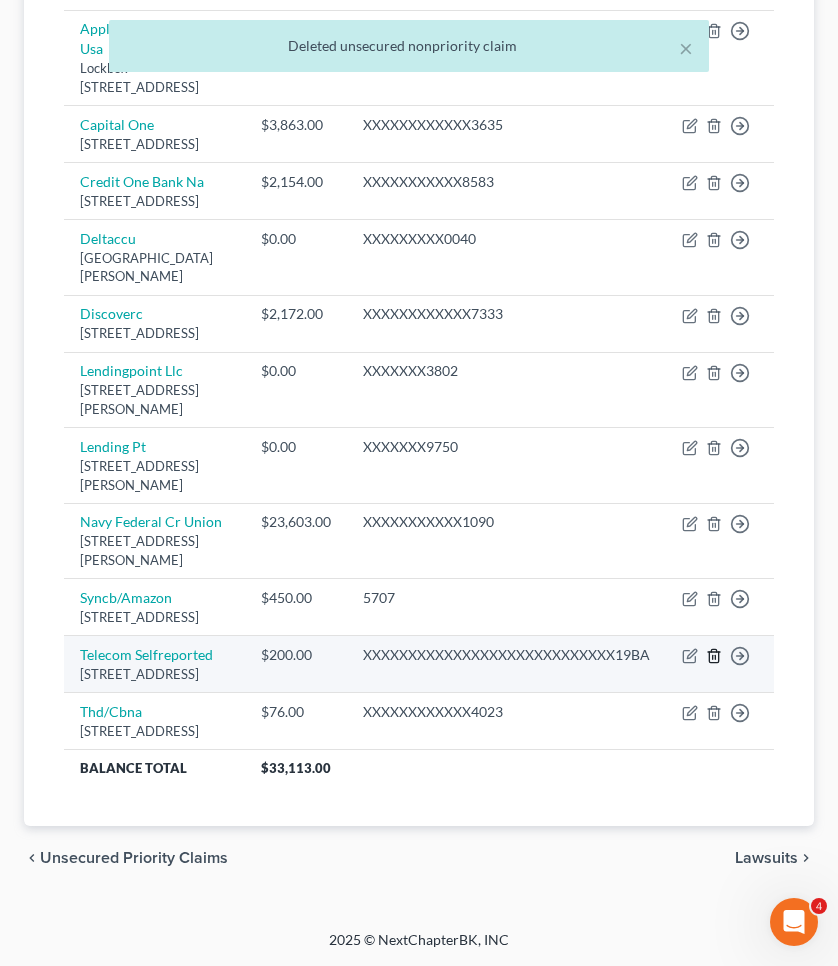 click 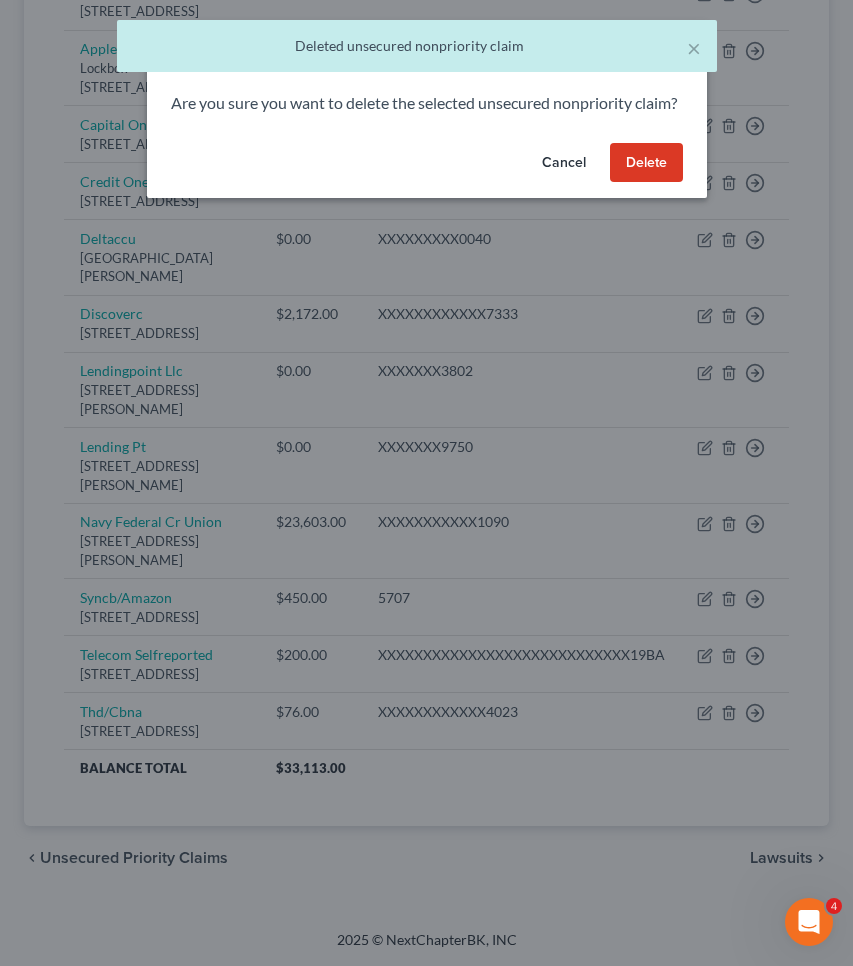 click on "Delete" at bounding box center (646, 163) 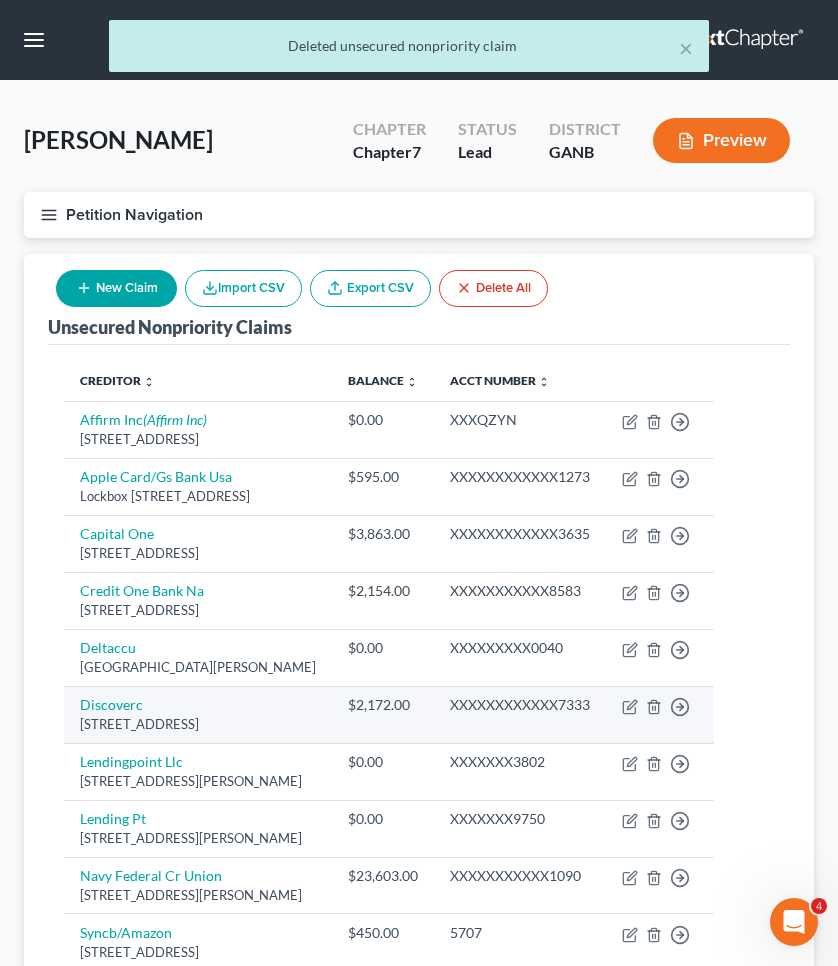 scroll, scrollTop: 272, scrollLeft: 0, axis: vertical 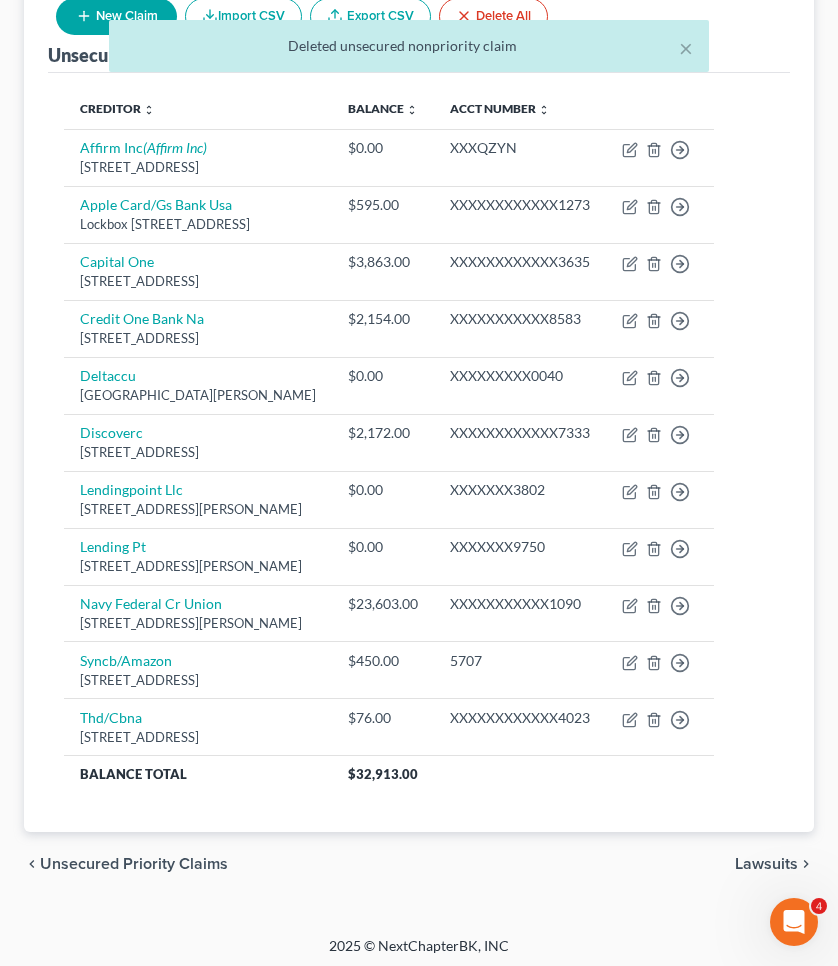 click on "chevron_left
Unsecured Priority Claims
Lawsuits
chevron_right" at bounding box center [419, 864] 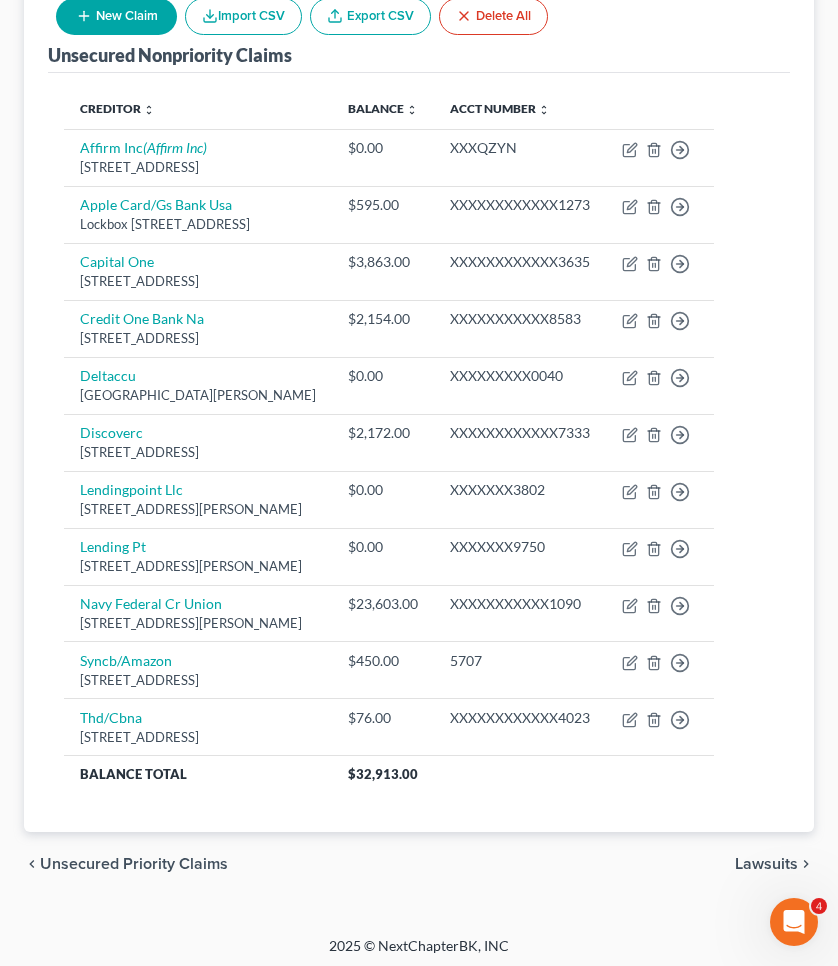 click on "Unsecured Priority Claims" at bounding box center [134, 864] 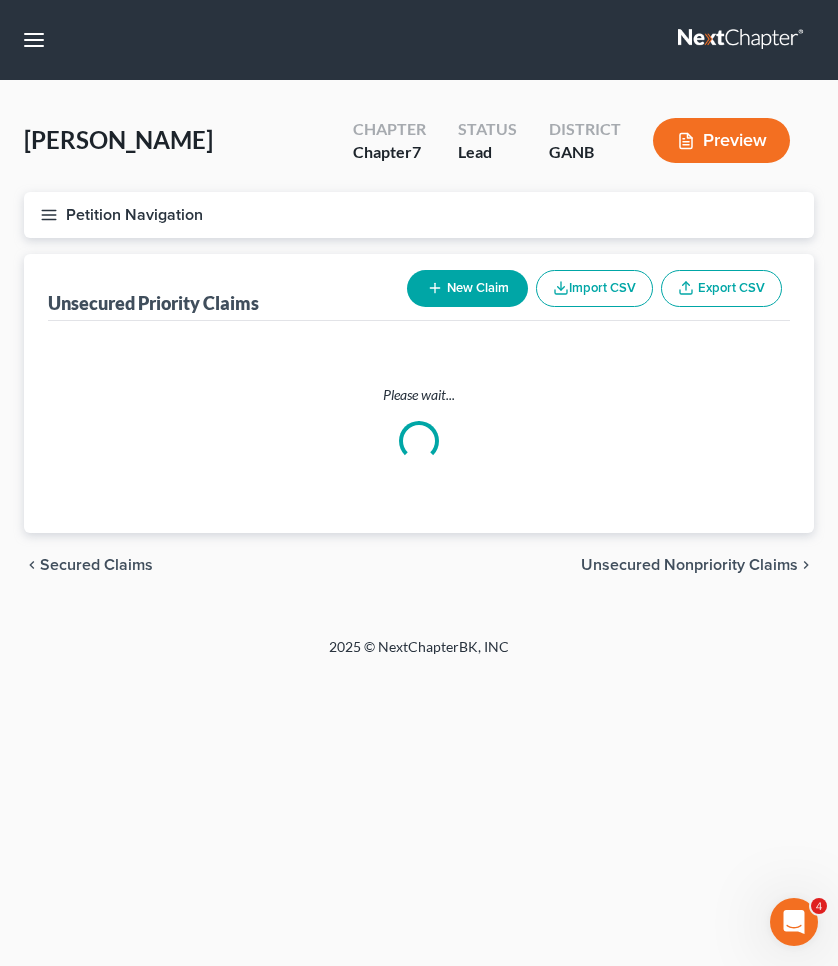 scroll, scrollTop: 0, scrollLeft: 0, axis: both 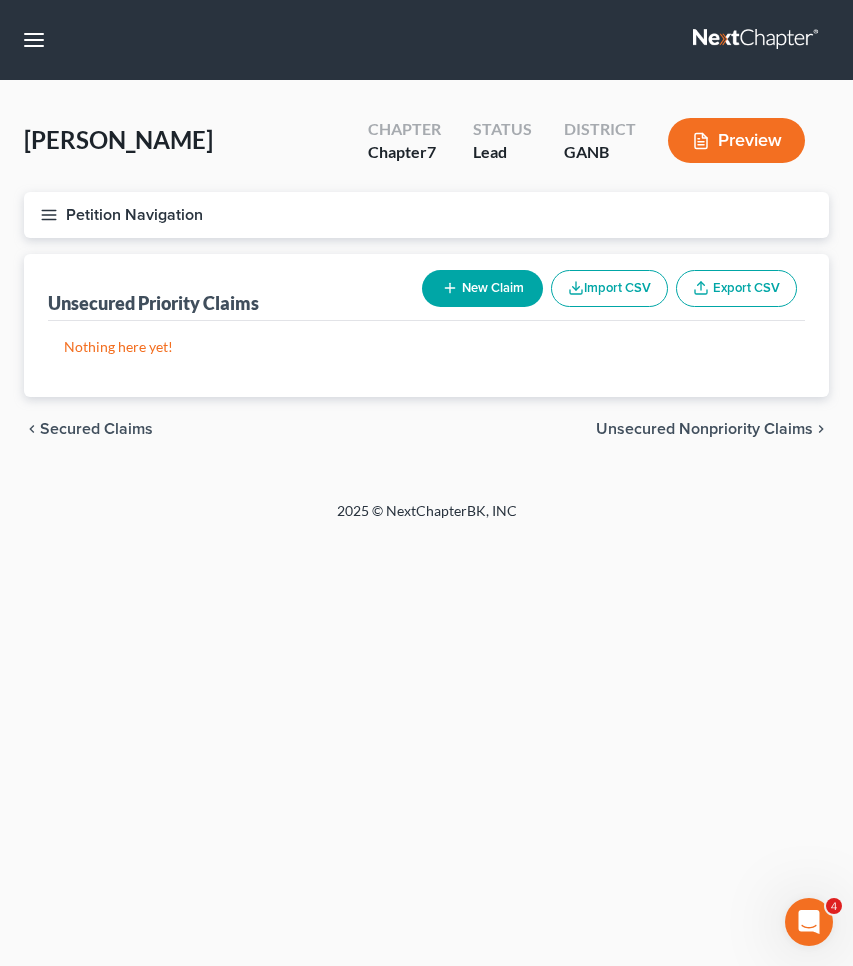 click on "New Claim" at bounding box center [482, 288] 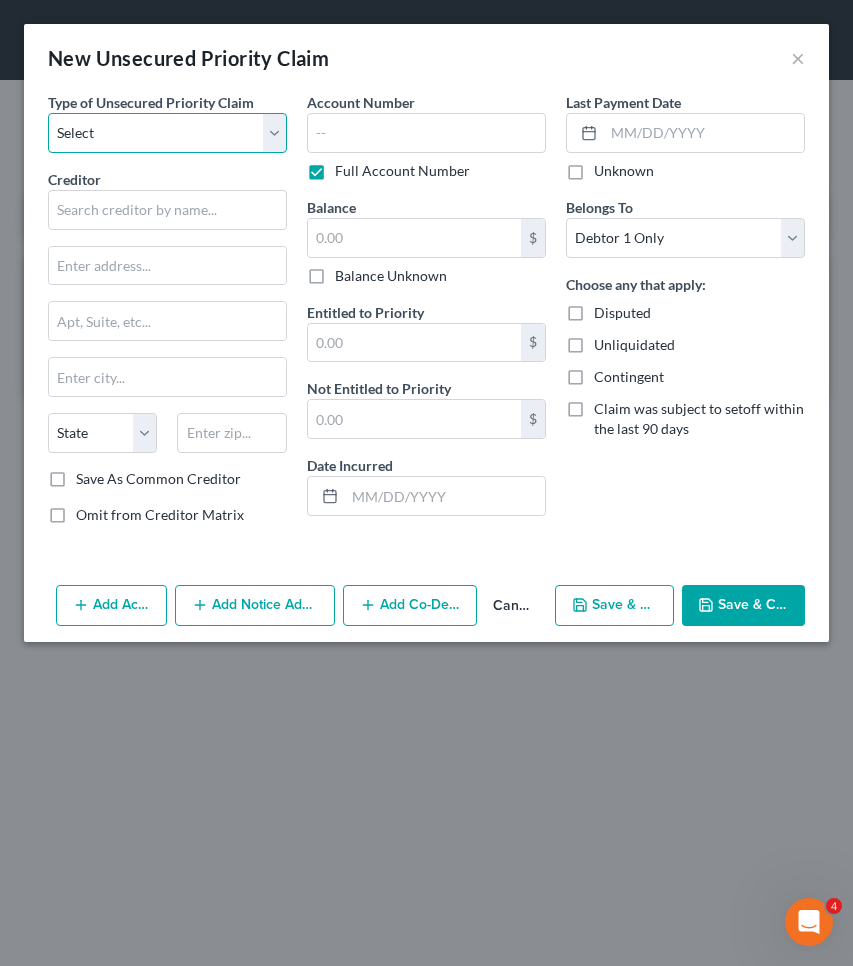 select on "0" 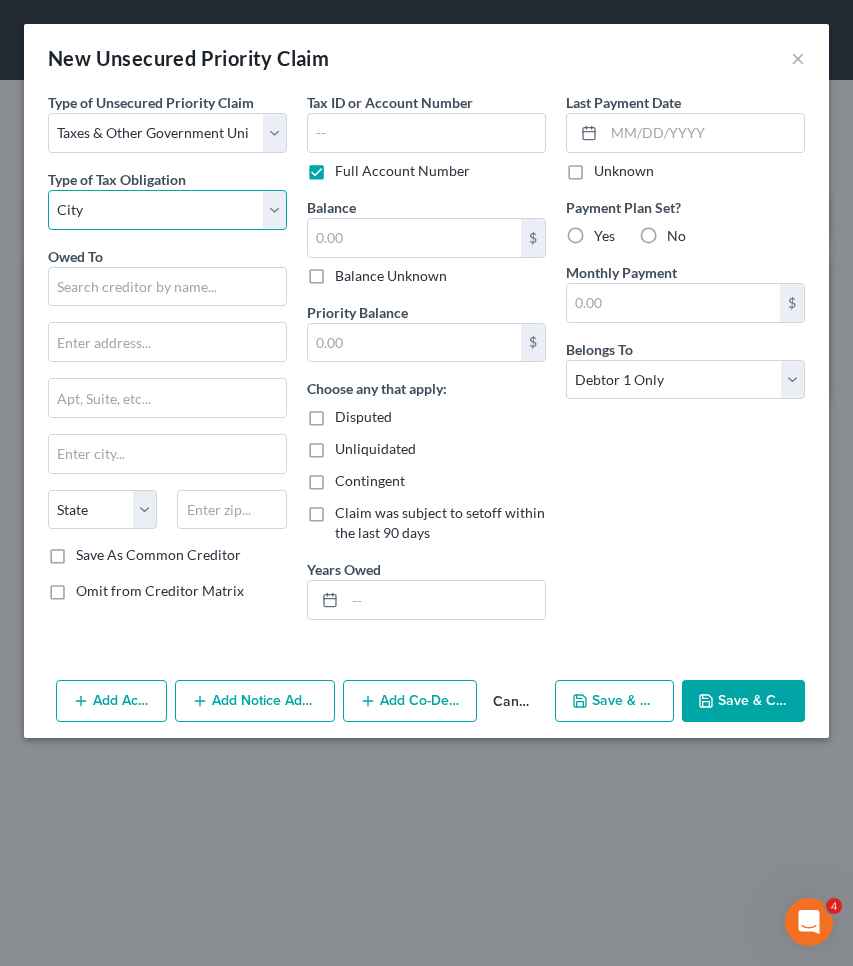 select on "0" 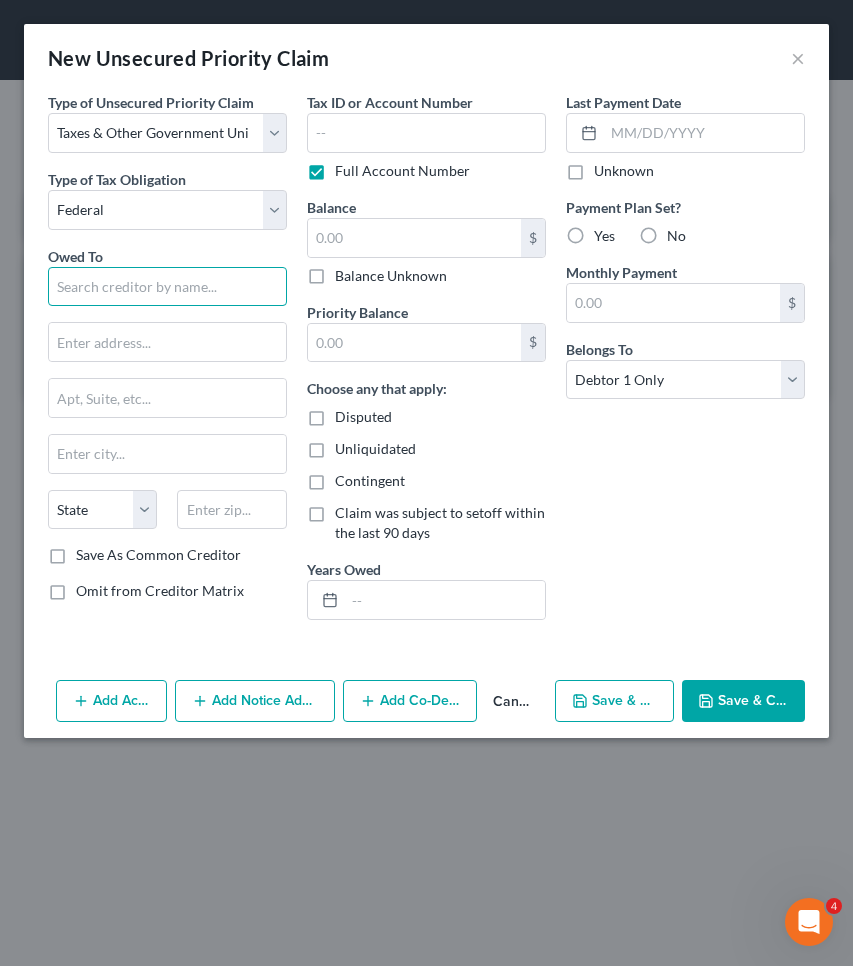 click at bounding box center (167, 287) 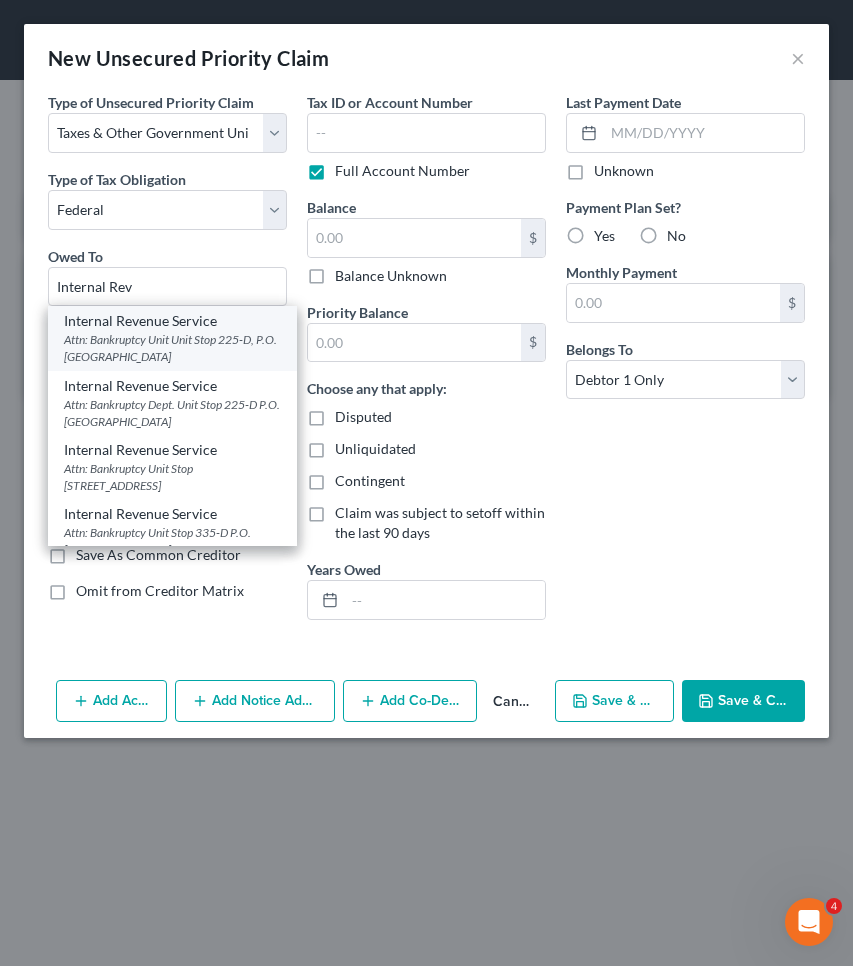 click on "Attn: Bankruptcy Unit Unit Stop 225-D, P.O. Box 995, Atlanta, GA 30370" at bounding box center (172, 348) 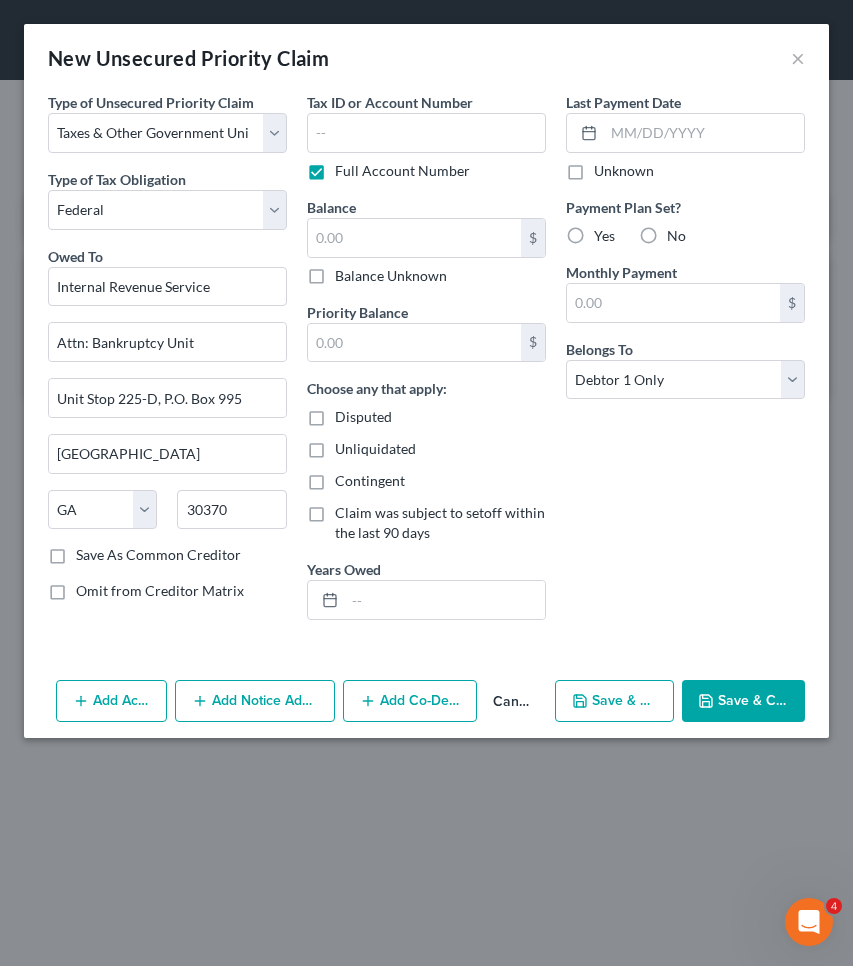click on "Balance Unknown" at bounding box center [391, 276] 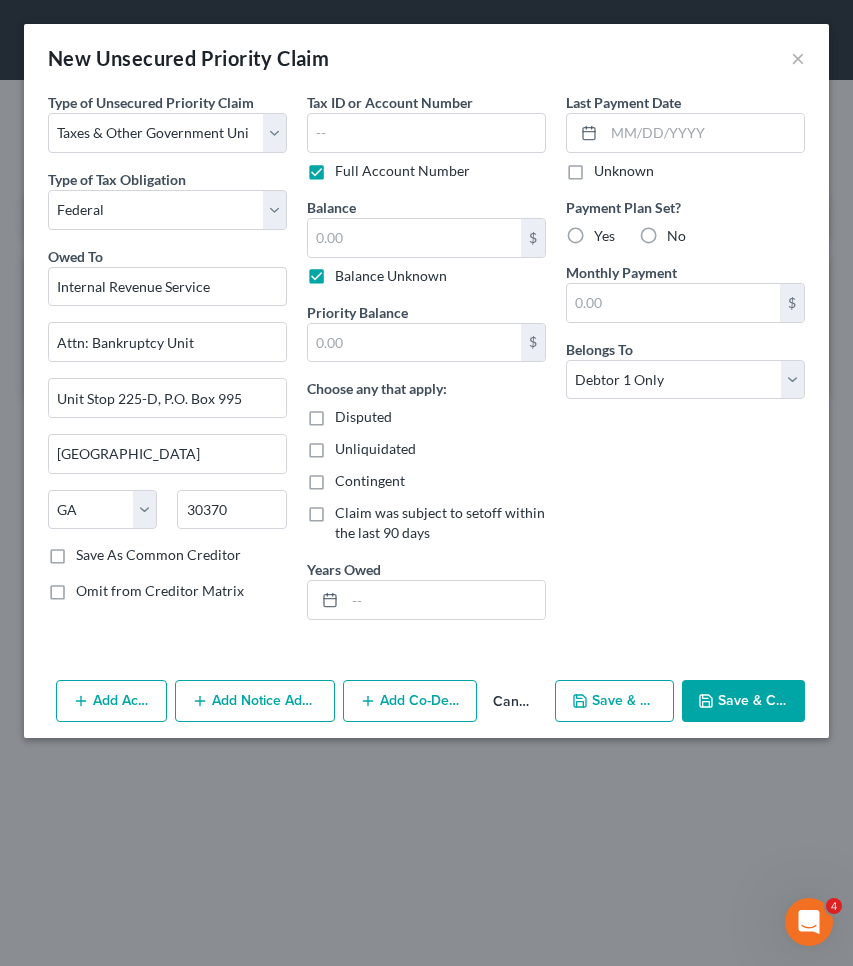 type on "0.00" 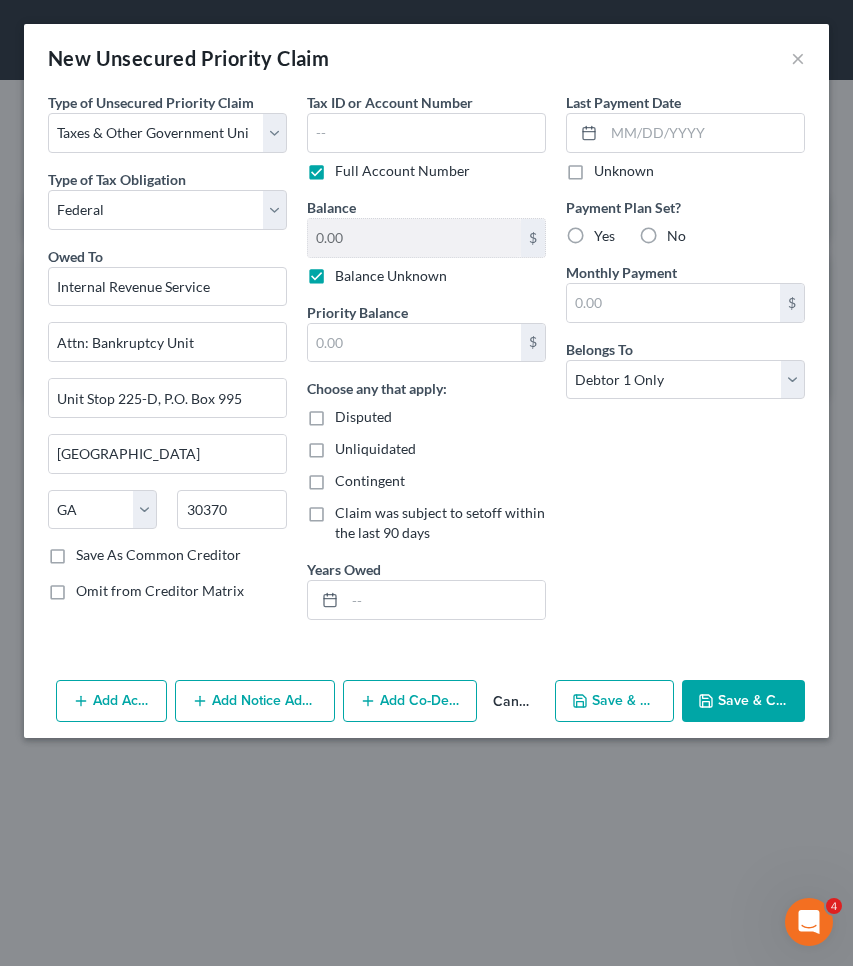 click on "Save & Close" at bounding box center [743, 701] 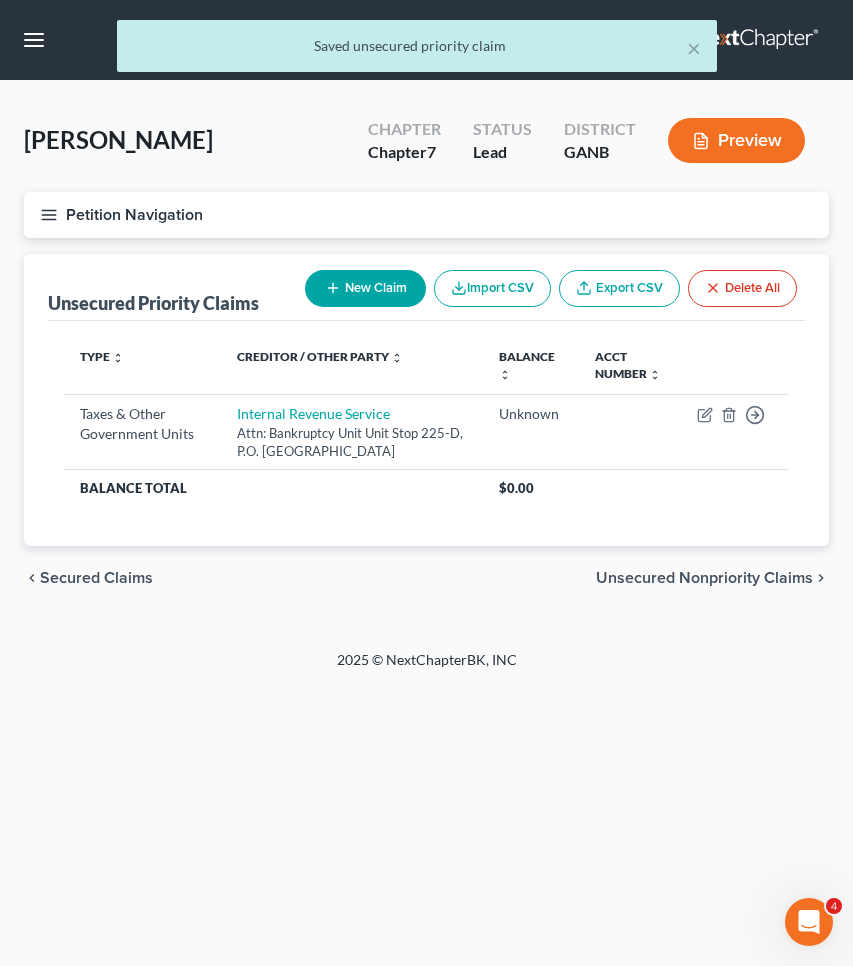 click on "New Claim" at bounding box center [365, 288] 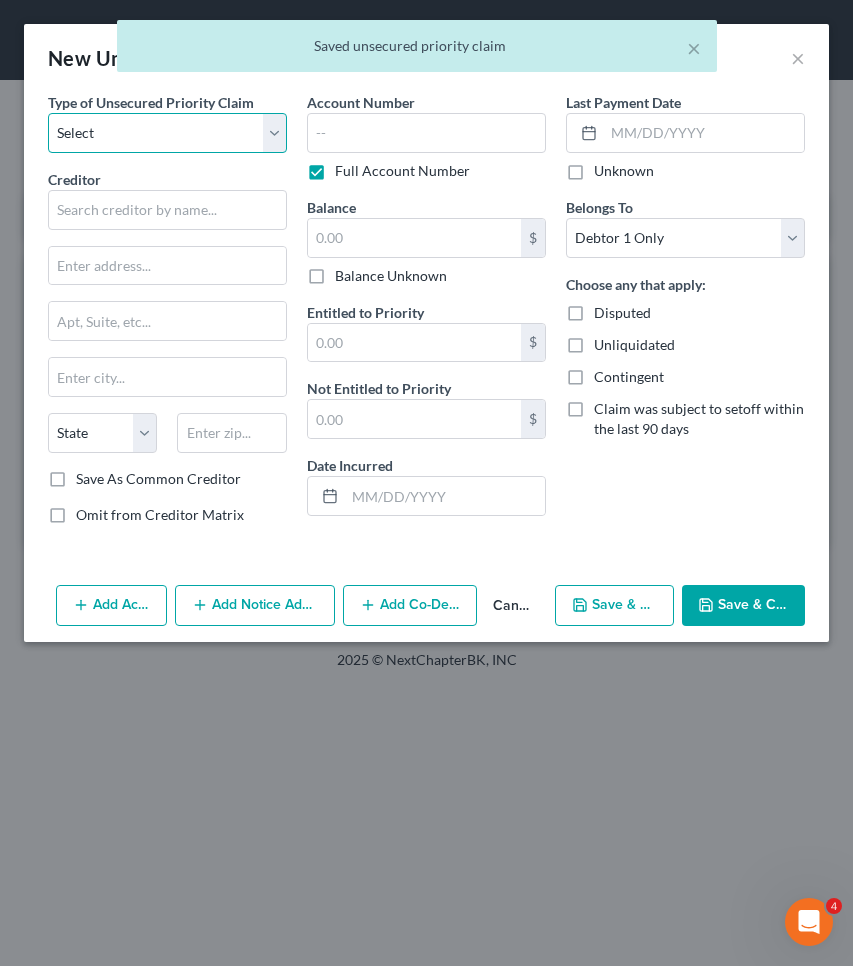 select on "0" 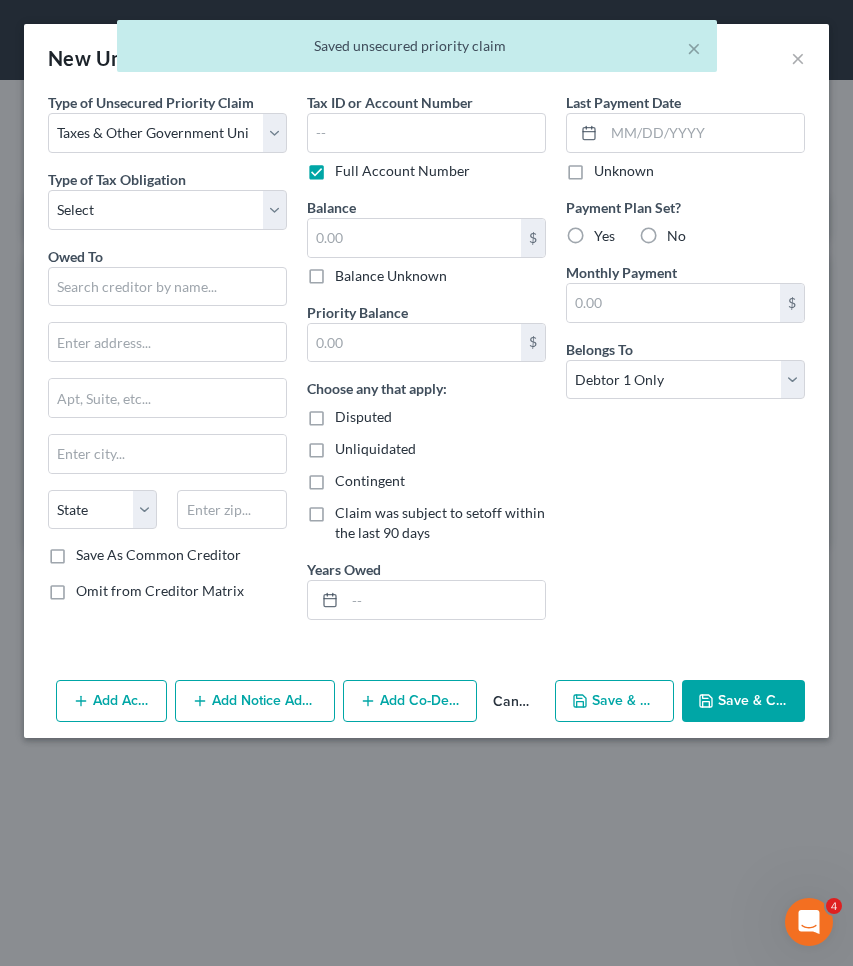 drag, startPoint x: 204, startPoint y: 138, endPoint x: 195, endPoint y: 175, distance: 38.078865 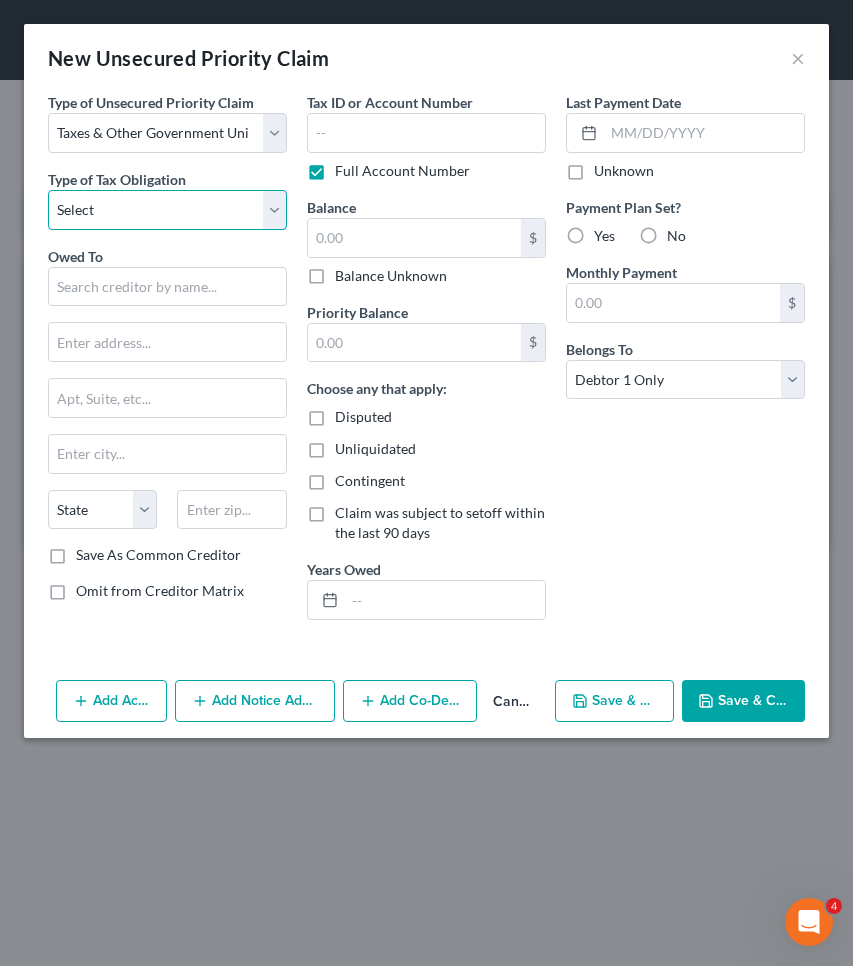 select on "2" 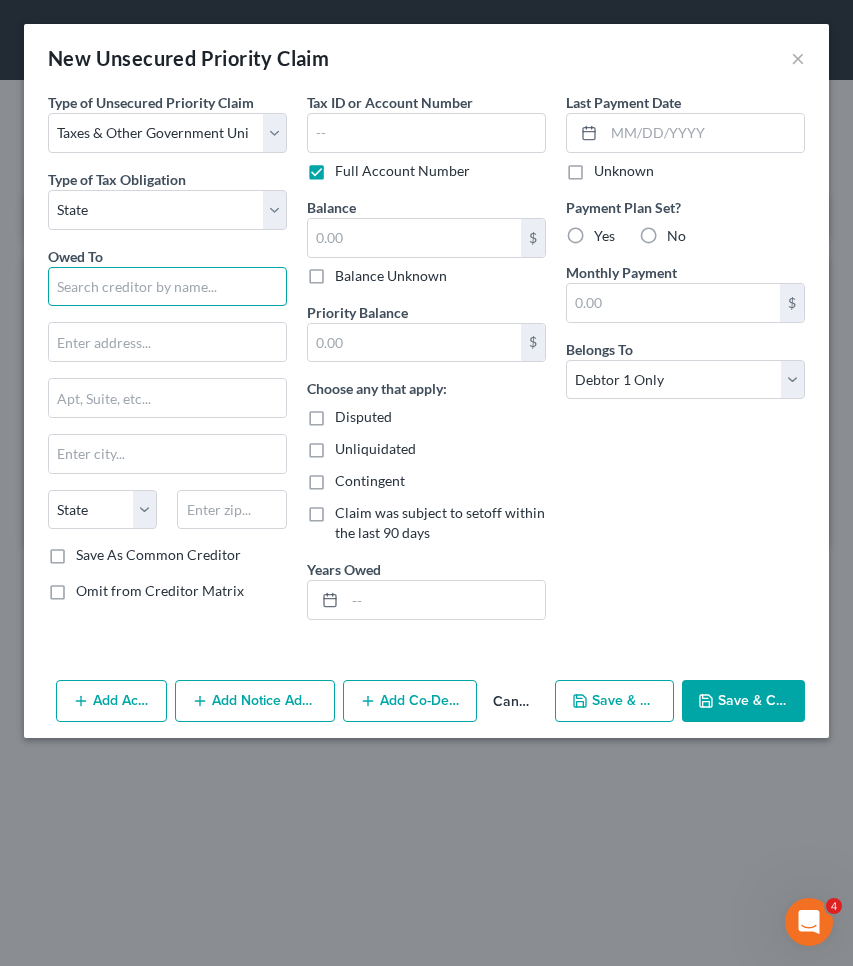 click at bounding box center (167, 287) 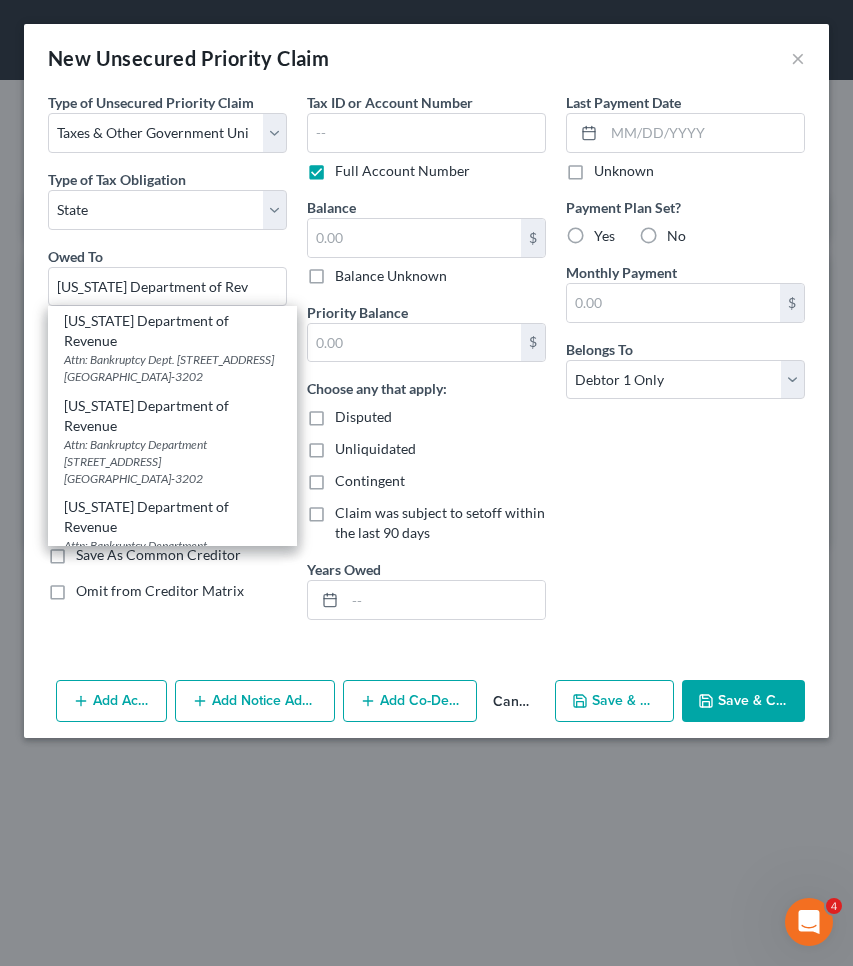 click on "Attn: Bankruptcy Dept. 1800 Century Blvd. NE Suite 9100, Atlanta, GA 30345-3202" at bounding box center (172, 368) 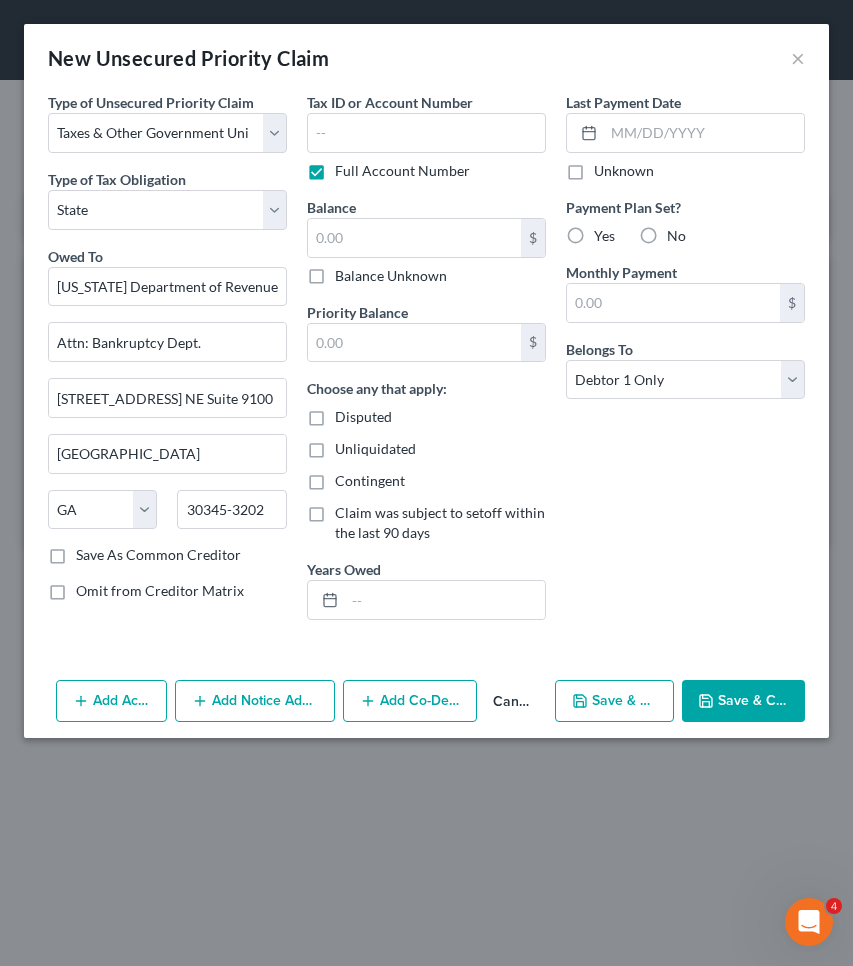 click on "Balance Unknown" at bounding box center [391, 276] 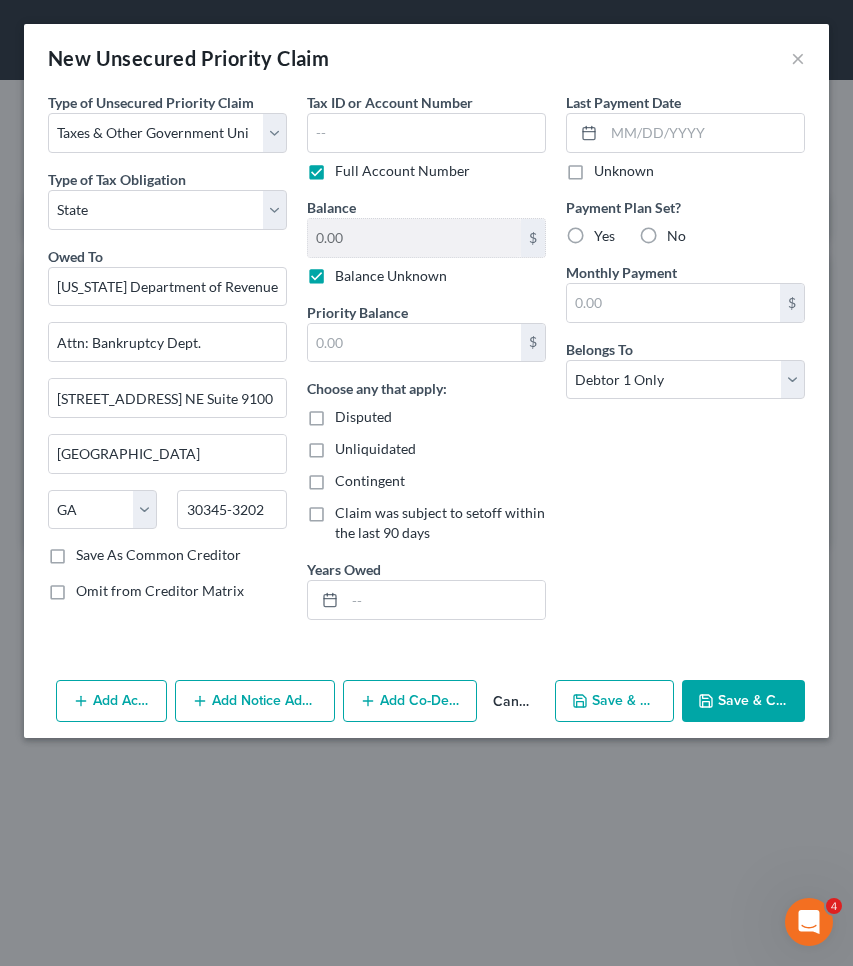 click on "Save & Close" at bounding box center (743, 701) 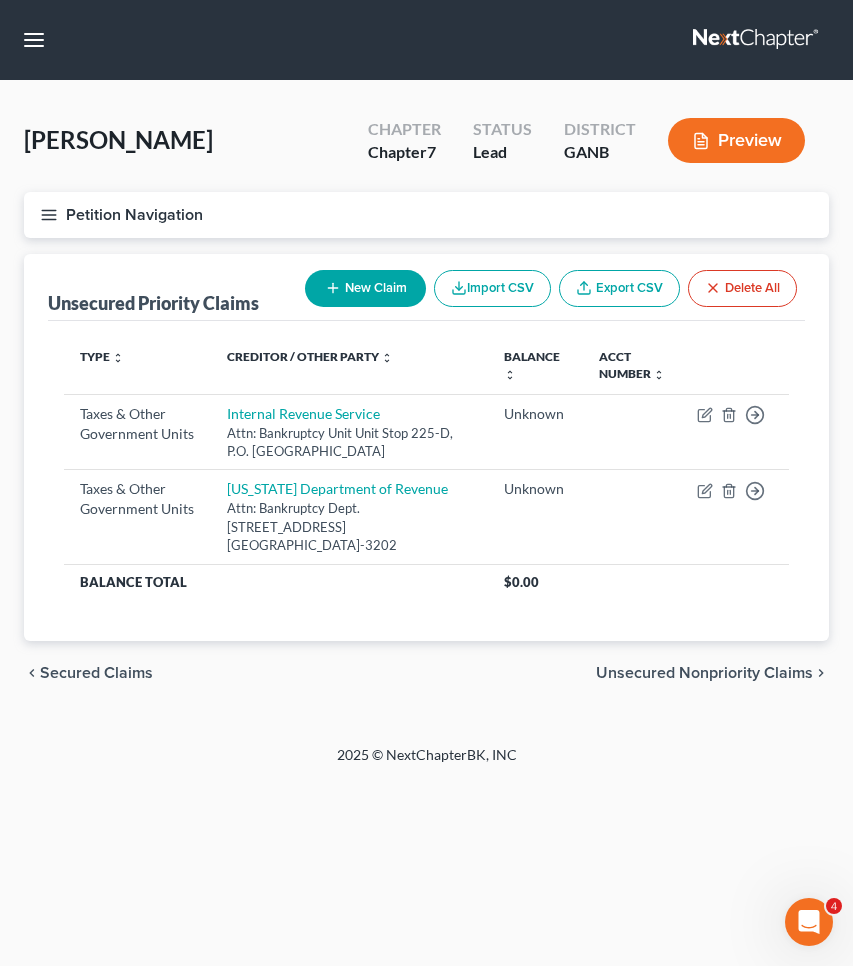 click on "Unsecured Nonpriority Claims" at bounding box center (704, 673) 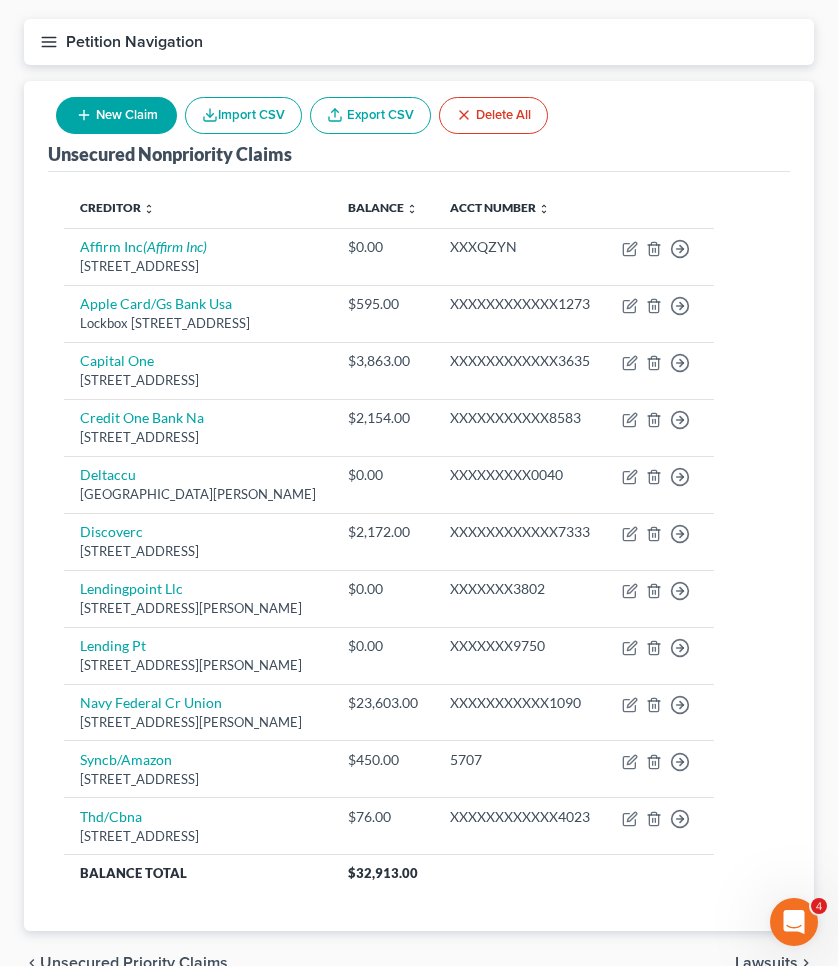 scroll, scrollTop: 209, scrollLeft: 0, axis: vertical 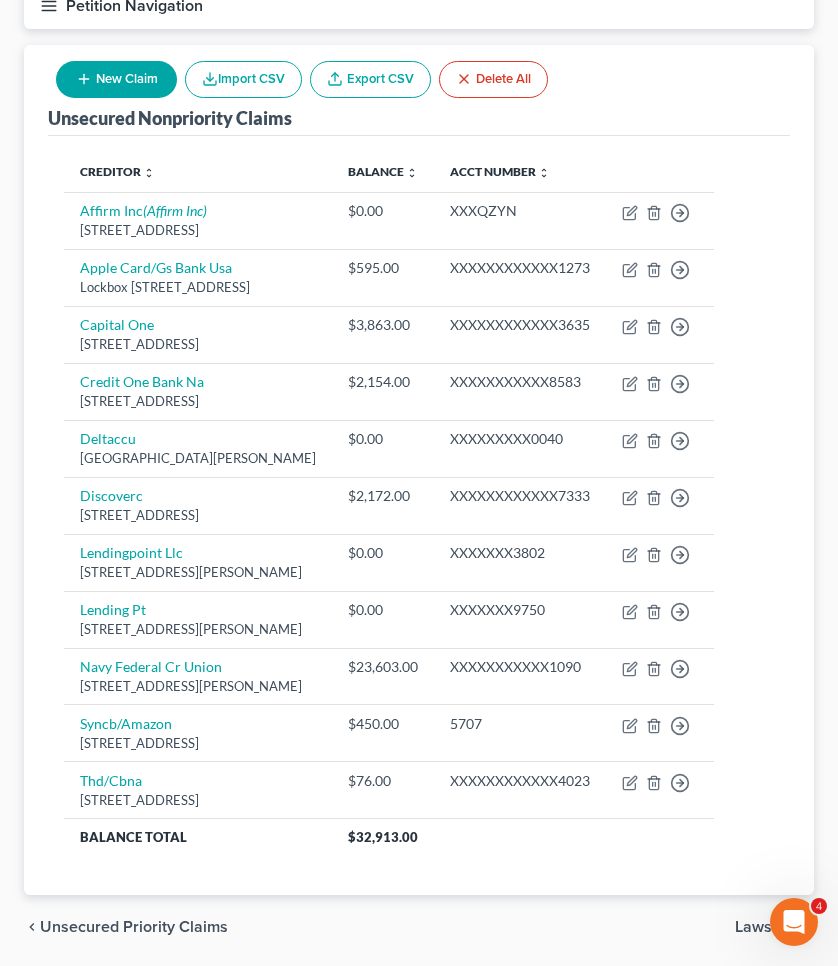 click on "Unsecured Priority Claims" at bounding box center (134, 927) 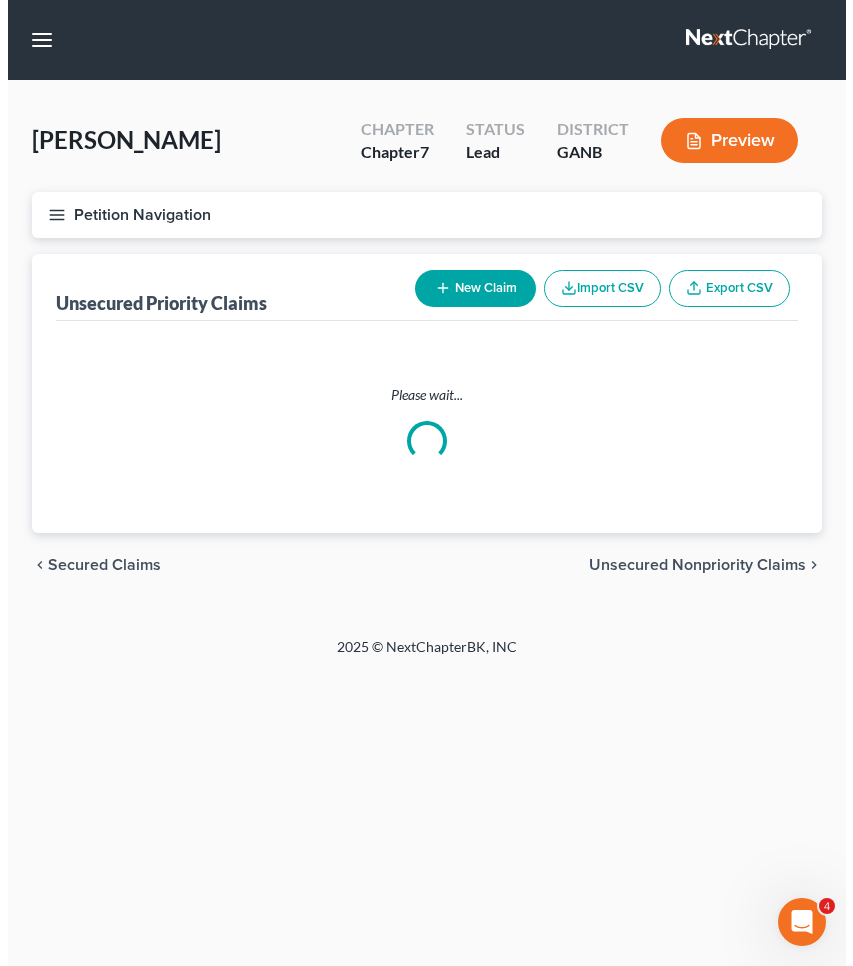 scroll, scrollTop: 0, scrollLeft: 0, axis: both 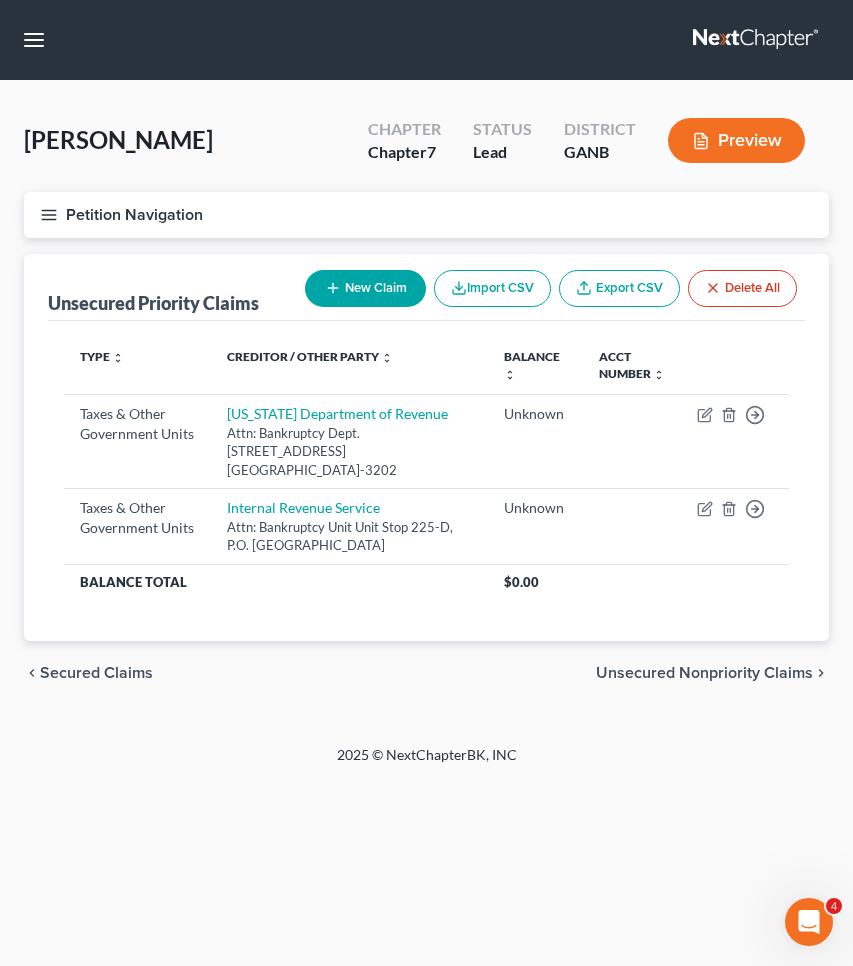 click on "Secured Claims" at bounding box center [96, 673] 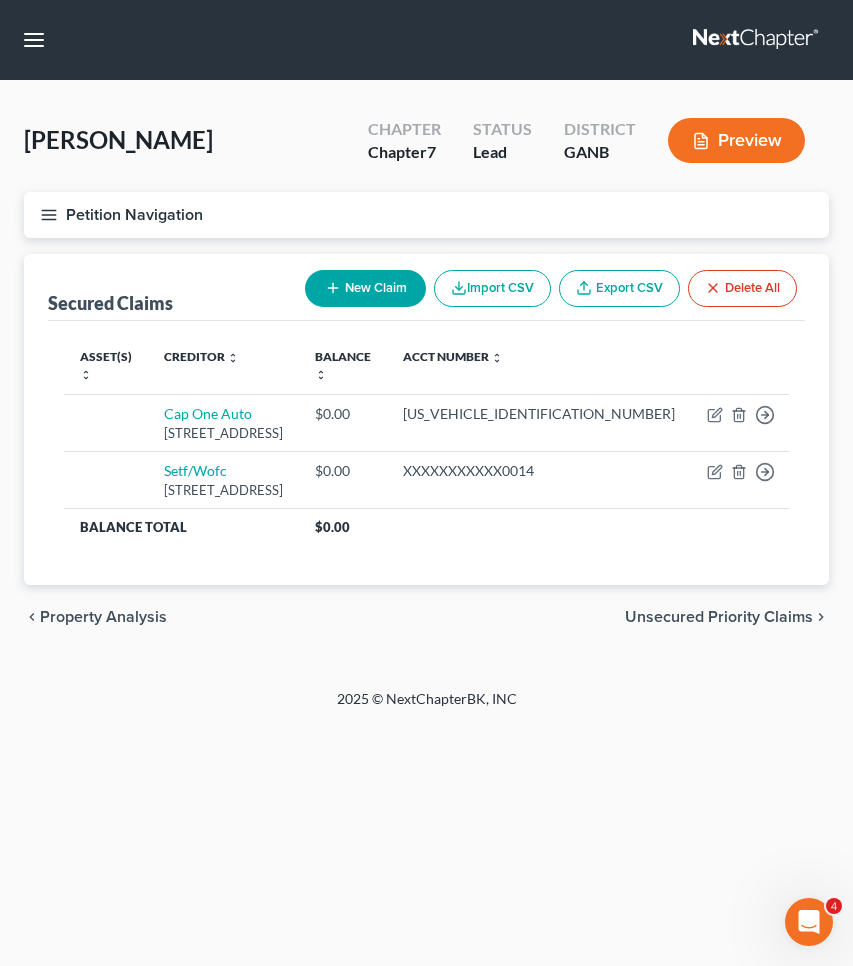 click on "Petition Navigation" at bounding box center (426, 215) 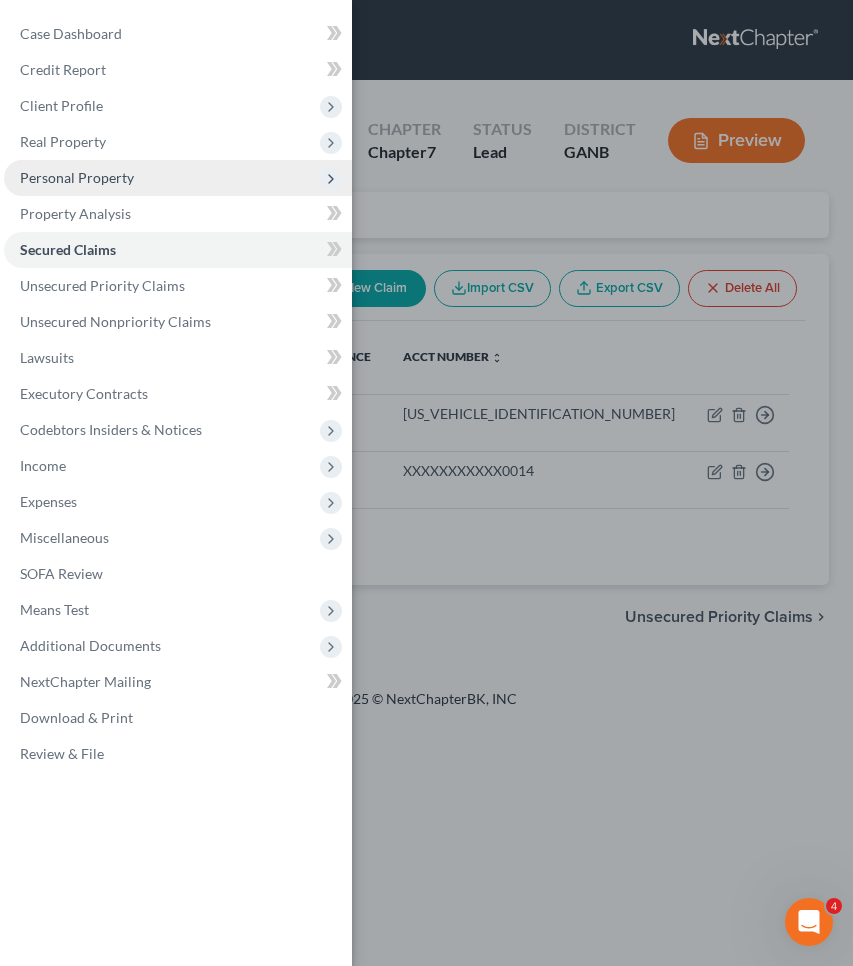 click on "Personal Property" at bounding box center [77, 177] 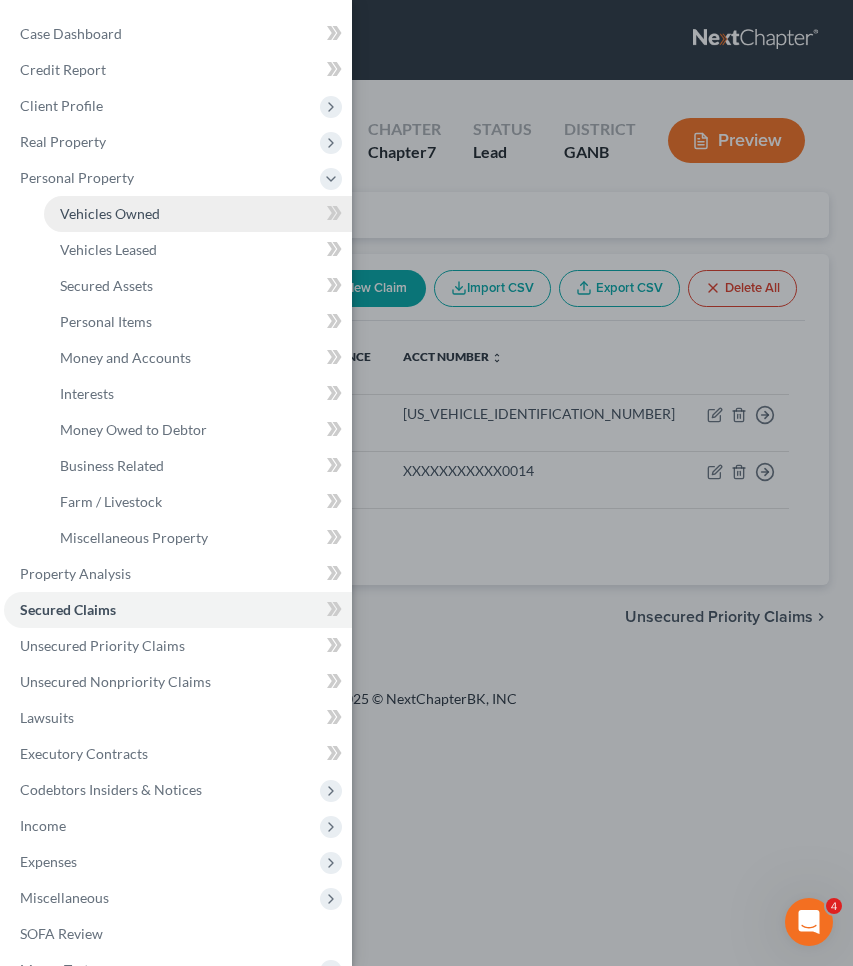 click on "Vehicles Owned" at bounding box center [110, 213] 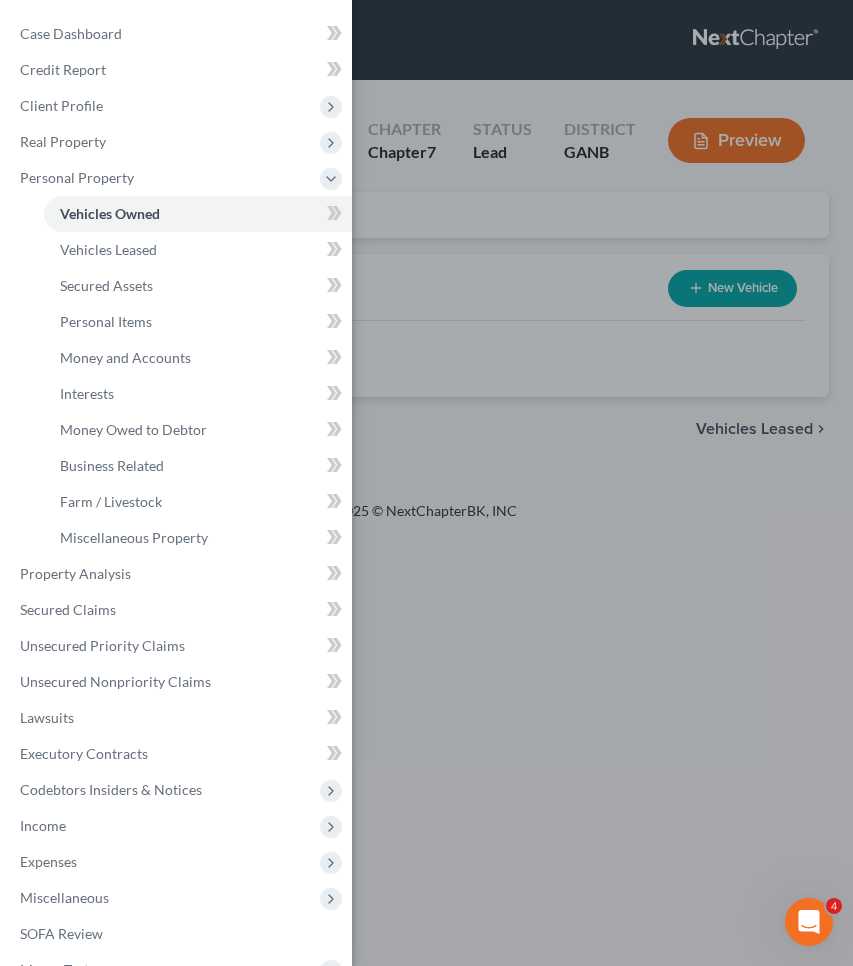 click on "Case Dashboard
Payments
Invoices
Payments
Payments
Credit Report
Client Profile" at bounding box center (426, 483) 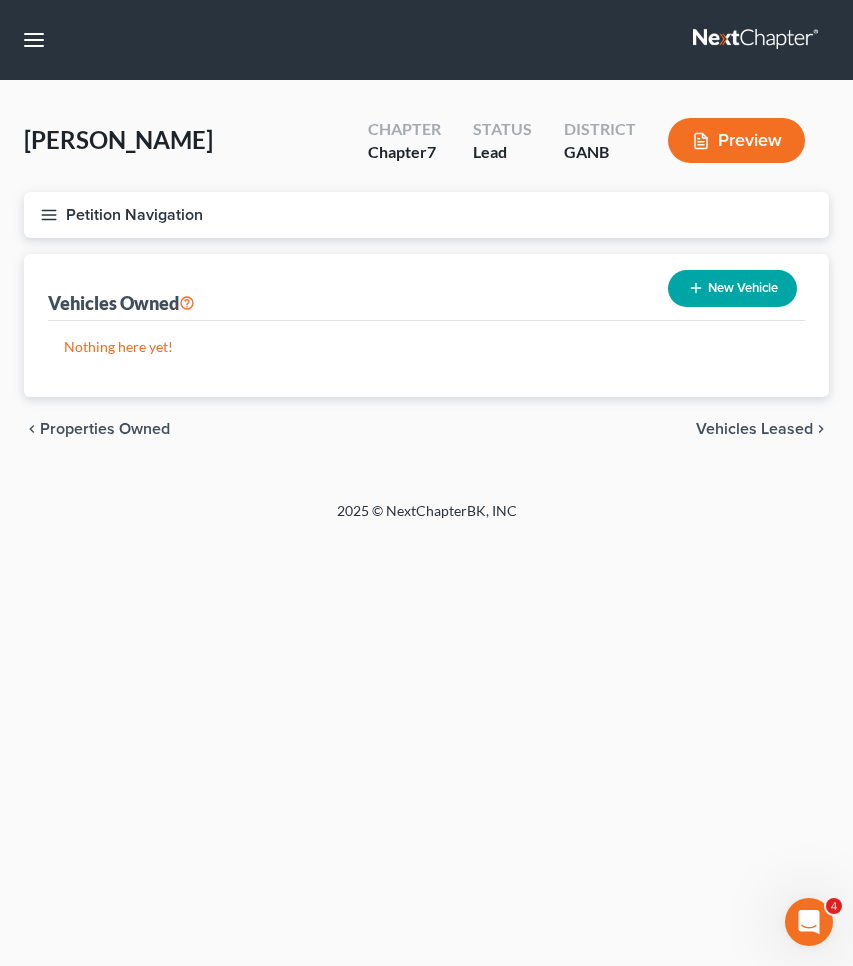 click on "New Vehicle" at bounding box center (732, 288) 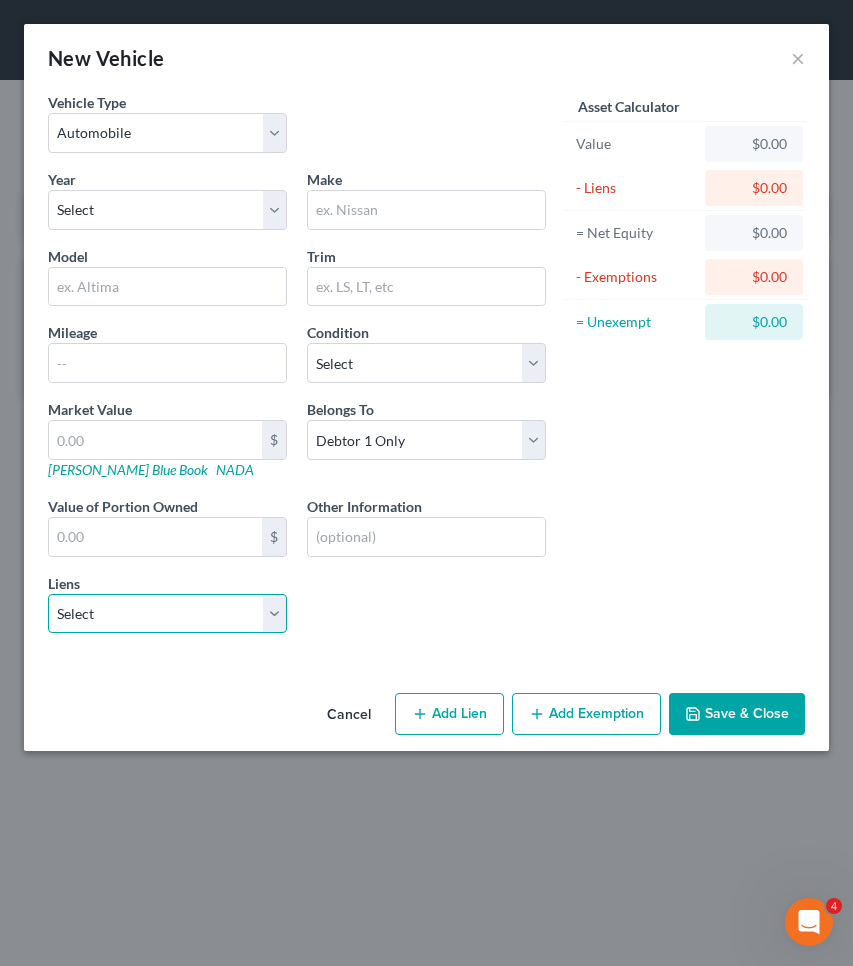 select on "0" 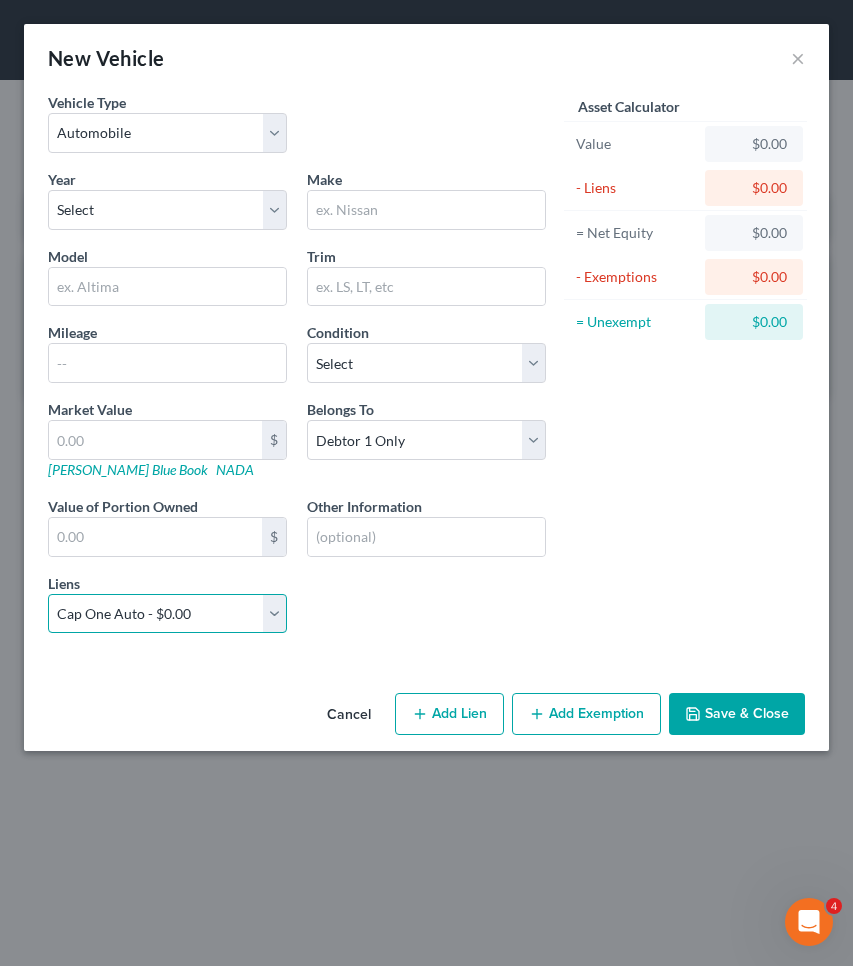 select 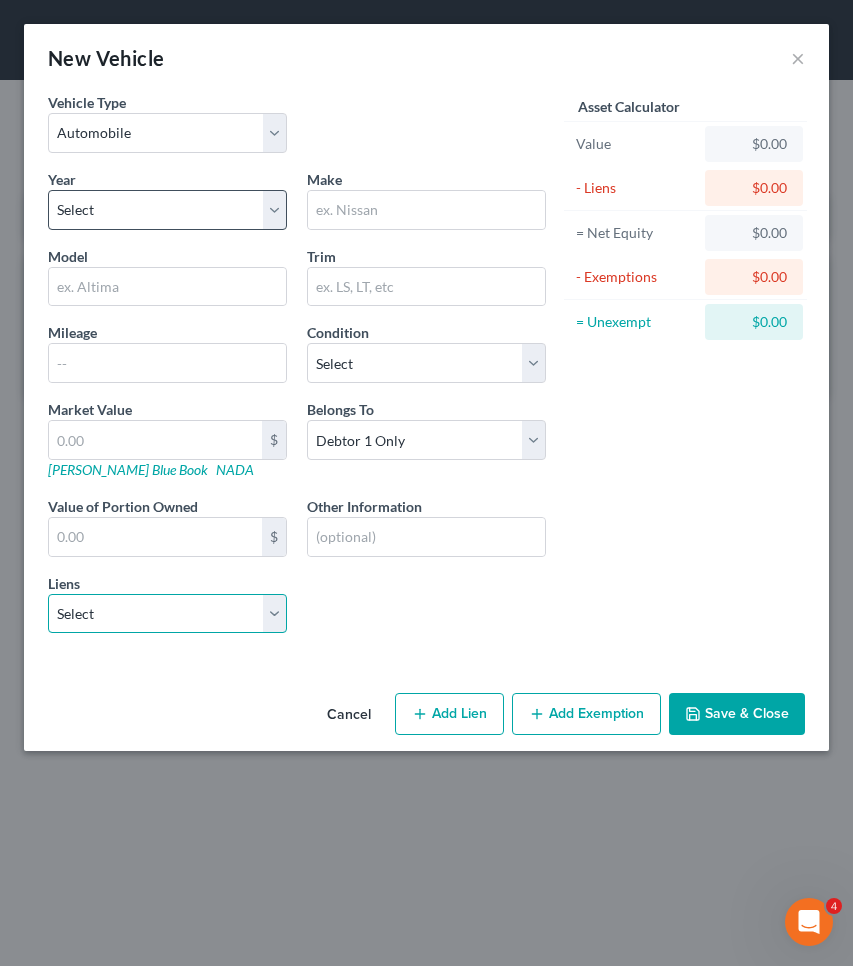select on "45" 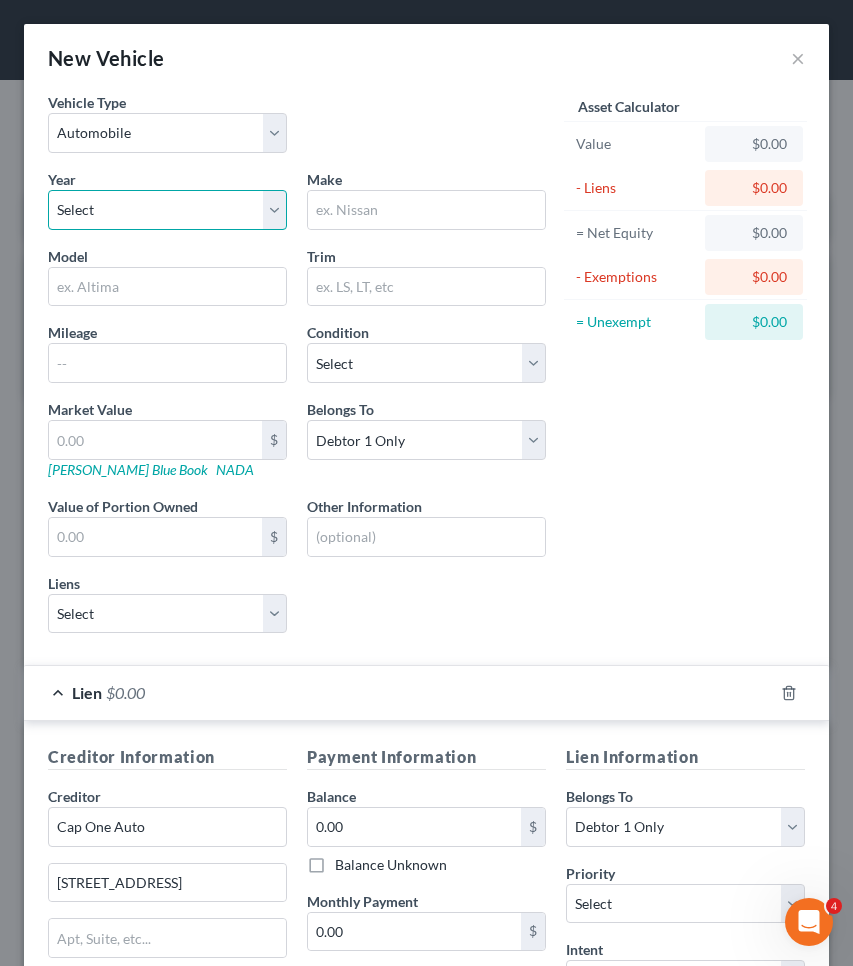 select on "2" 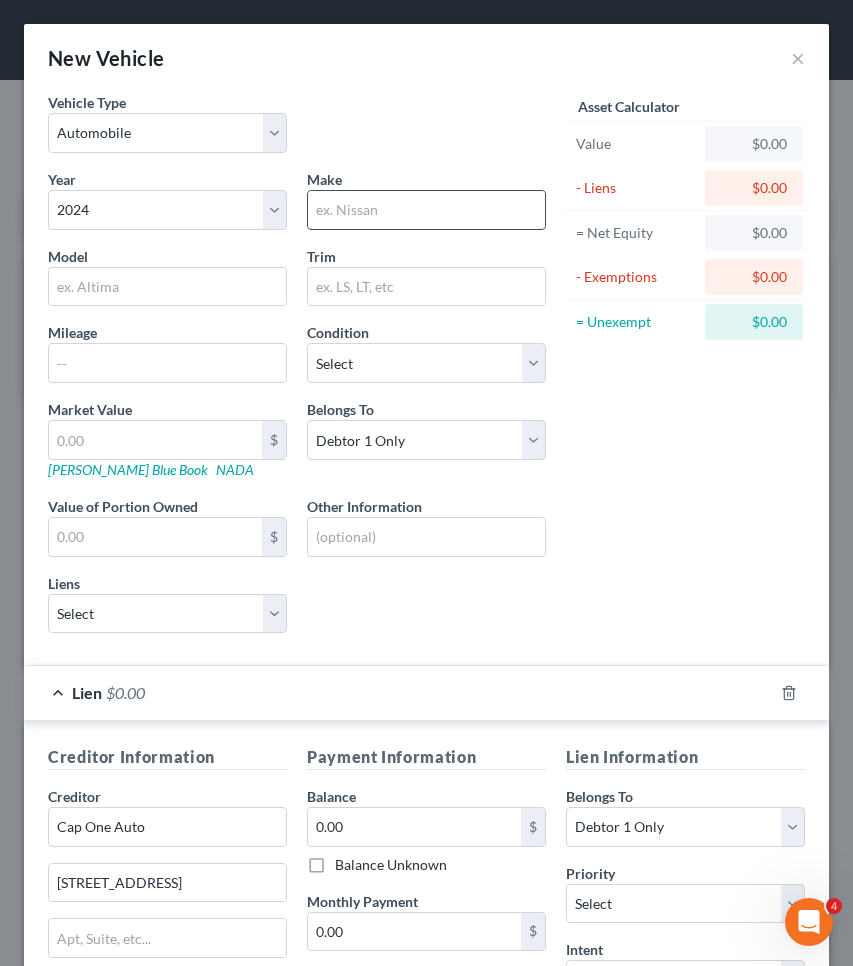 click at bounding box center [426, 210] 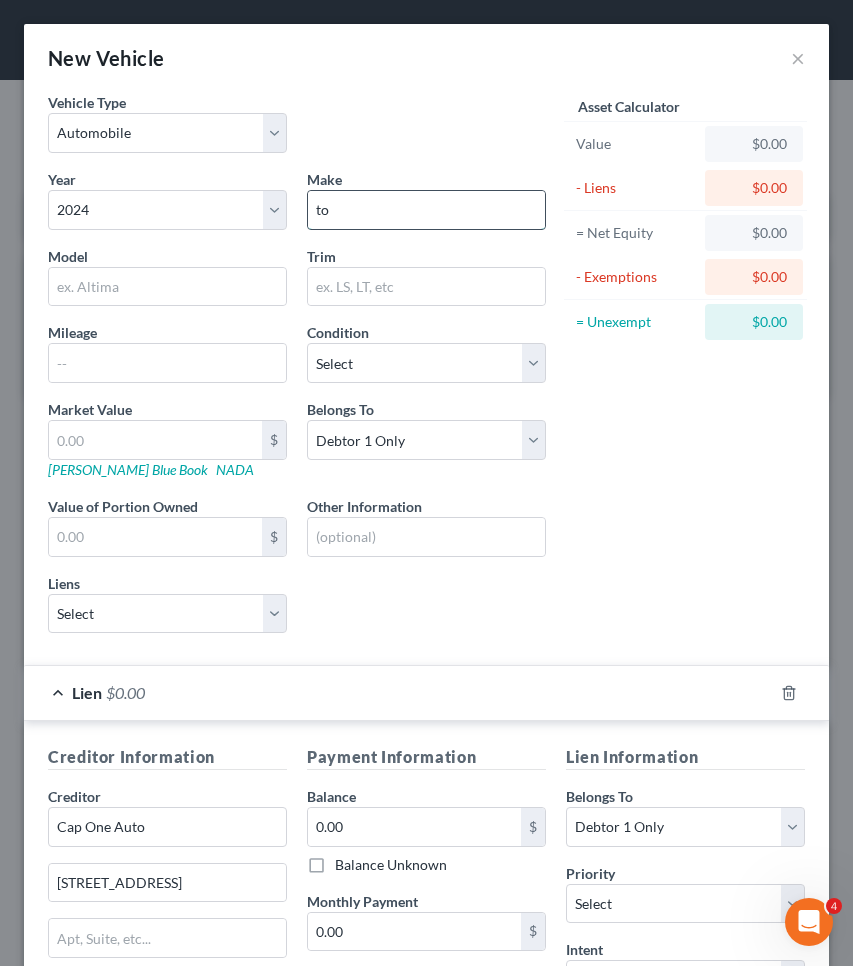 type on "t" 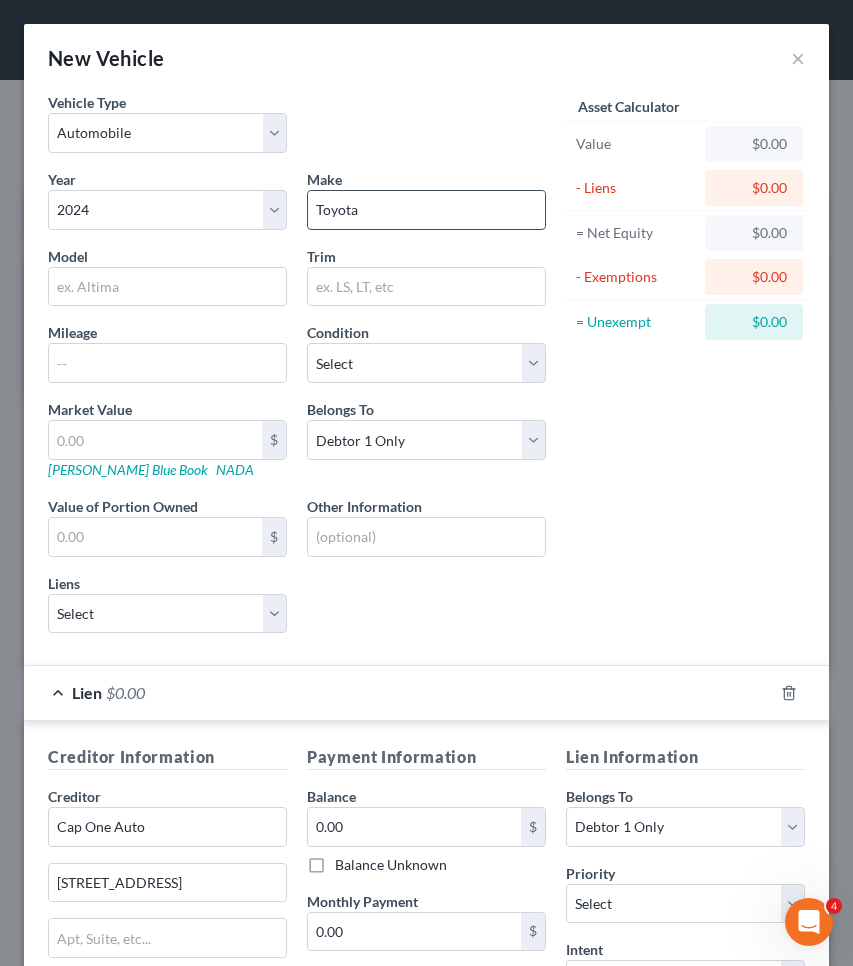 type on "Toyota" 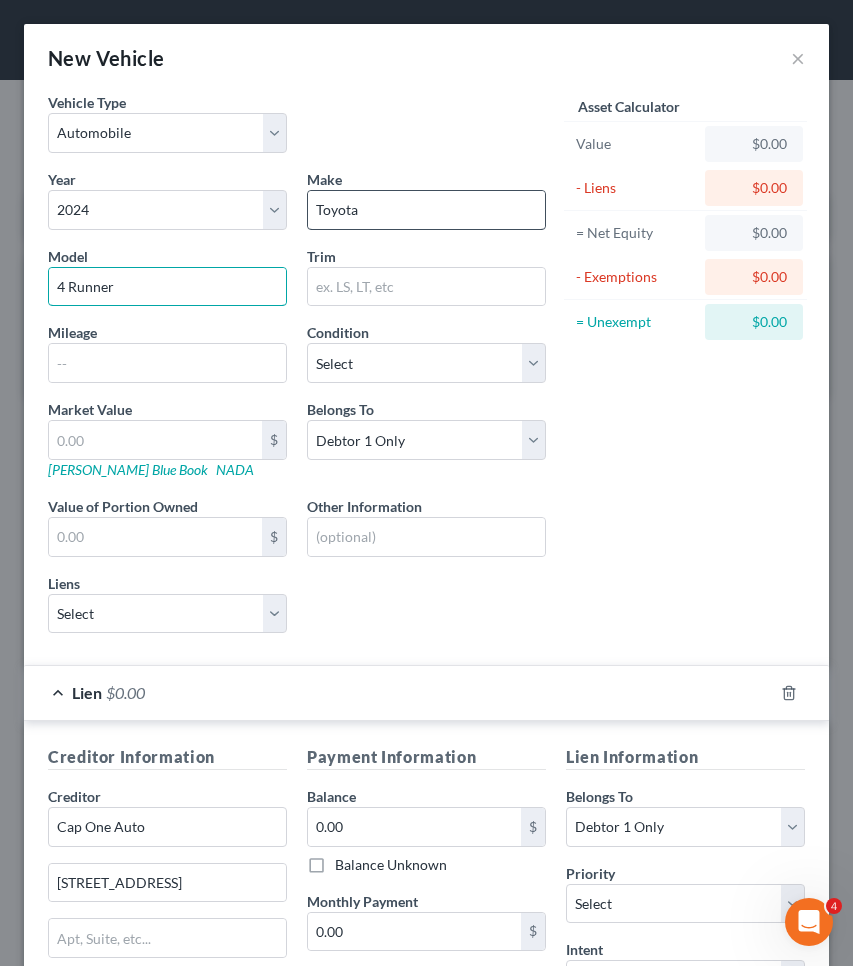 type on "4 Runner" 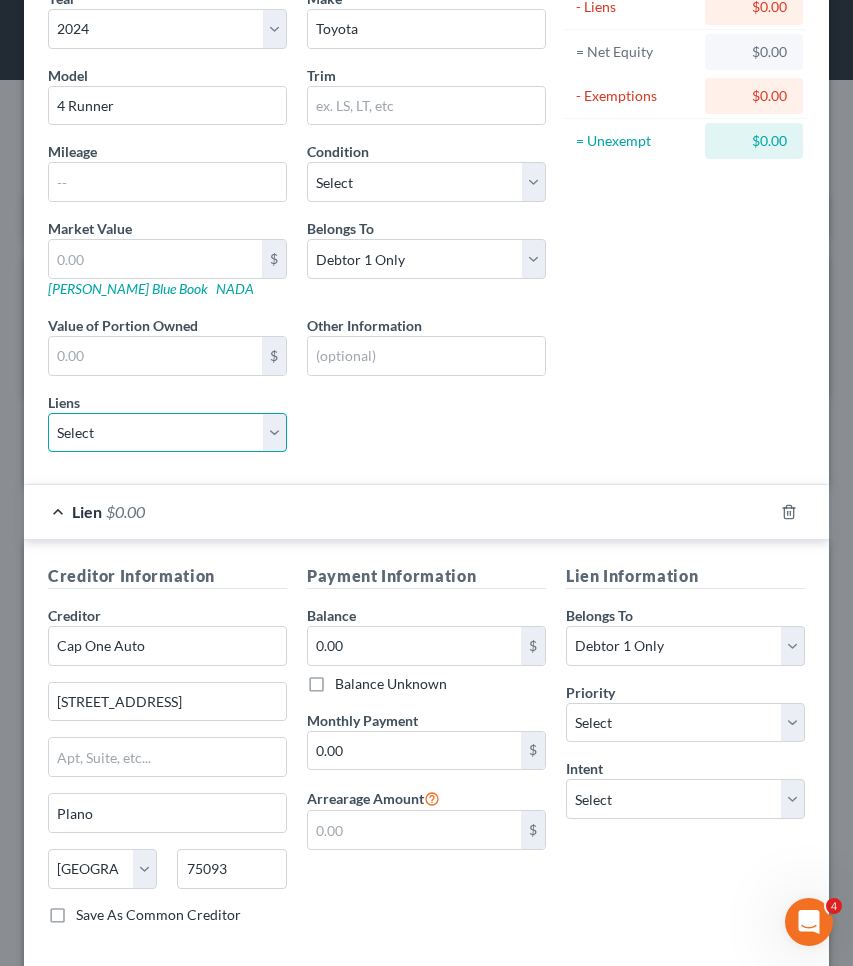 scroll, scrollTop: 281, scrollLeft: 0, axis: vertical 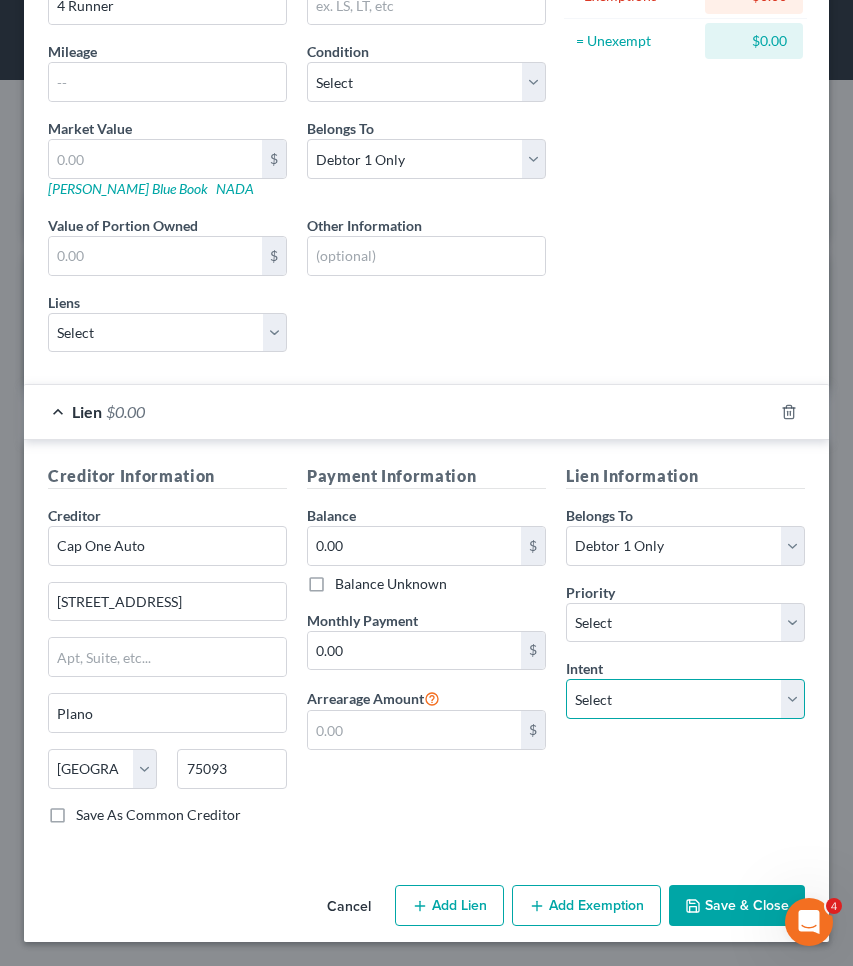 select on "0" 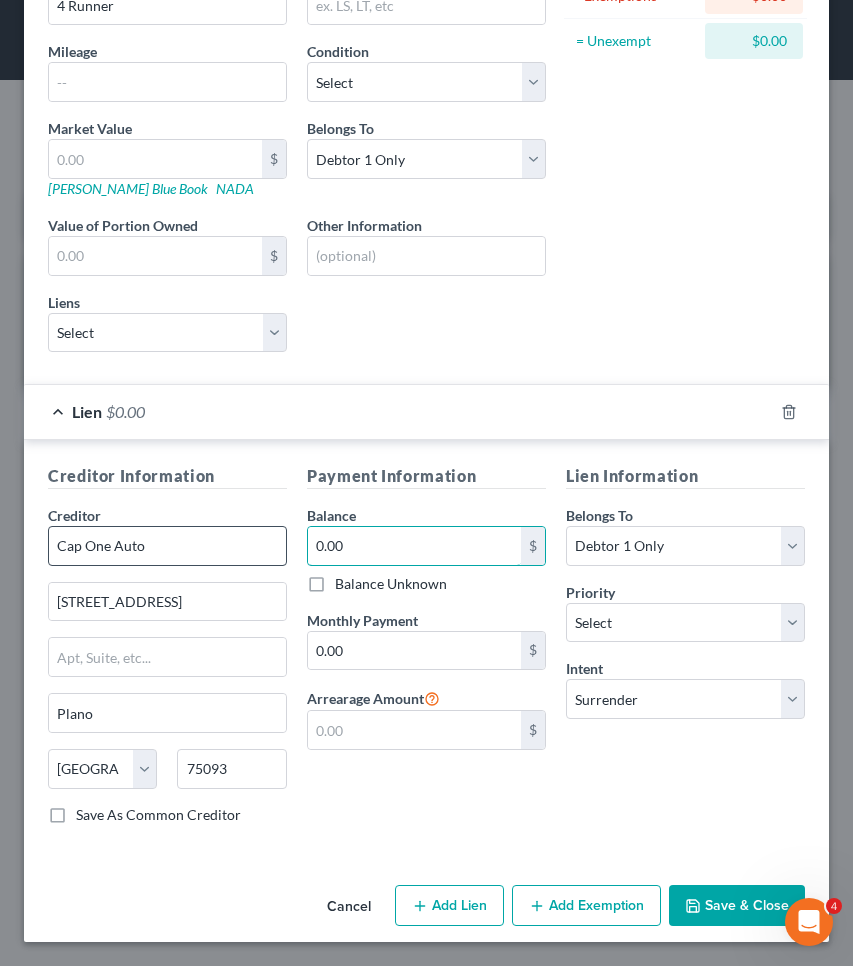 drag, startPoint x: 348, startPoint y: 541, endPoint x: 252, endPoint y: 542, distance: 96.00521 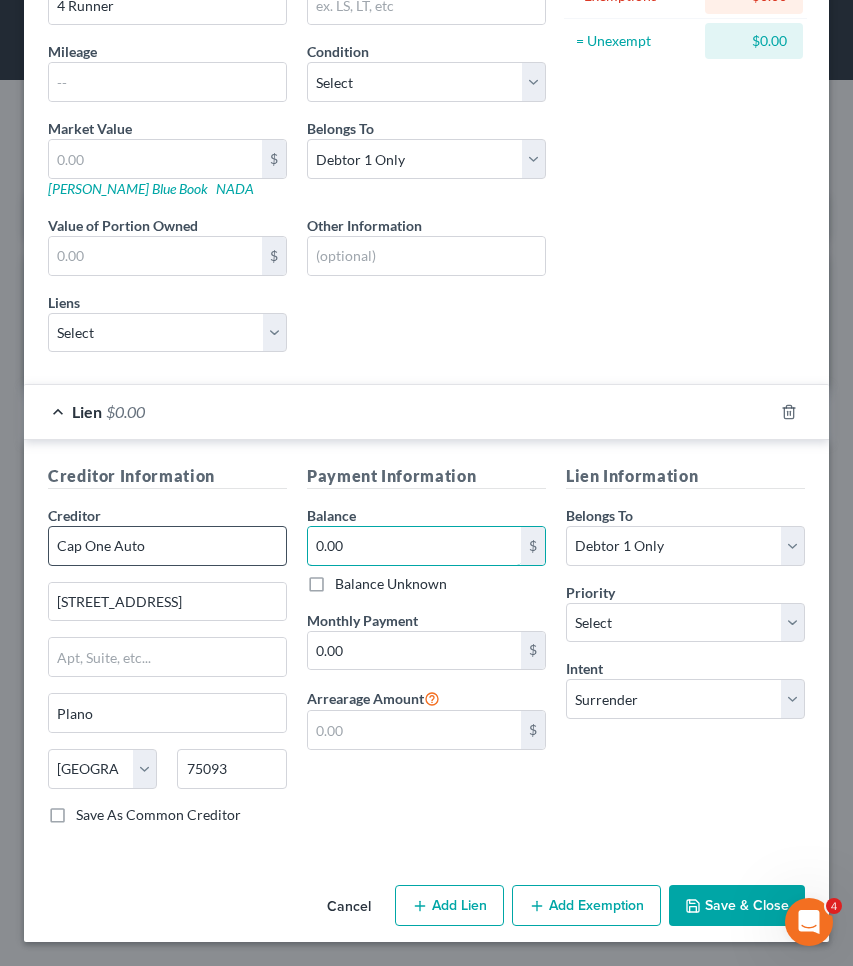 paste on "51,755" 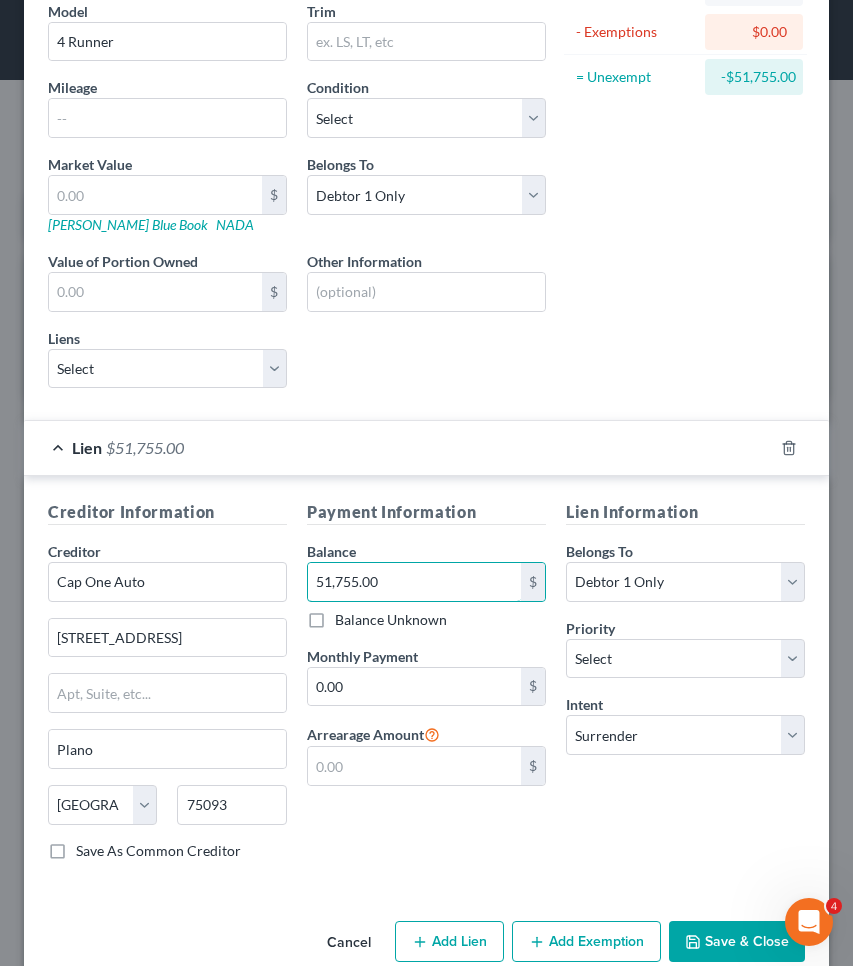 scroll, scrollTop: 42, scrollLeft: 0, axis: vertical 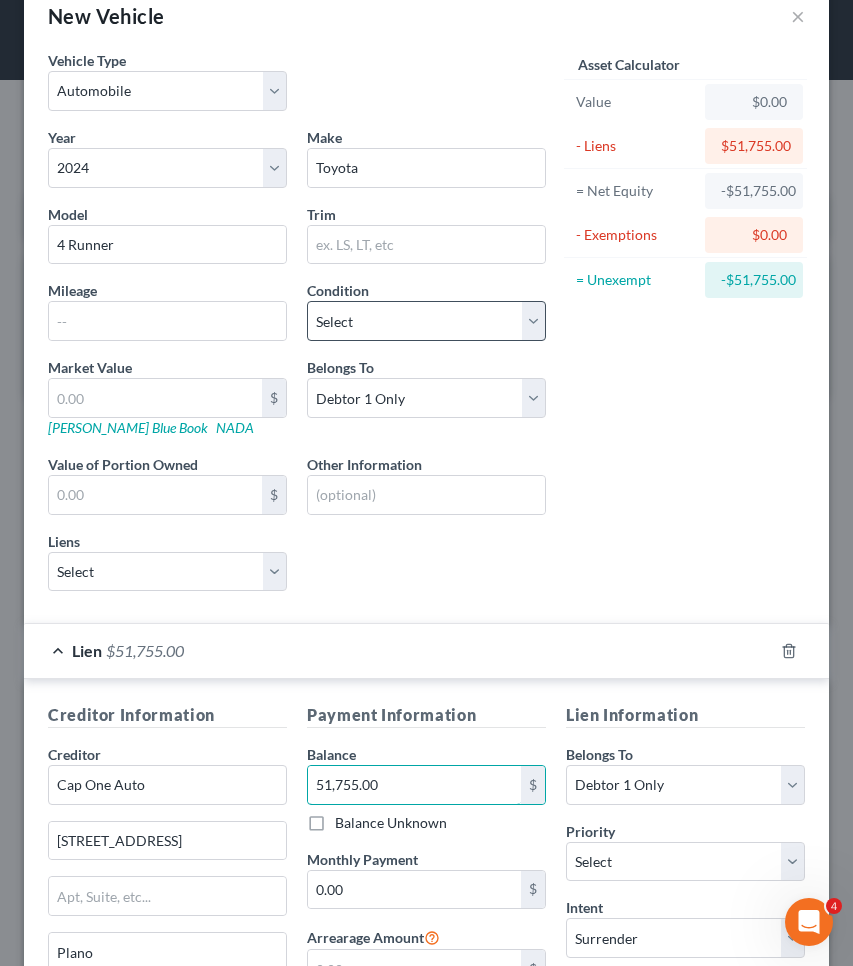 type on "51,755.00" 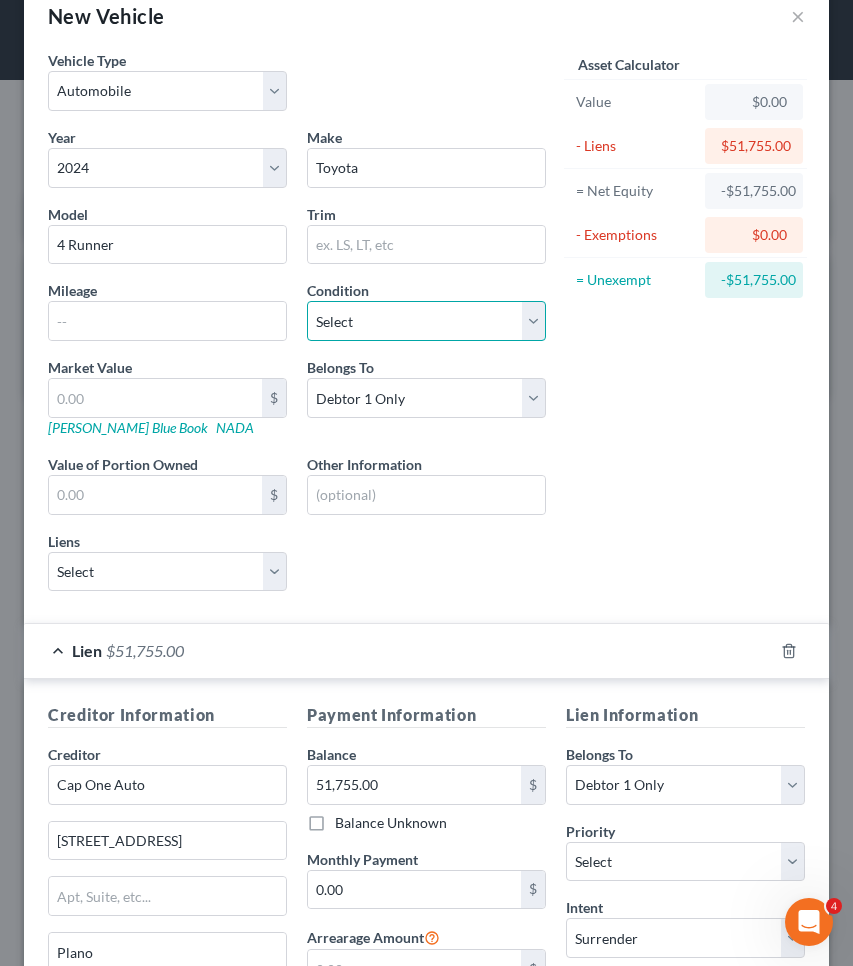 select on "0" 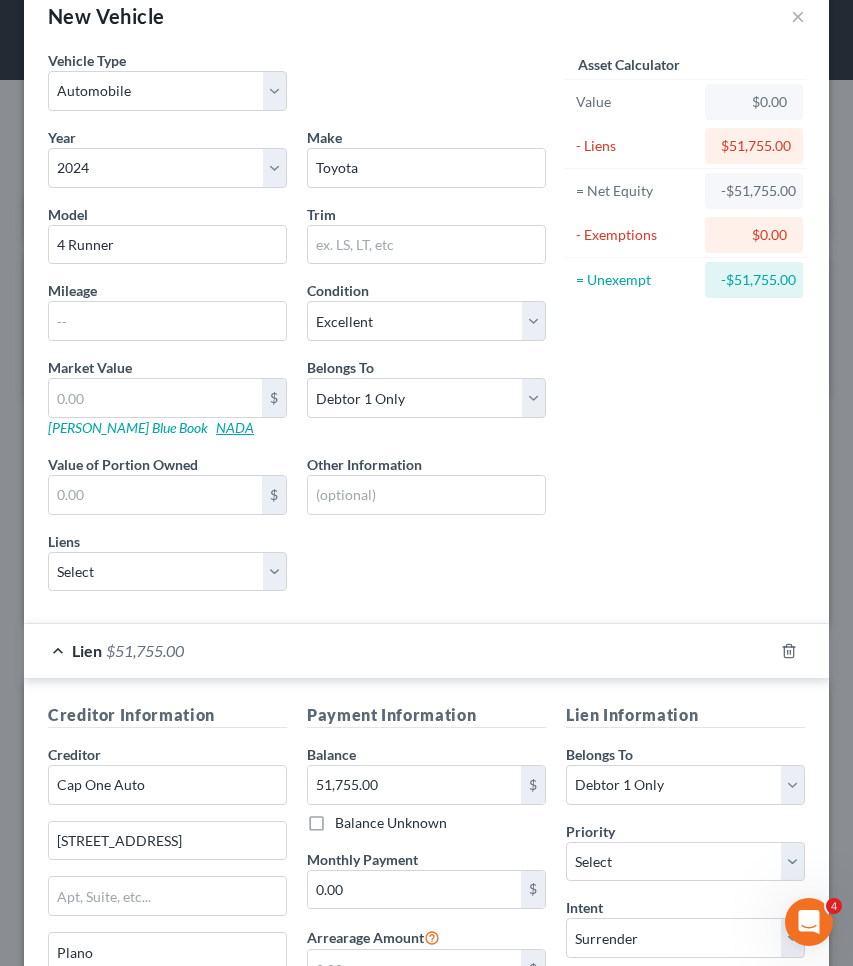 click on "NADA" at bounding box center [235, 427] 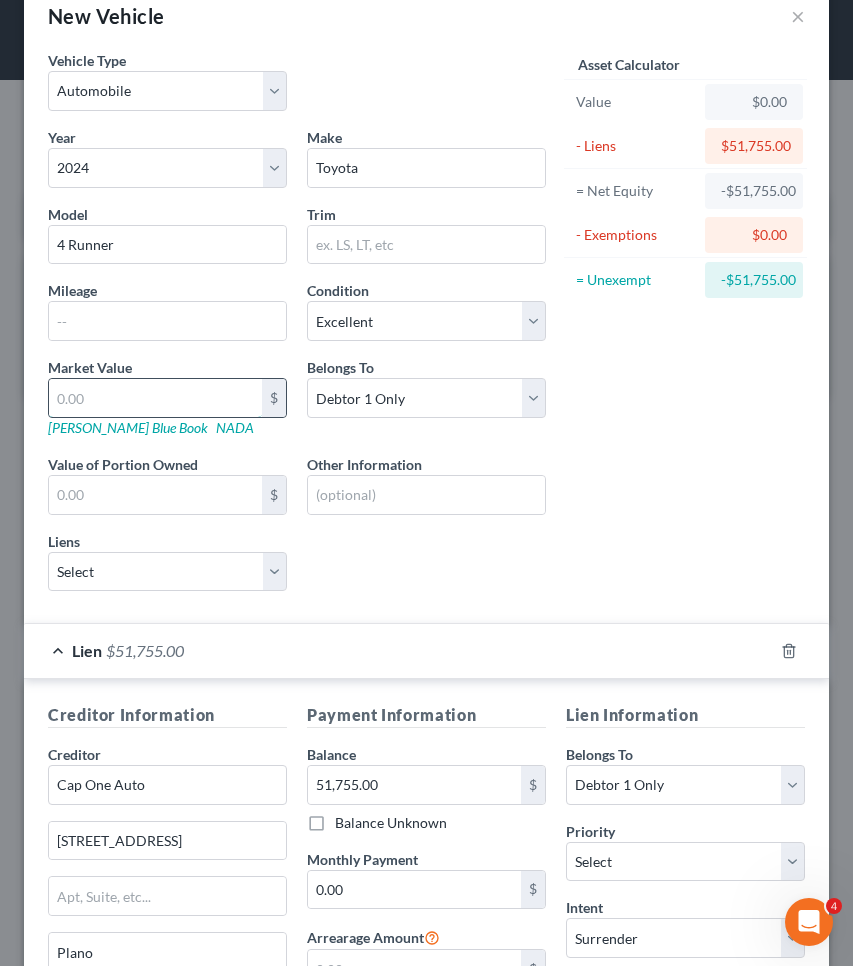 click at bounding box center [155, 398] 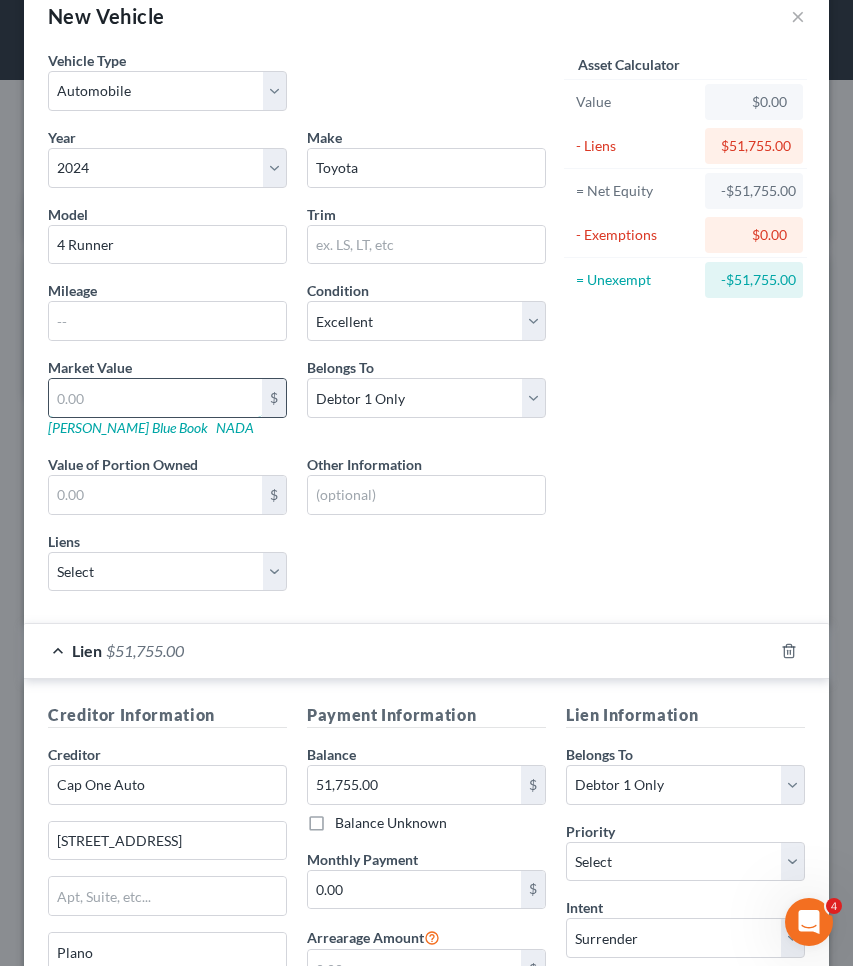 type on "4" 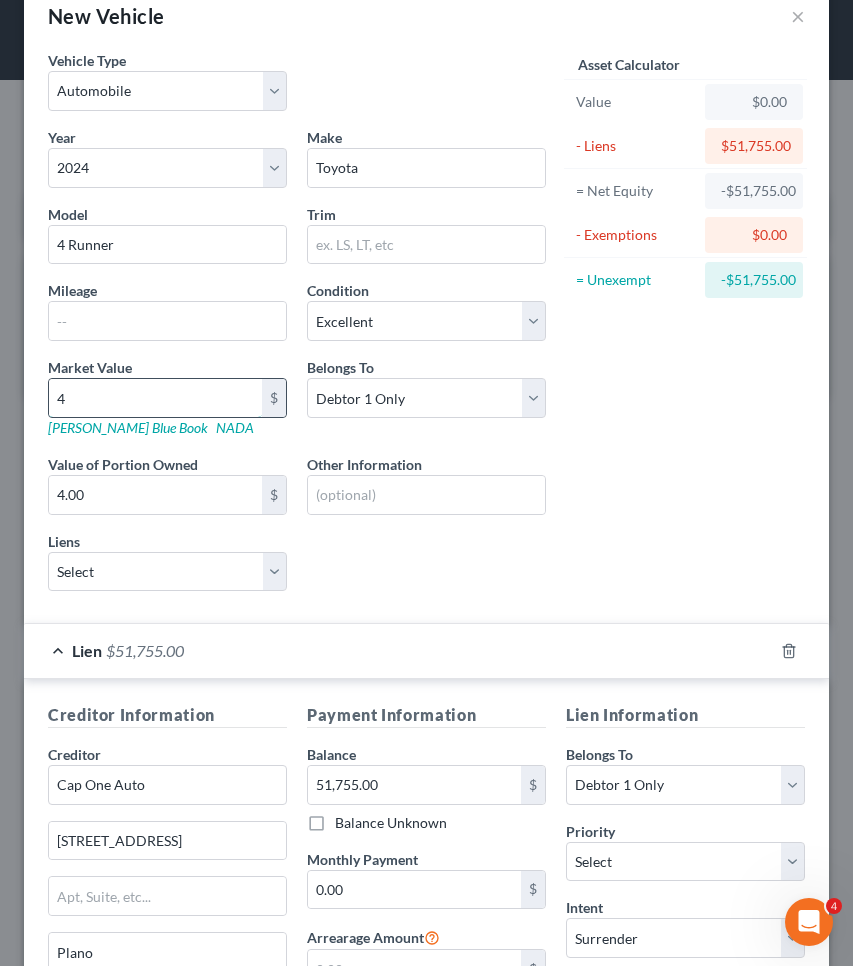 type on "49" 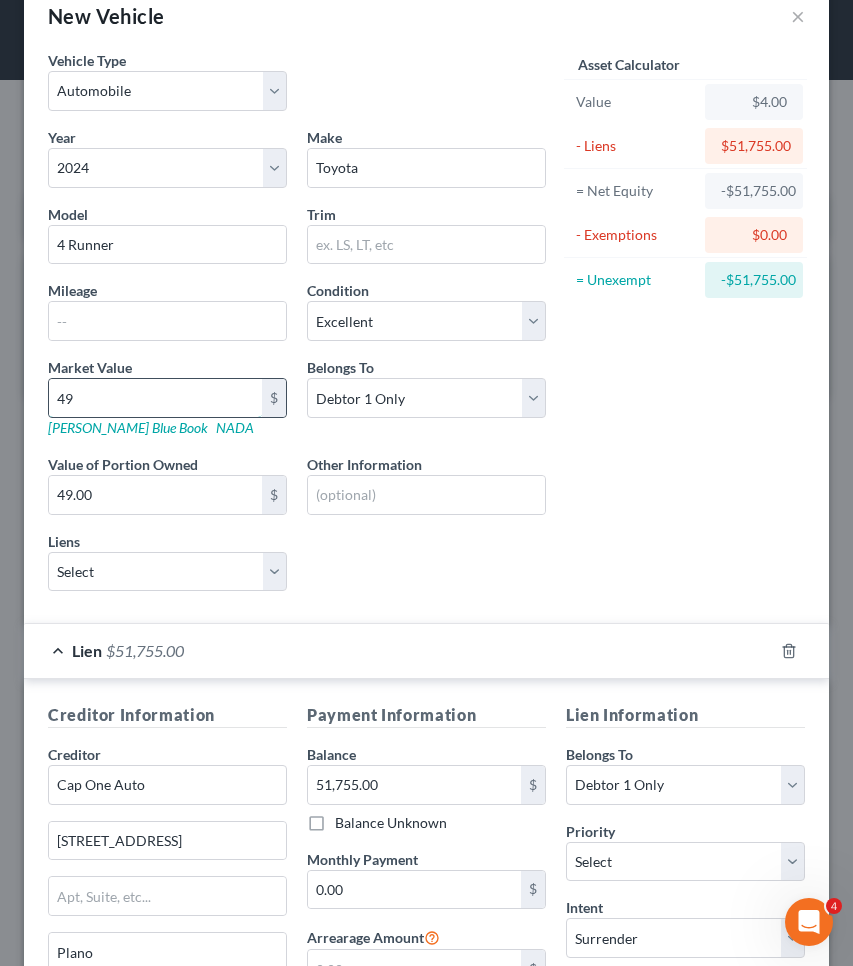 type on "499" 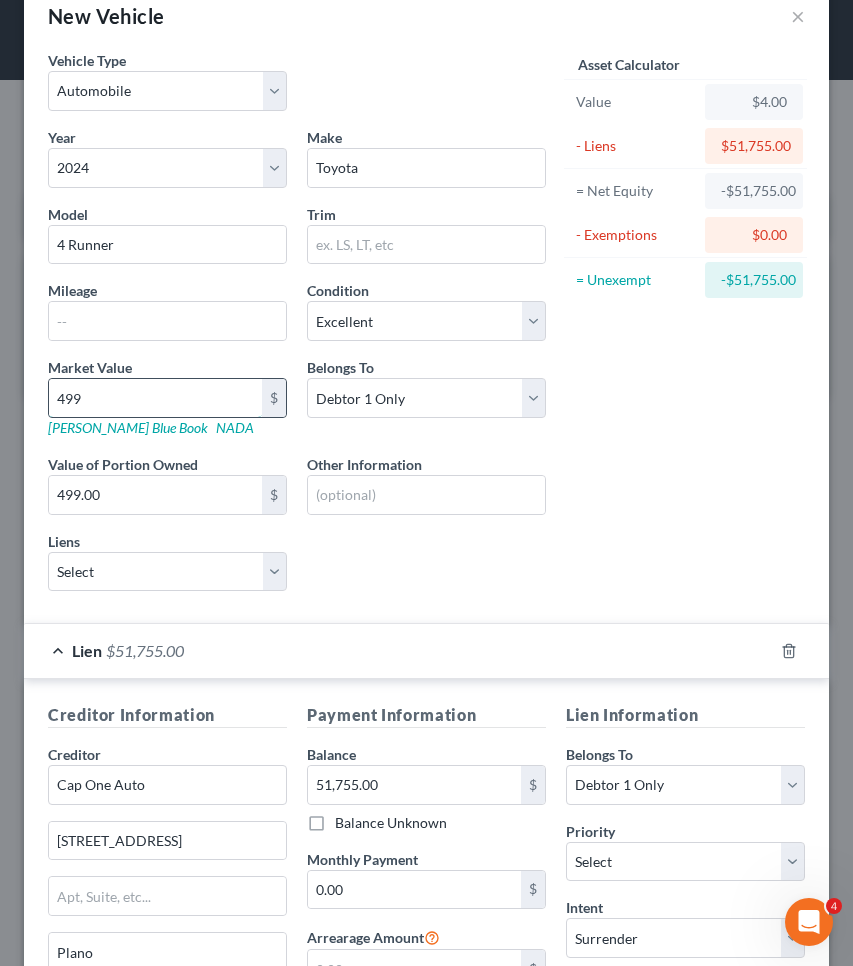 type on "4990" 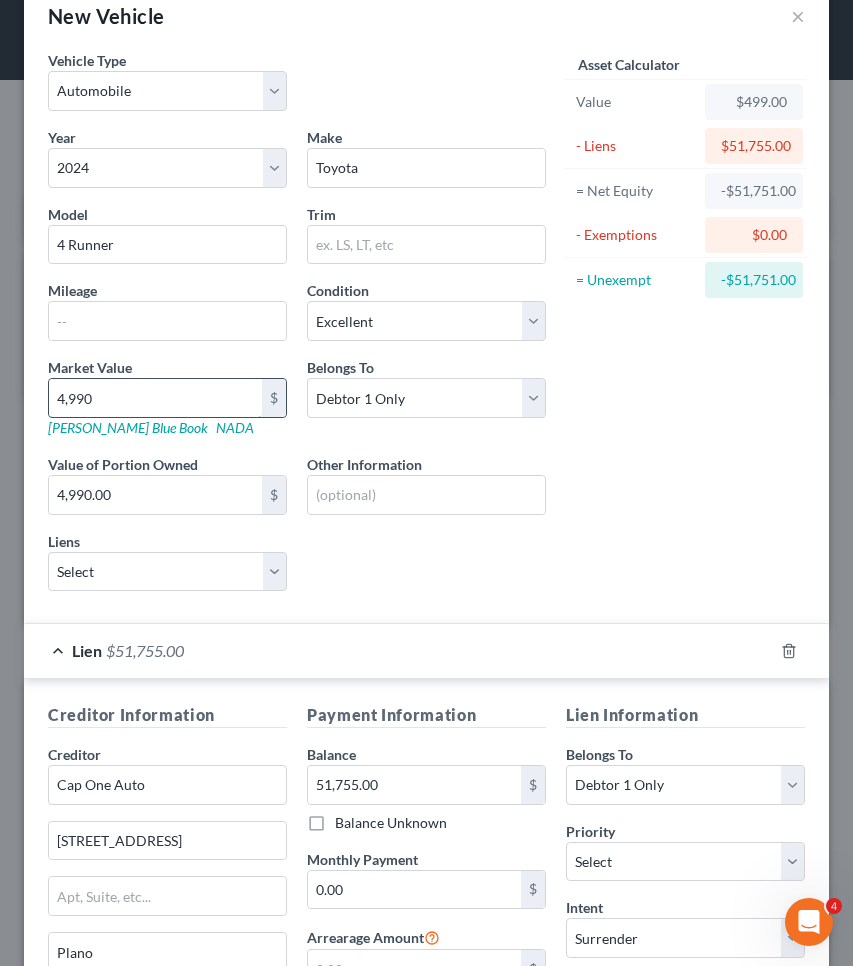 type on "4,9900" 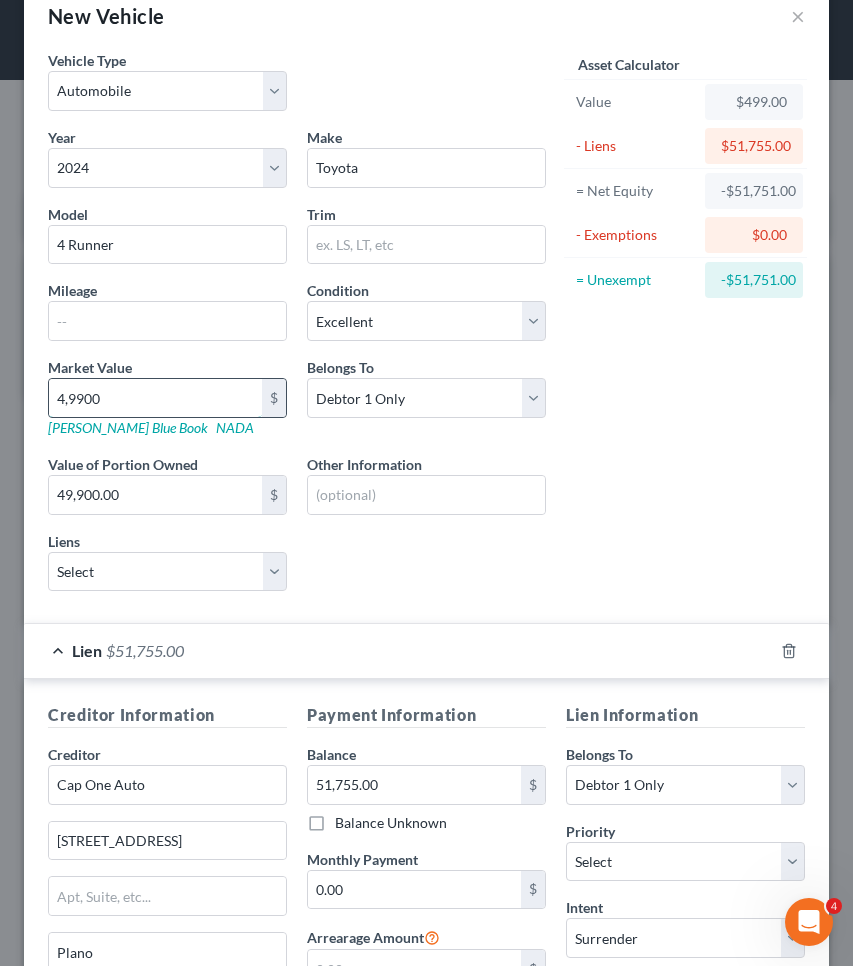 type on "49,900" 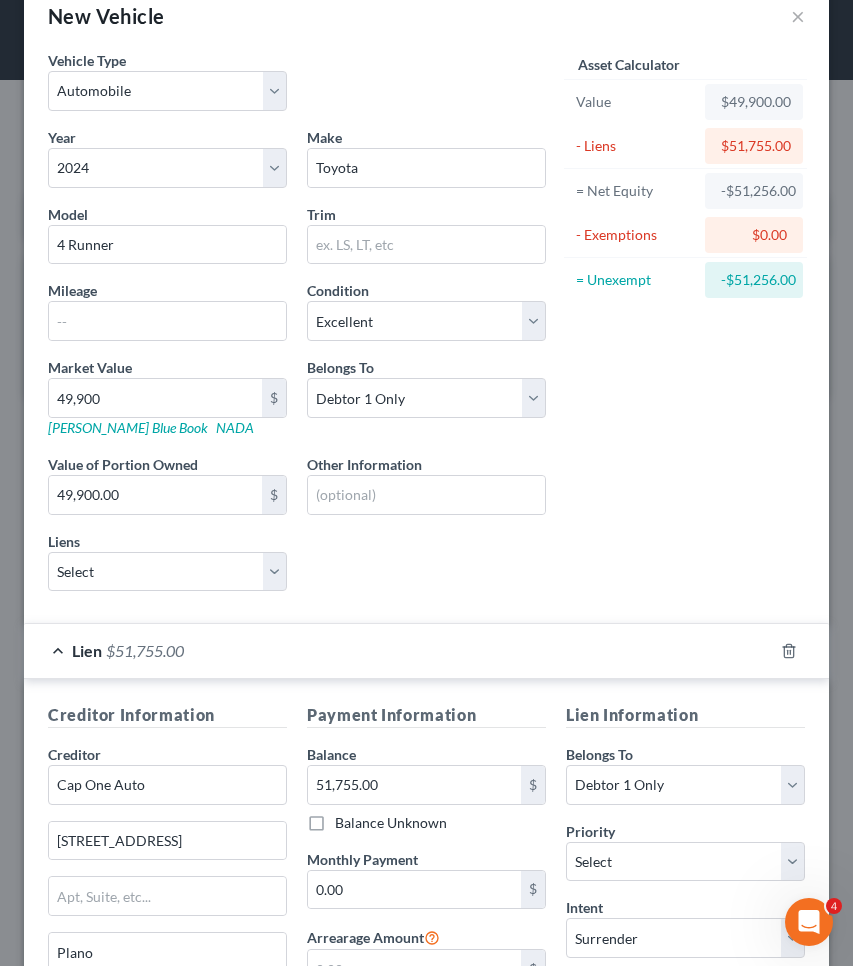 scroll, scrollTop: 281, scrollLeft: 0, axis: vertical 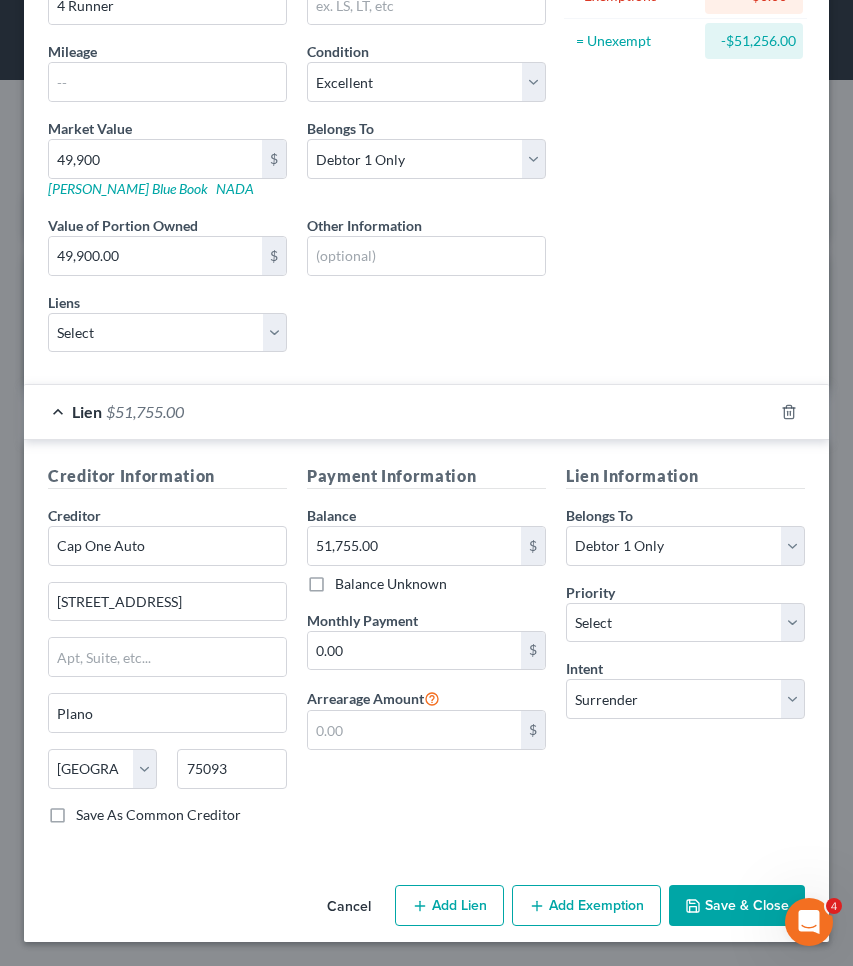 click on "Save & Close" at bounding box center (737, 906) 